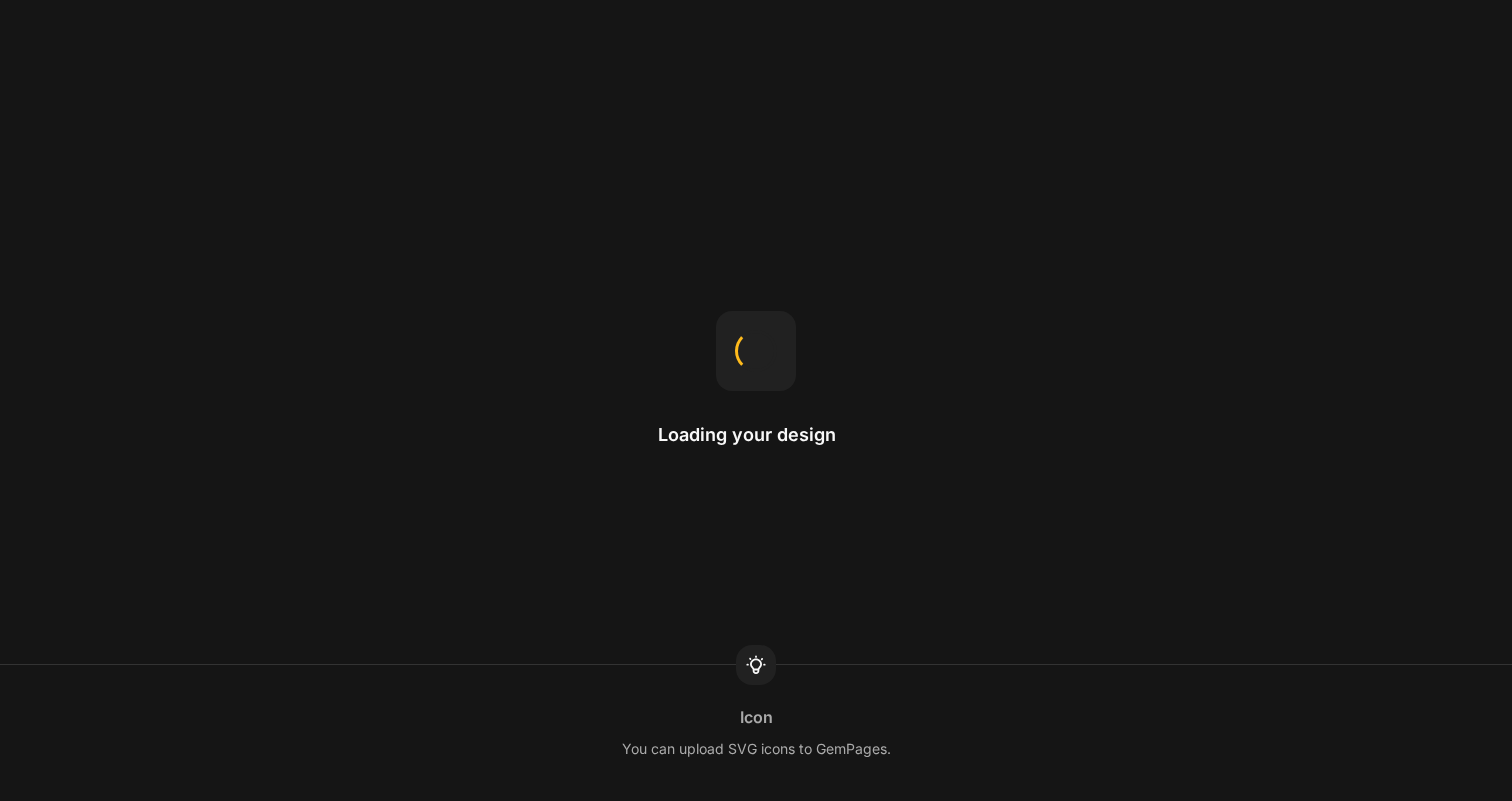 scroll, scrollTop: 0, scrollLeft: 0, axis: both 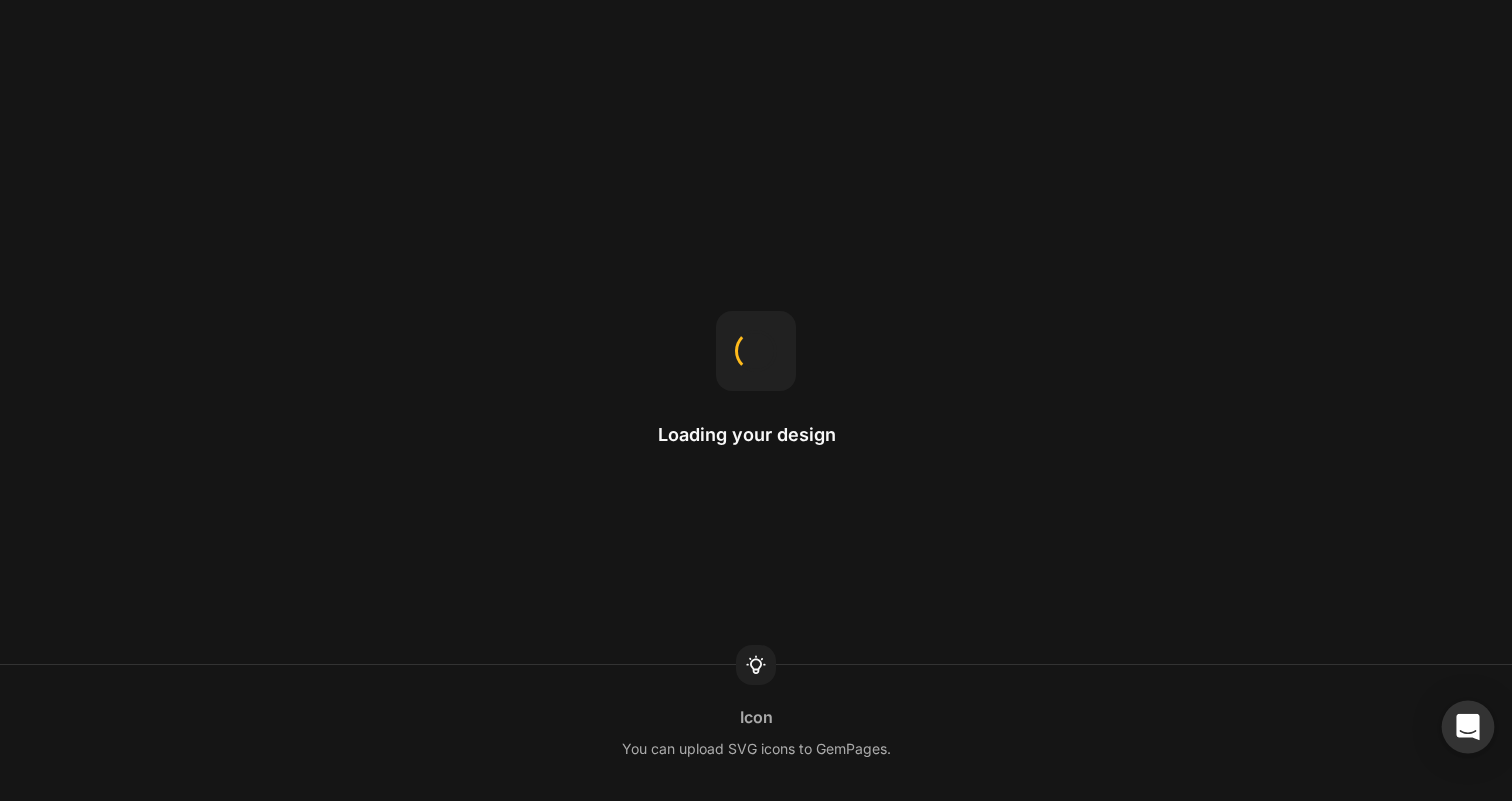click 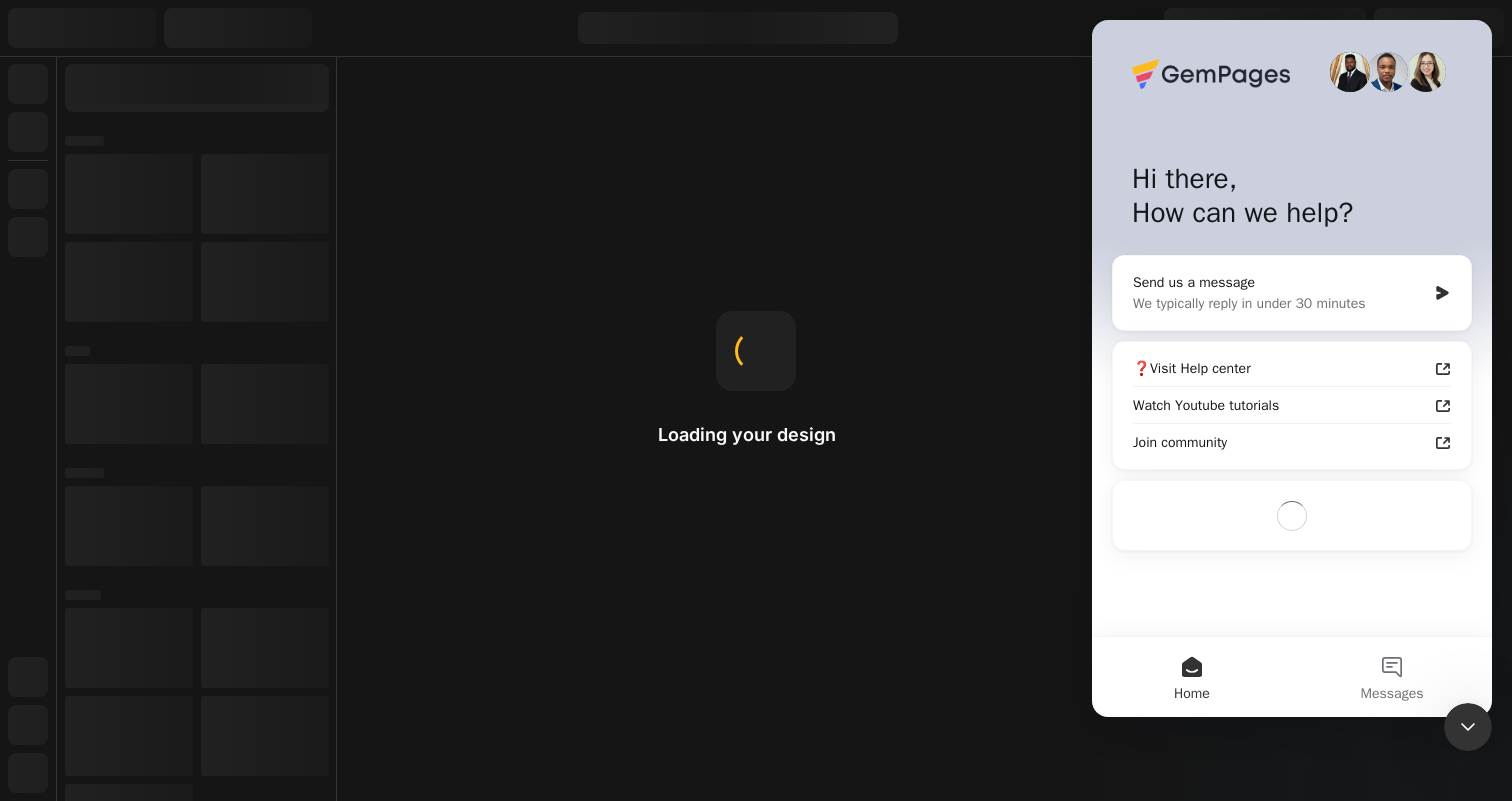 scroll, scrollTop: 0, scrollLeft: 0, axis: both 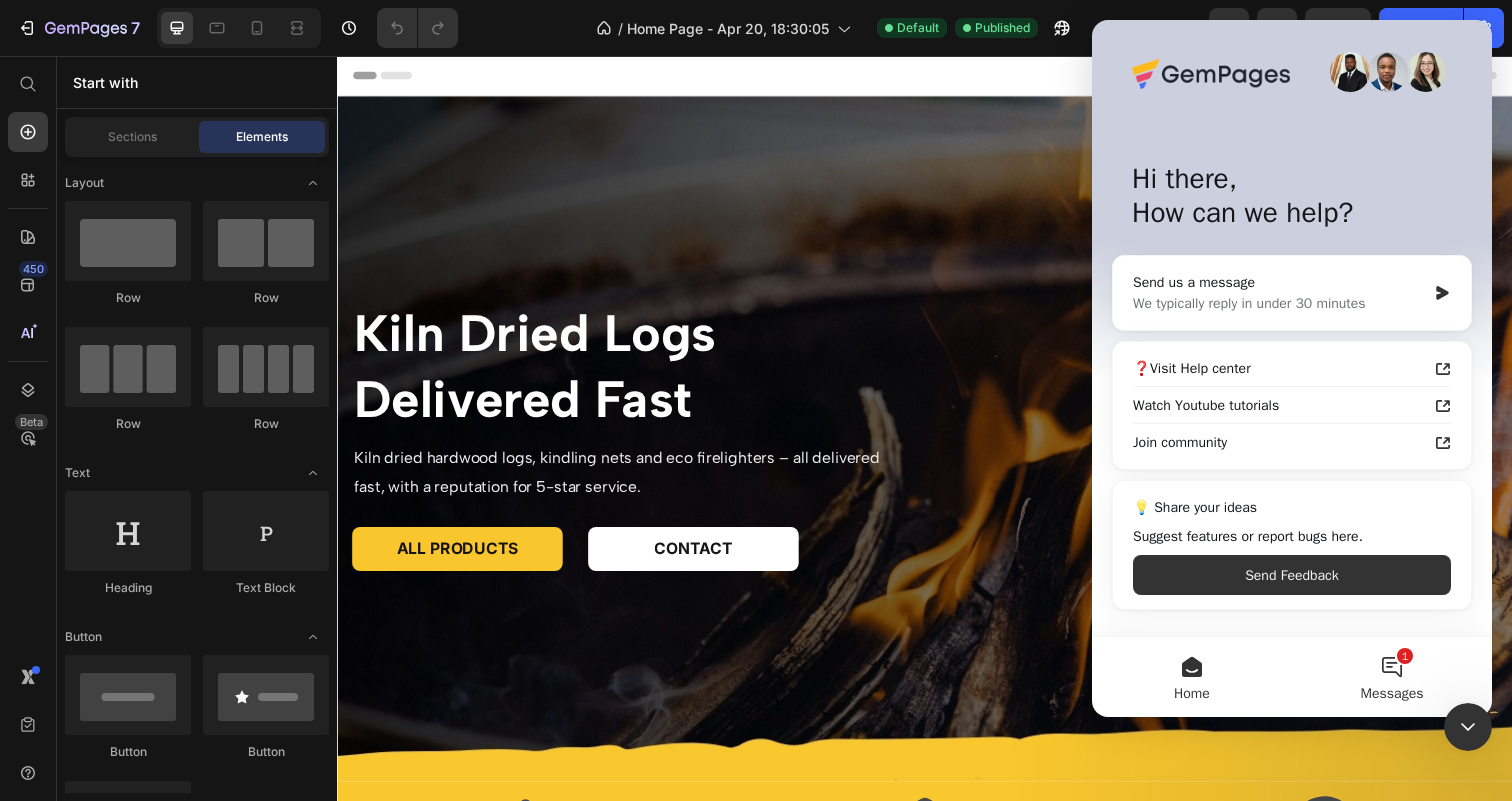 click on "1 Messages" at bounding box center [1392, 677] 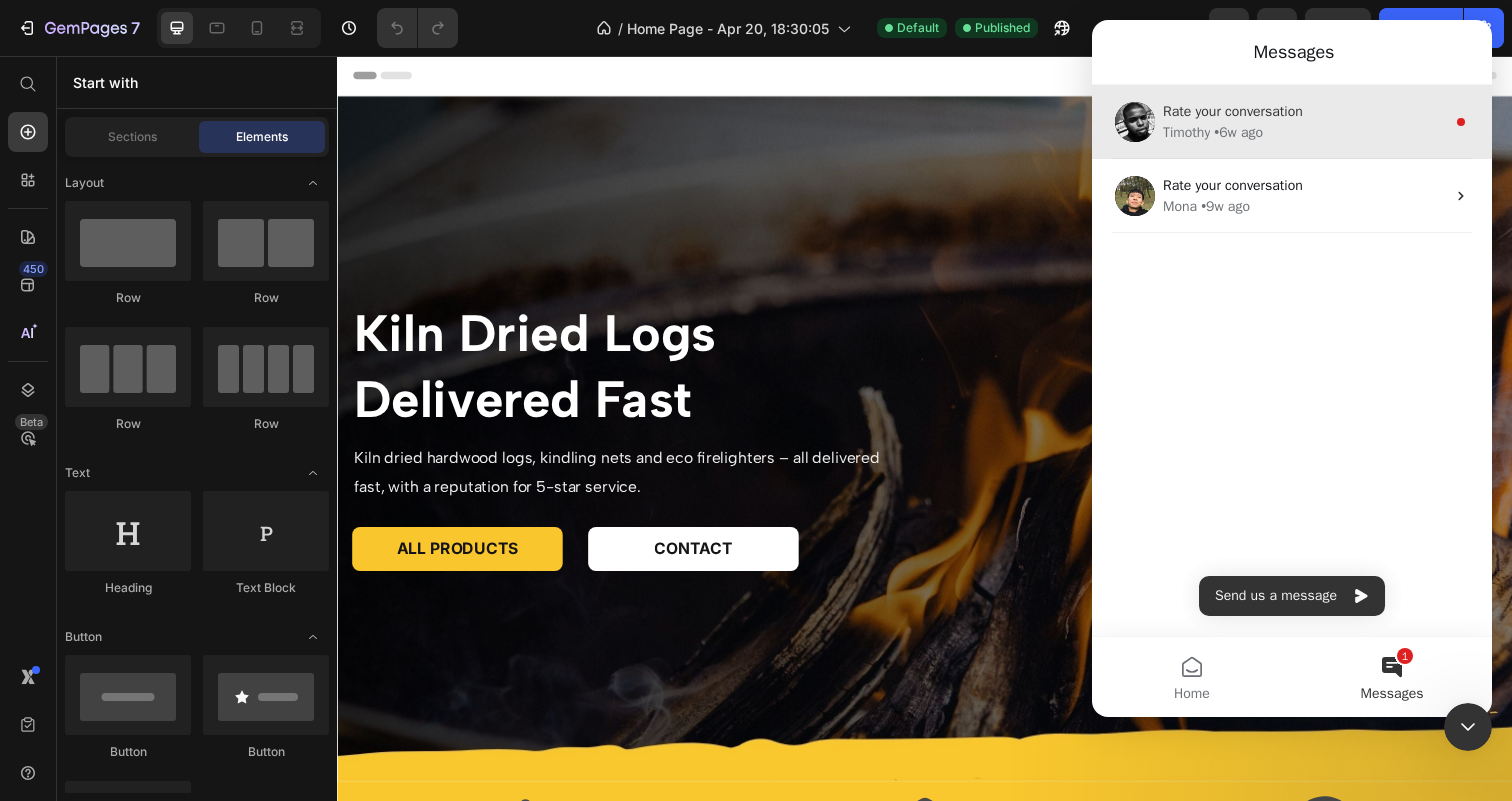 click on "Timothy •  6w ago" at bounding box center [1304, 132] 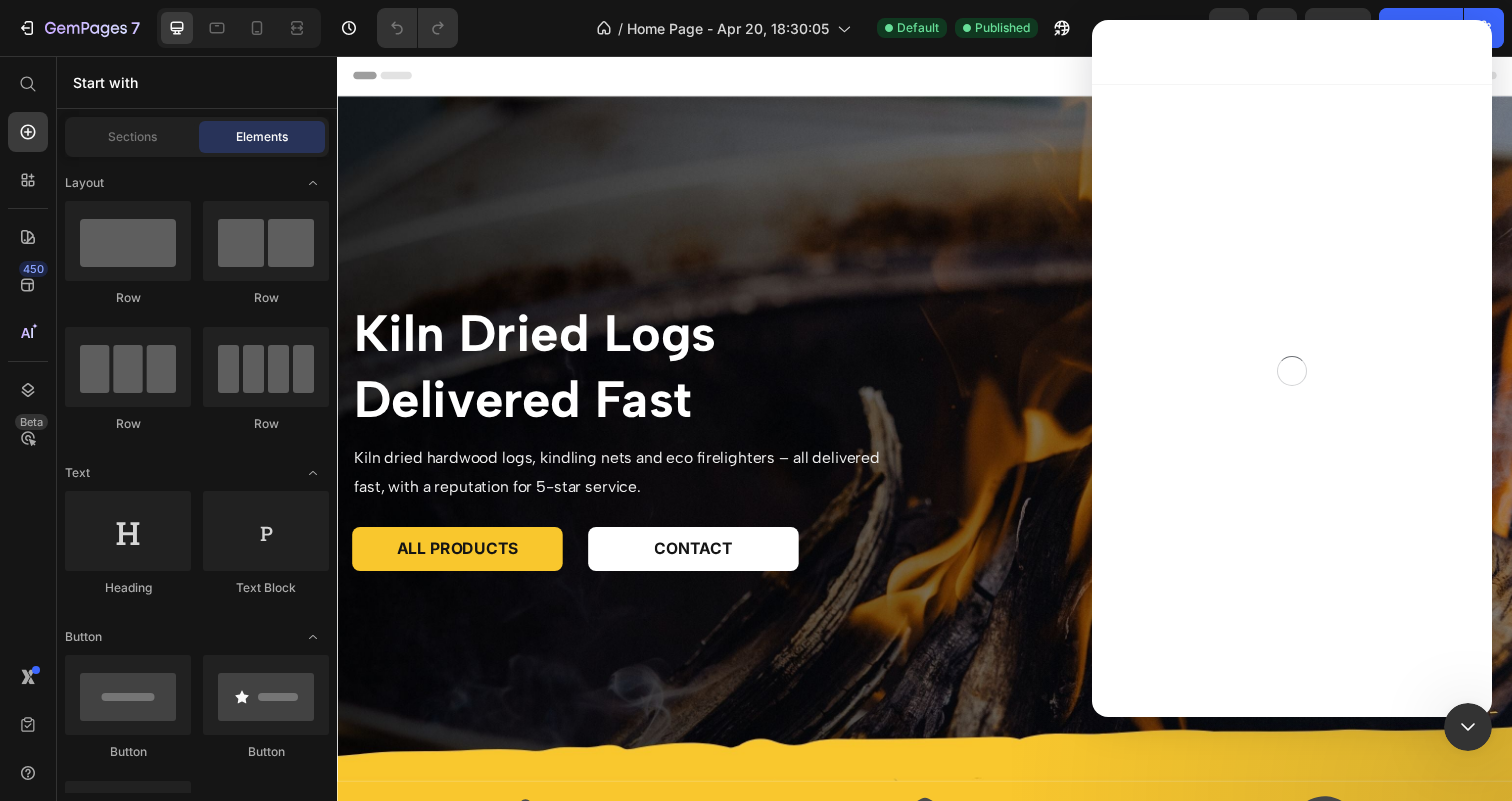 scroll, scrollTop: 3, scrollLeft: 0, axis: vertical 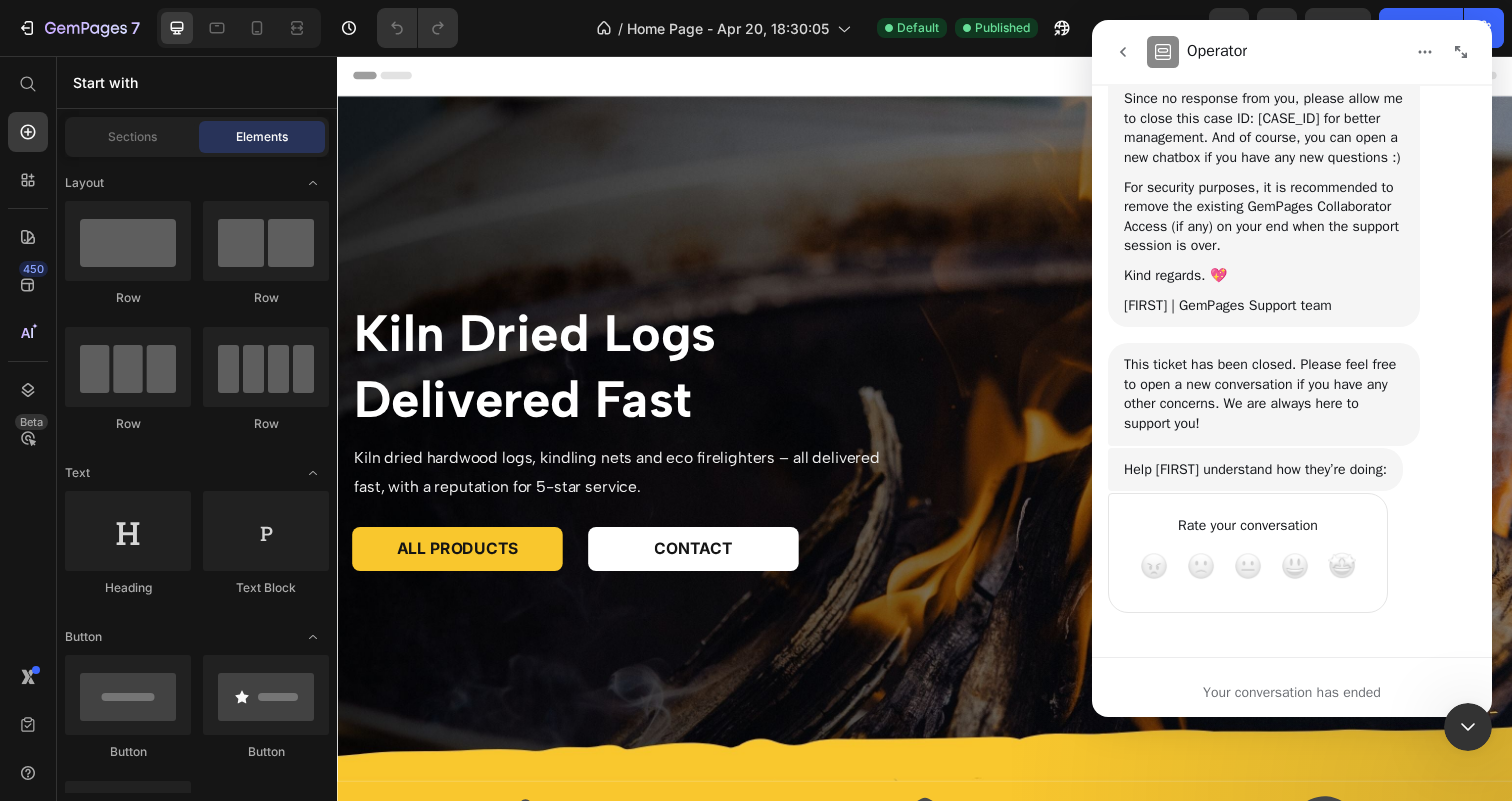 click at bounding box center [1468, 727] 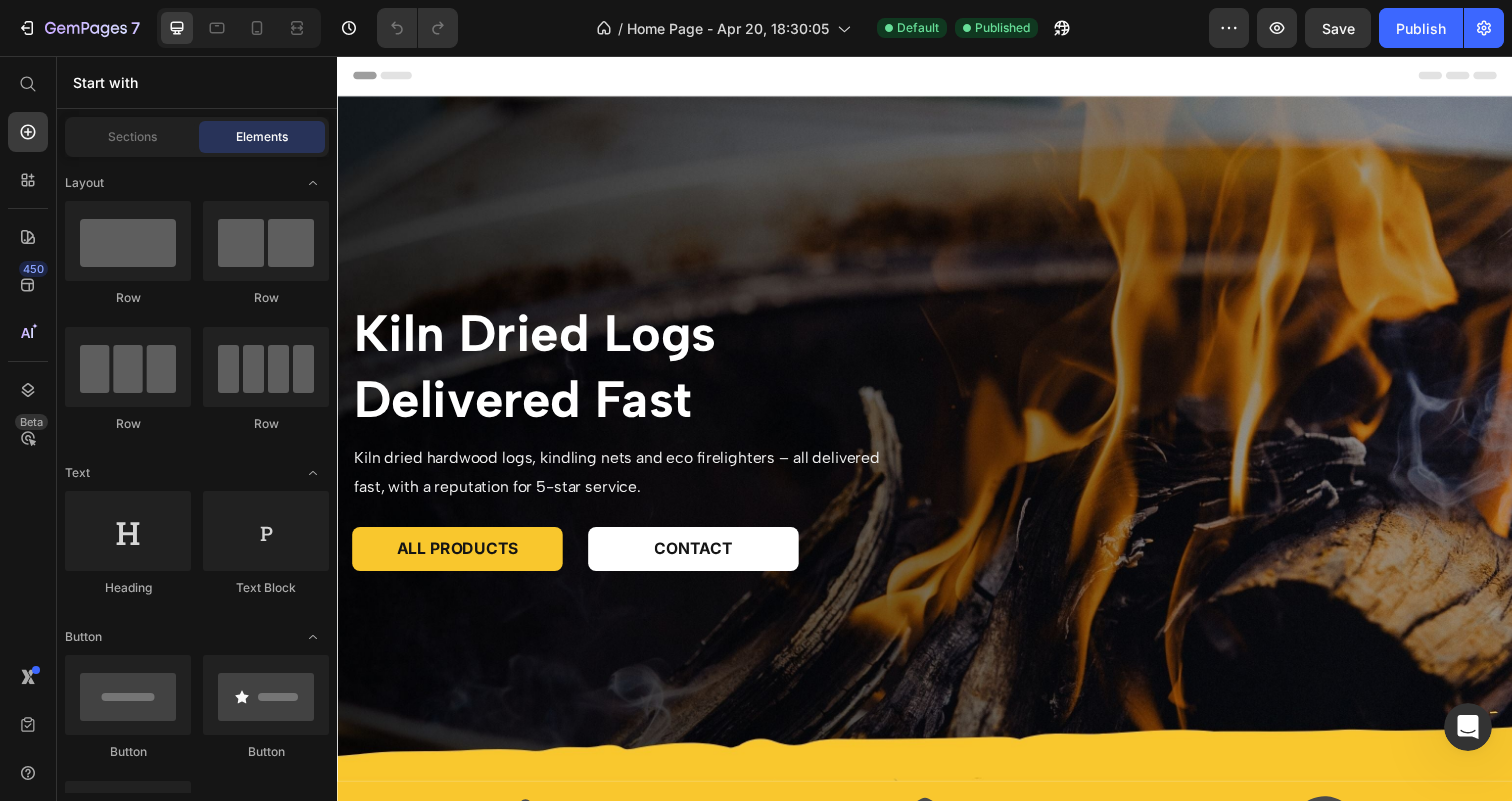 scroll, scrollTop: 0, scrollLeft: 0, axis: both 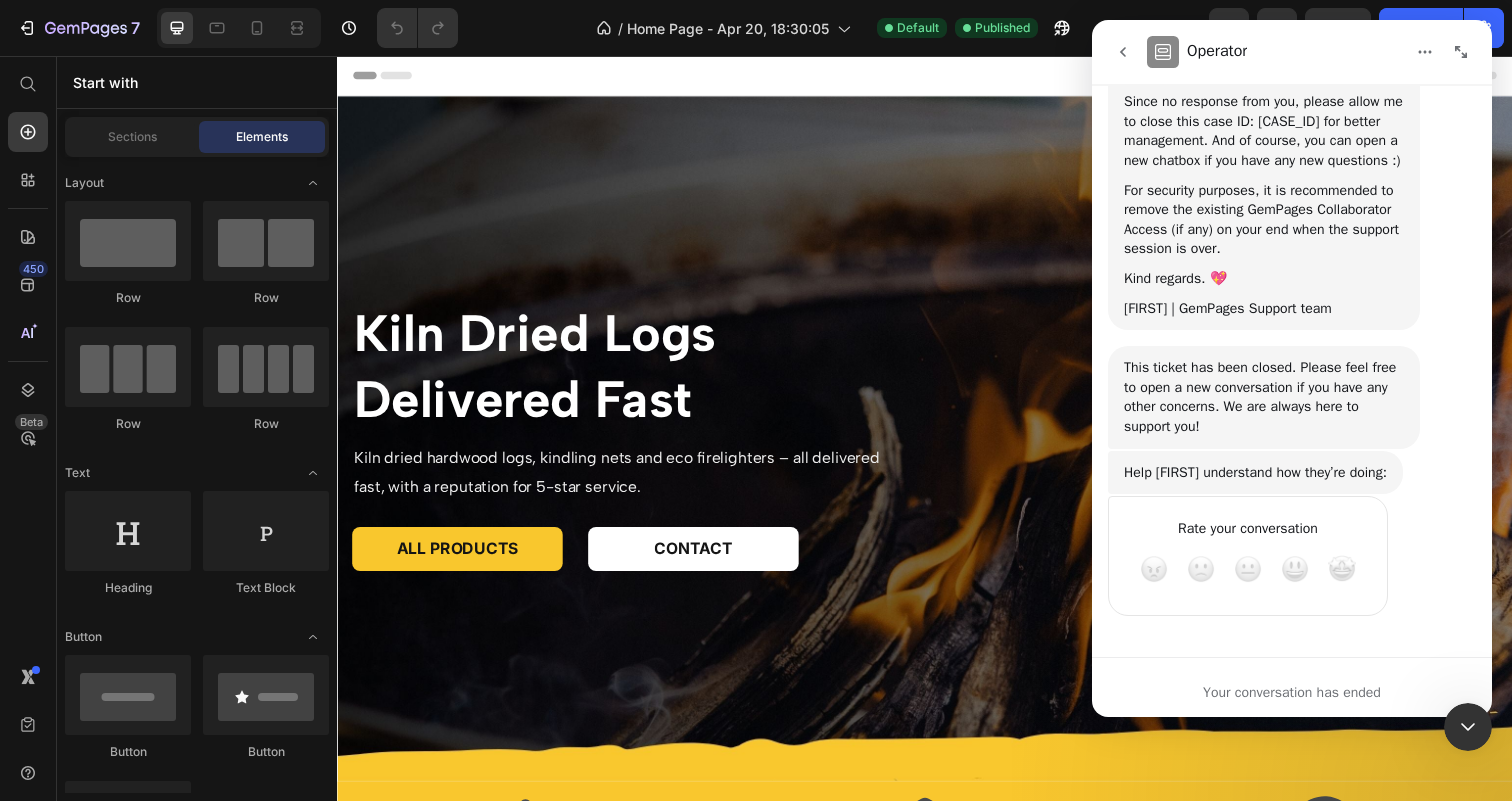 click at bounding box center [1123, 52] 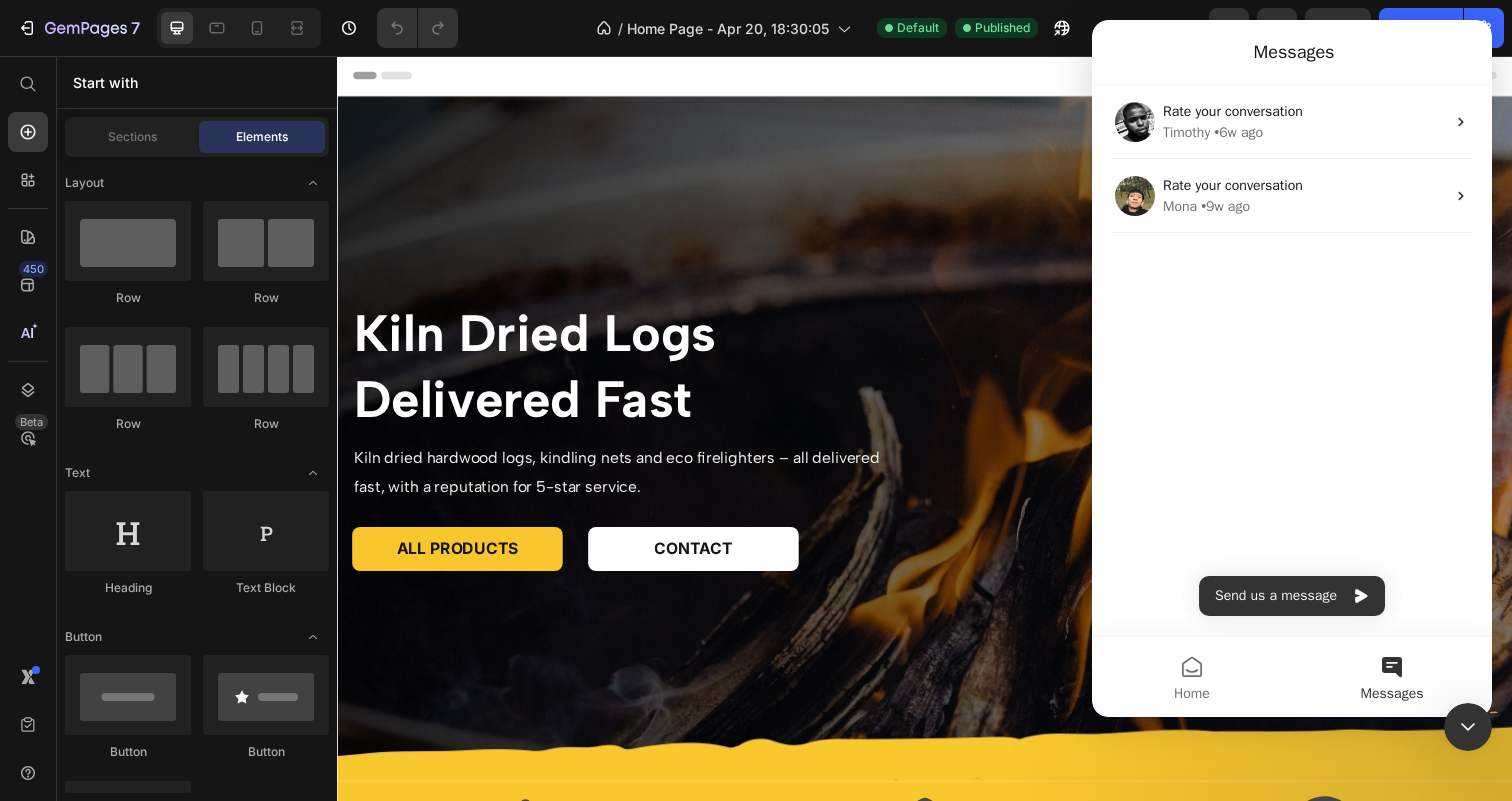 scroll, scrollTop: 0, scrollLeft: 0, axis: both 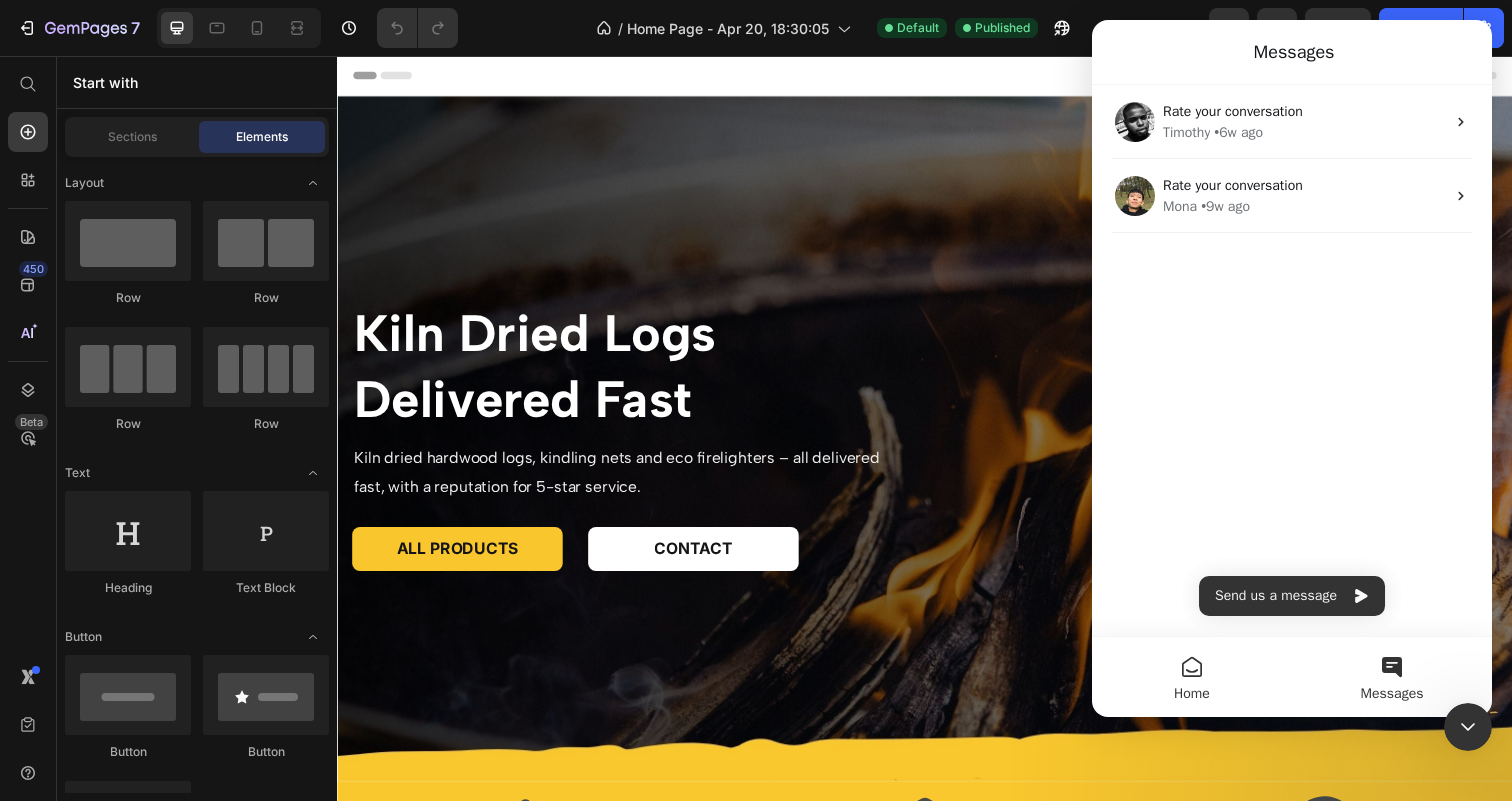 click on "Home" at bounding box center [1192, 677] 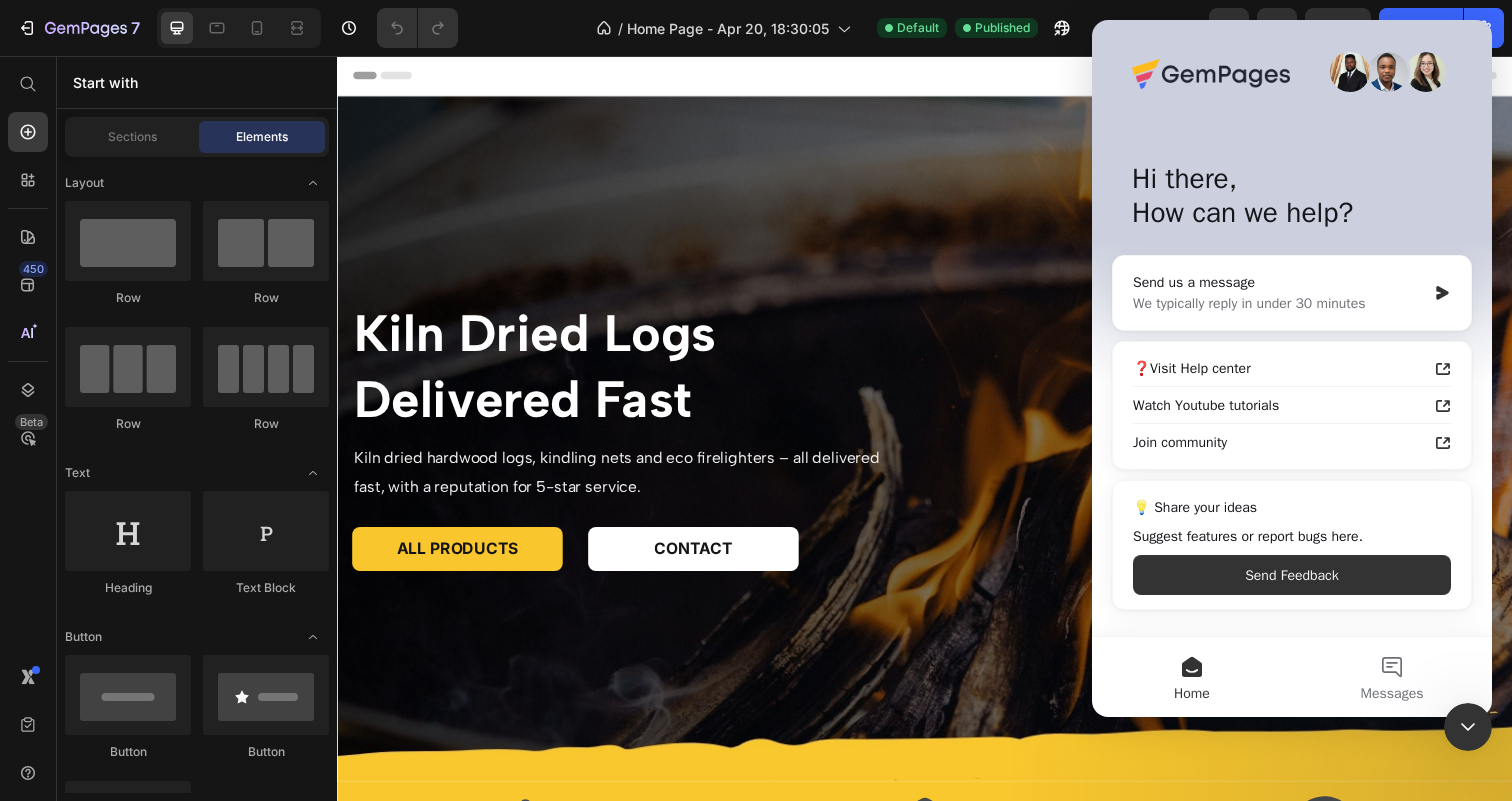 click at bounding box center [1350, 72] 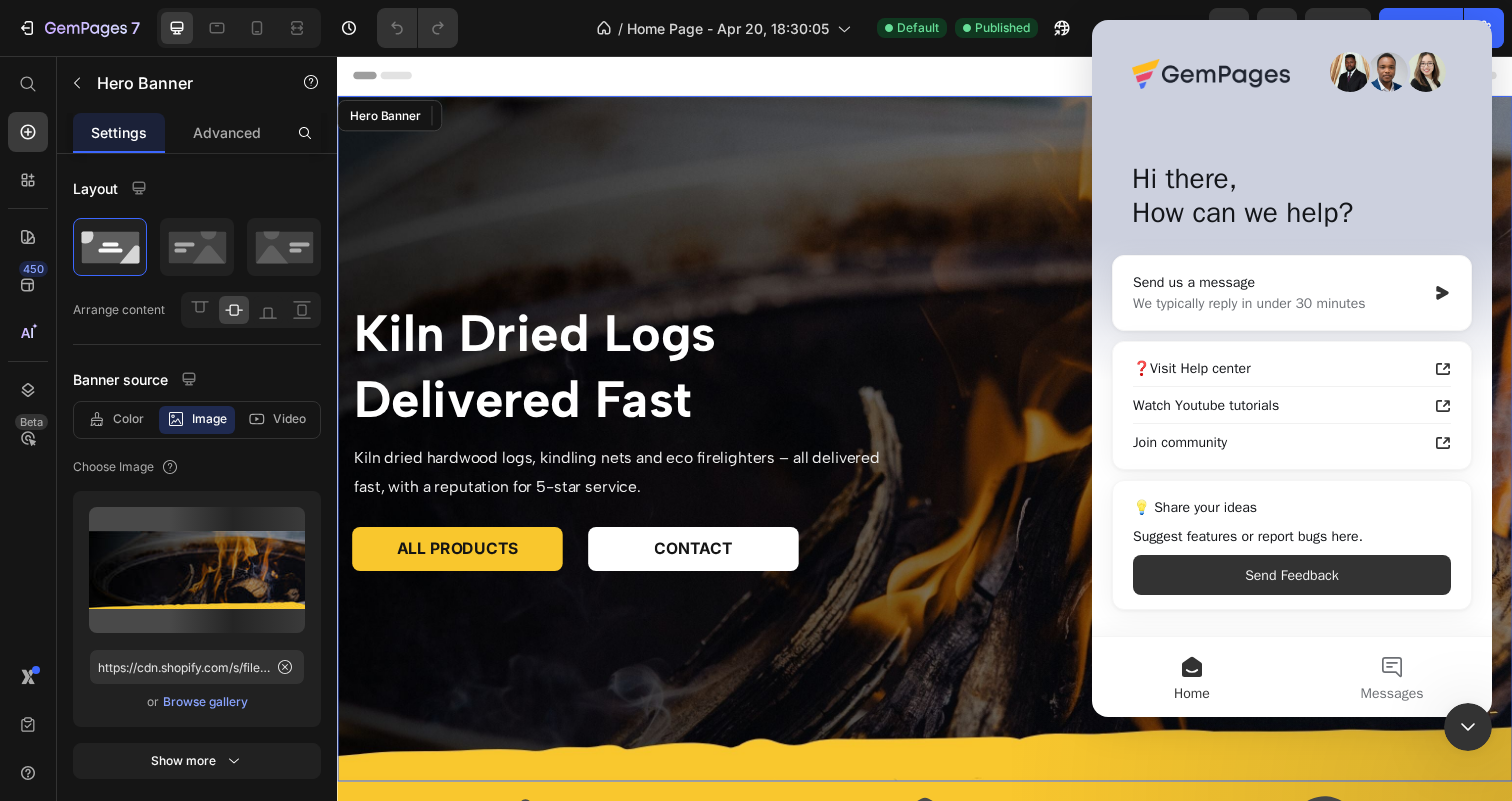 click at bounding box center (937, 447) 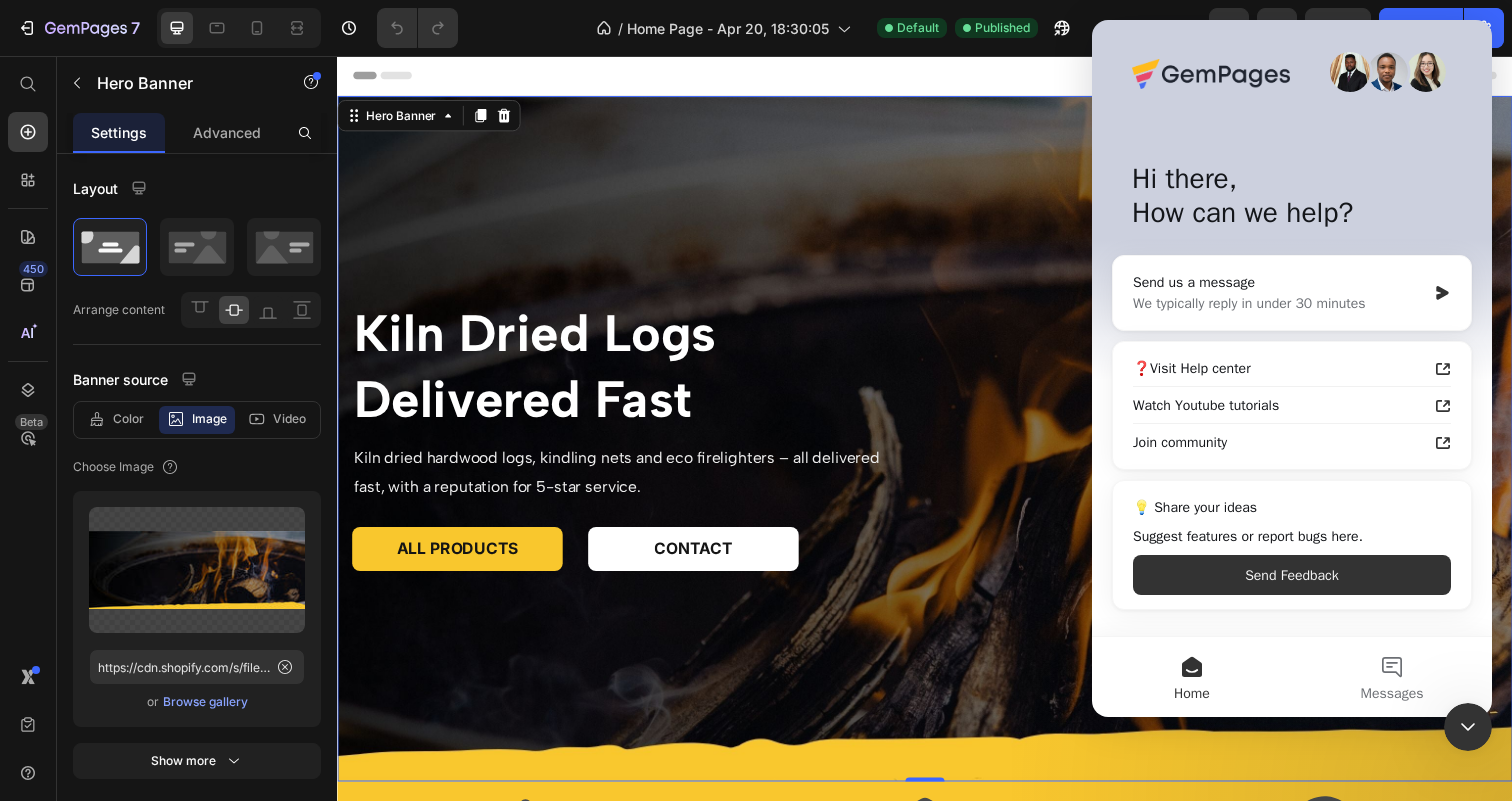 click on "/  Home Page - Apr 20, 18:30:05 Default Published" 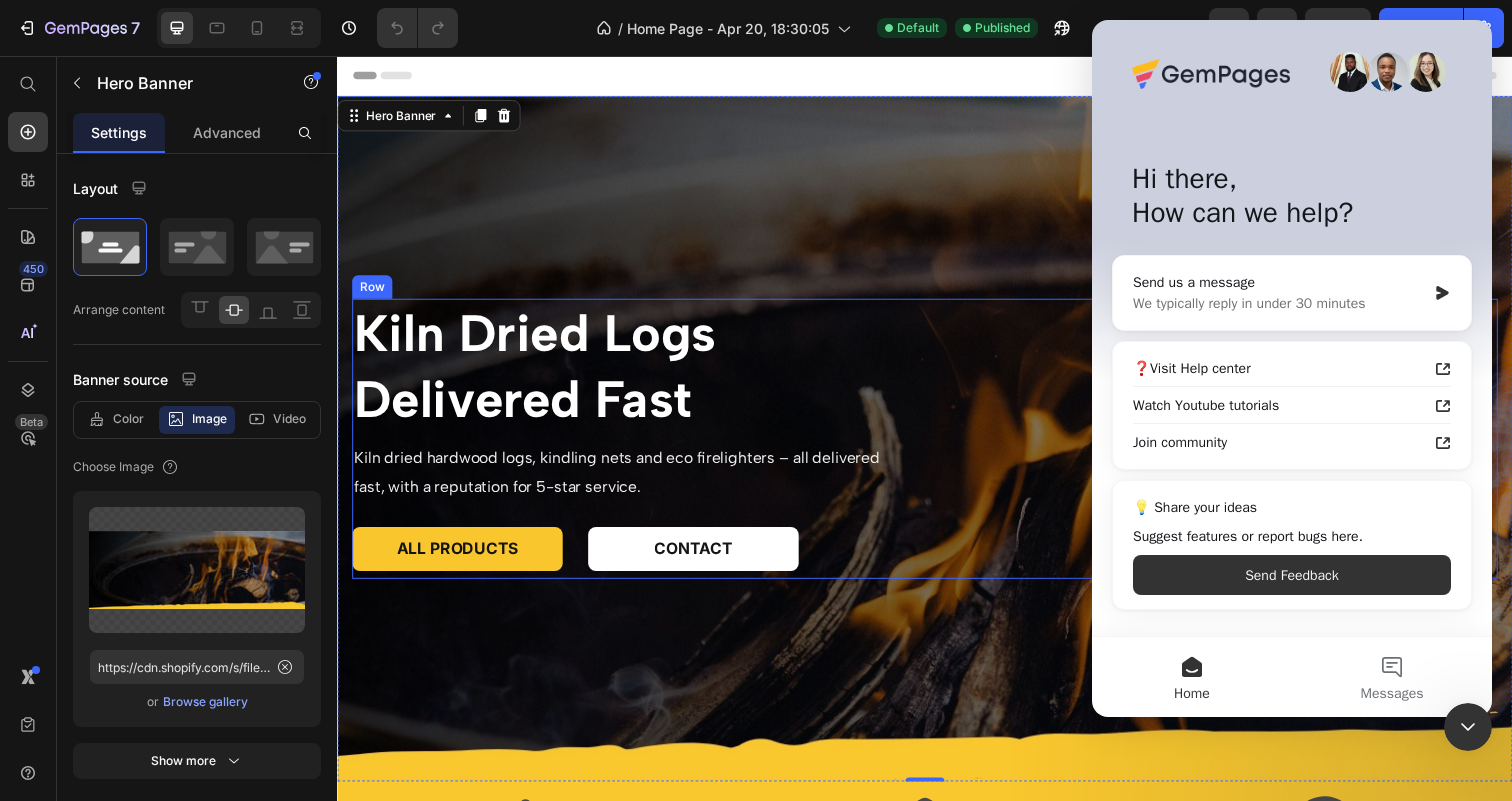 click on "Kiln Dried Logs Delivered Fast Heading Kiln dried hardwood logs, kindling nets and eco firelighters – all delivered fast, with a reputation for 5-star service. Text Block ALL PRODUCTS Button CONTACT Button Row" at bounding box center (937, 447) 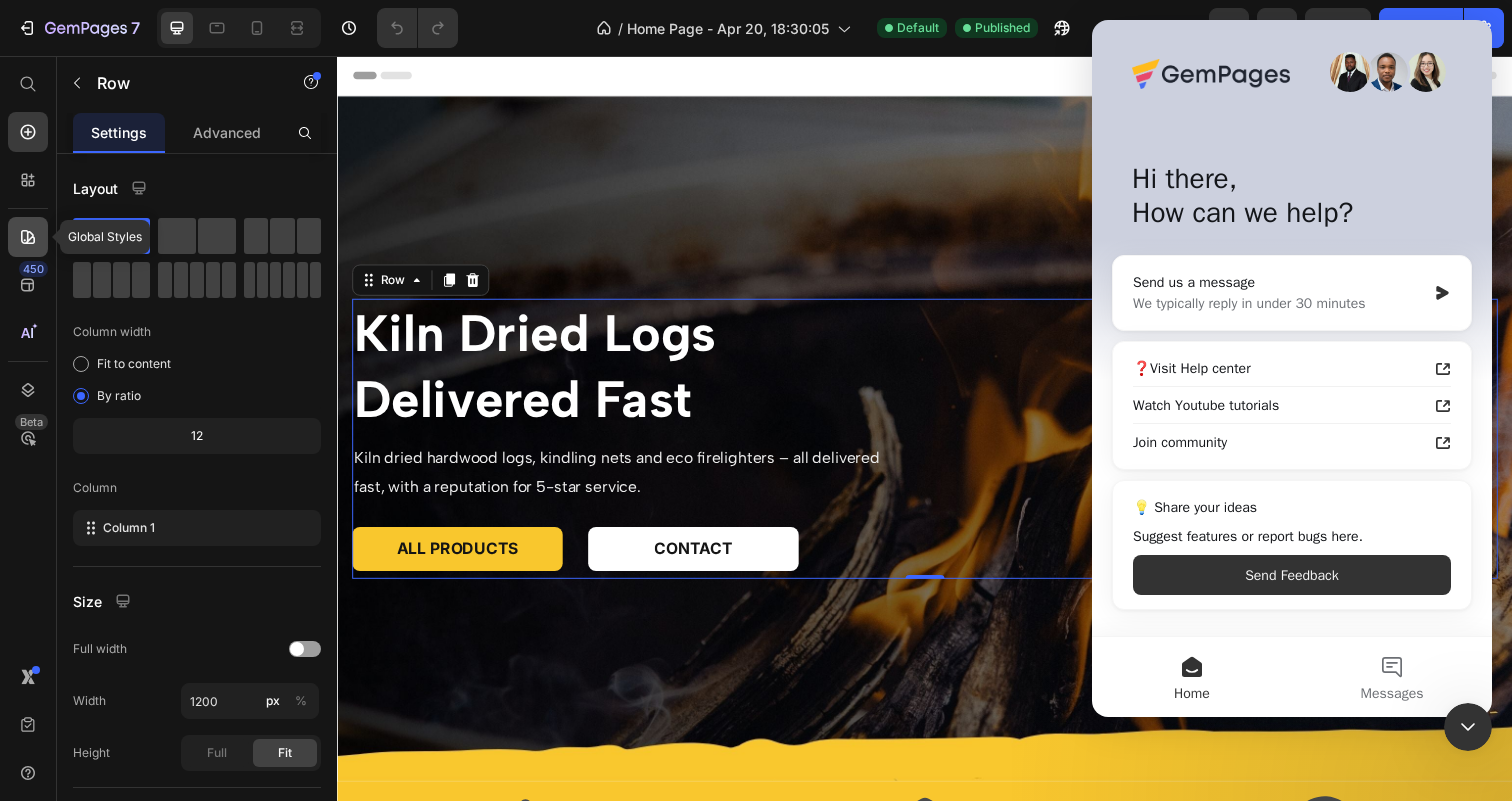 click 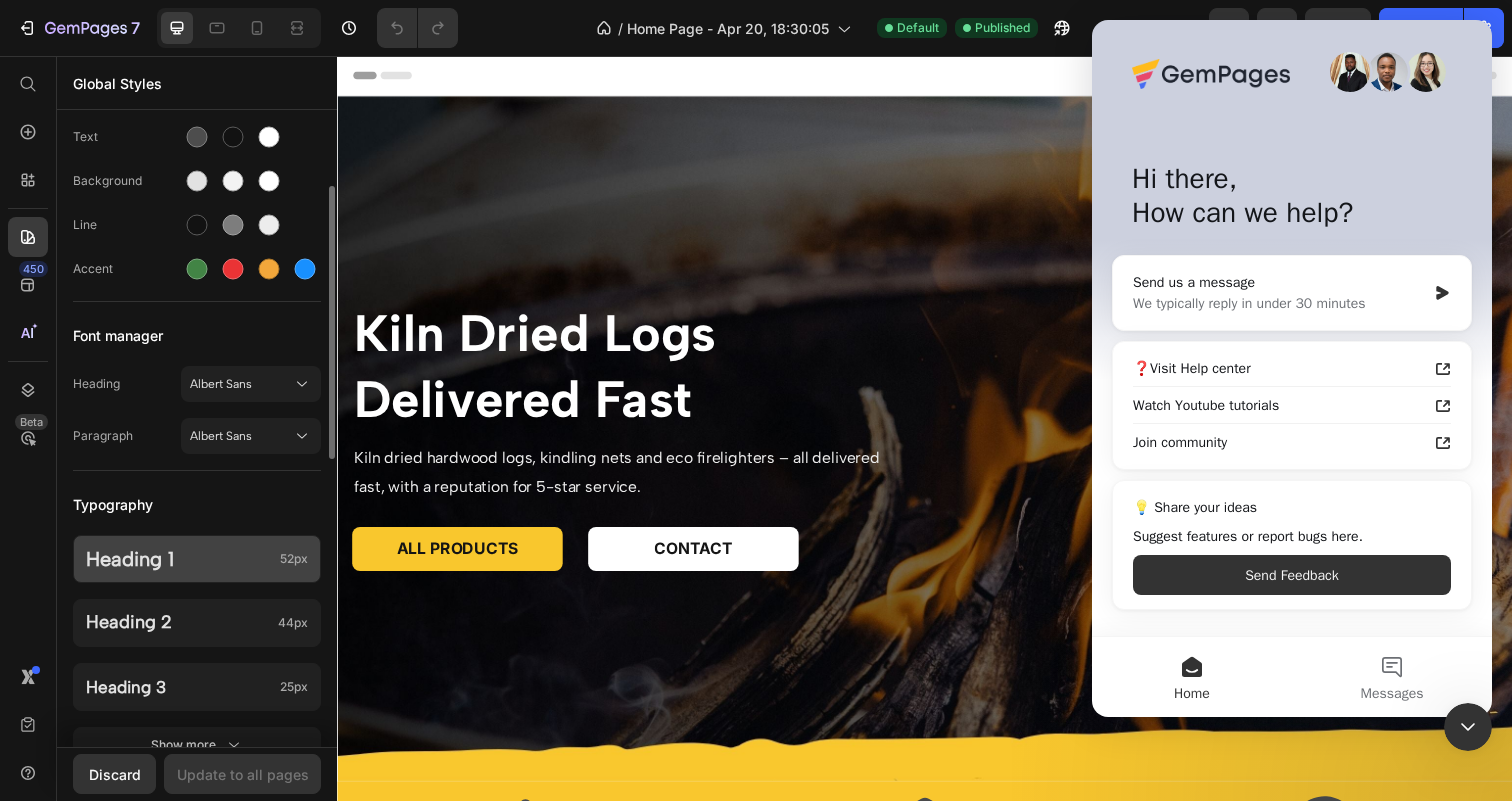 scroll, scrollTop: 121, scrollLeft: 0, axis: vertical 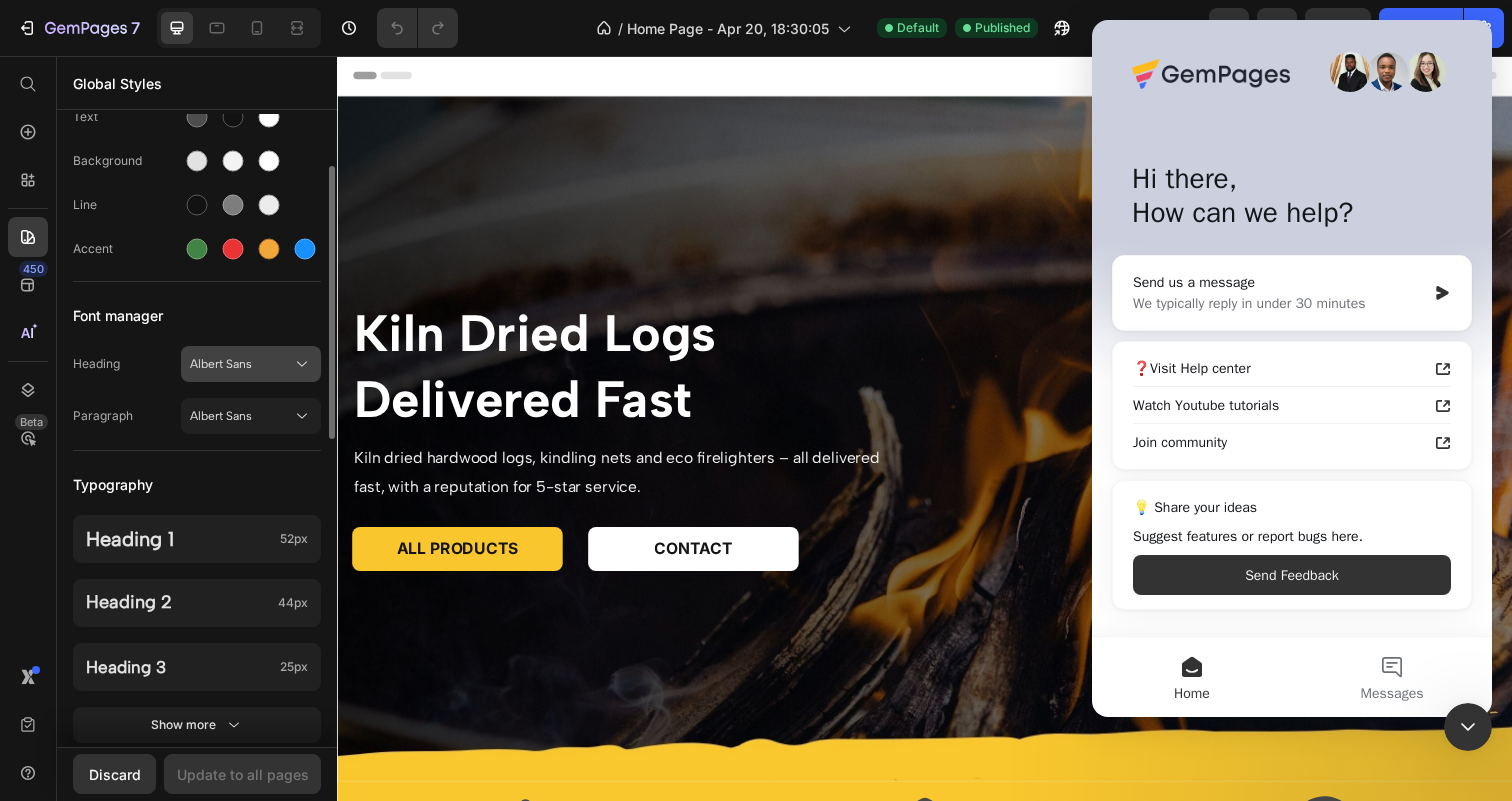 click on "Albert Sans" at bounding box center (241, 364) 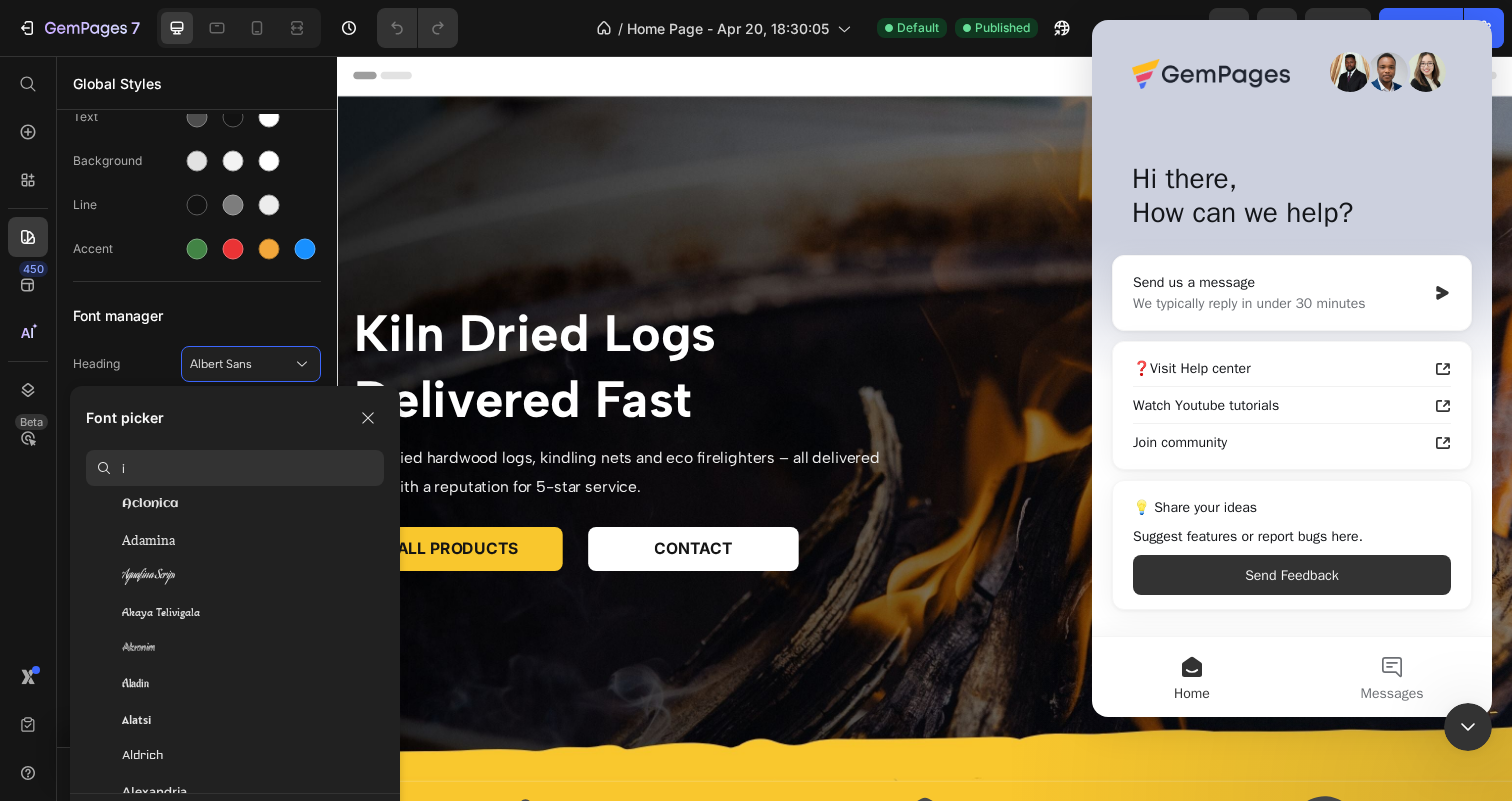 scroll, scrollTop: 0, scrollLeft: 0, axis: both 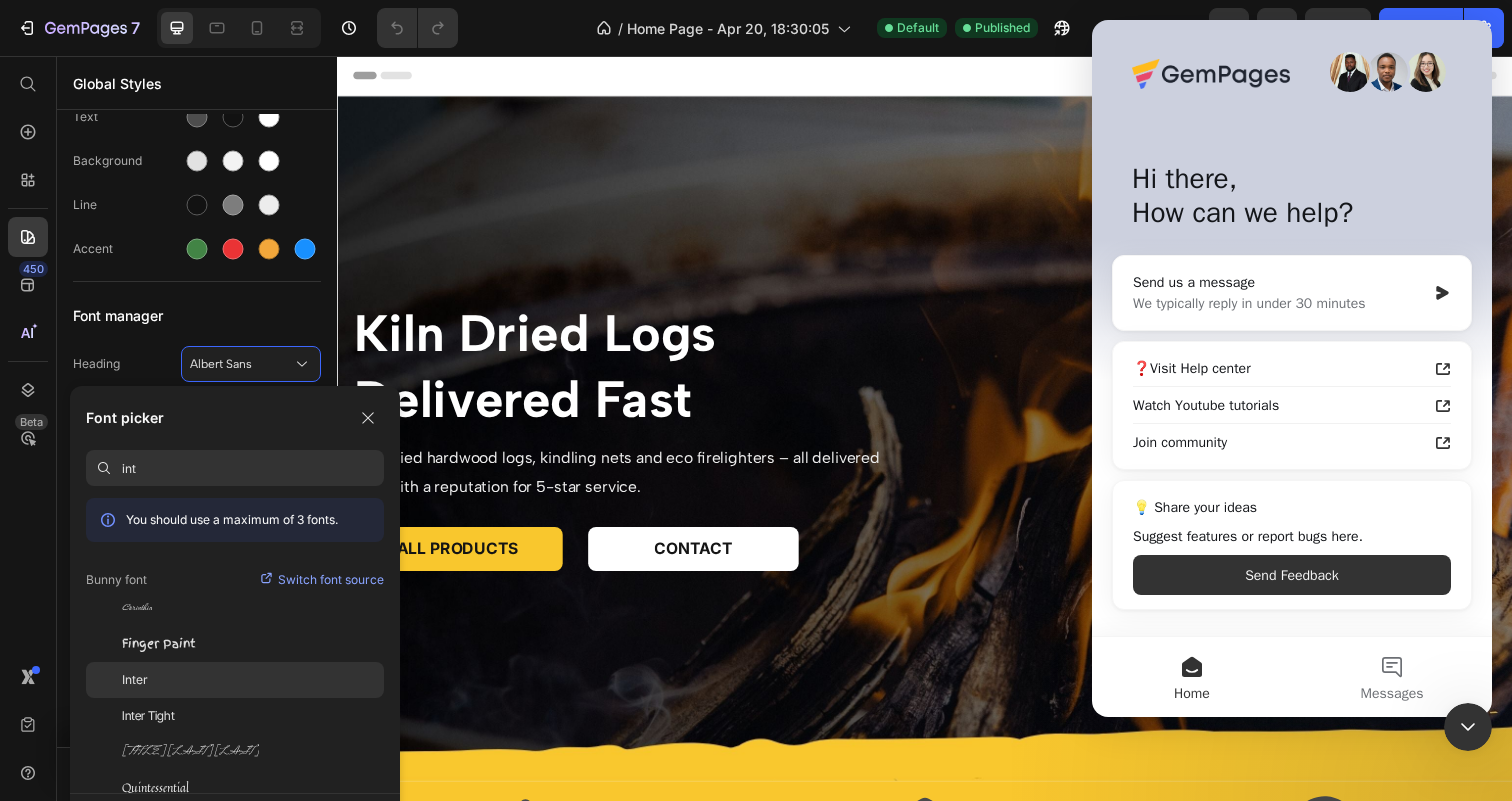 type on "int" 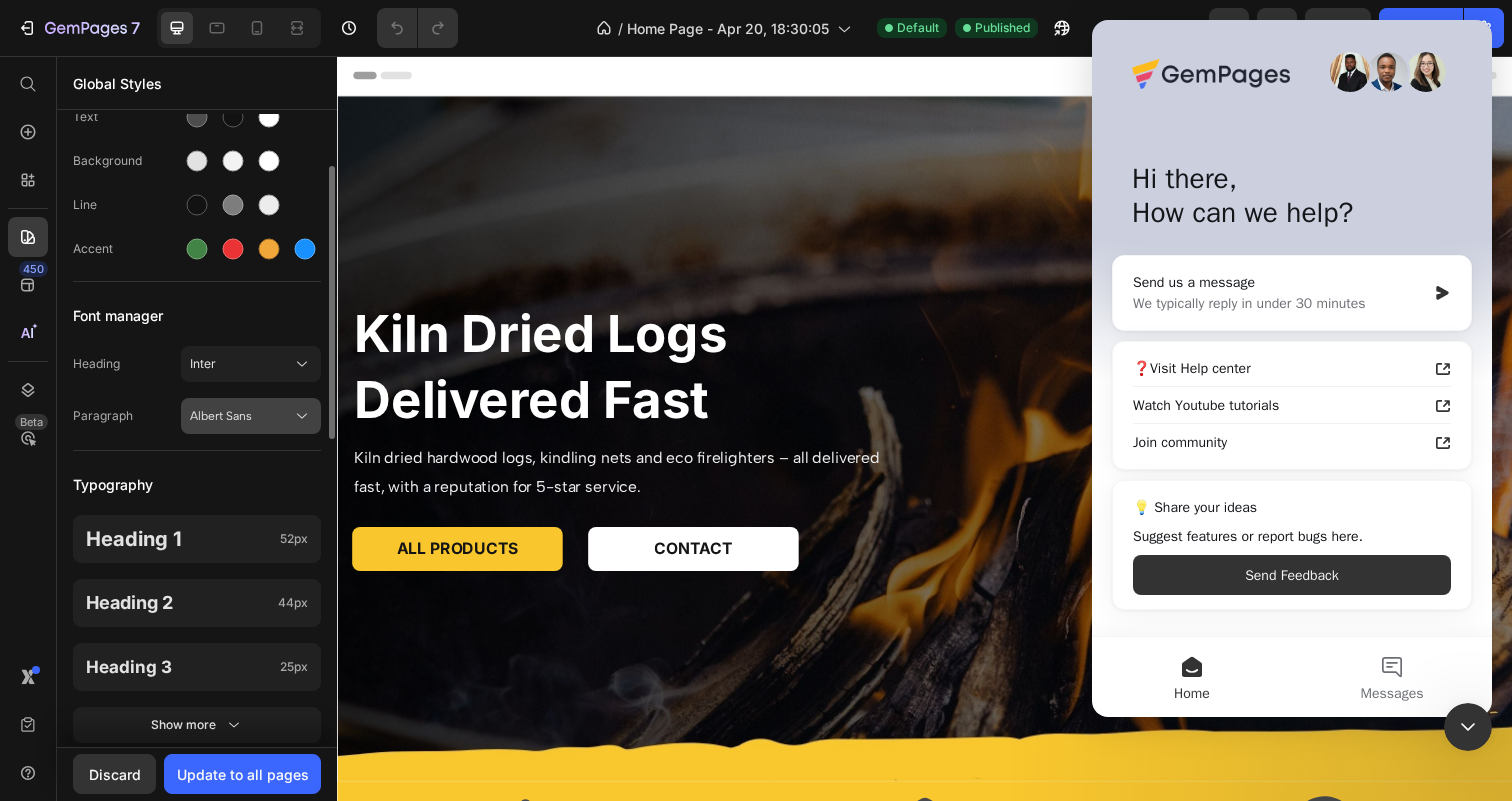 click on "Albert Sans" at bounding box center [251, 416] 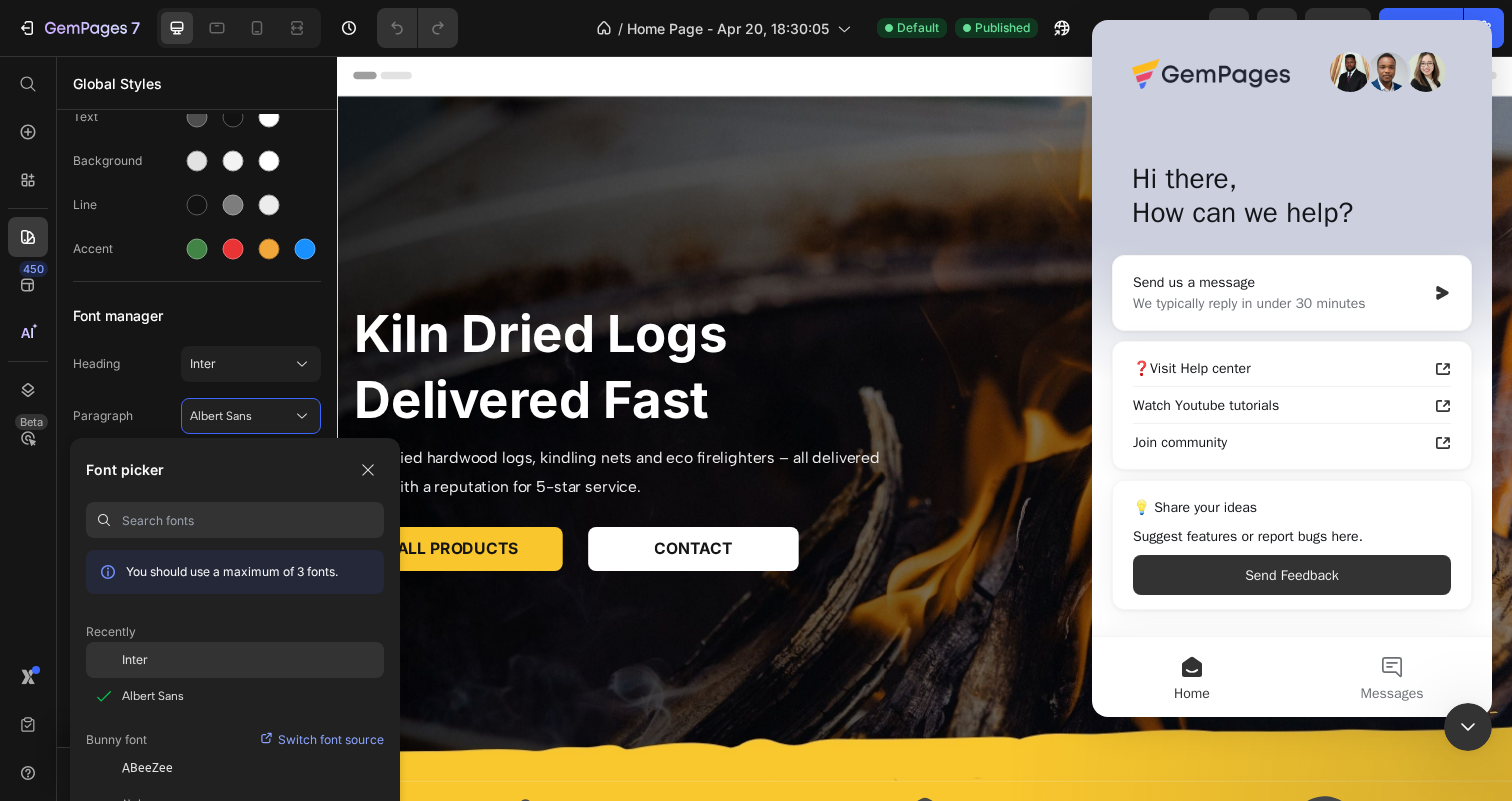 click on "Inter" 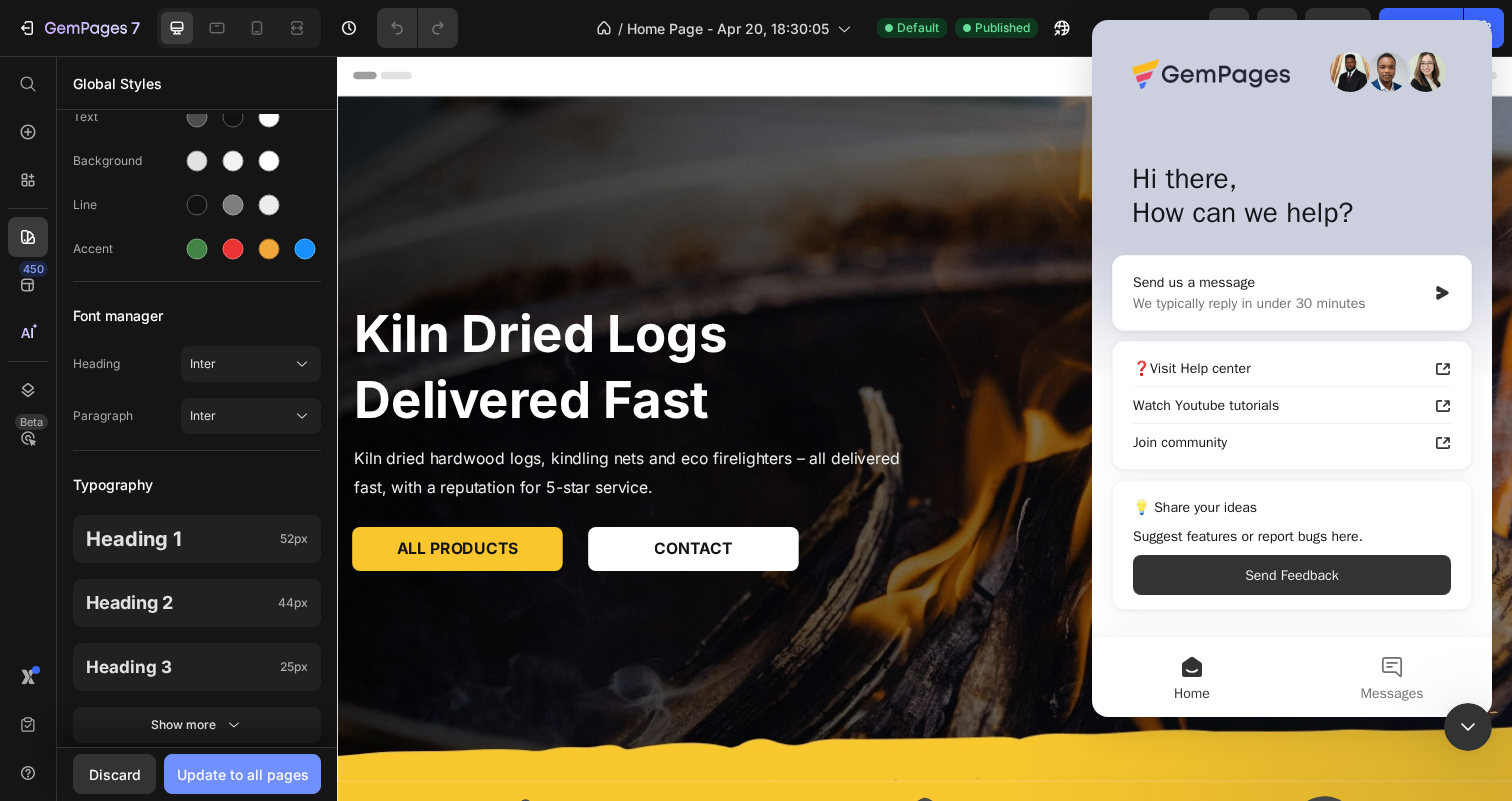 click on "Update to all pages" at bounding box center [242, 774] 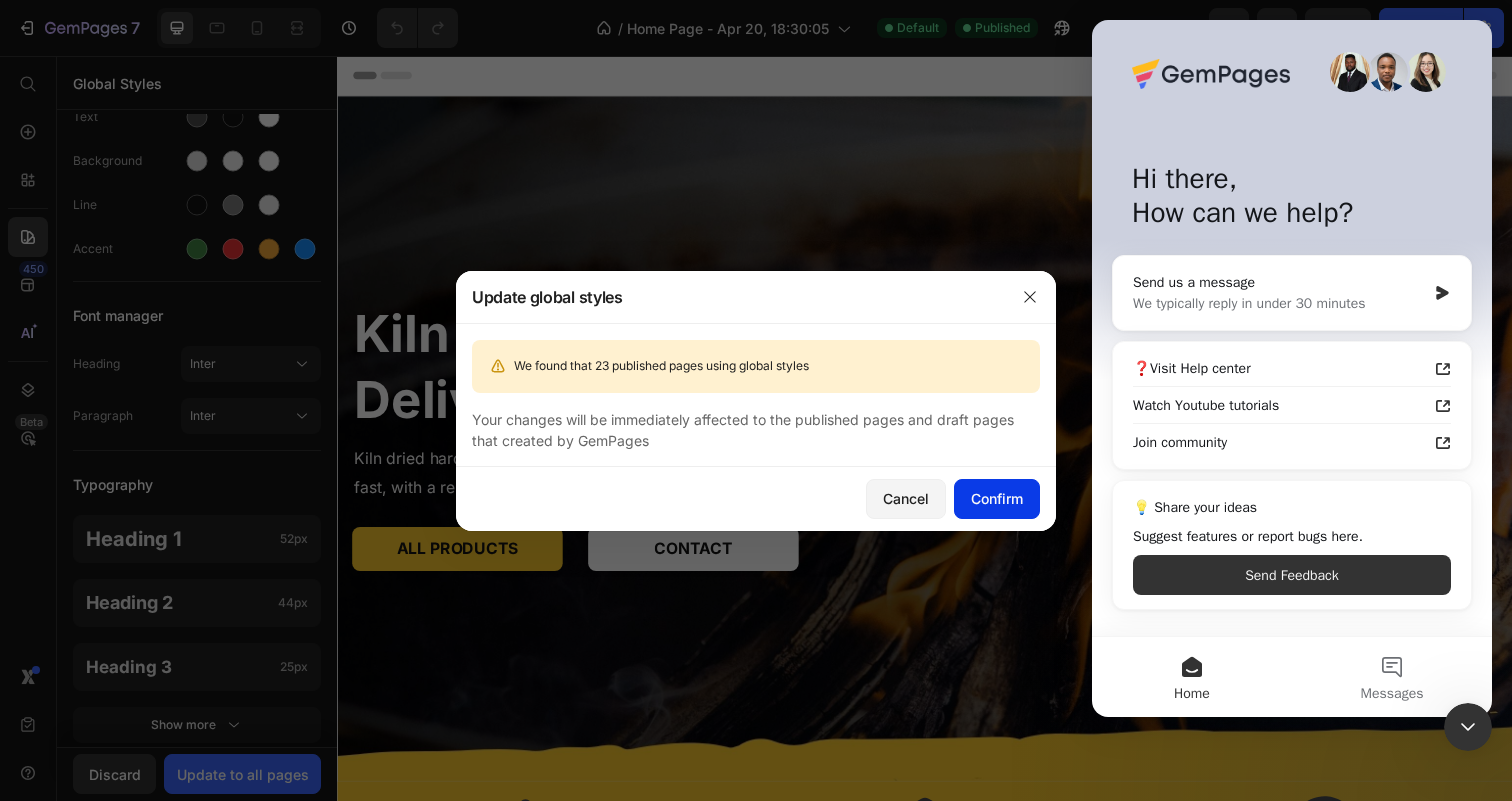 click on "Confirm" 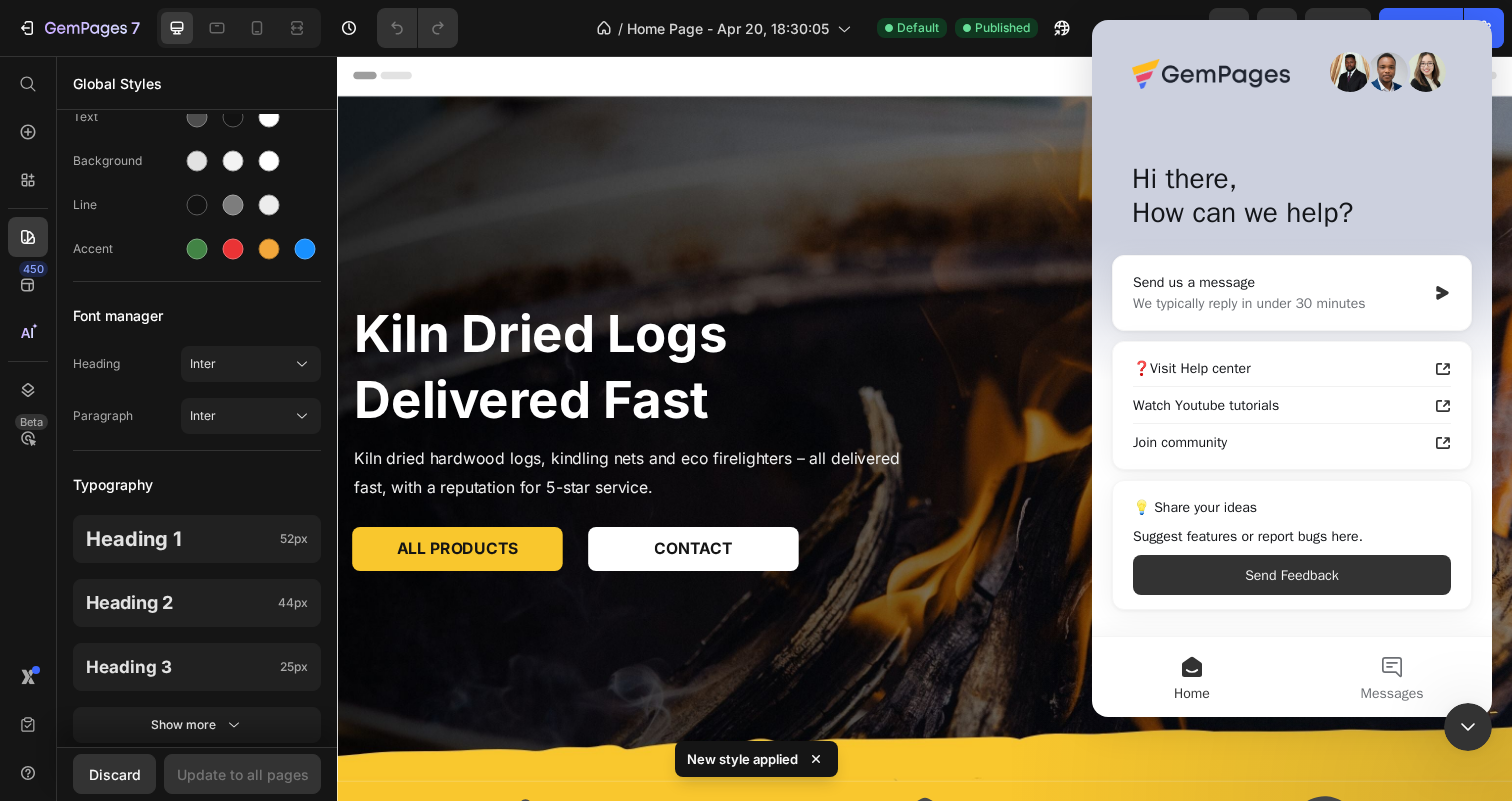 click 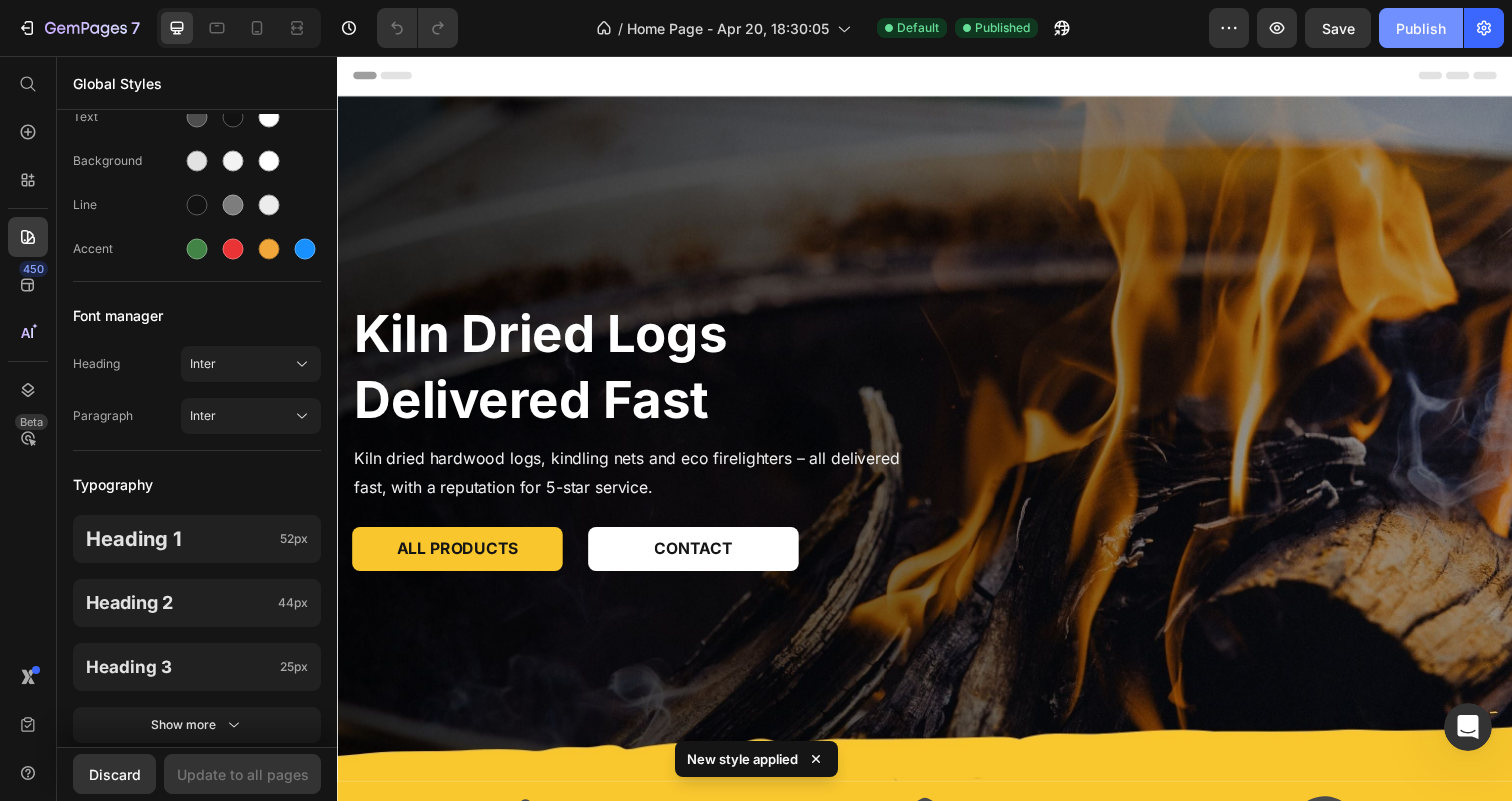 click on "Publish" at bounding box center (1421, 28) 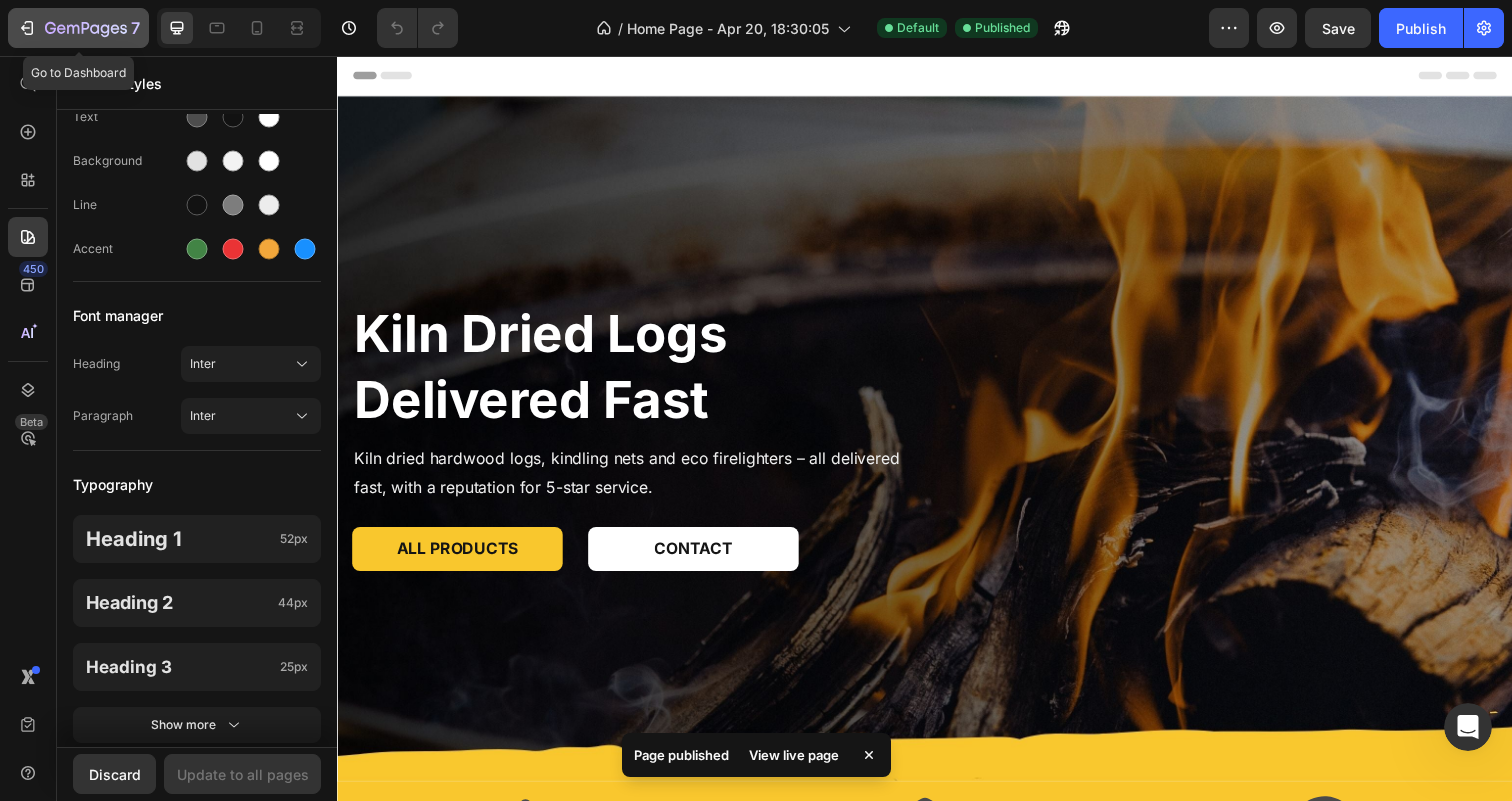 click on "7" at bounding box center (78, 28) 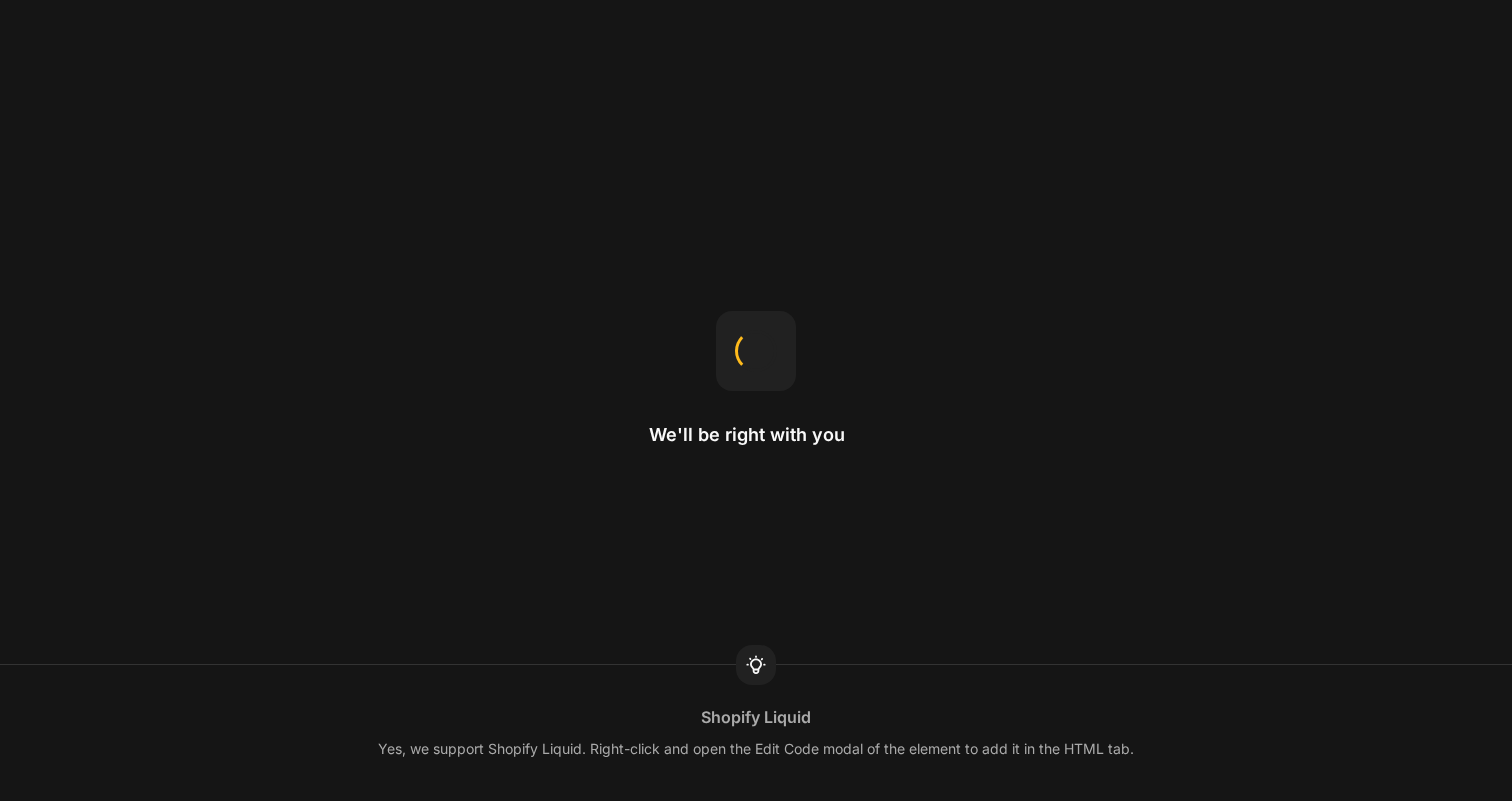 scroll, scrollTop: 0, scrollLeft: 0, axis: both 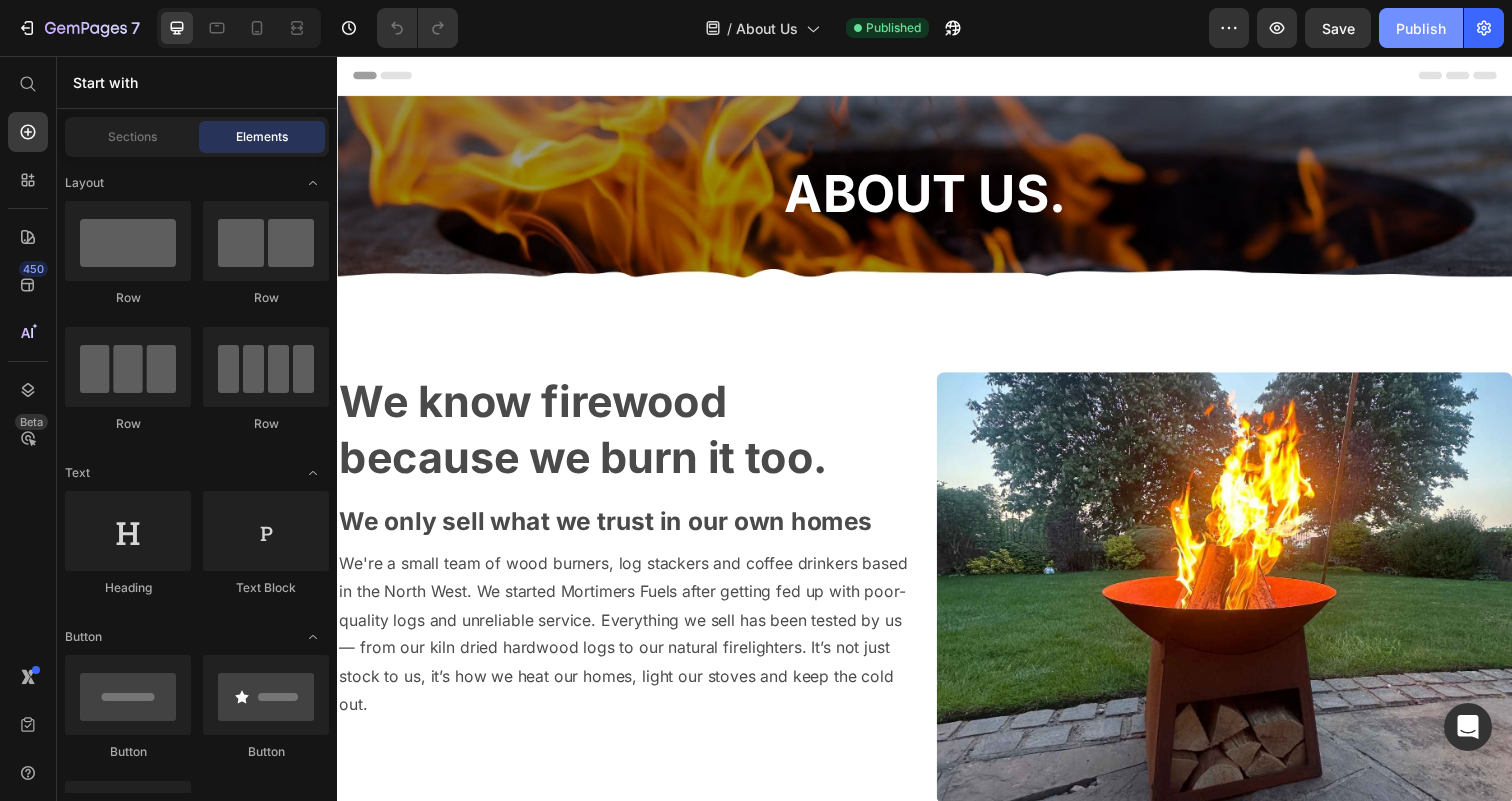 click on "Publish" at bounding box center [1421, 28] 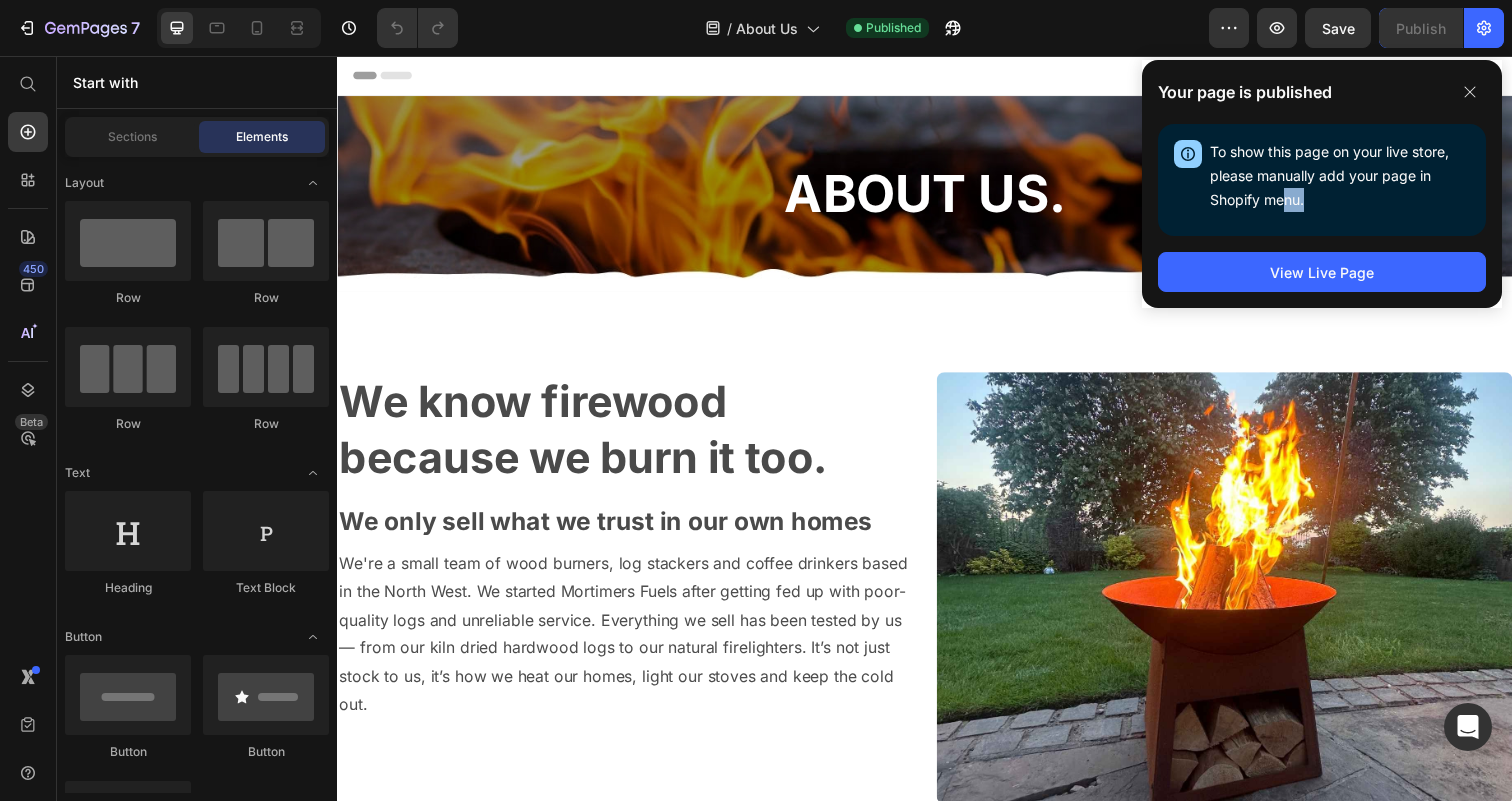 drag, startPoint x: 1319, startPoint y: 211, endPoint x: 1285, endPoint y: 188, distance: 41.04875 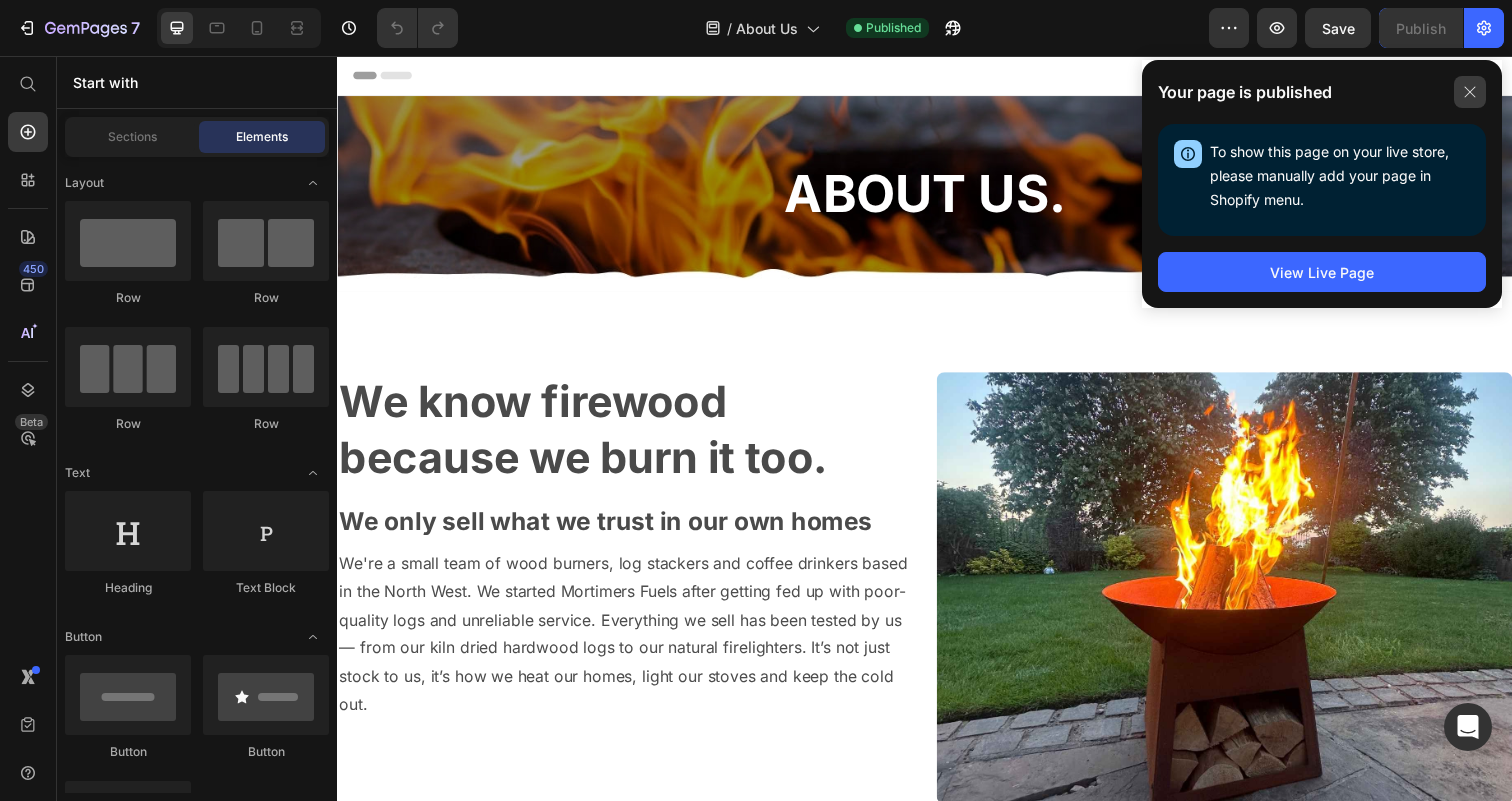 click 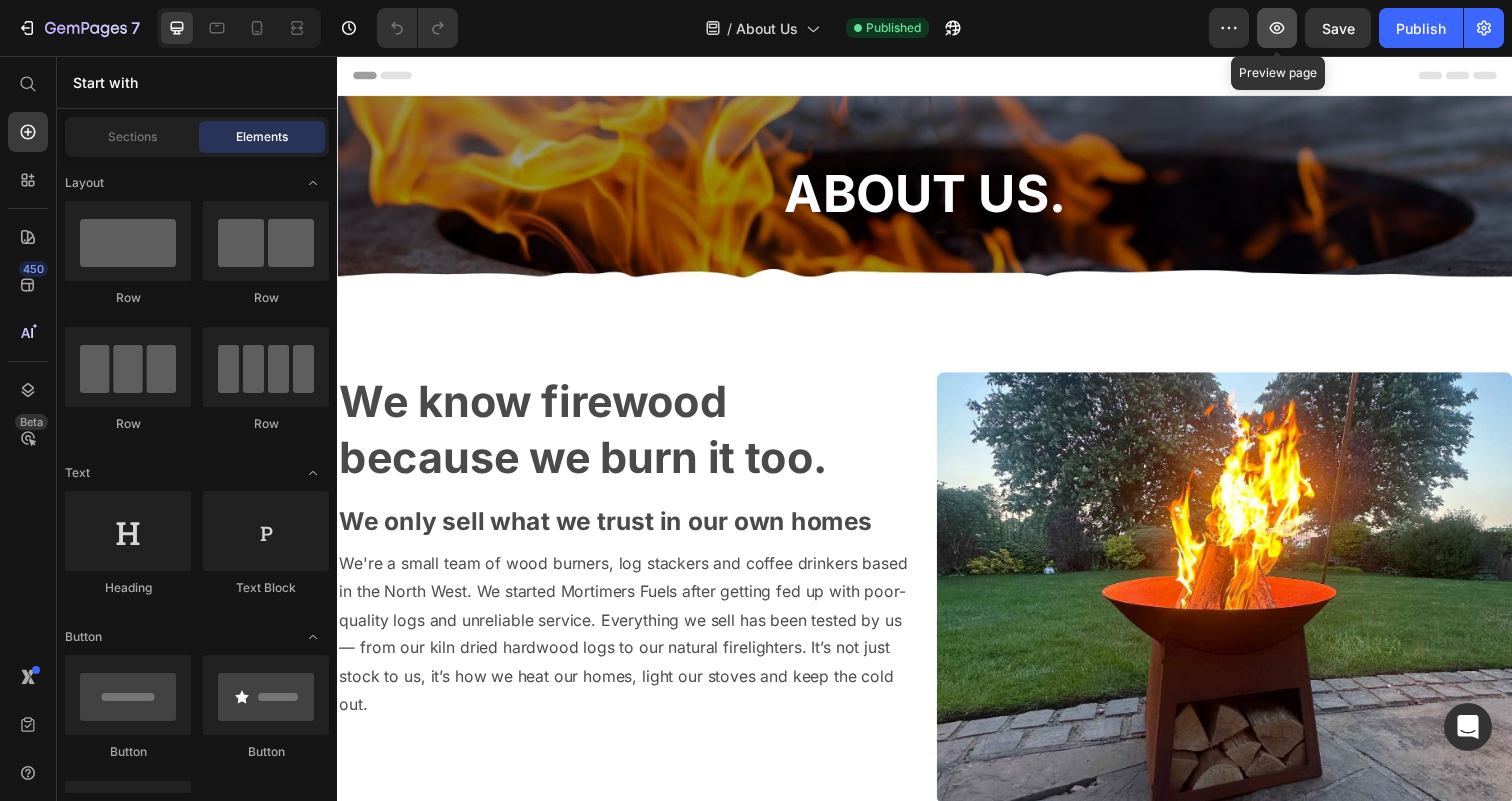 click 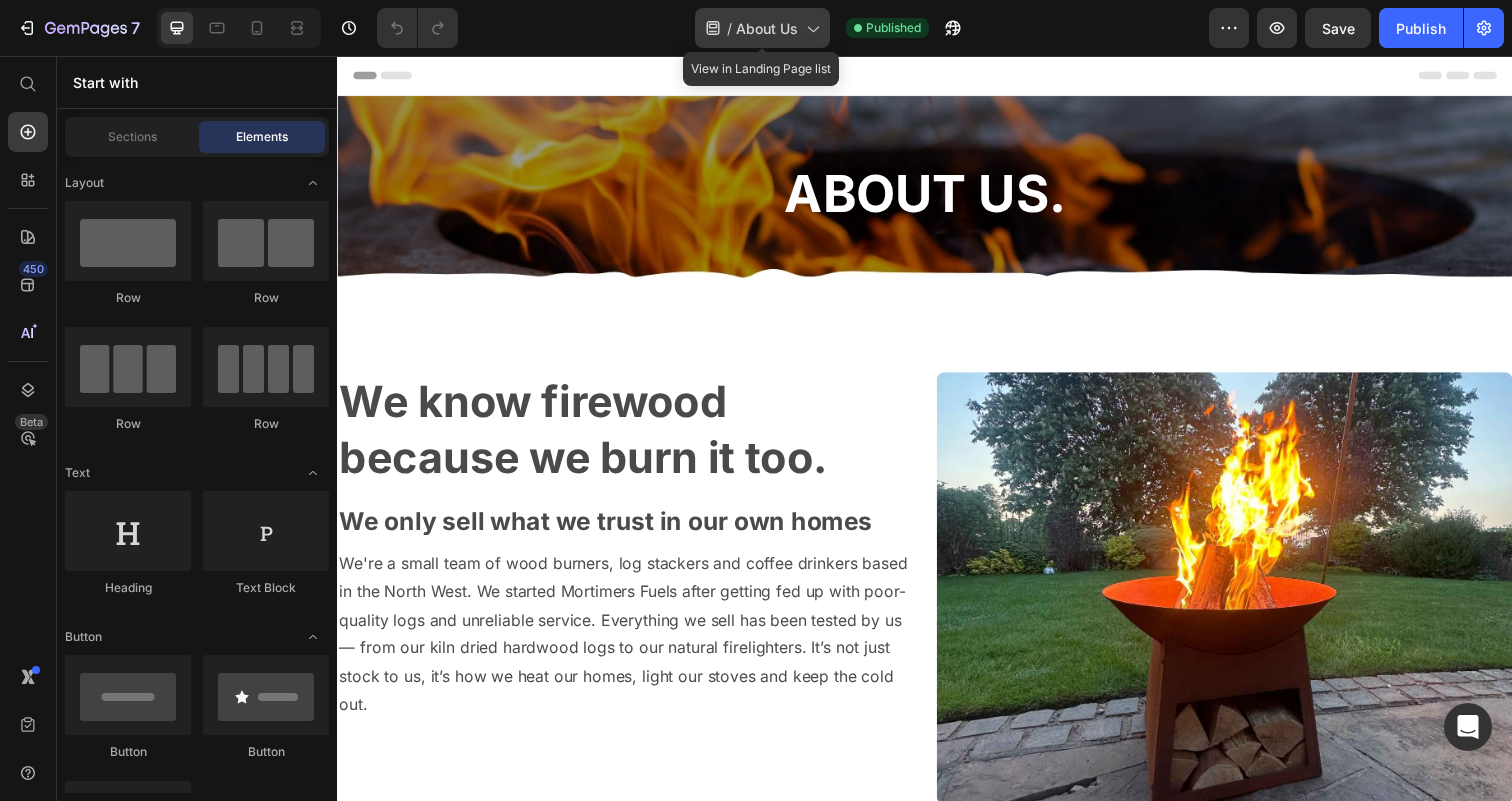 click on "/  About Us" 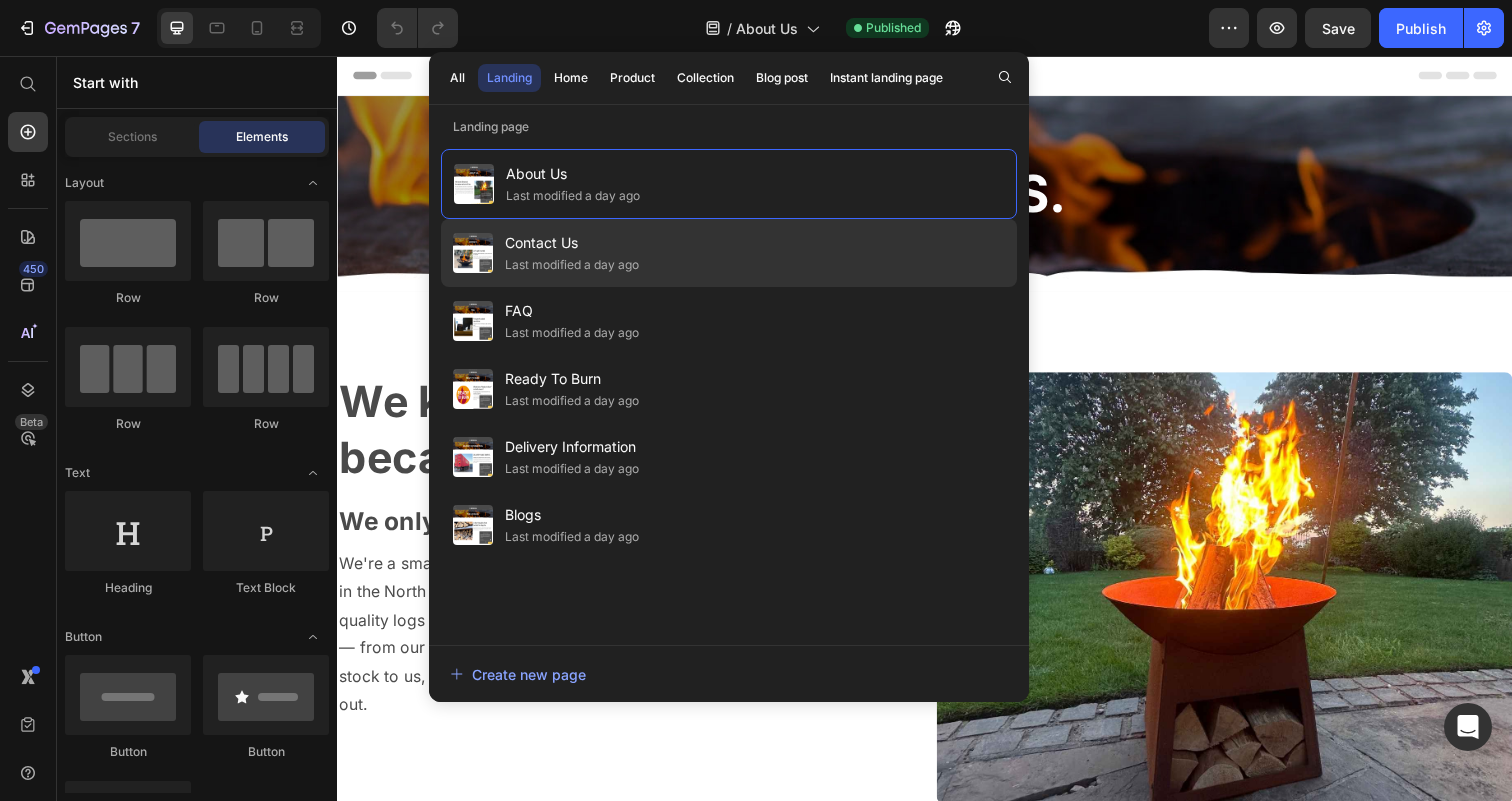 click on "Contact Us Last modified a day ago" 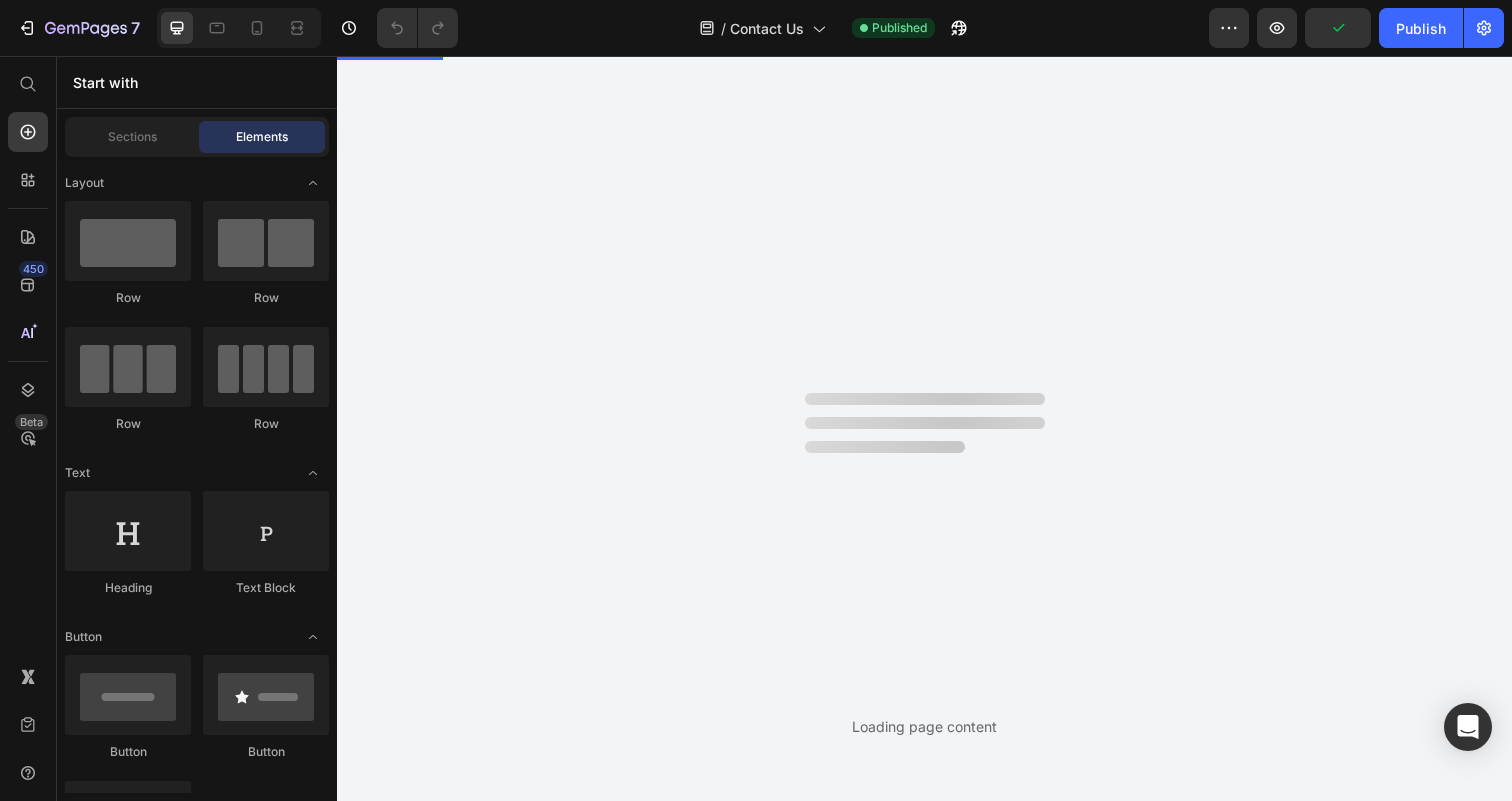 scroll, scrollTop: 0, scrollLeft: 0, axis: both 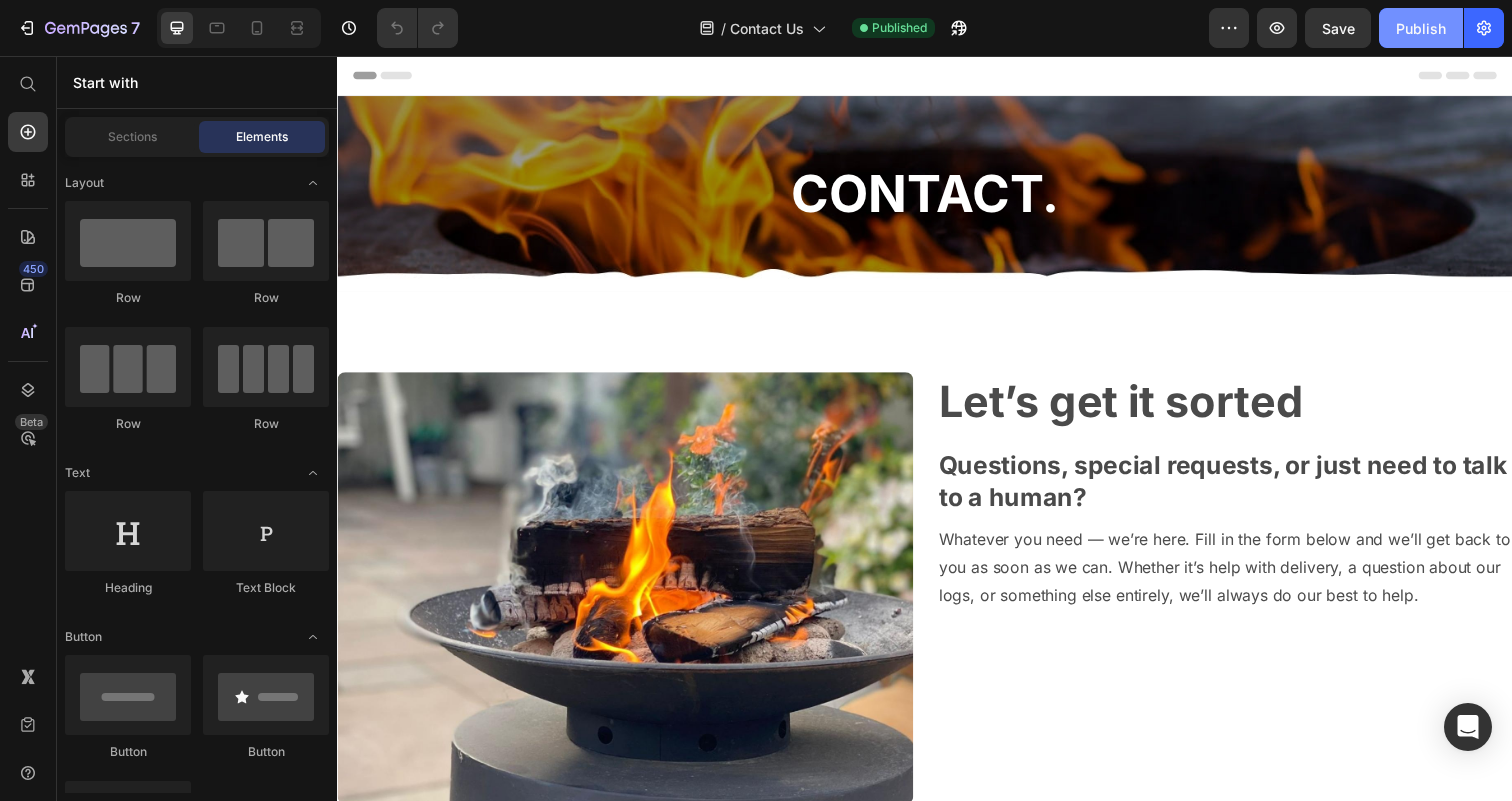 click on "Publish" 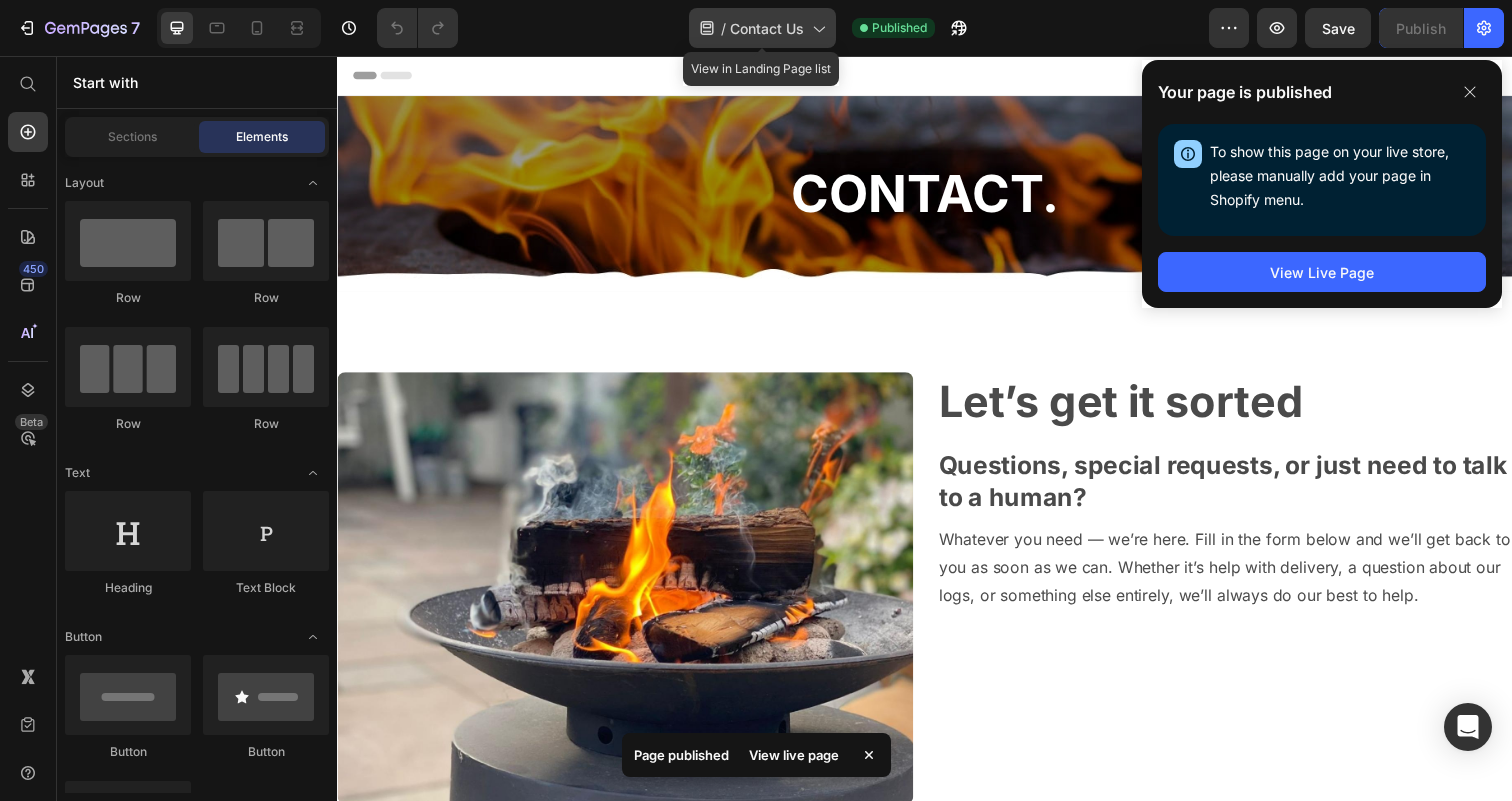click on "Contact Us" at bounding box center (767, 28) 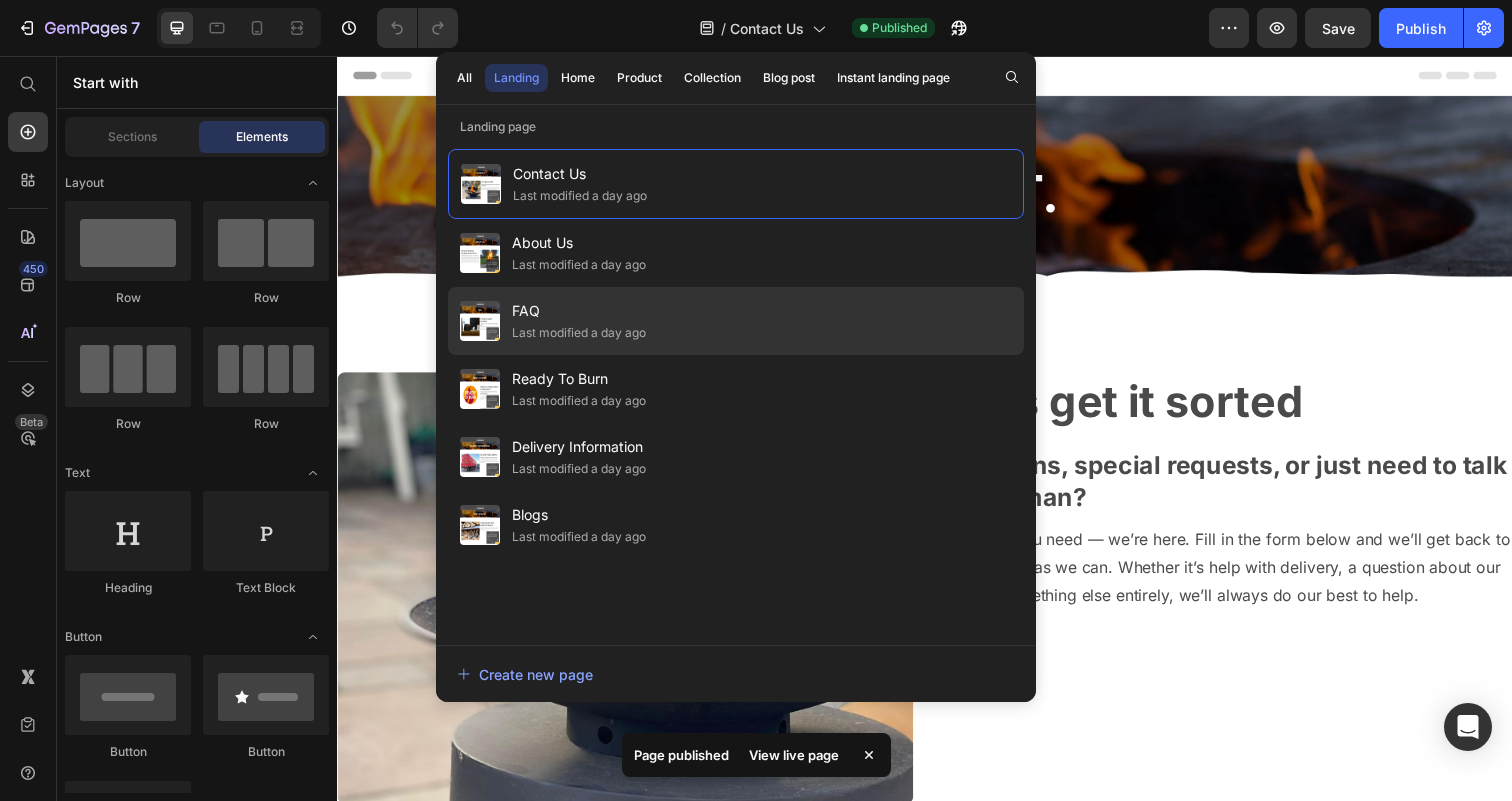 click on "FAQ Last modified a day ago" 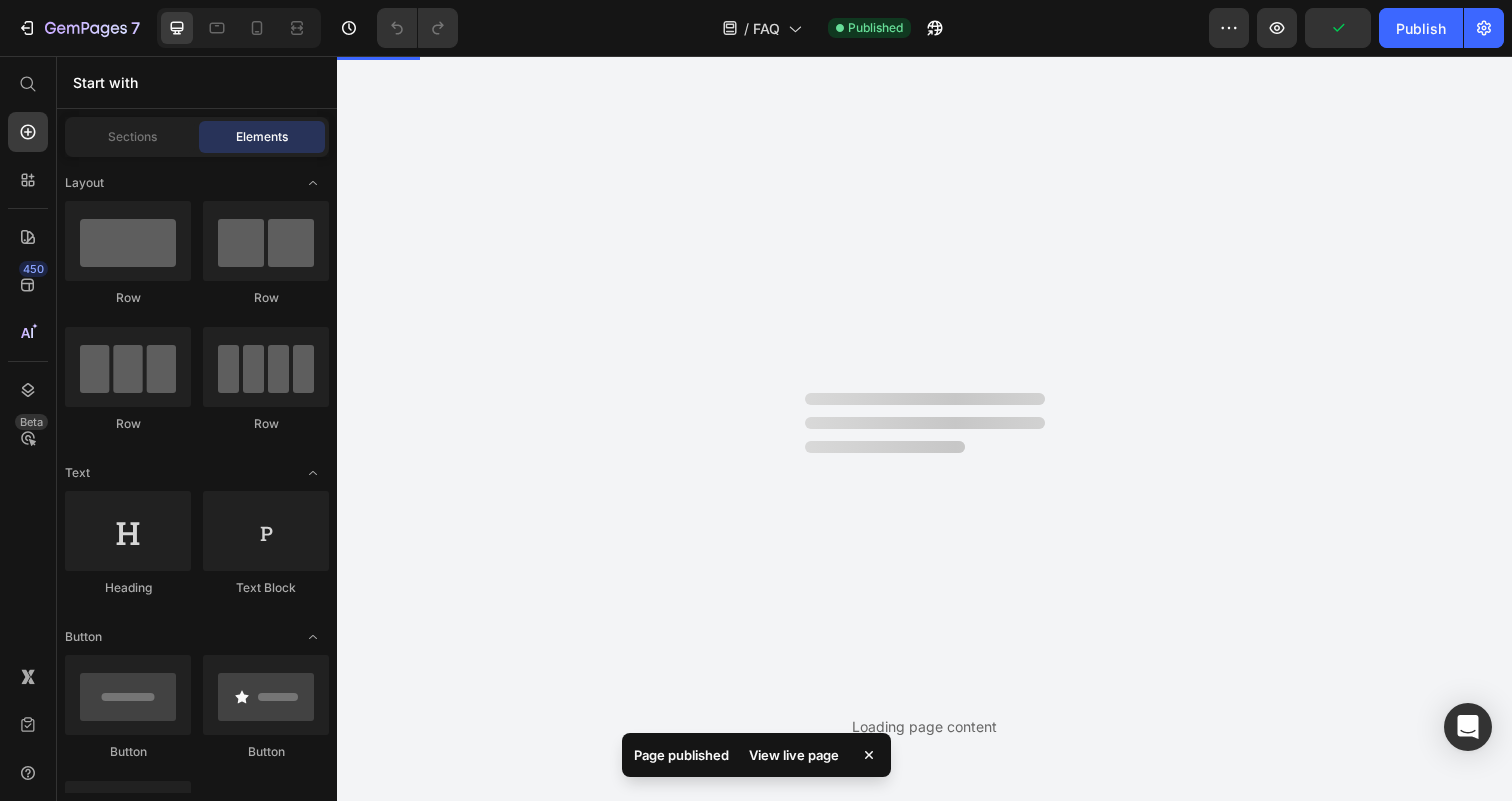 scroll, scrollTop: 0, scrollLeft: 0, axis: both 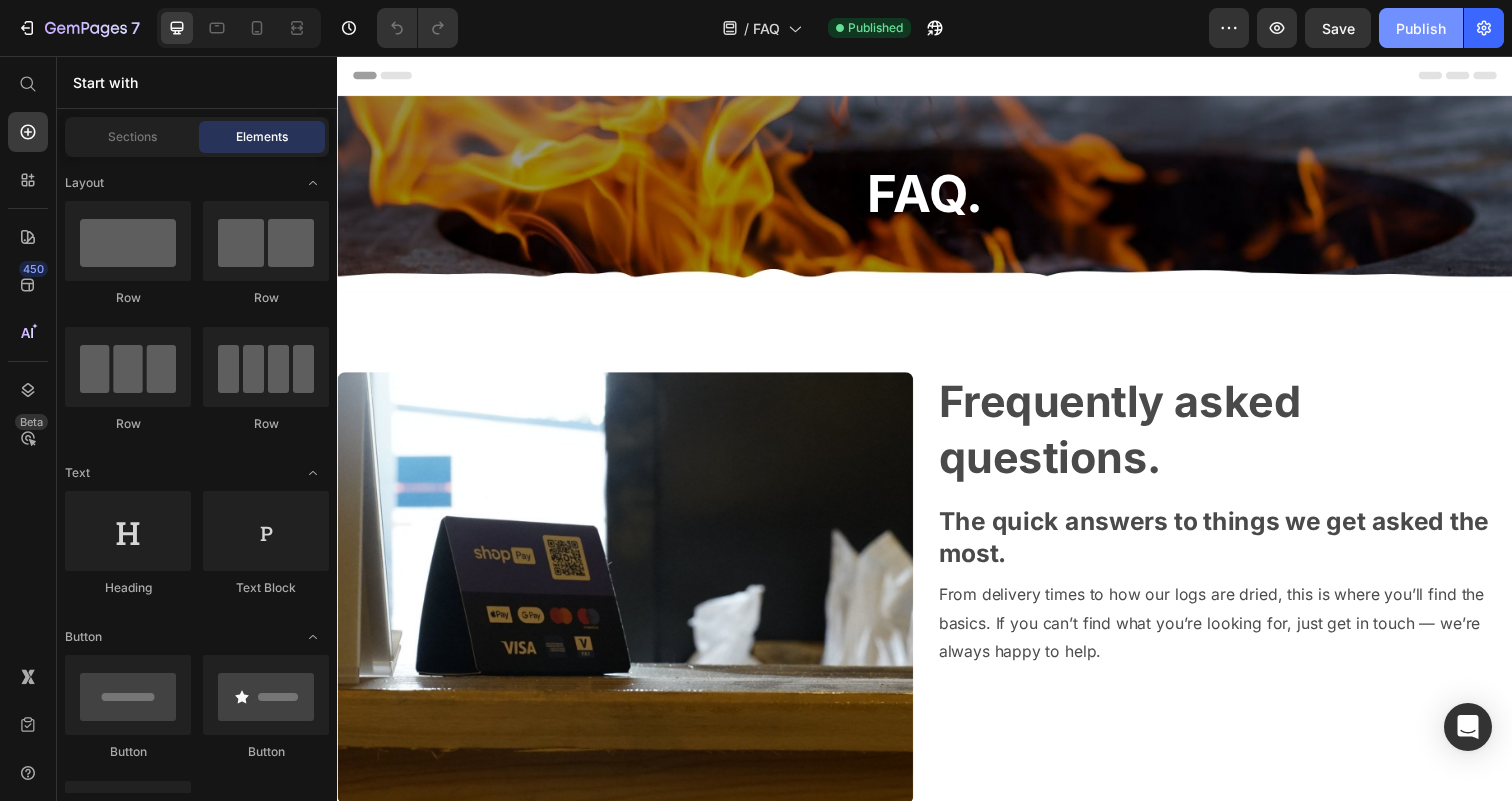 click on "Publish" 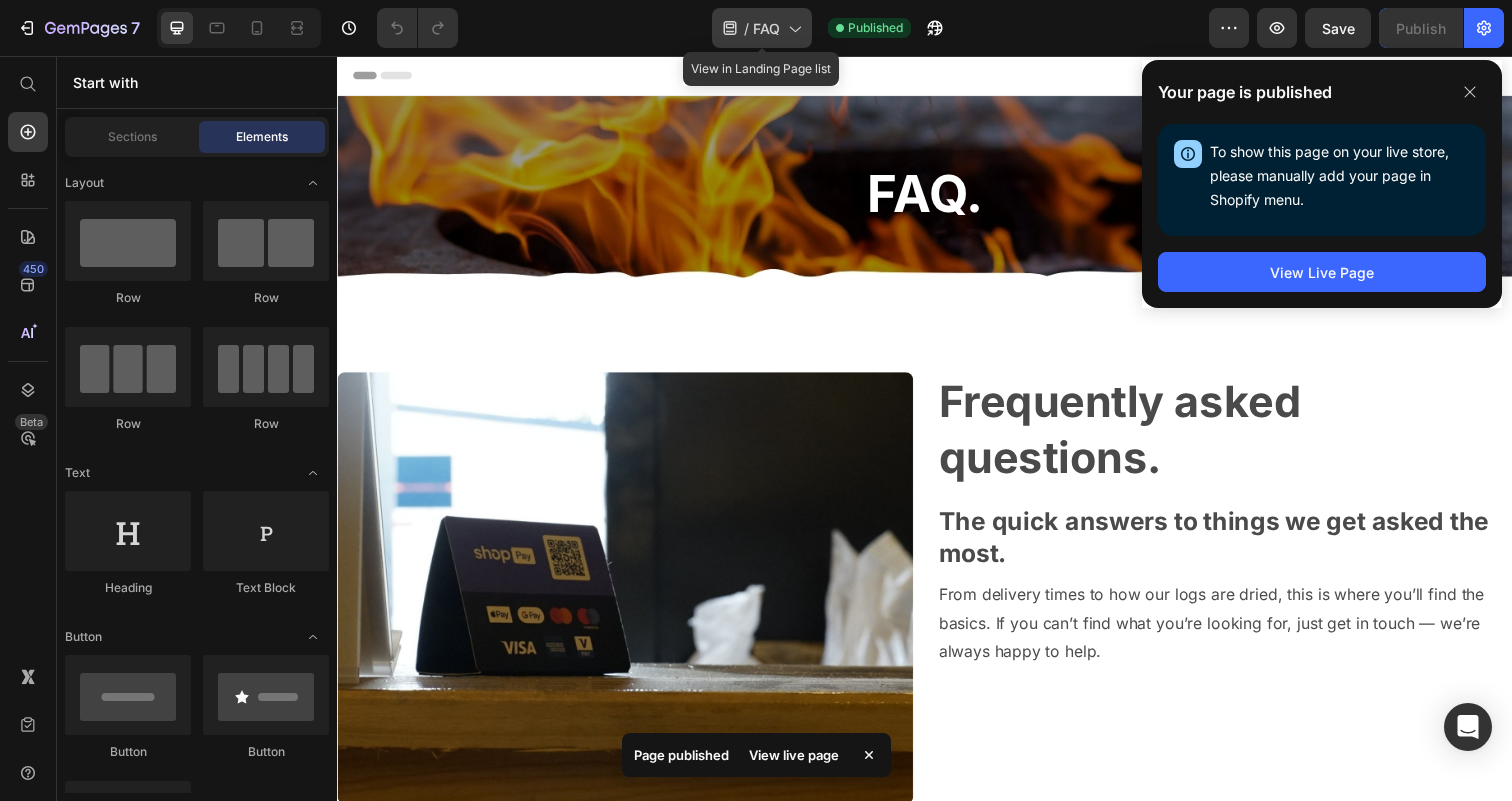 click on "/  FAQ" 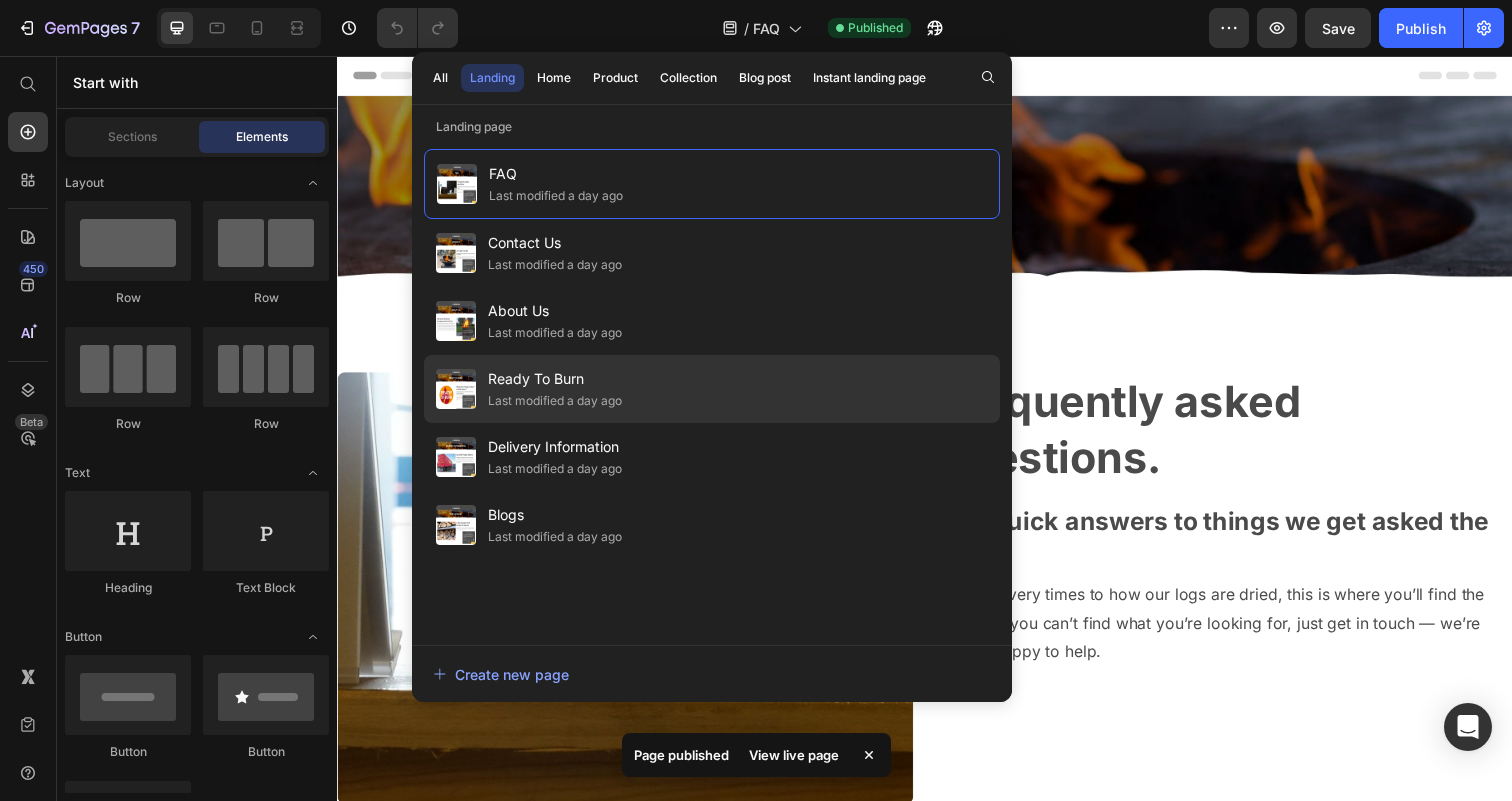 click on "Last modified a day ago" 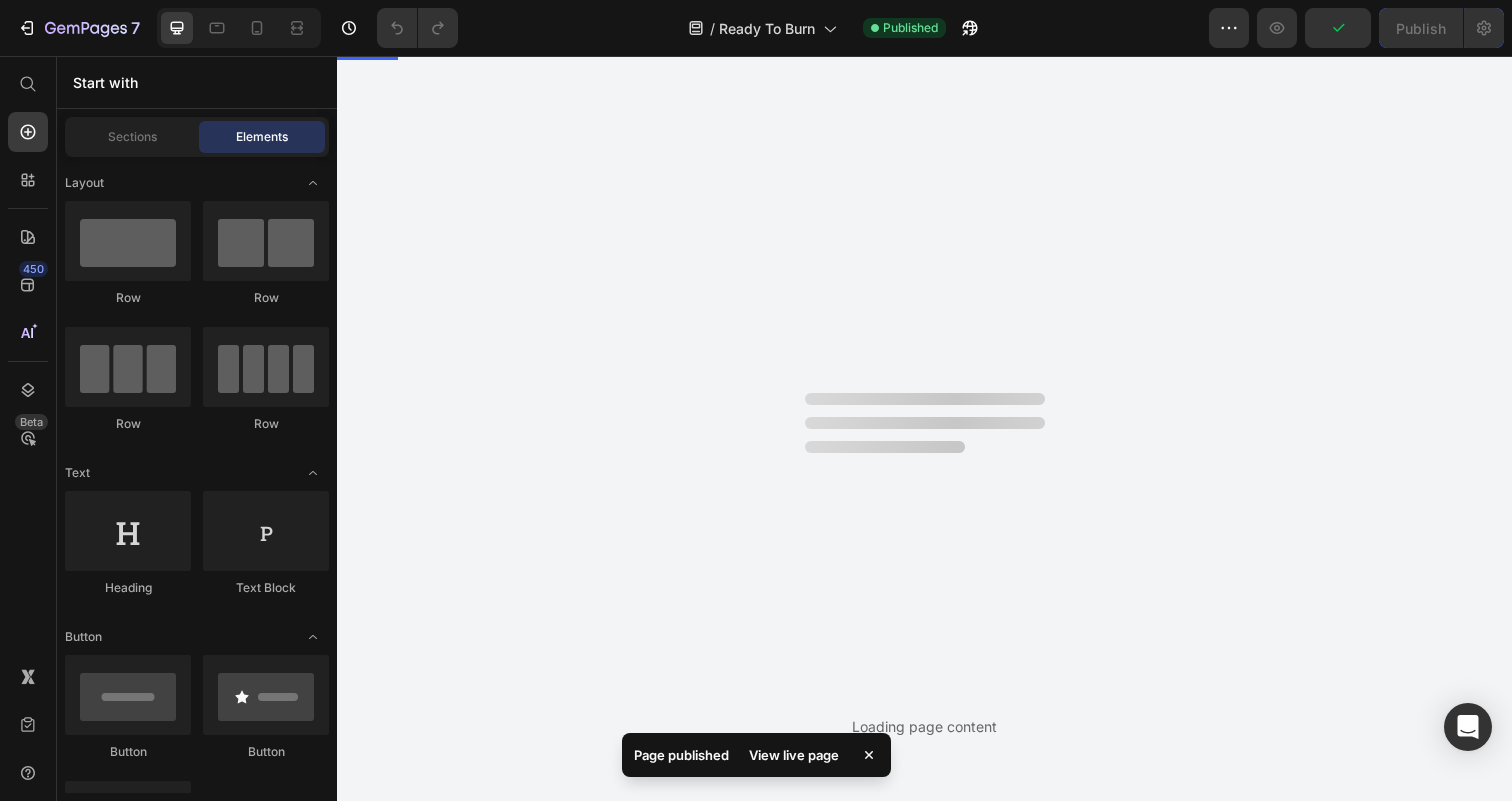 scroll, scrollTop: 0, scrollLeft: 0, axis: both 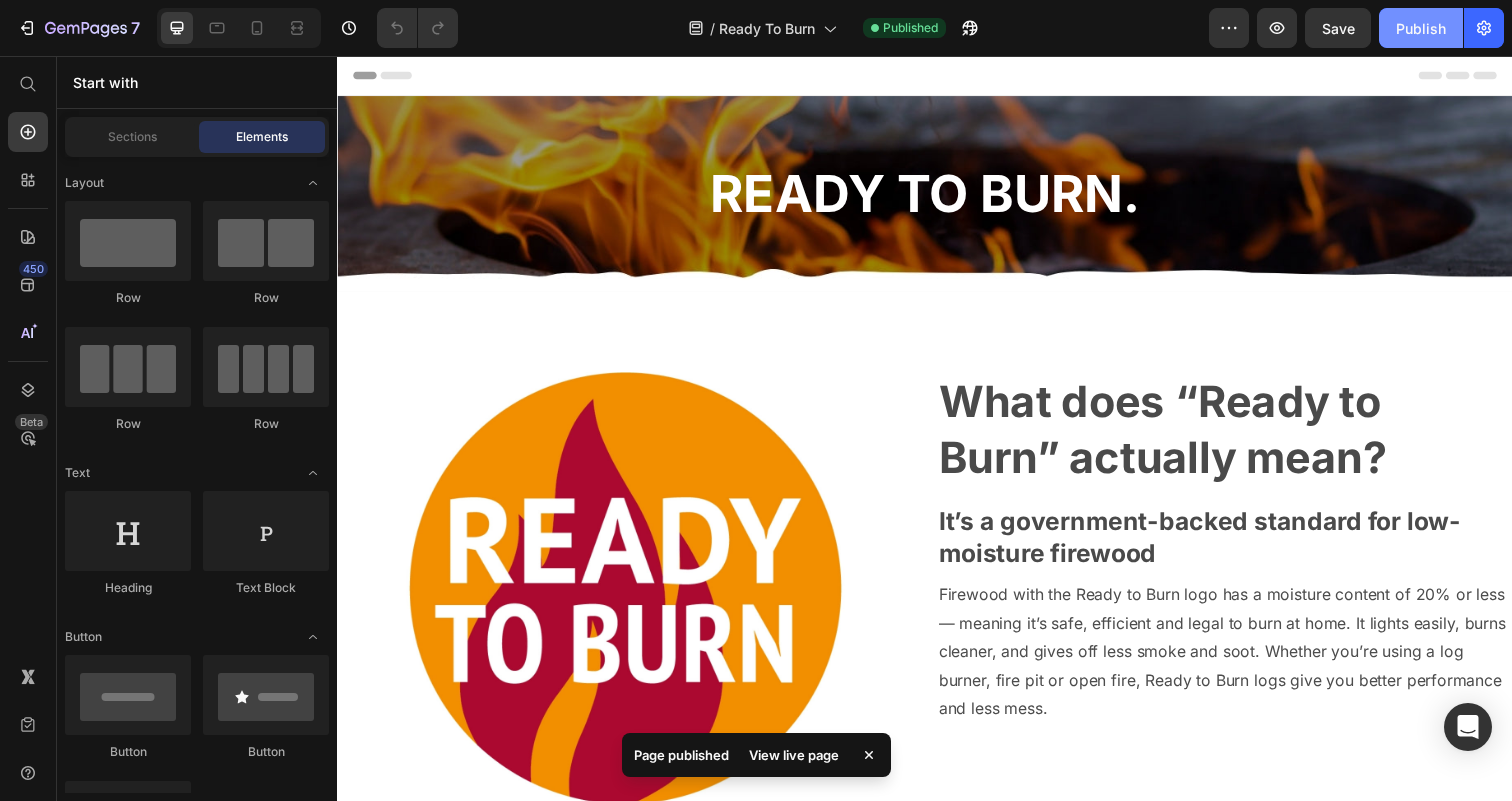 click on "Publish" at bounding box center [1421, 28] 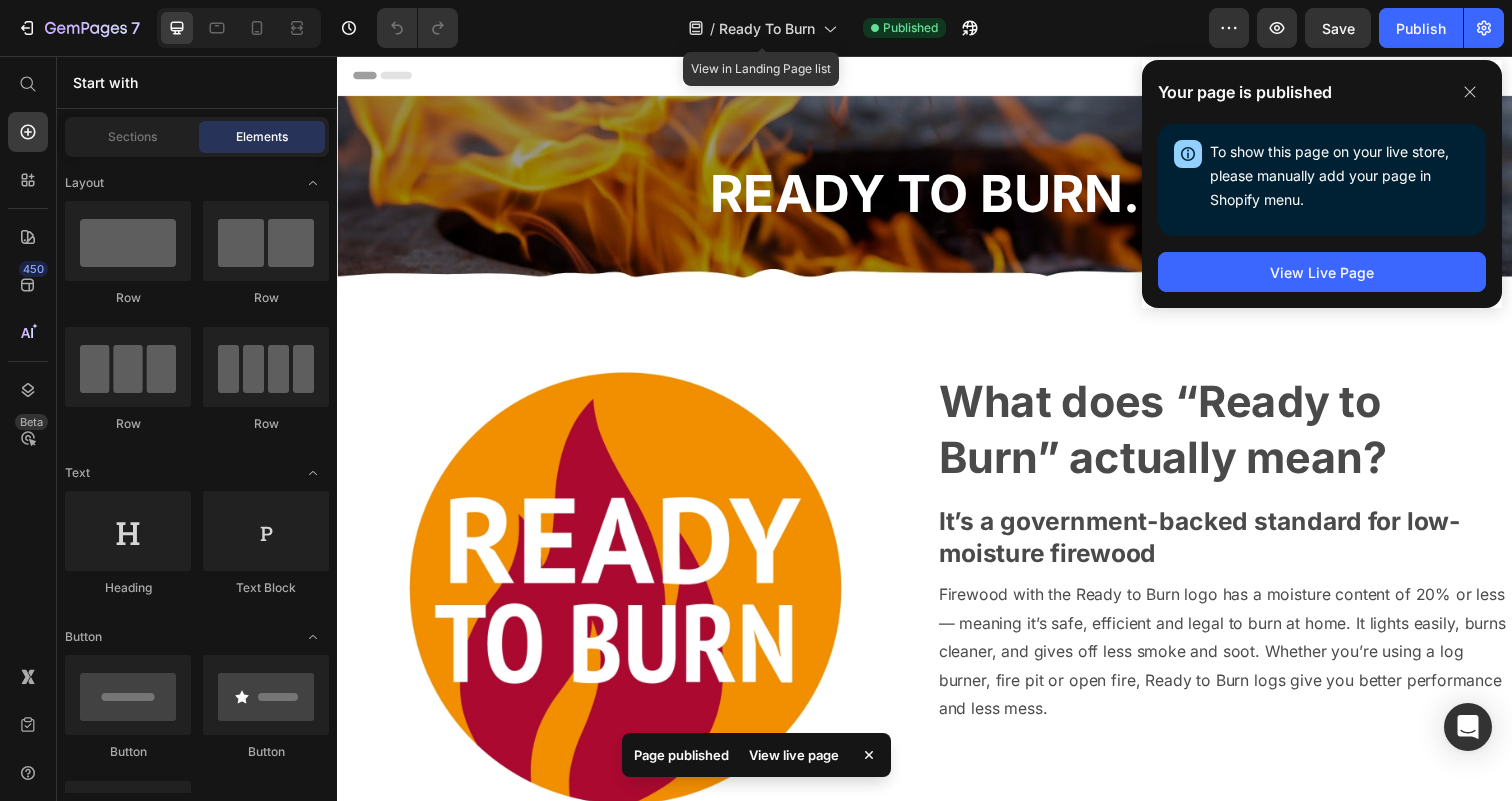 click on "/  Ready To Burn" 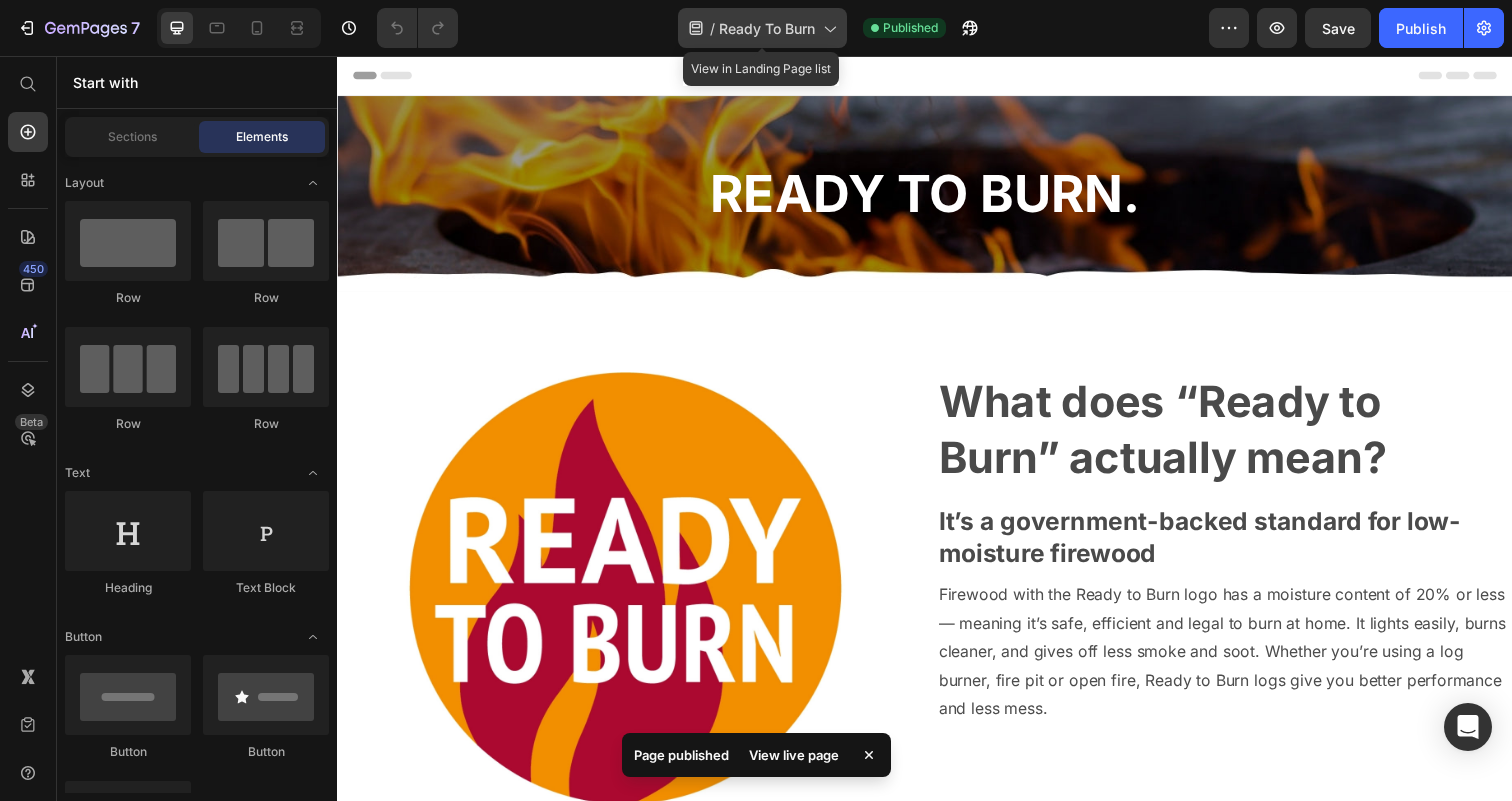 click on "Ready To Burn" at bounding box center [767, 28] 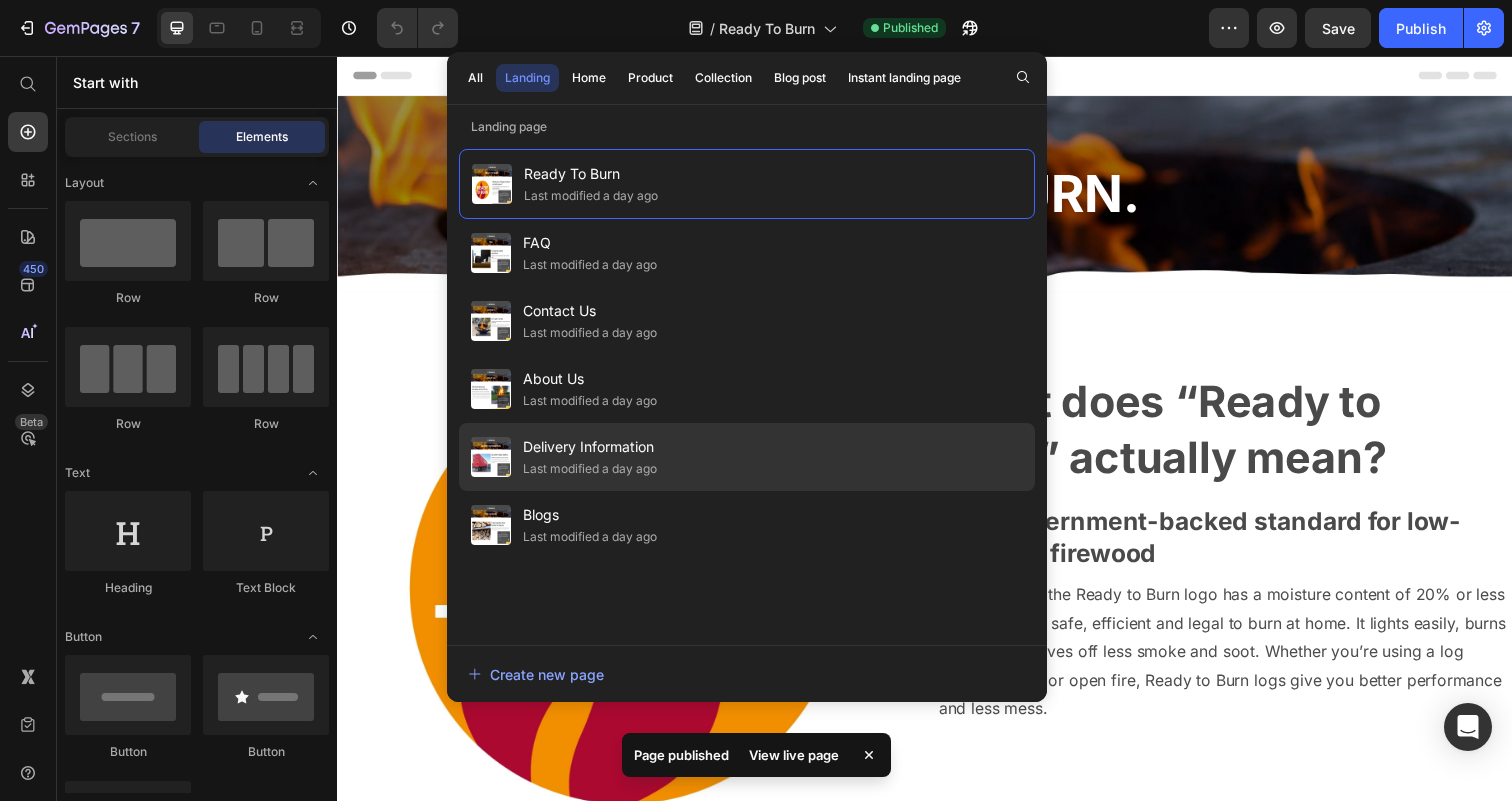 click on "Delivery Information Last modified a day ago" 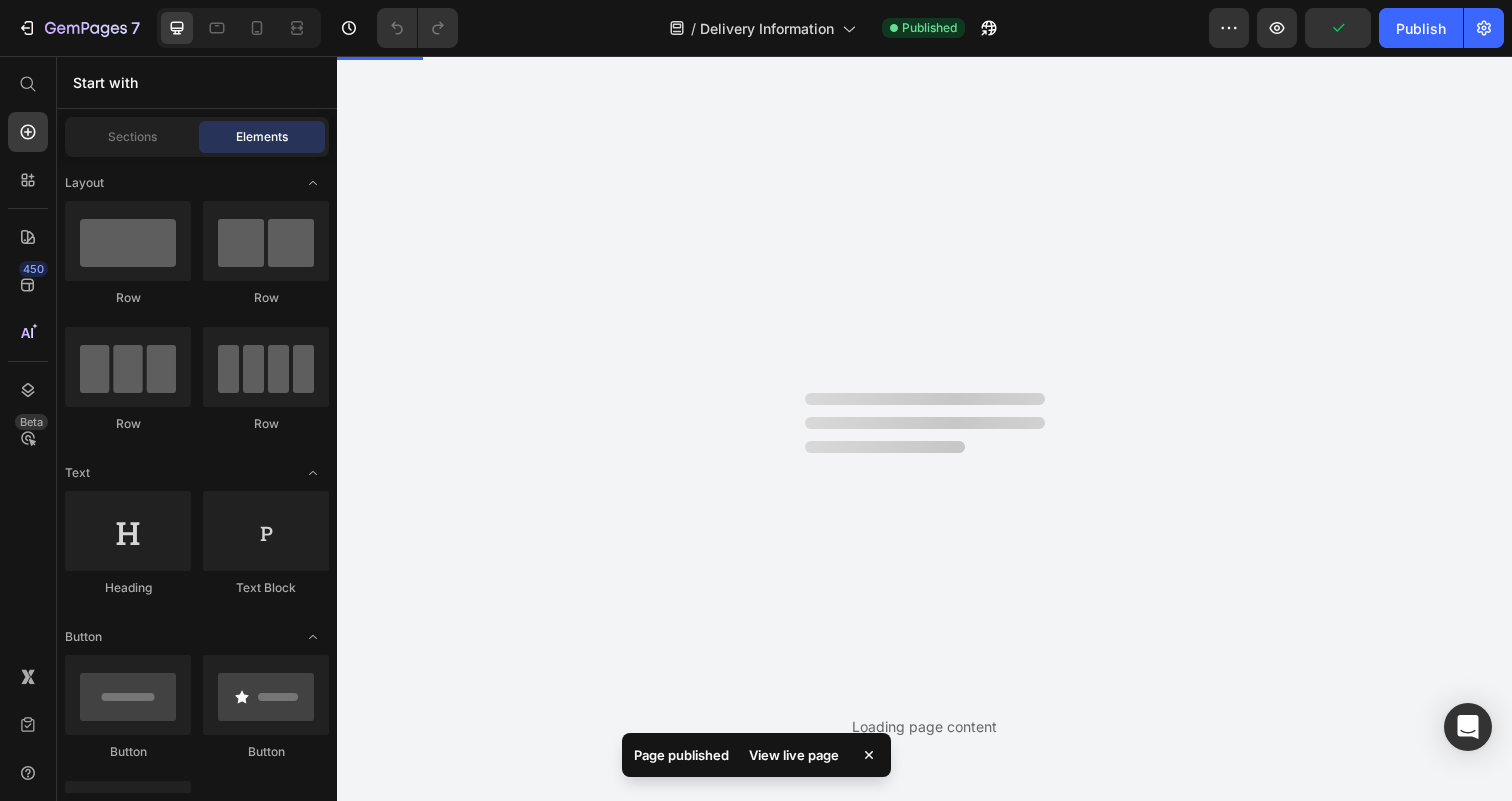 scroll, scrollTop: 0, scrollLeft: 0, axis: both 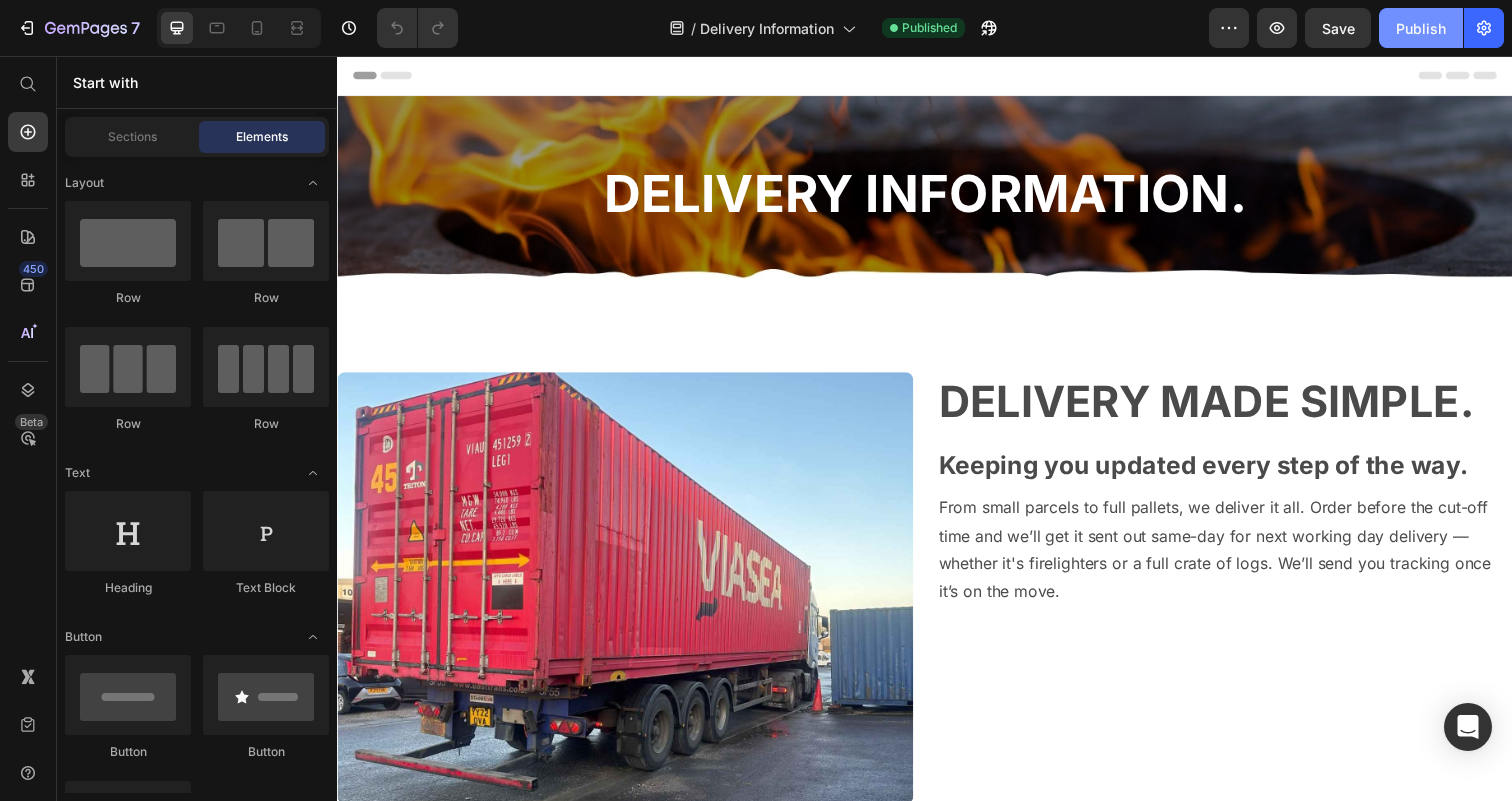 click on "Publish" at bounding box center (1421, 28) 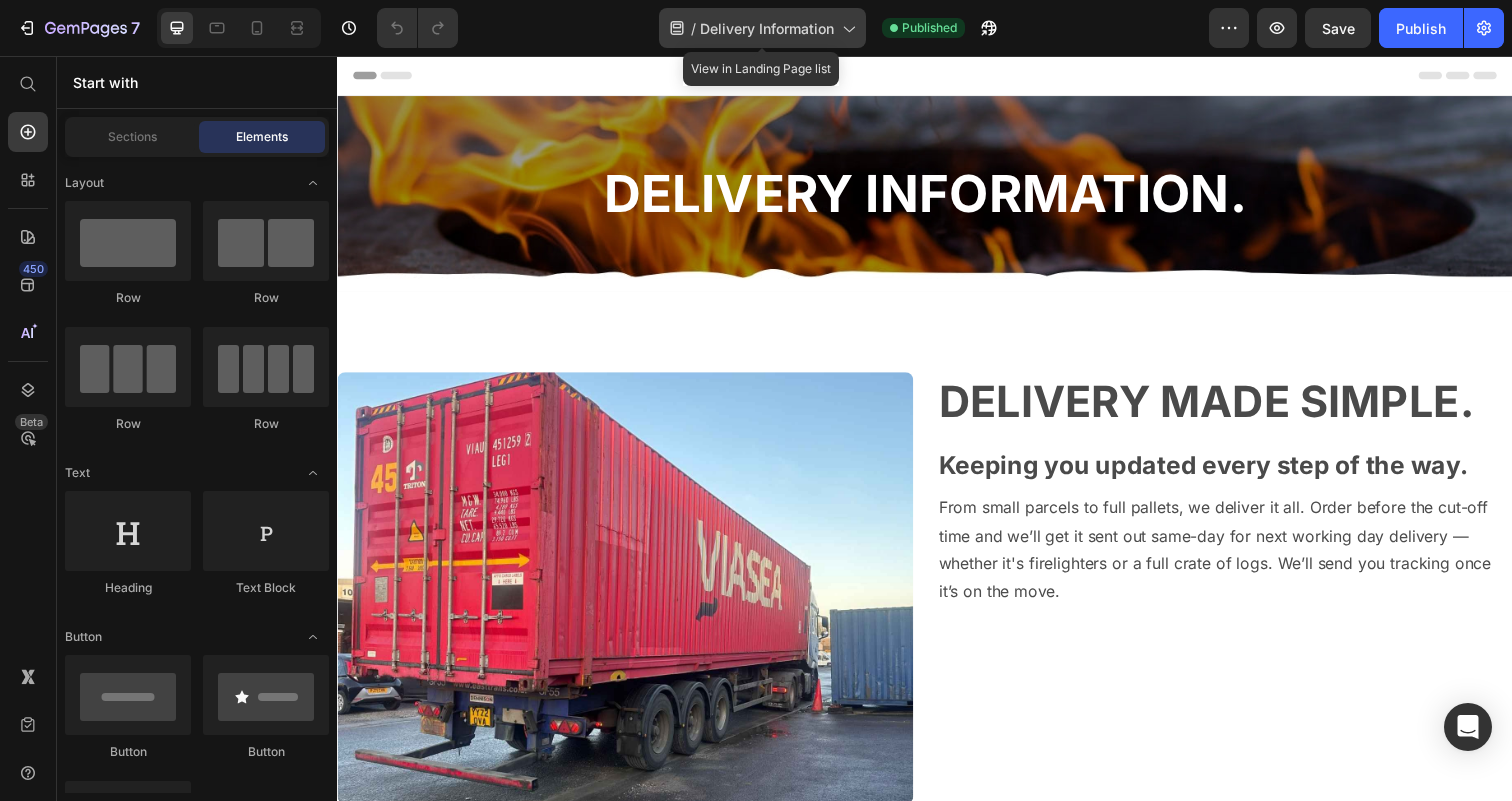 click on "Delivery Information" at bounding box center (767, 28) 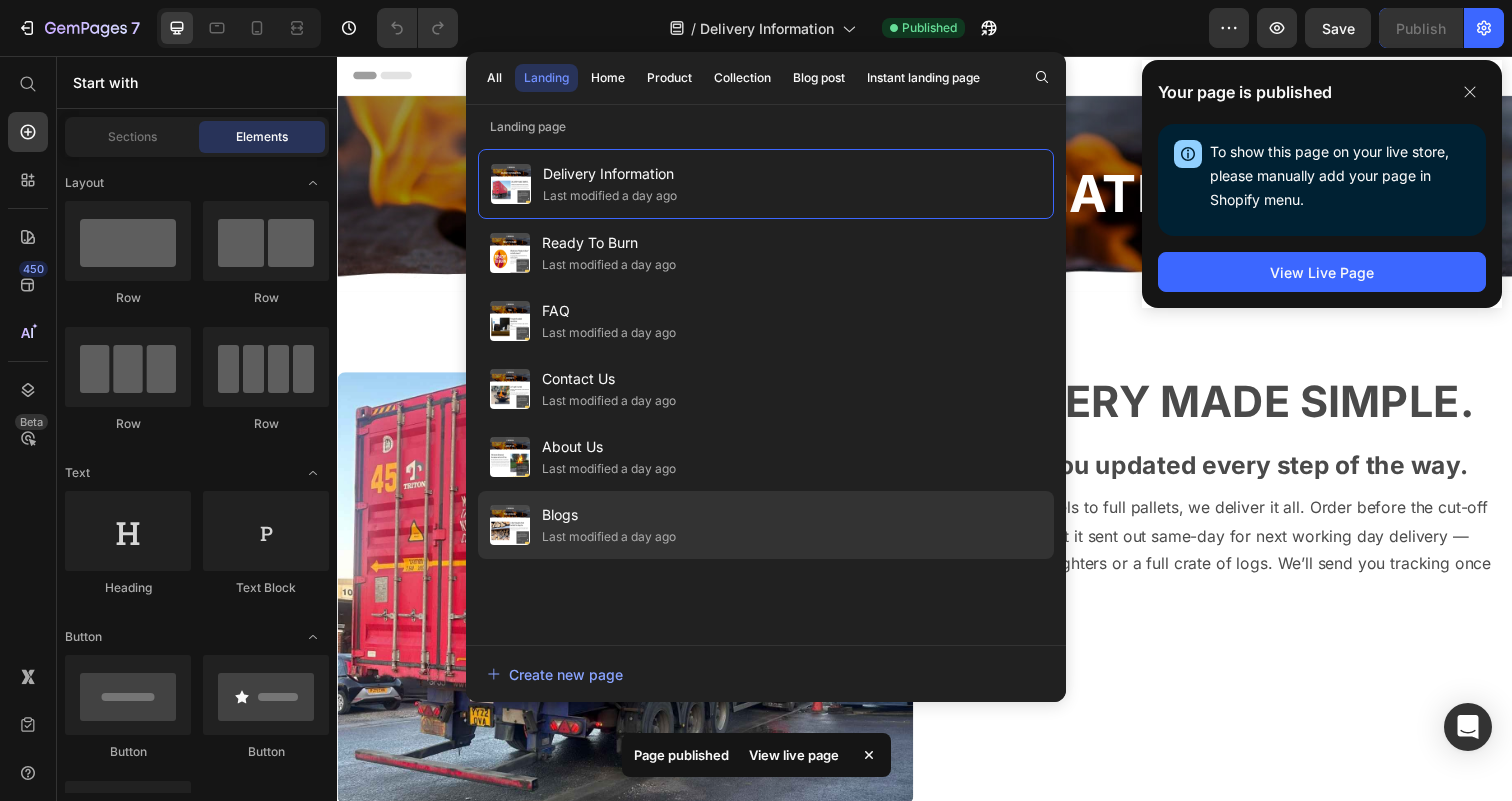 click on "Blogs Last modified a day ago" 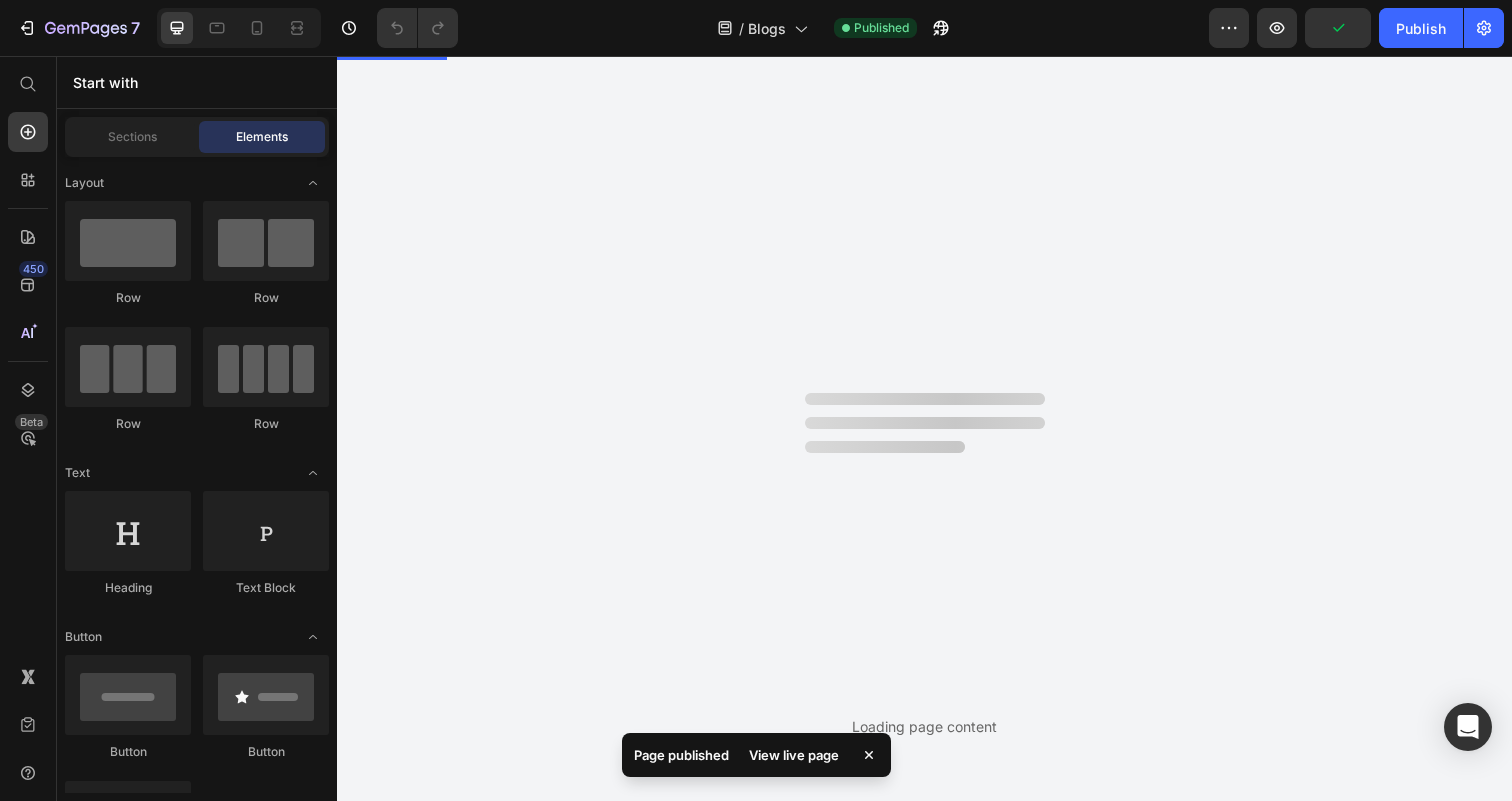 scroll, scrollTop: 0, scrollLeft: 0, axis: both 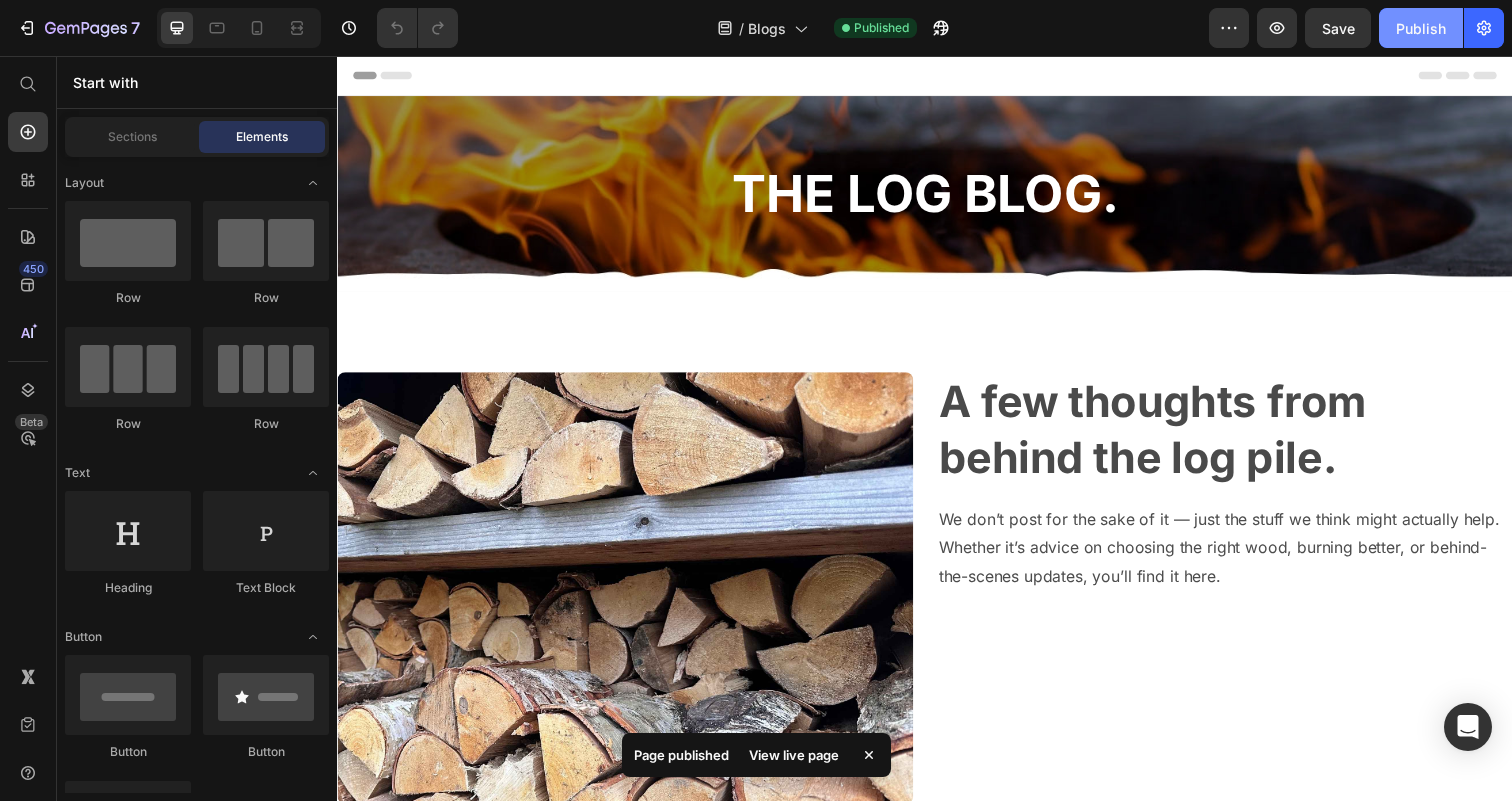 click on "Publish" at bounding box center [1421, 28] 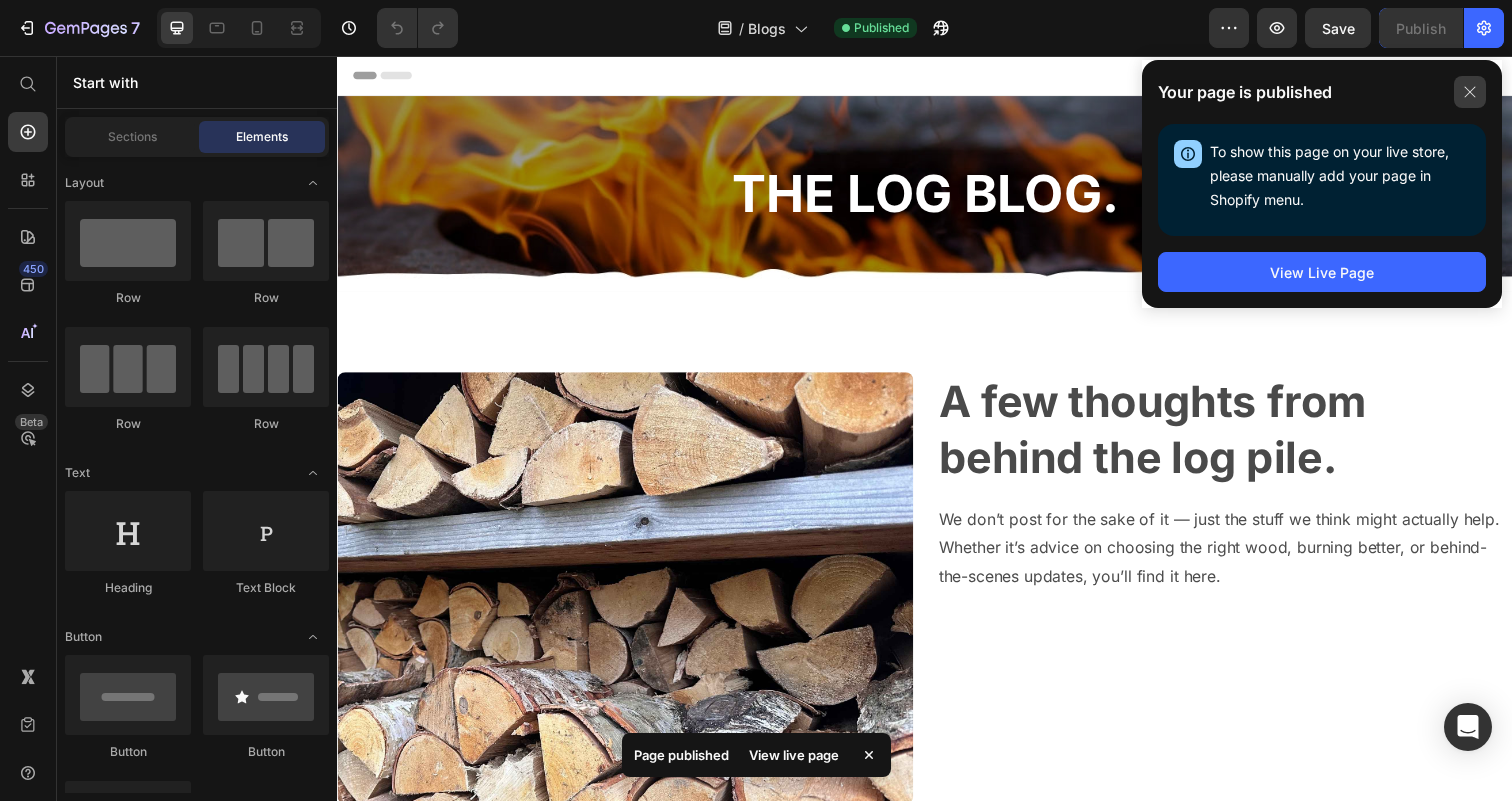 click 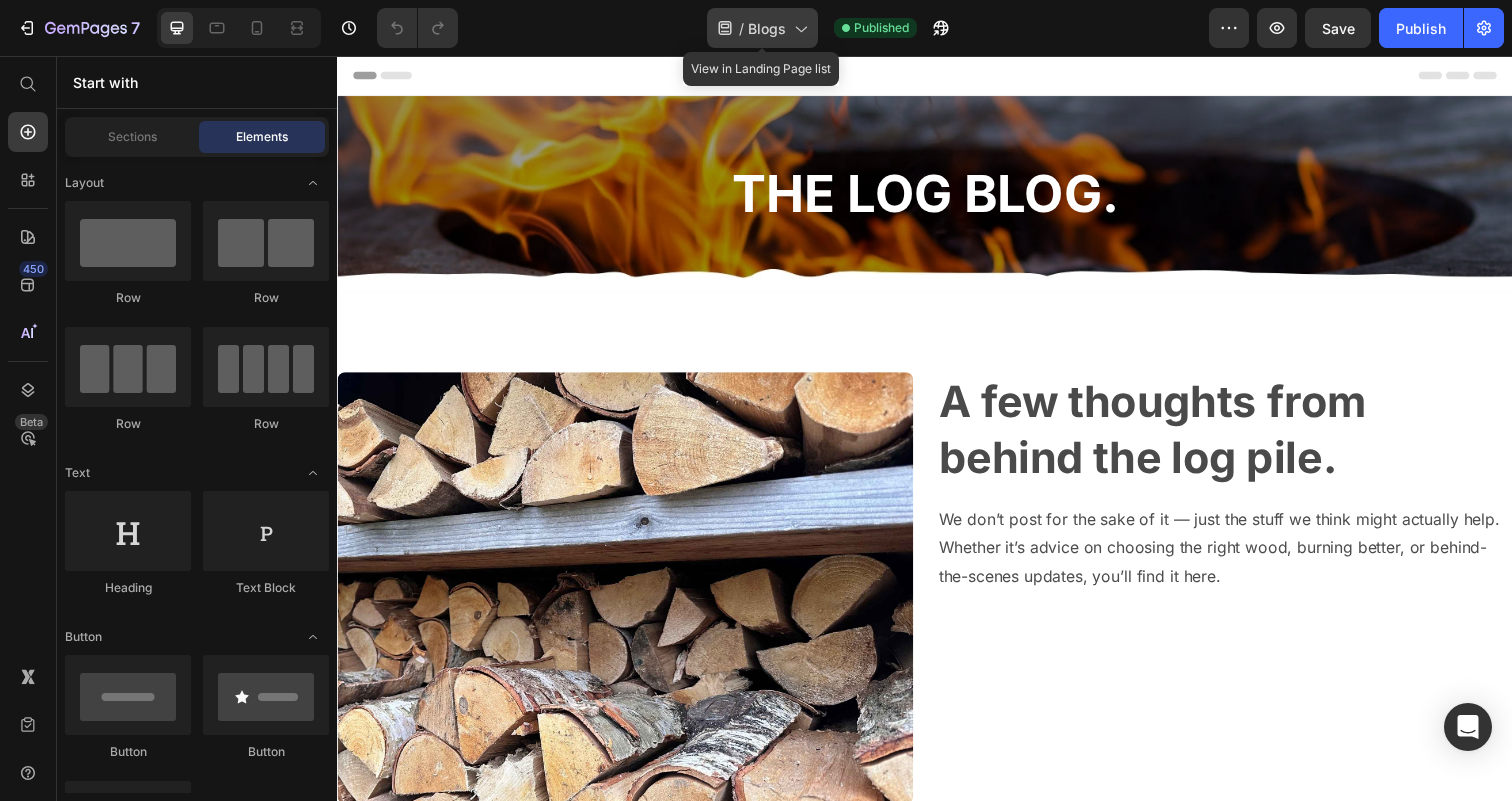 click on "/  Blogs" 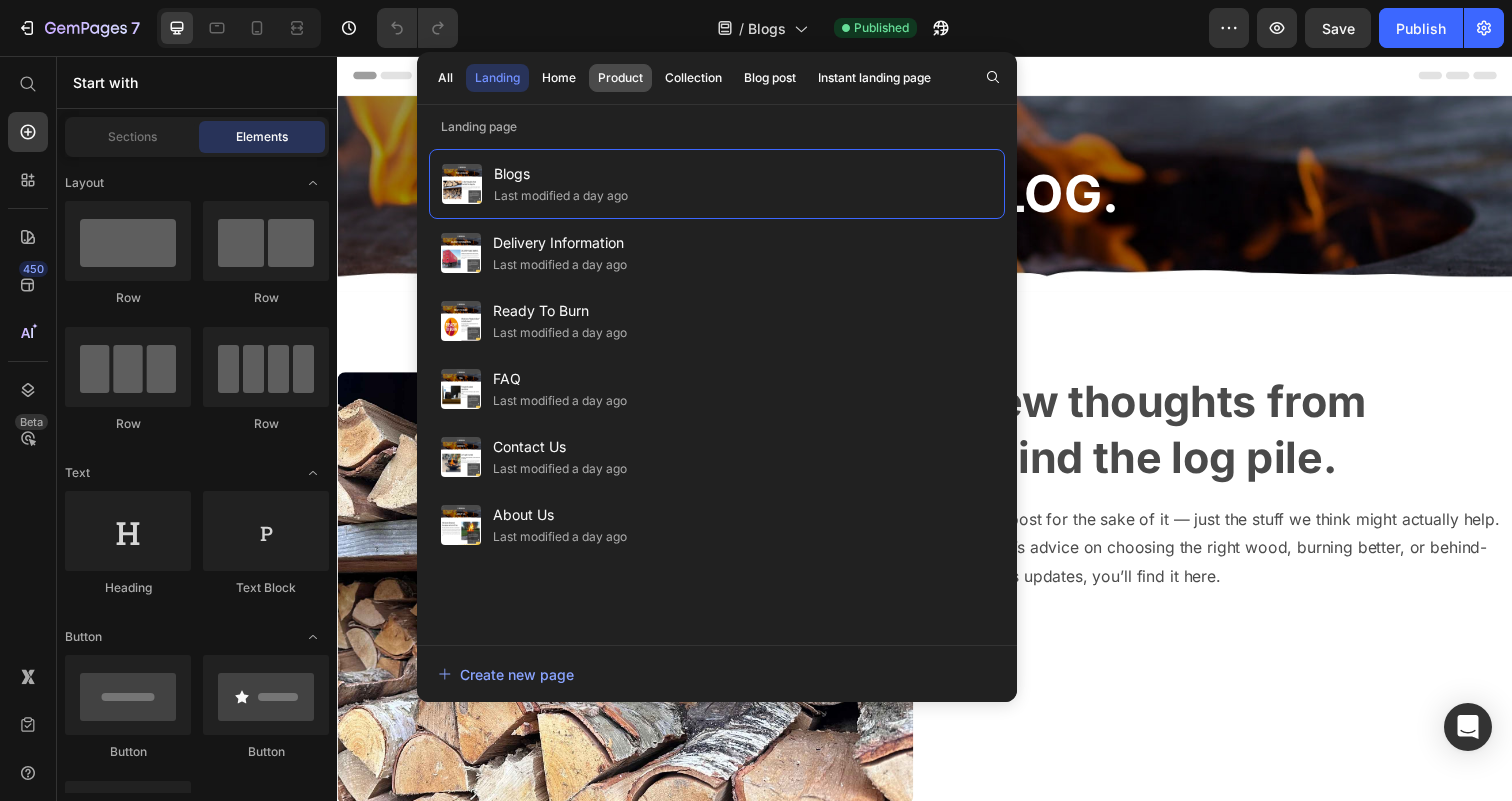 click on "Product" at bounding box center [620, 78] 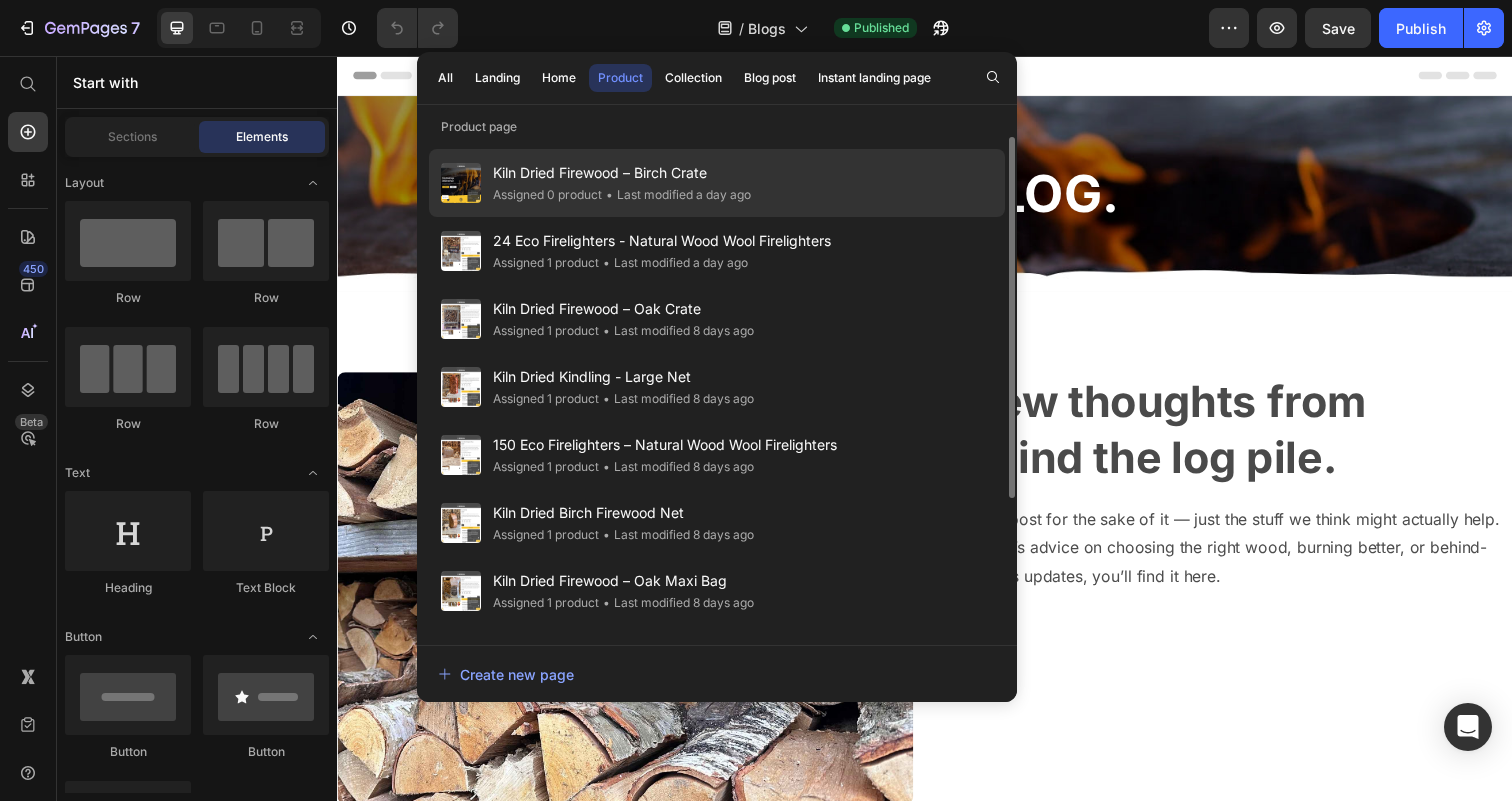 click on "Kiln Dried Firewood – Birch Crate Assigned 0 product • Last modified a day ago" 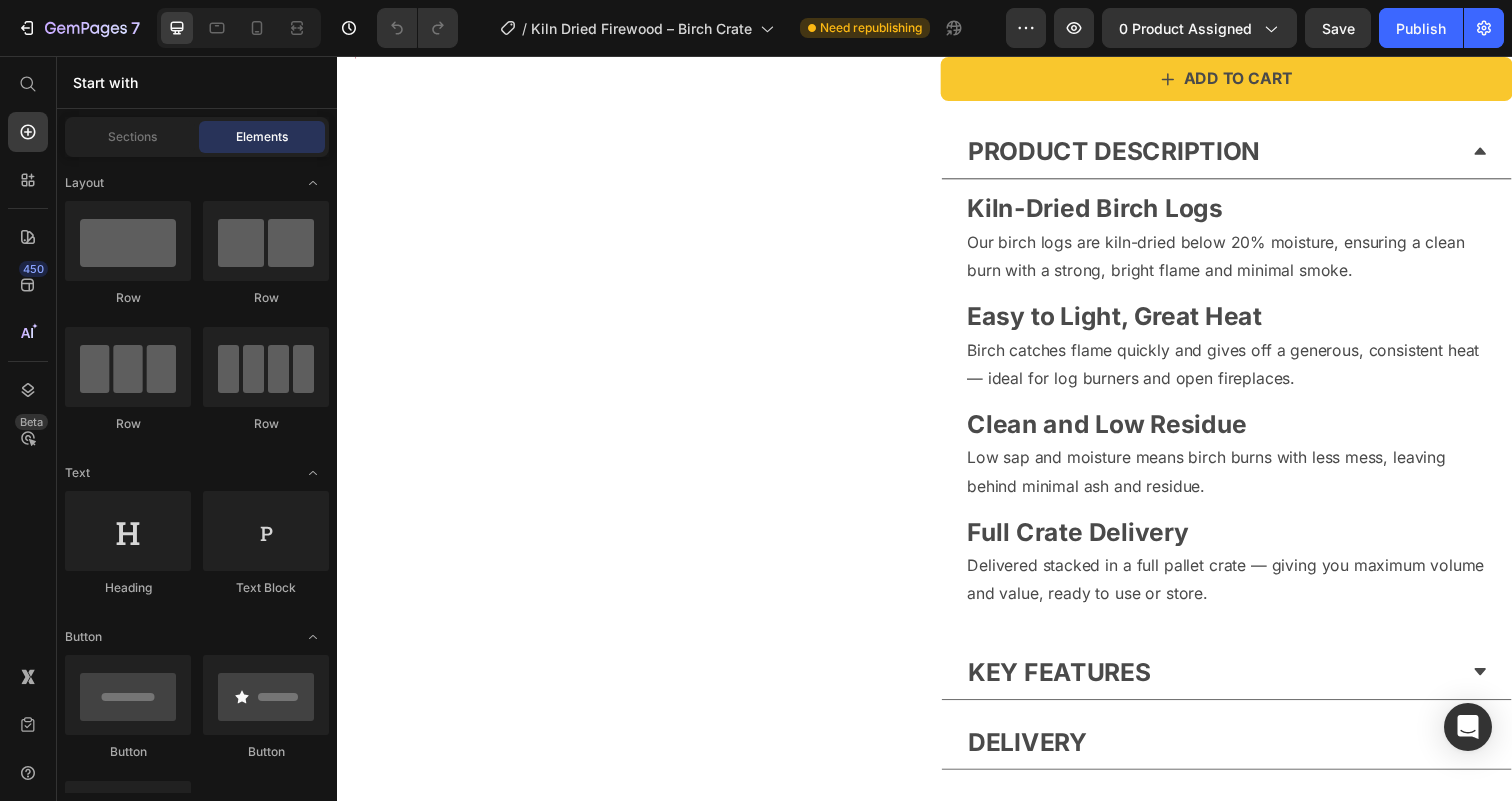 scroll, scrollTop: 0, scrollLeft: 0, axis: both 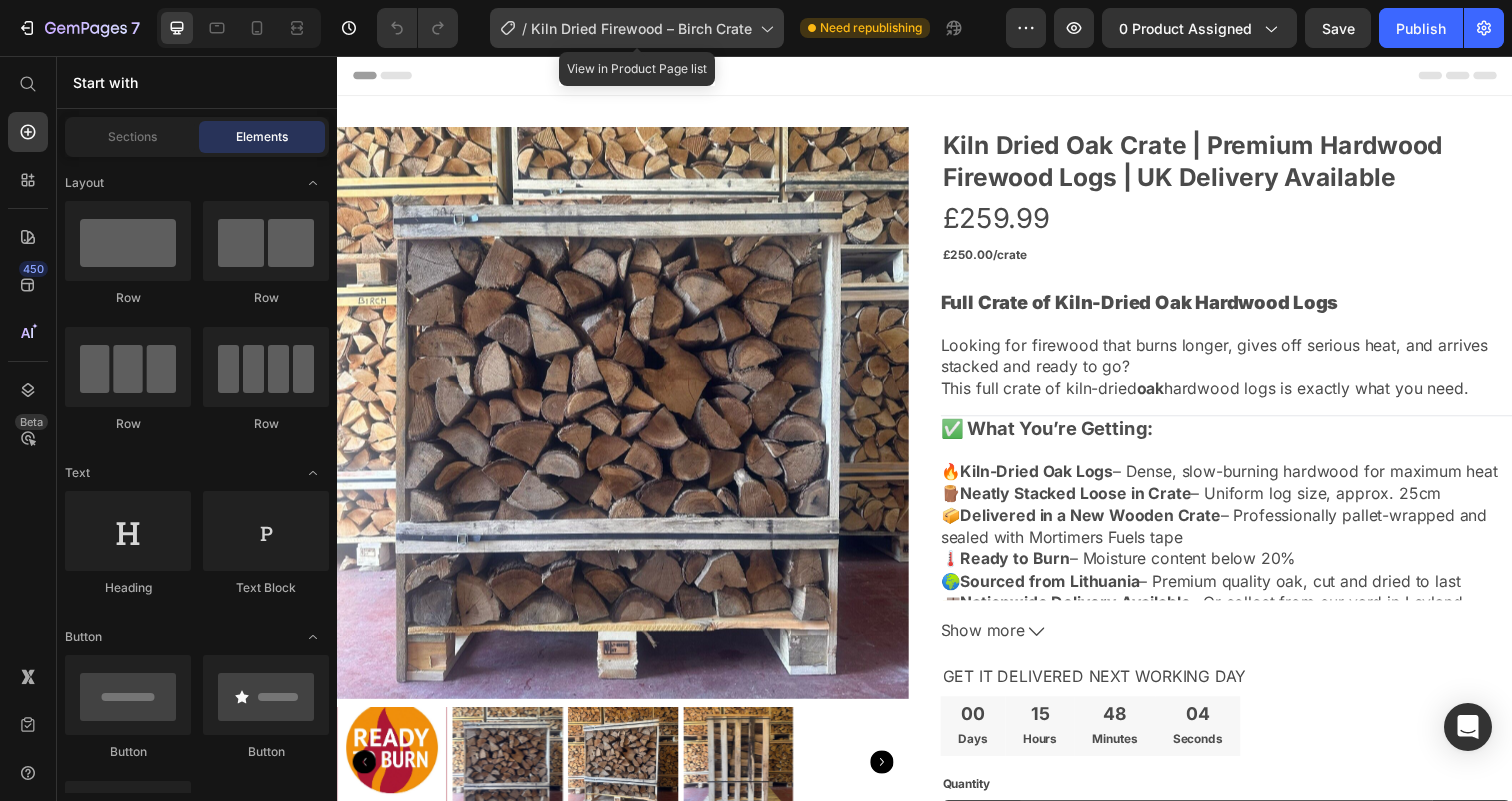 click on "Kiln Dried Firewood – Birch Crate" at bounding box center (641, 28) 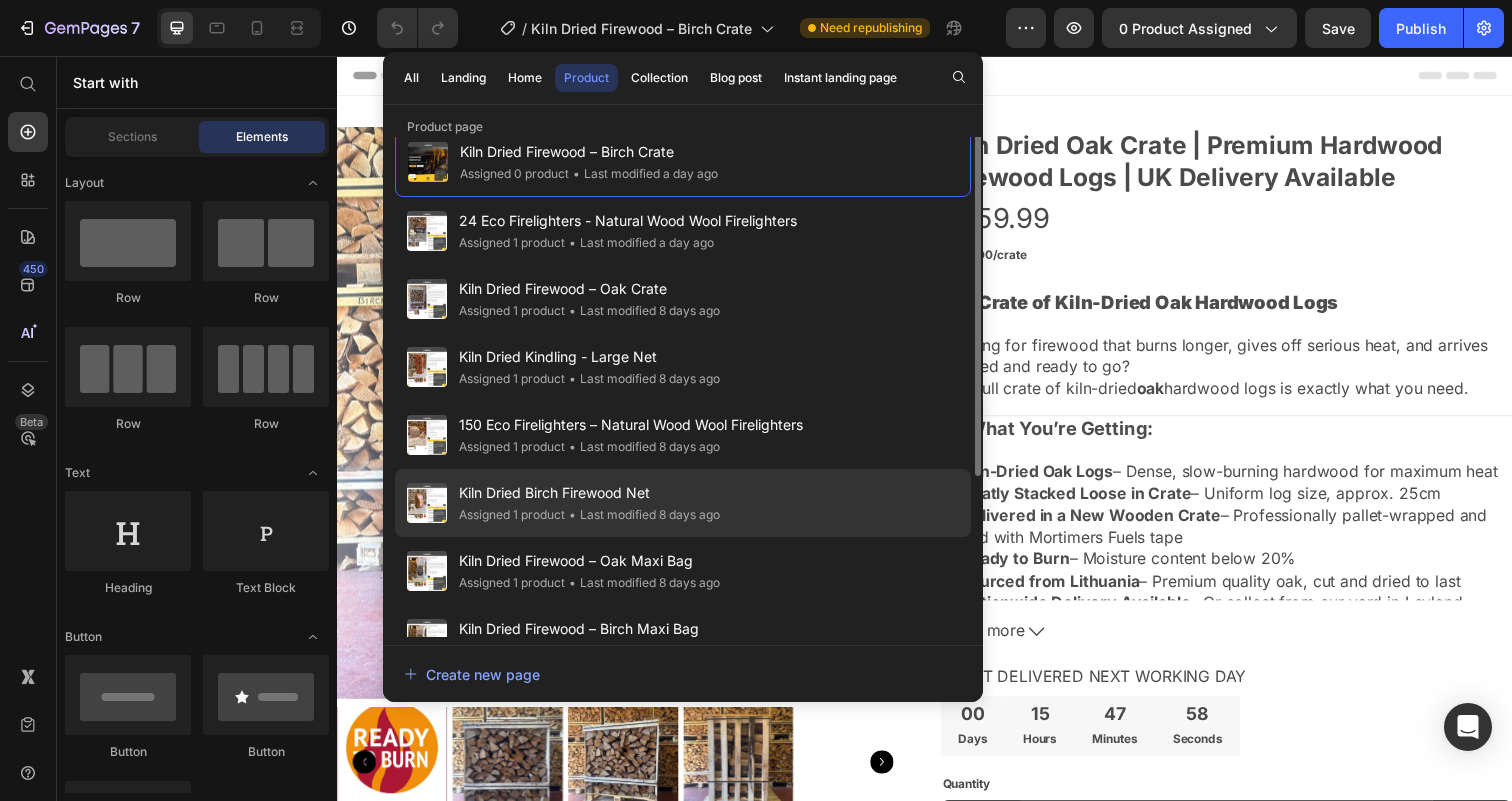 scroll, scrollTop: 0, scrollLeft: 0, axis: both 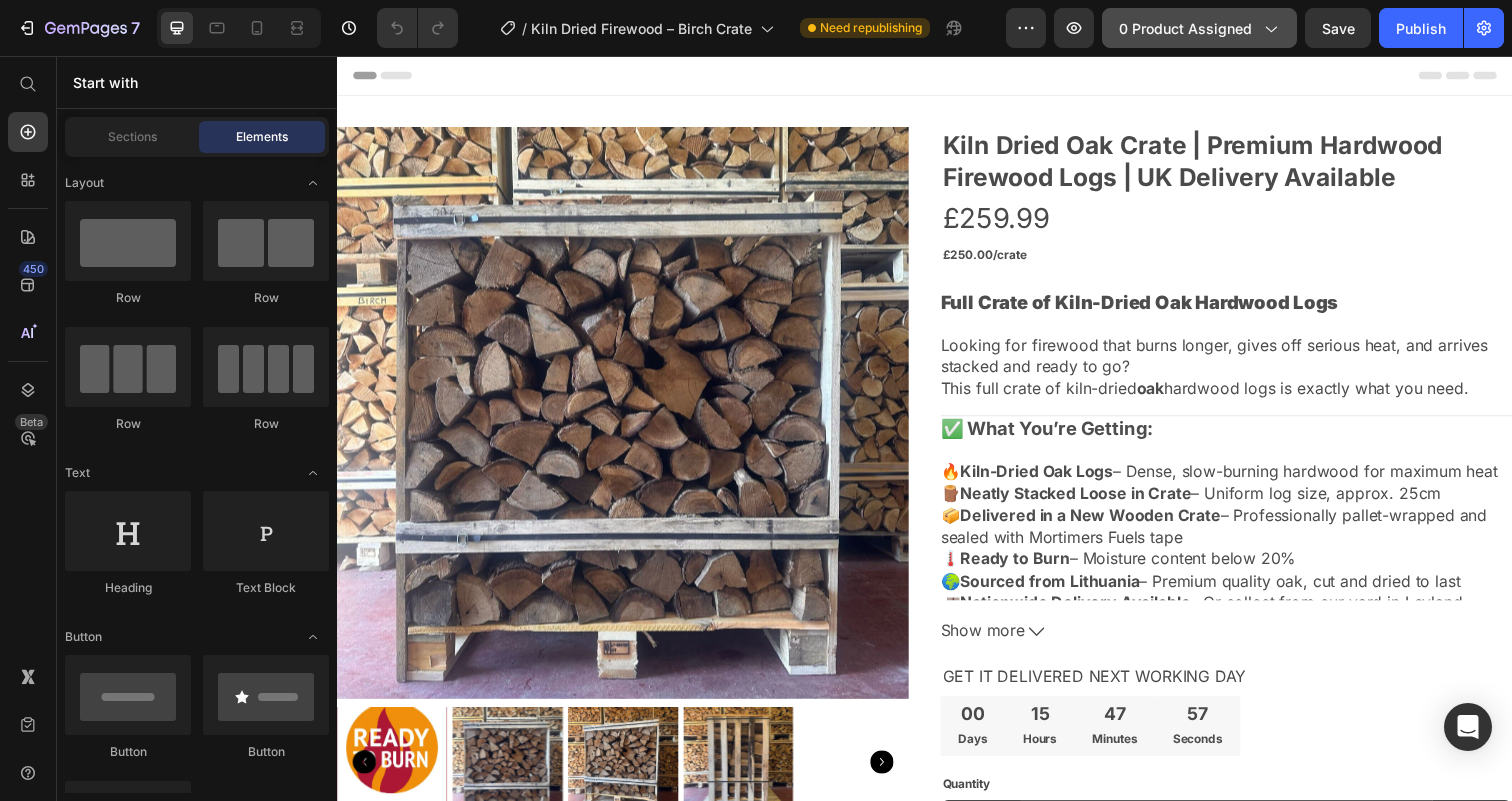 click on "0 product assigned" 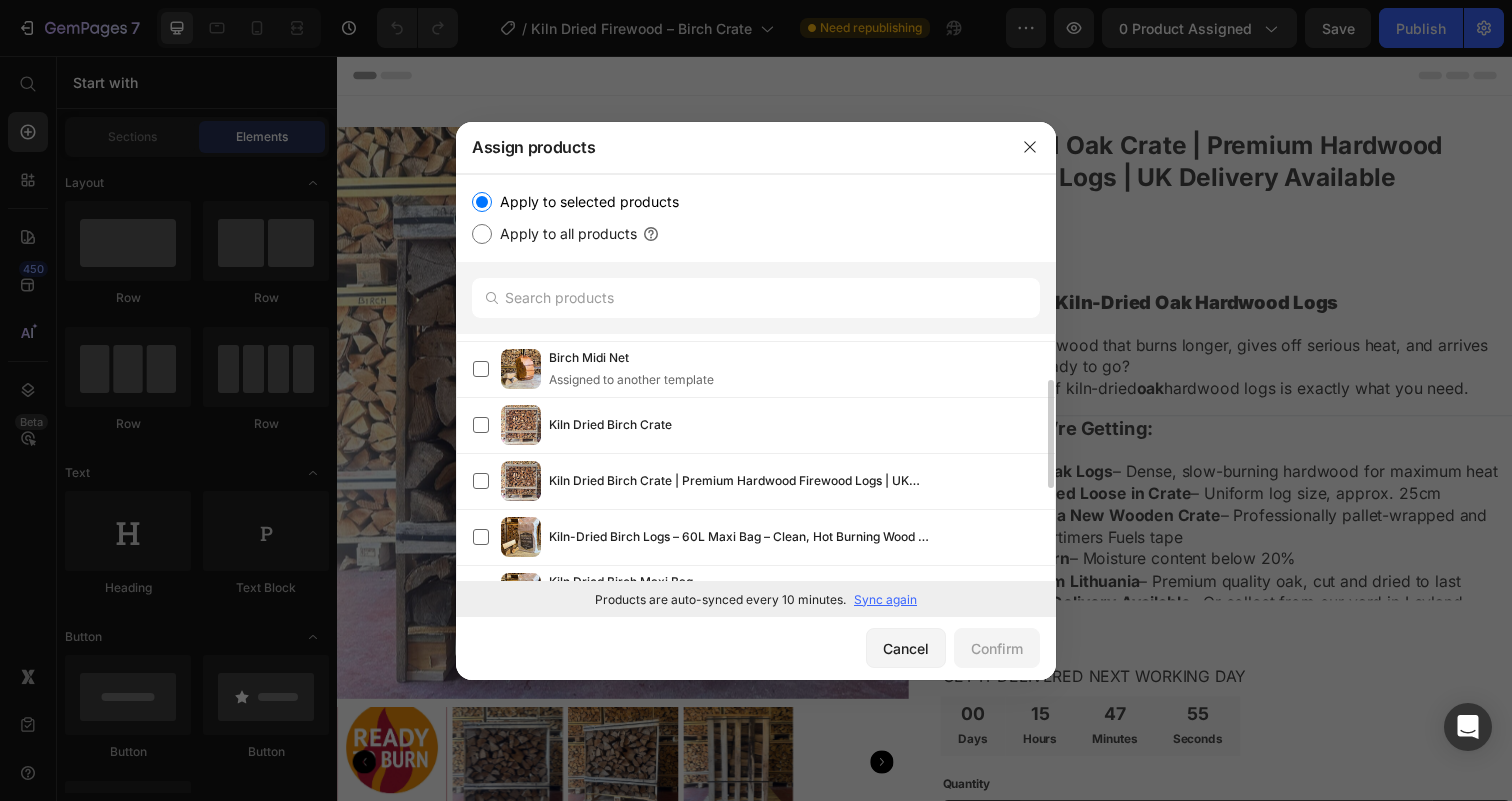 scroll, scrollTop: 111, scrollLeft: 0, axis: vertical 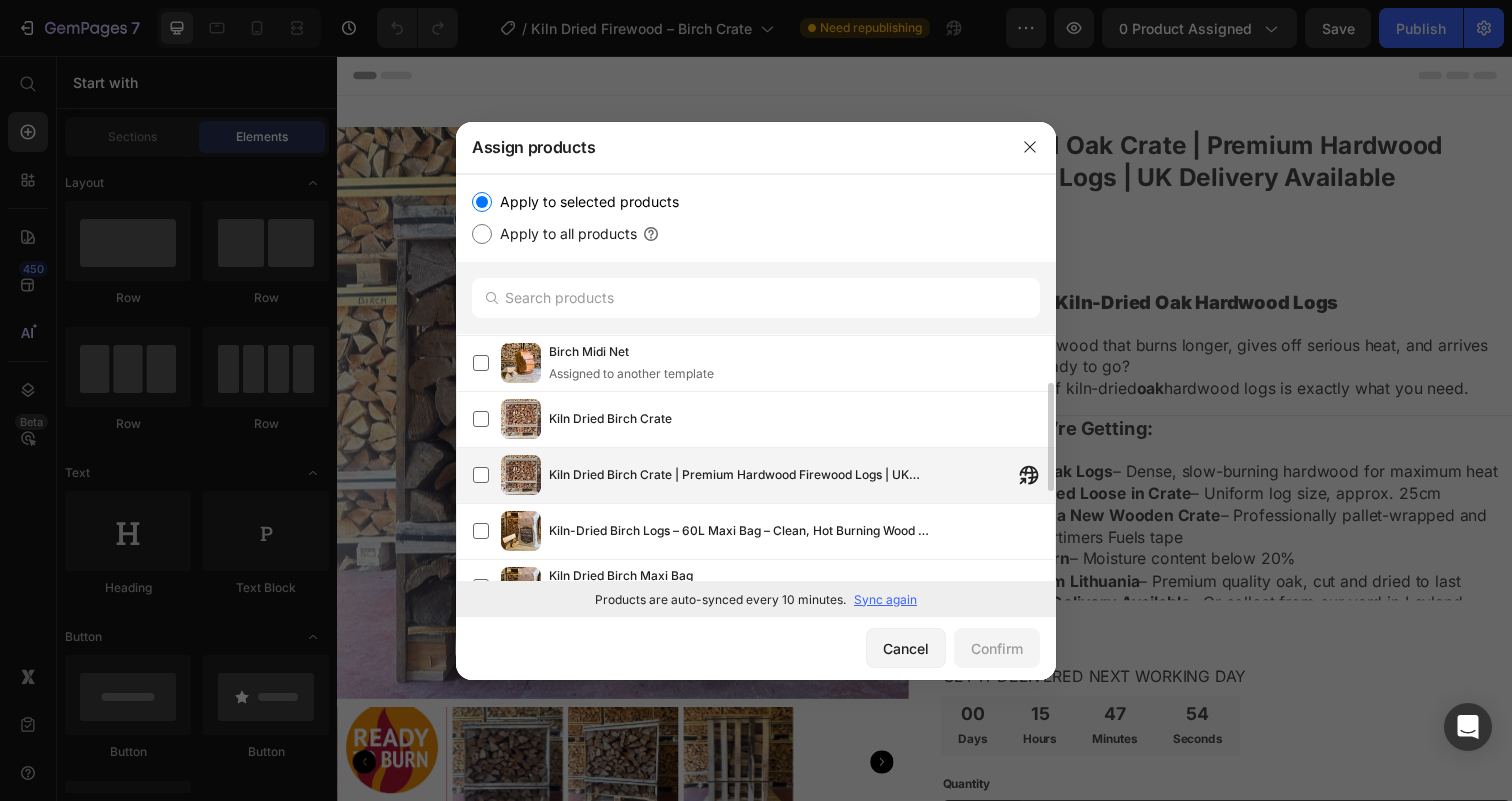 click on "Kiln Dried Birch Crate" at bounding box center [610, 419] 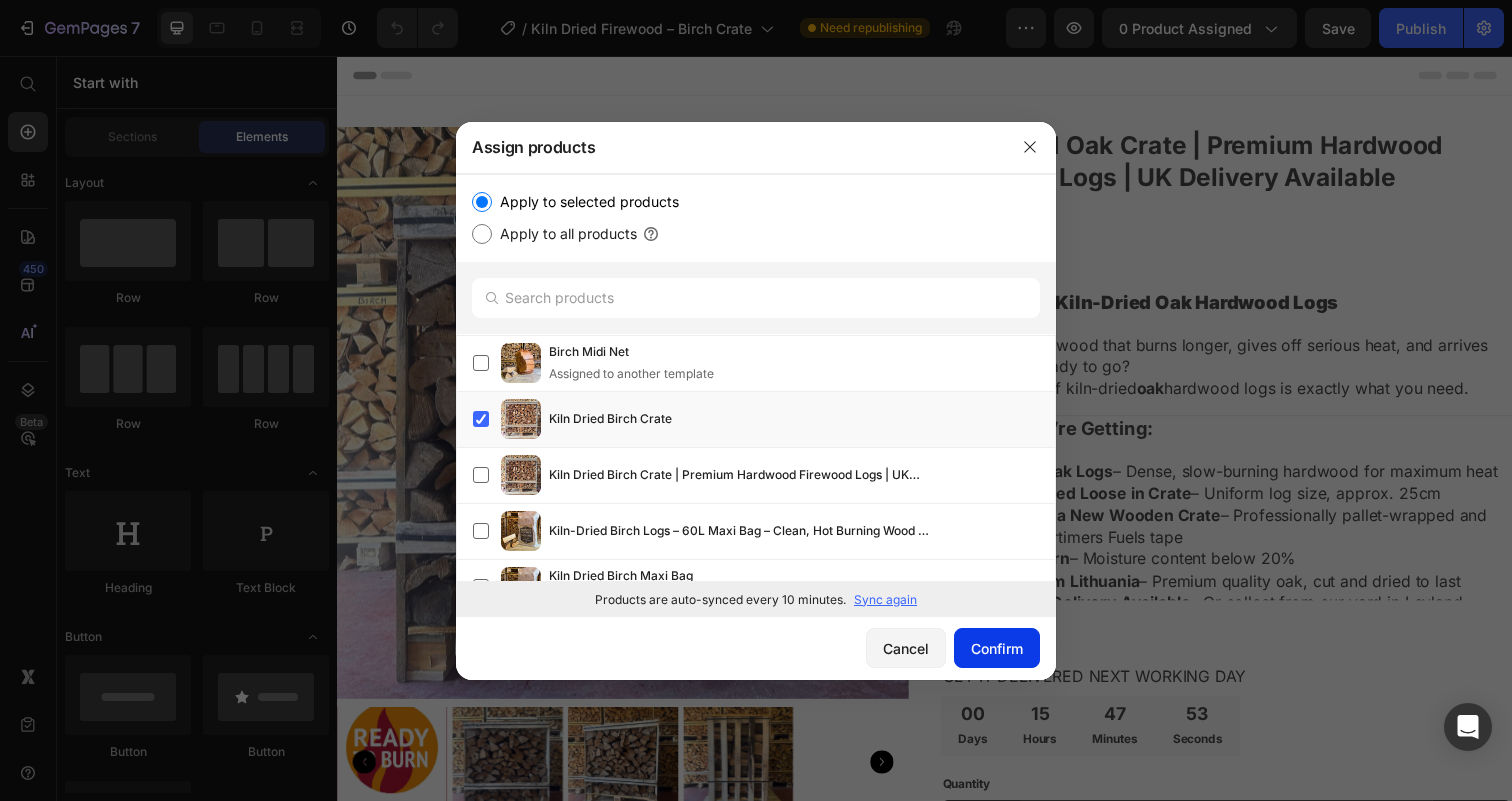 click on "Confirm" at bounding box center [997, 648] 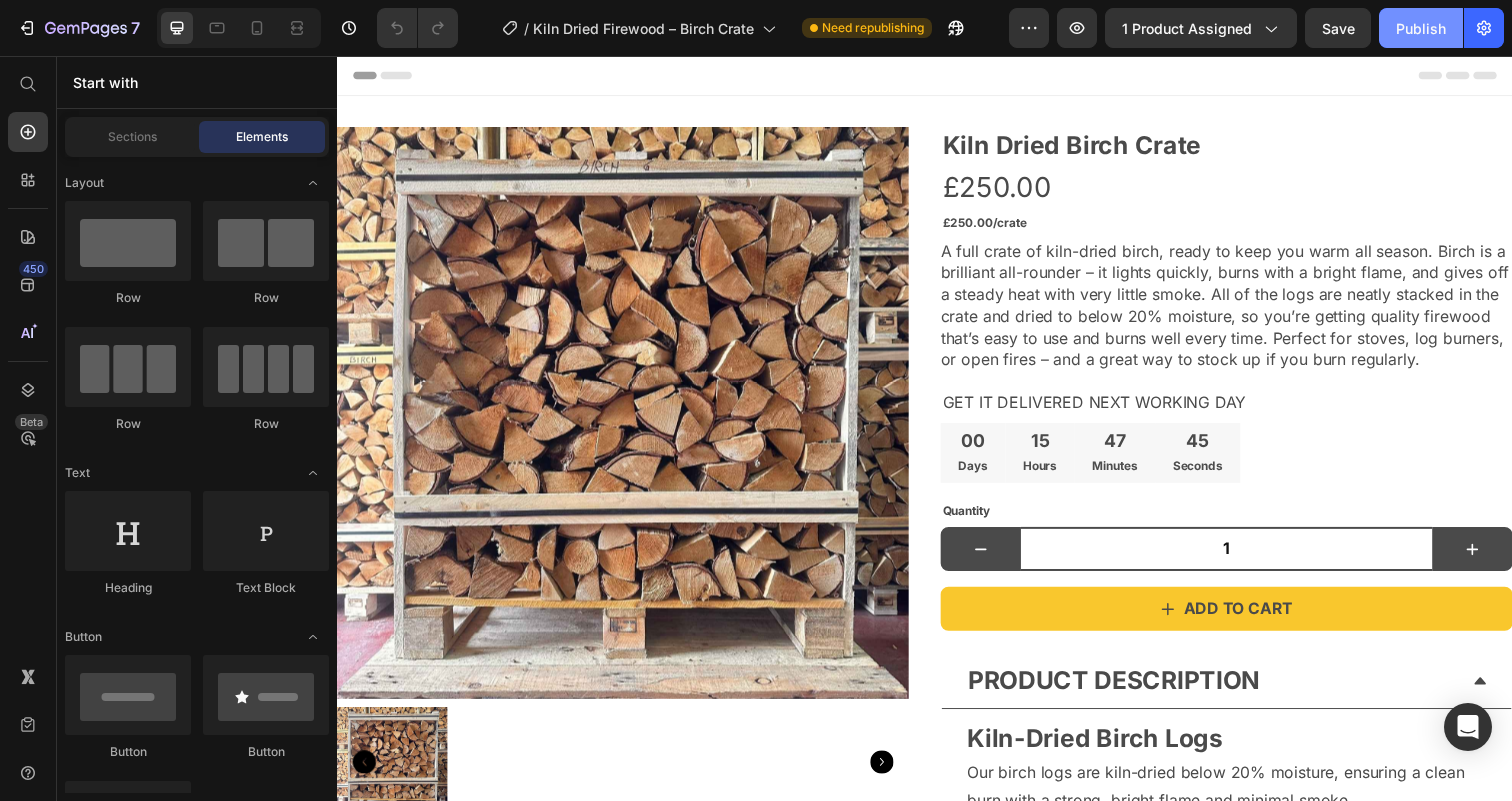 scroll, scrollTop: 0, scrollLeft: 0, axis: both 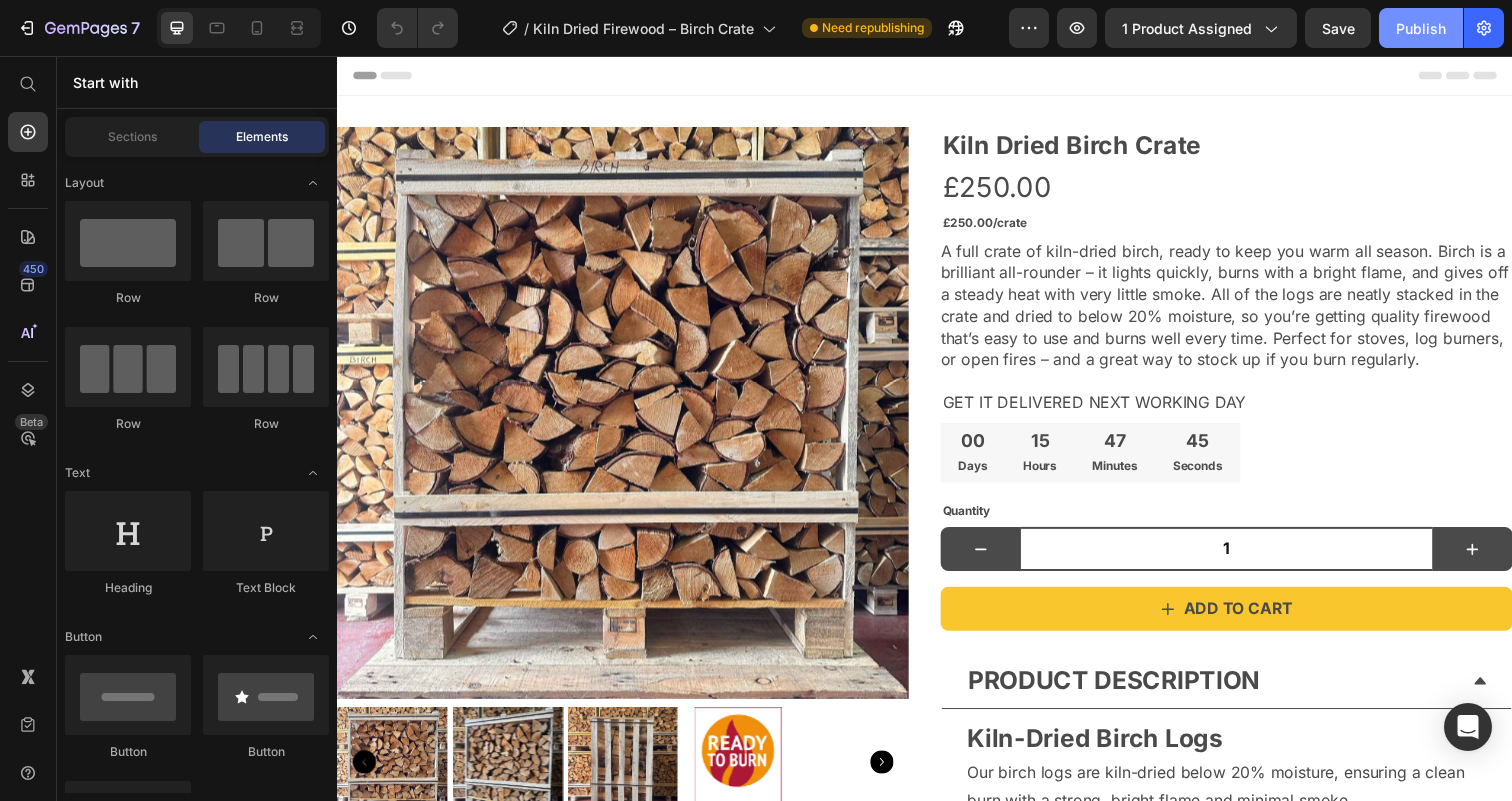 click on "Publish" at bounding box center (1421, 28) 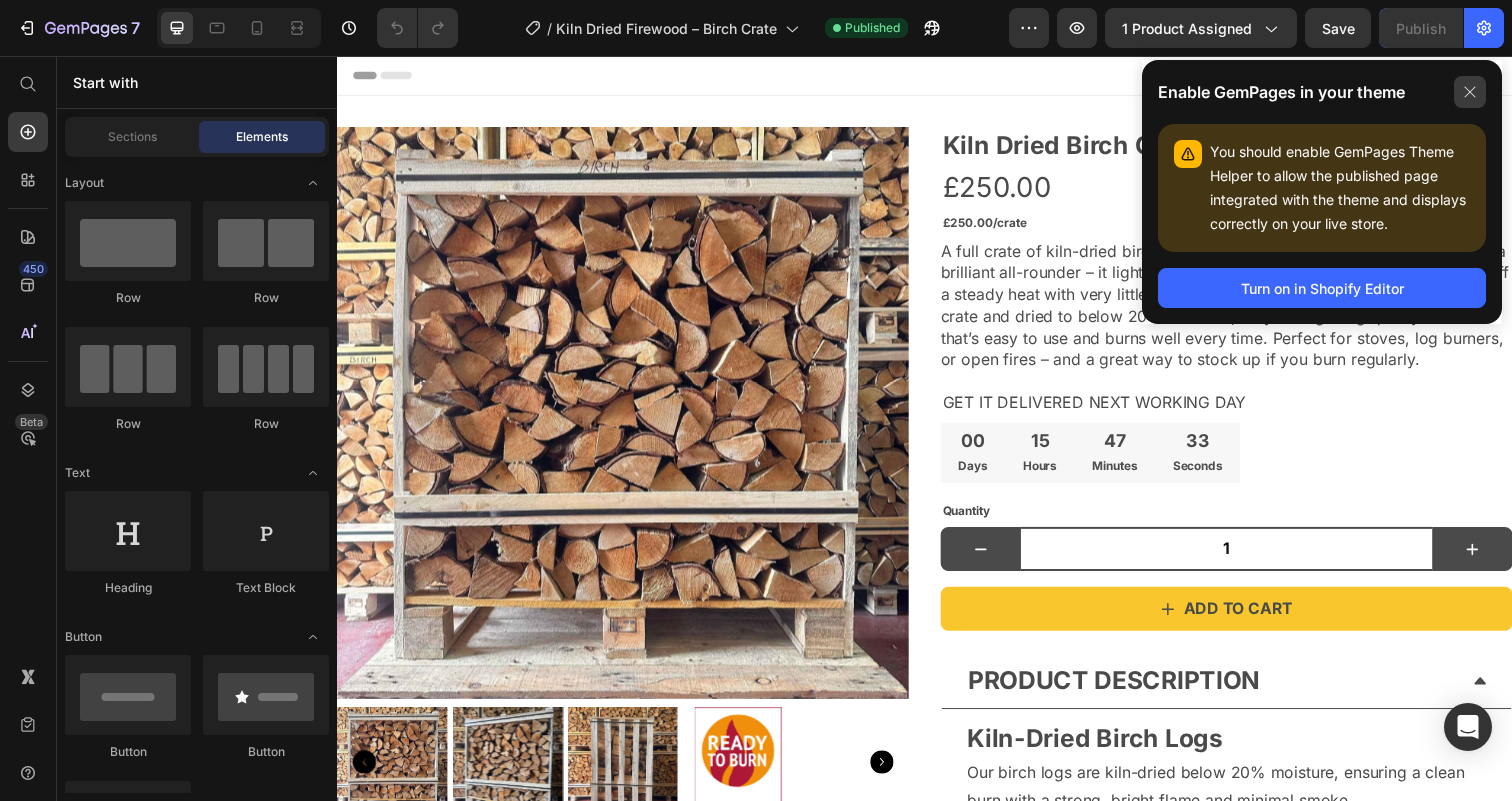 click 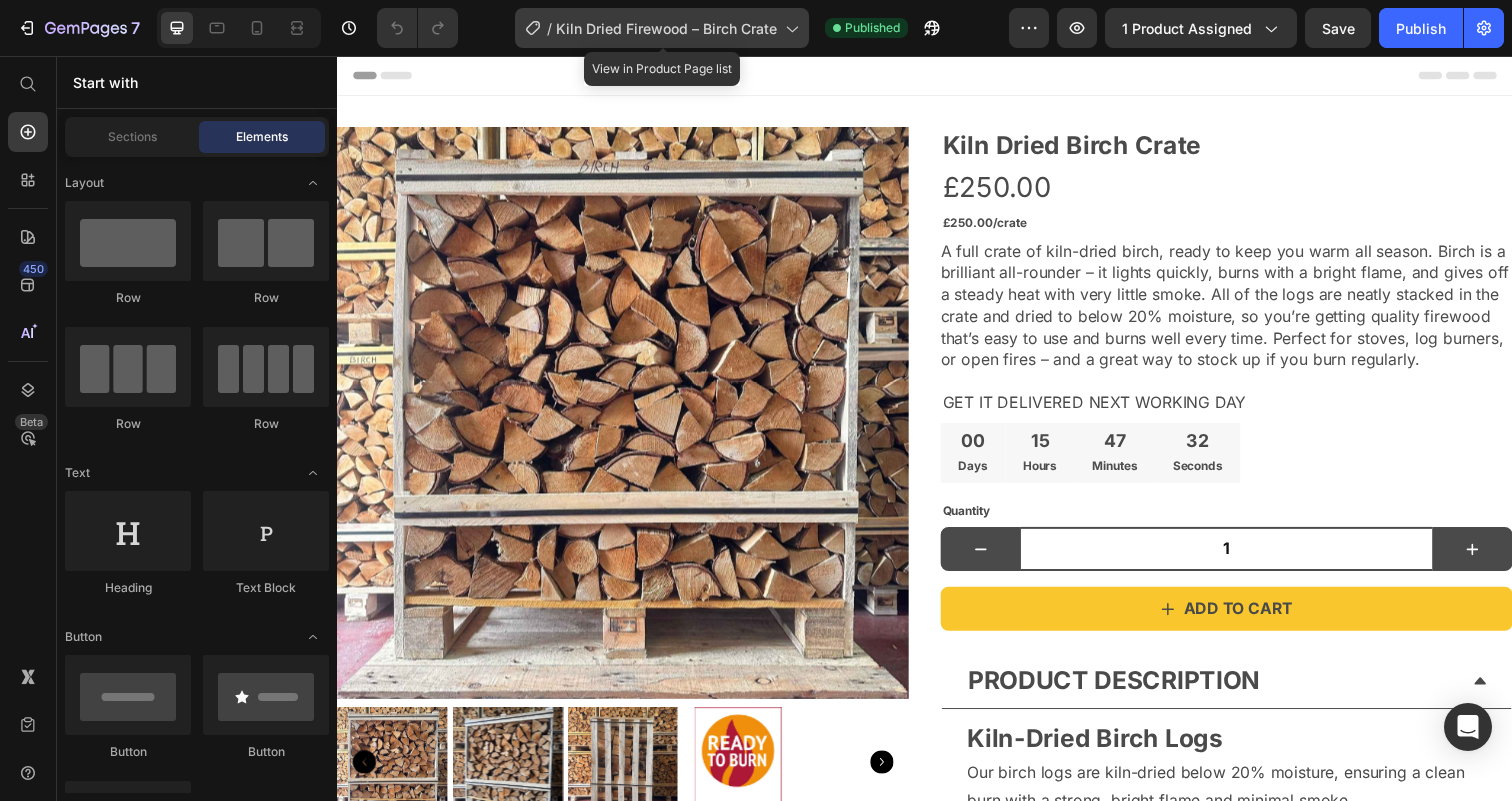 click on "Kiln Dried Firewood – Birch Crate" at bounding box center [666, 28] 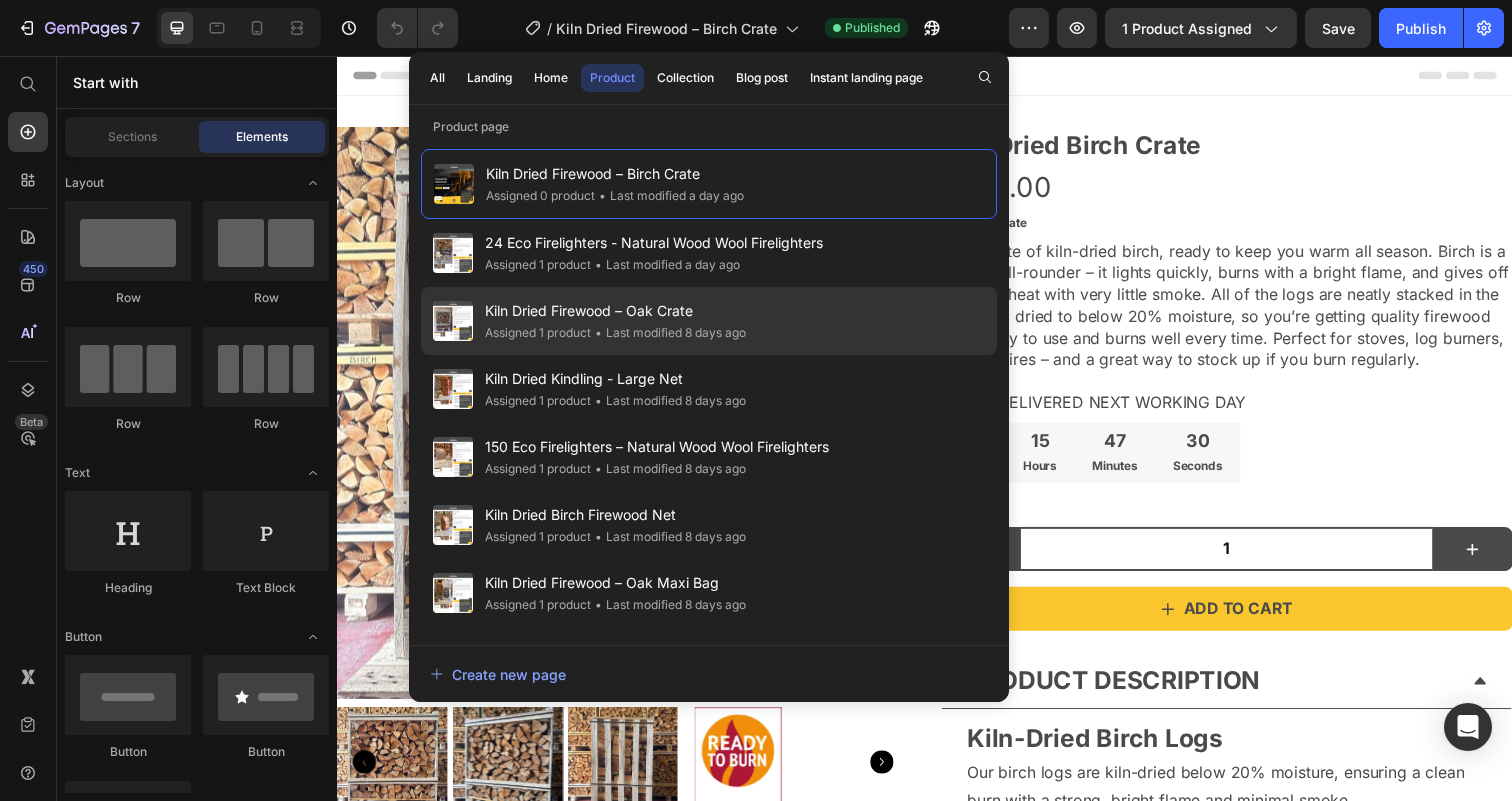 click on "Kiln Dried Firewood – Oak Crate Assigned 1 product • Last modified 8 days ago" 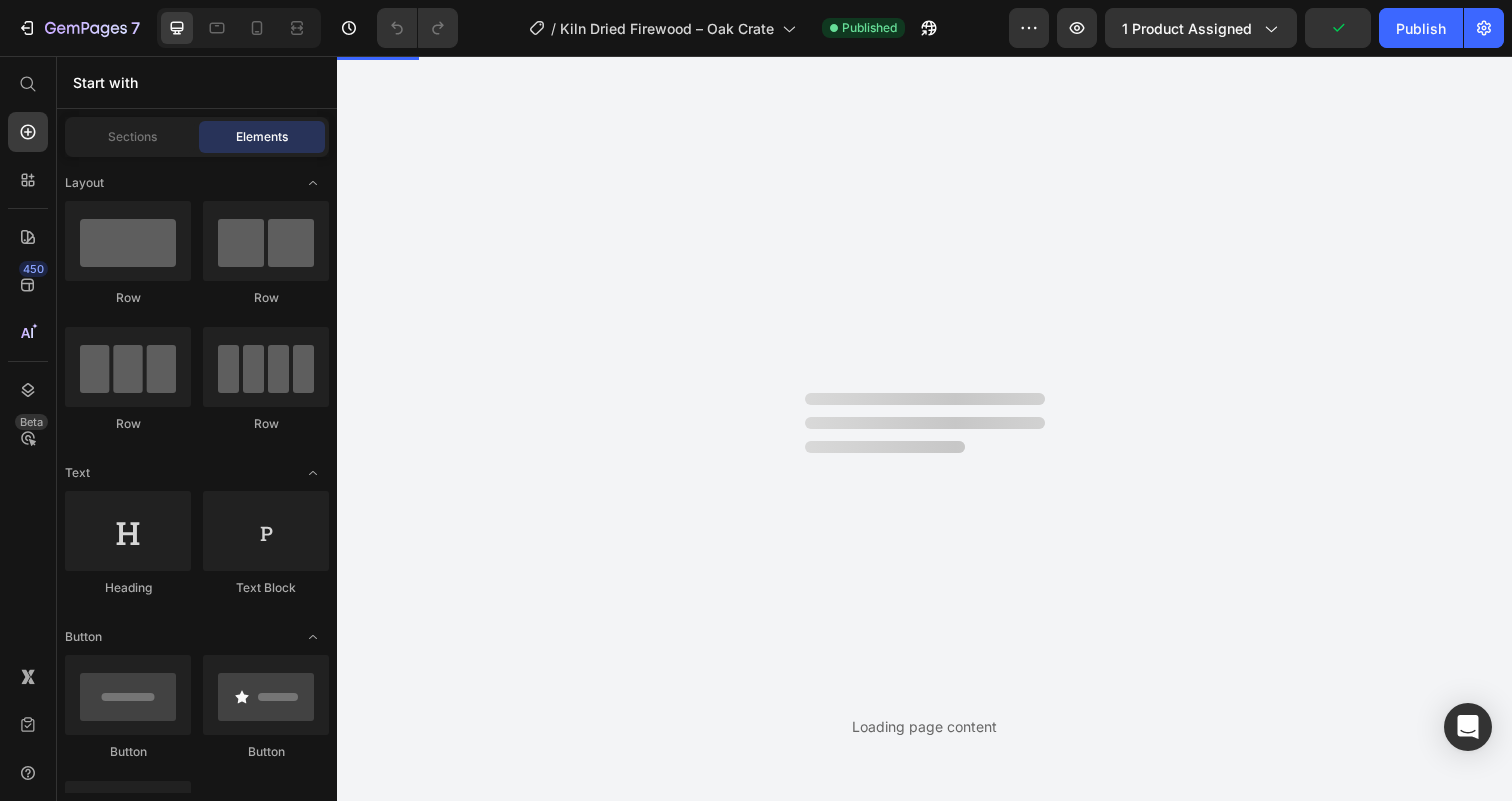 scroll, scrollTop: 0, scrollLeft: 0, axis: both 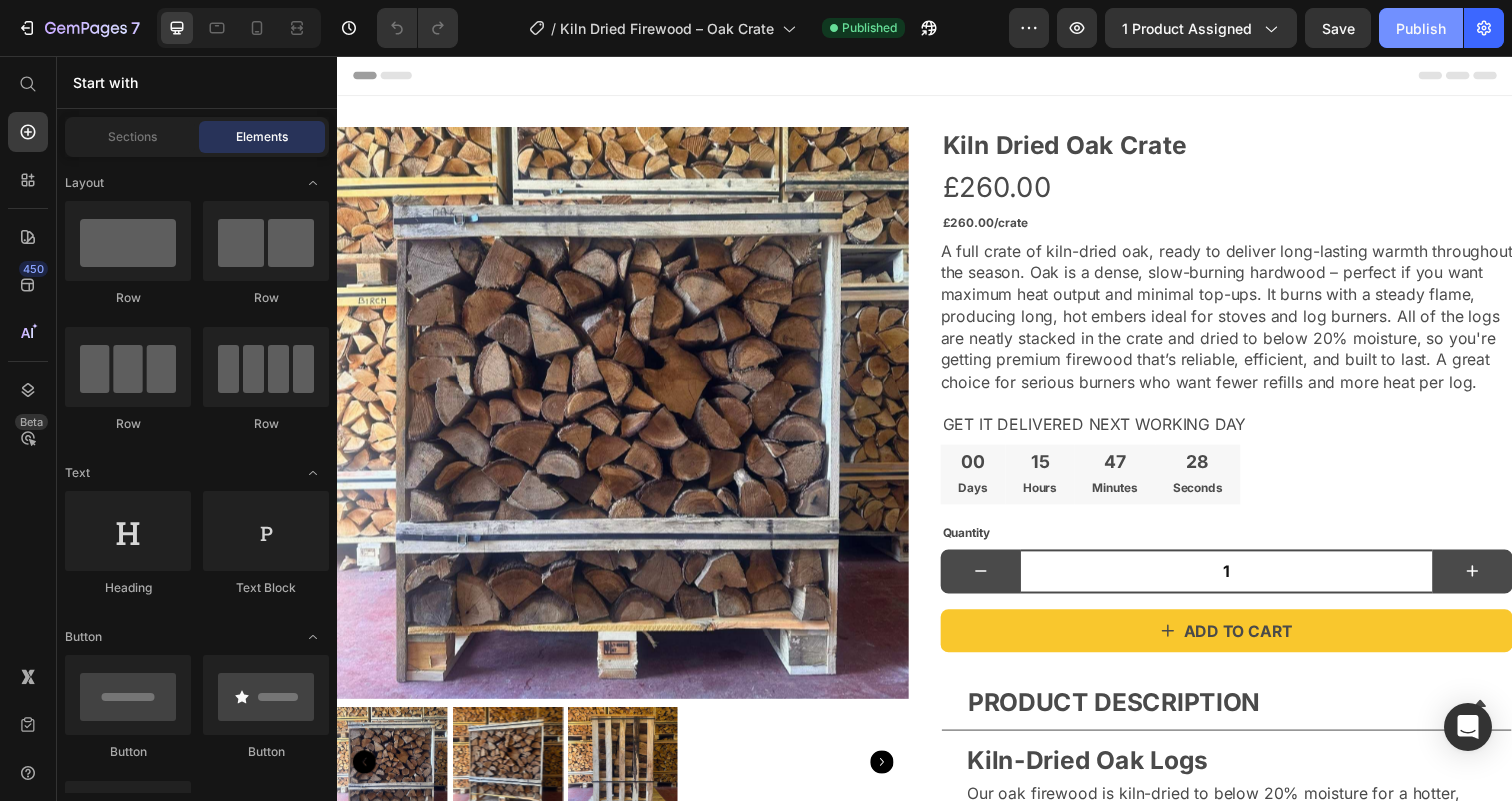 click on "Publish" at bounding box center (1421, 28) 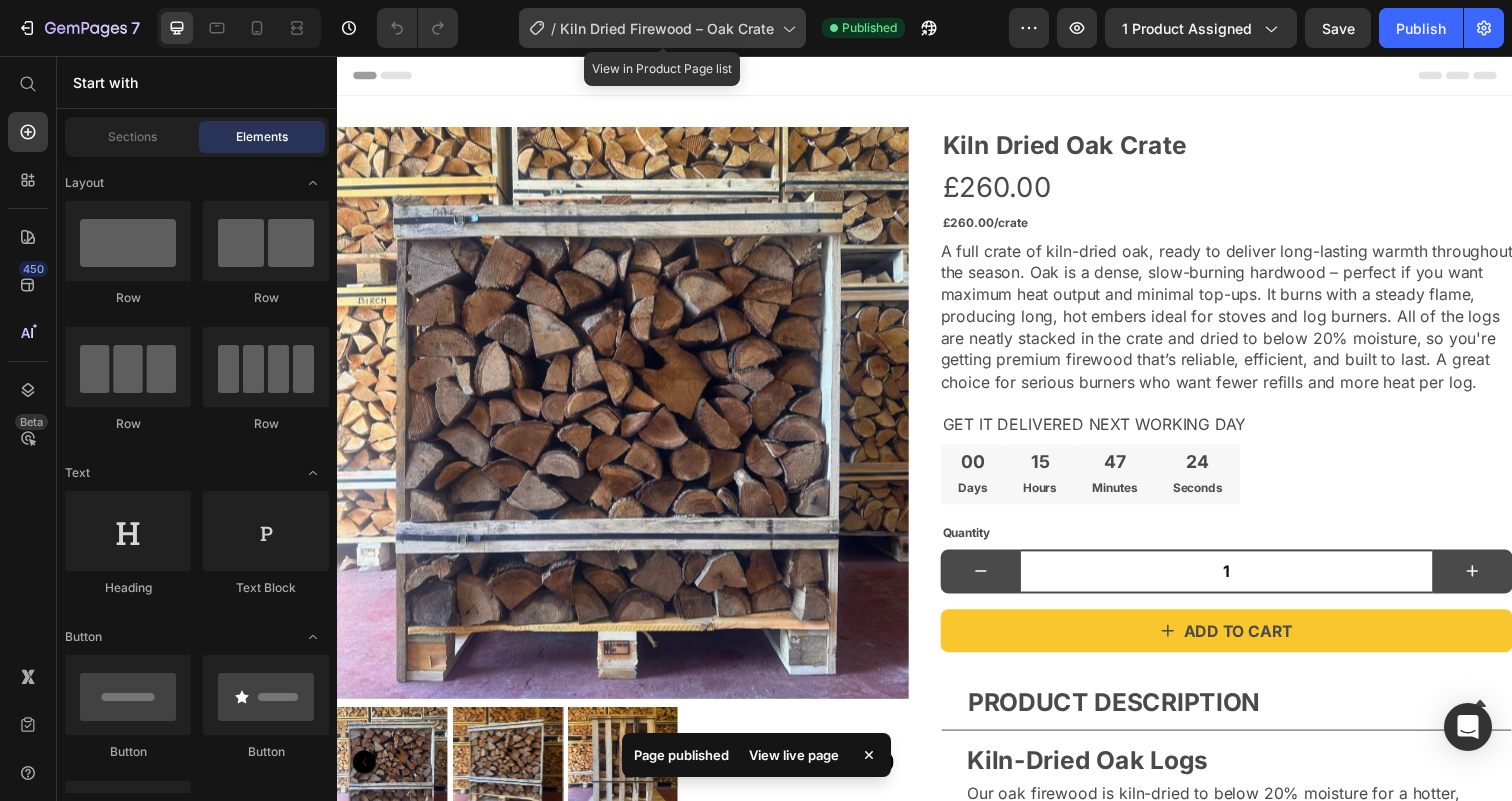 click on "Kiln Dried Firewood – Oak Crate" at bounding box center [667, 28] 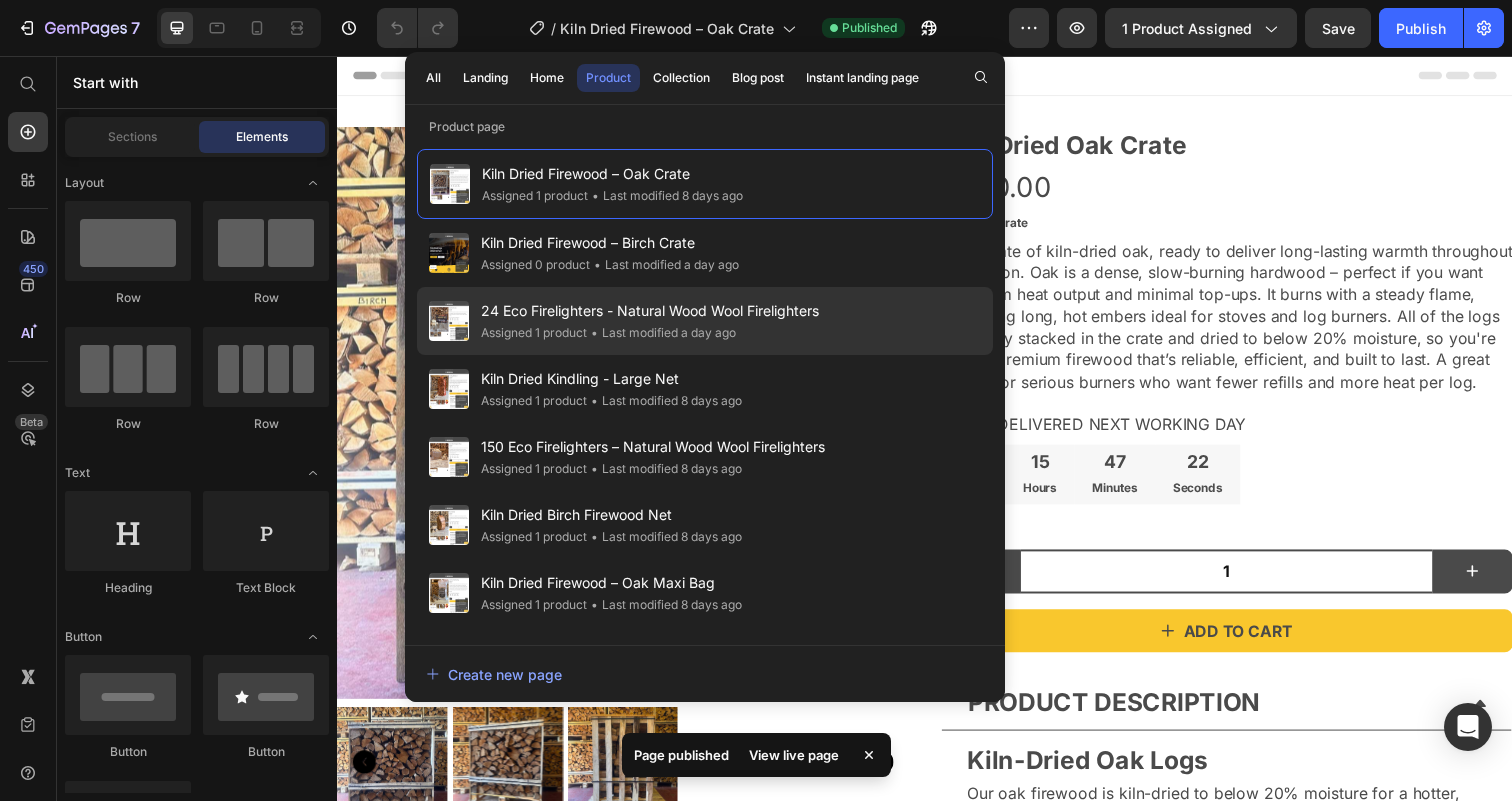 click on "Assigned 1 product • Last modified a day ago" at bounding box center [650, 333] 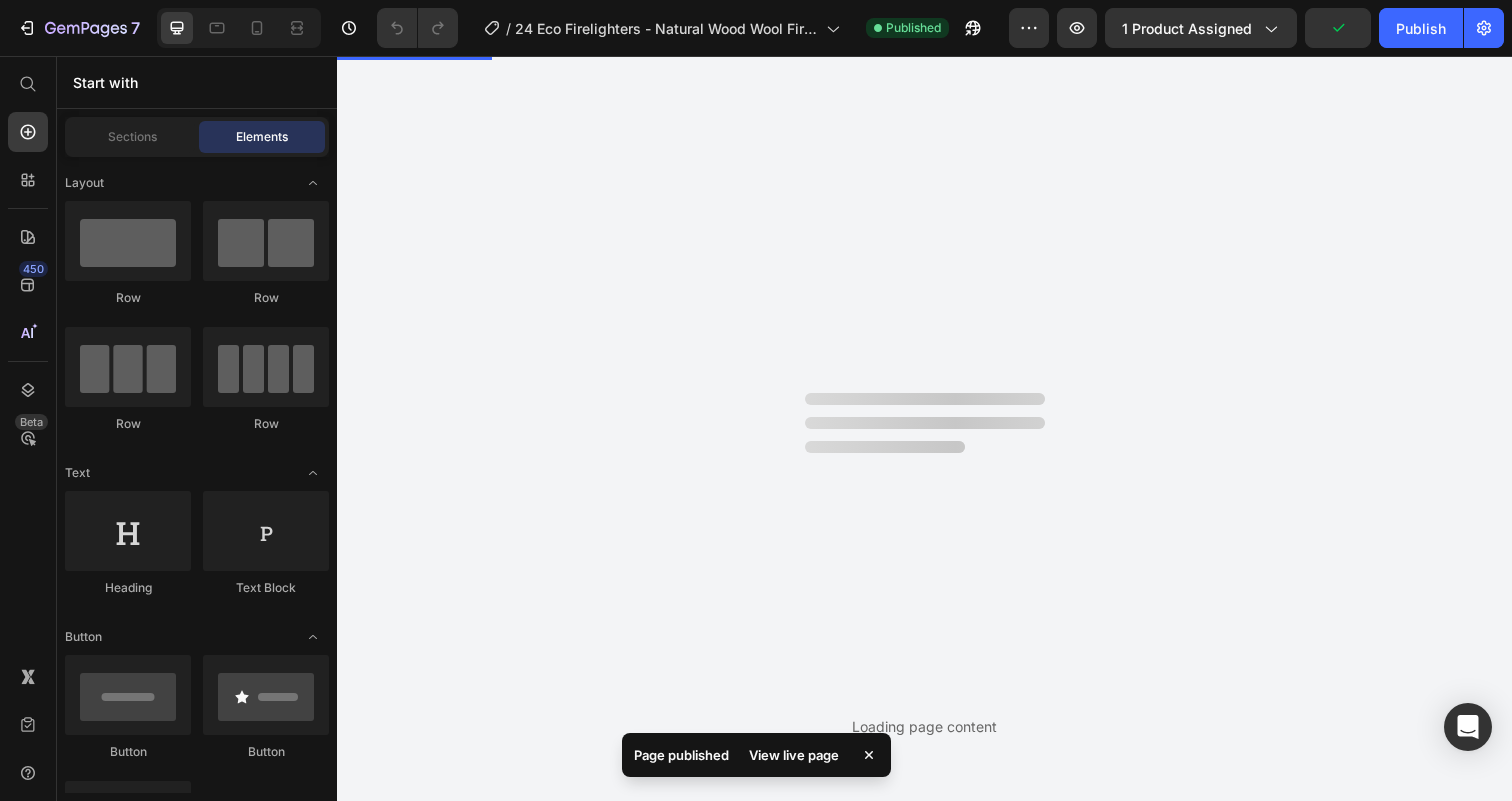 scroll, scrollTop: 0, scrollLeft: 0, axis: both 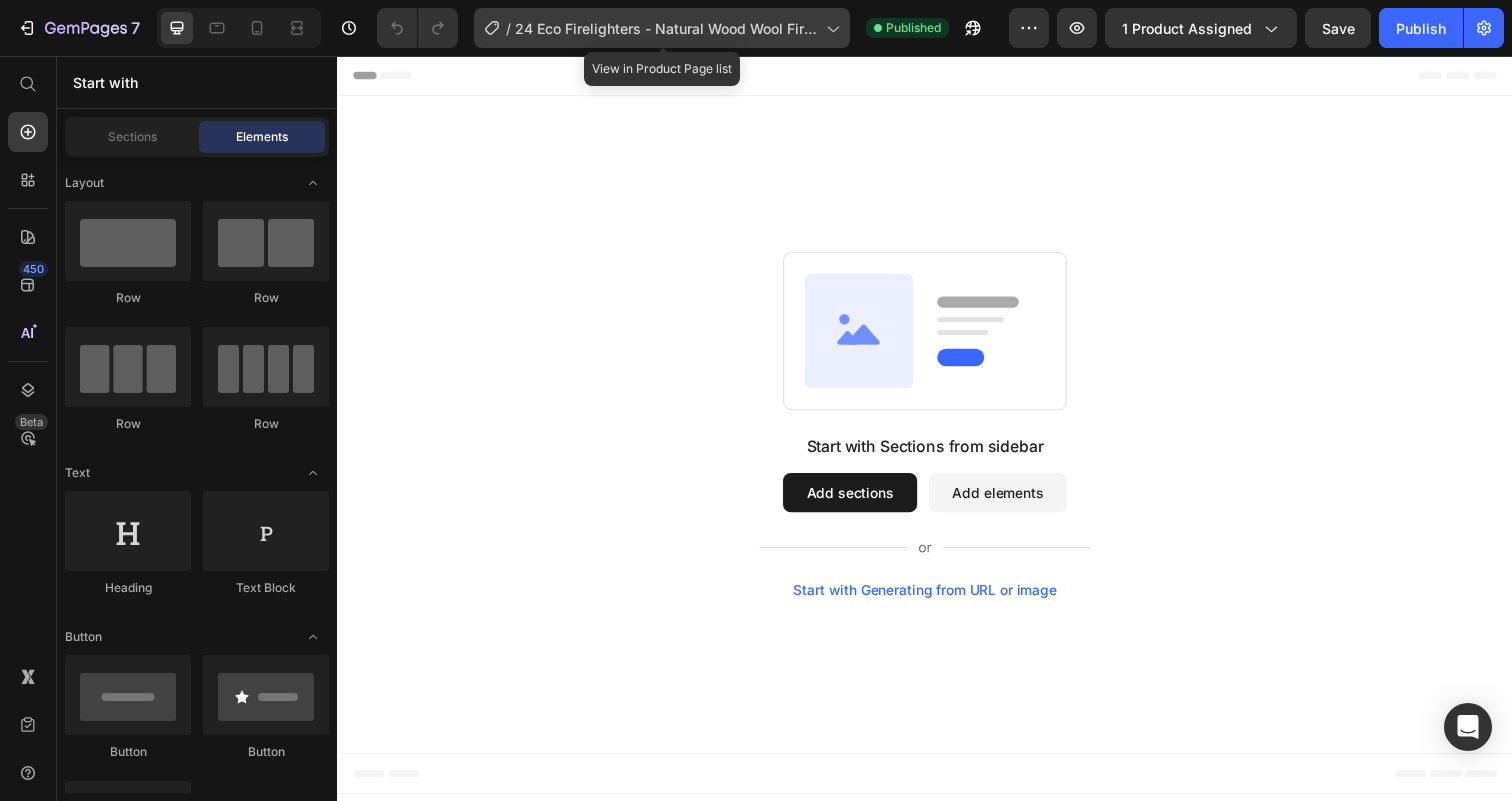 click on "/  24 Eco Firelighters - Natural Wood Wool Firelighters" 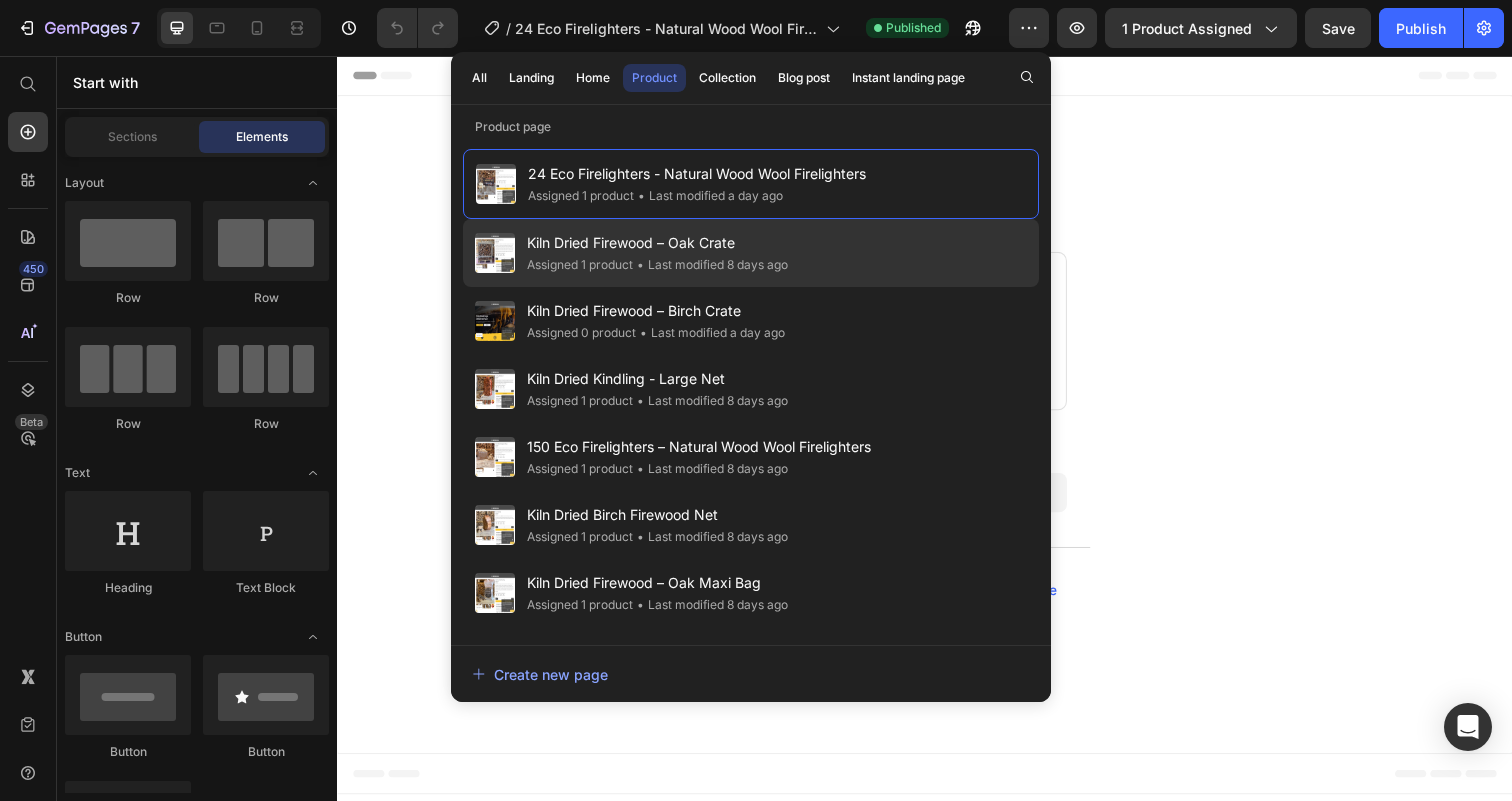 click on "• Last modified 8 days ago" 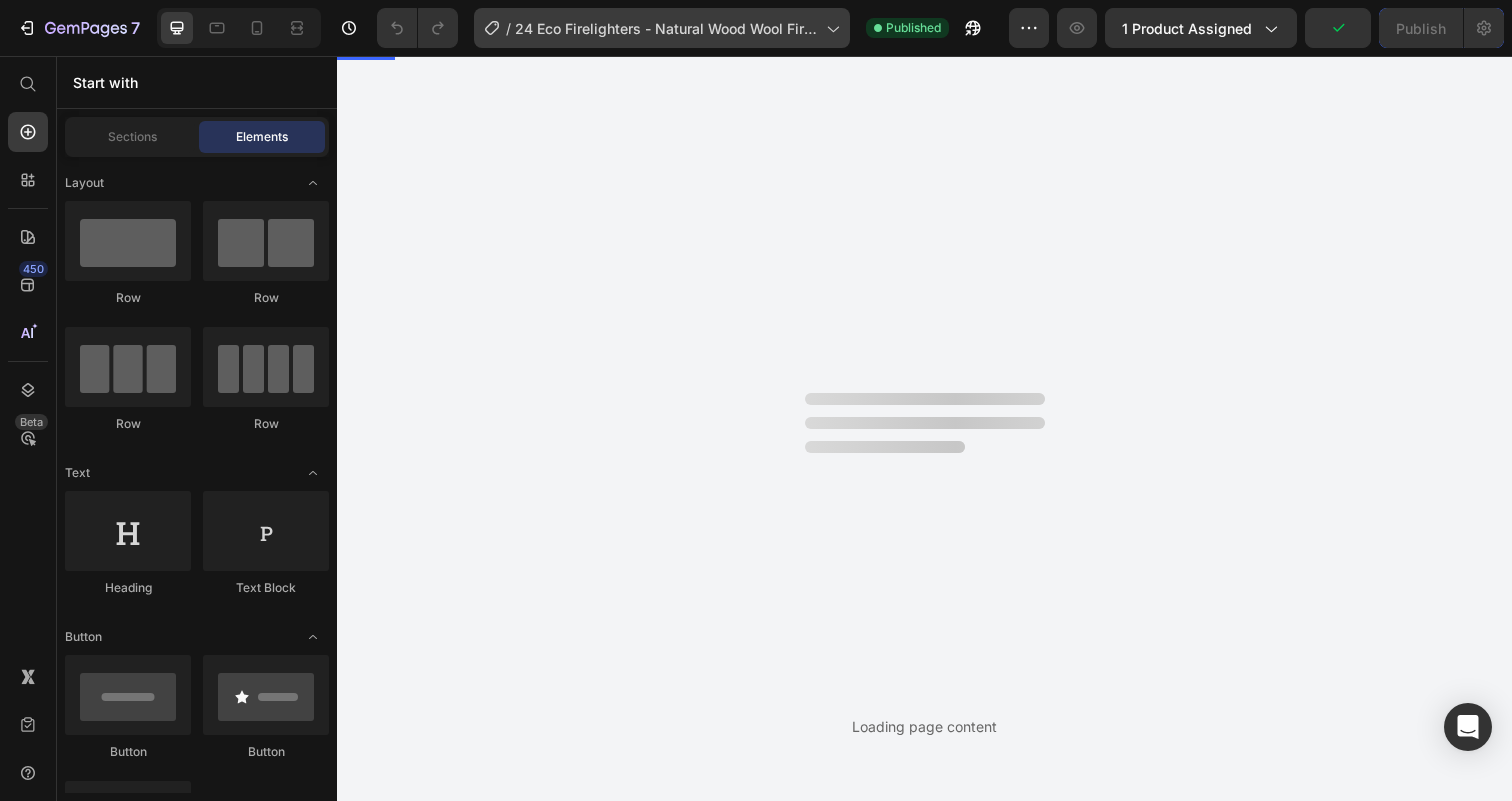 scroll, scrollTop: 0, scrollLeft: 0, axis: both 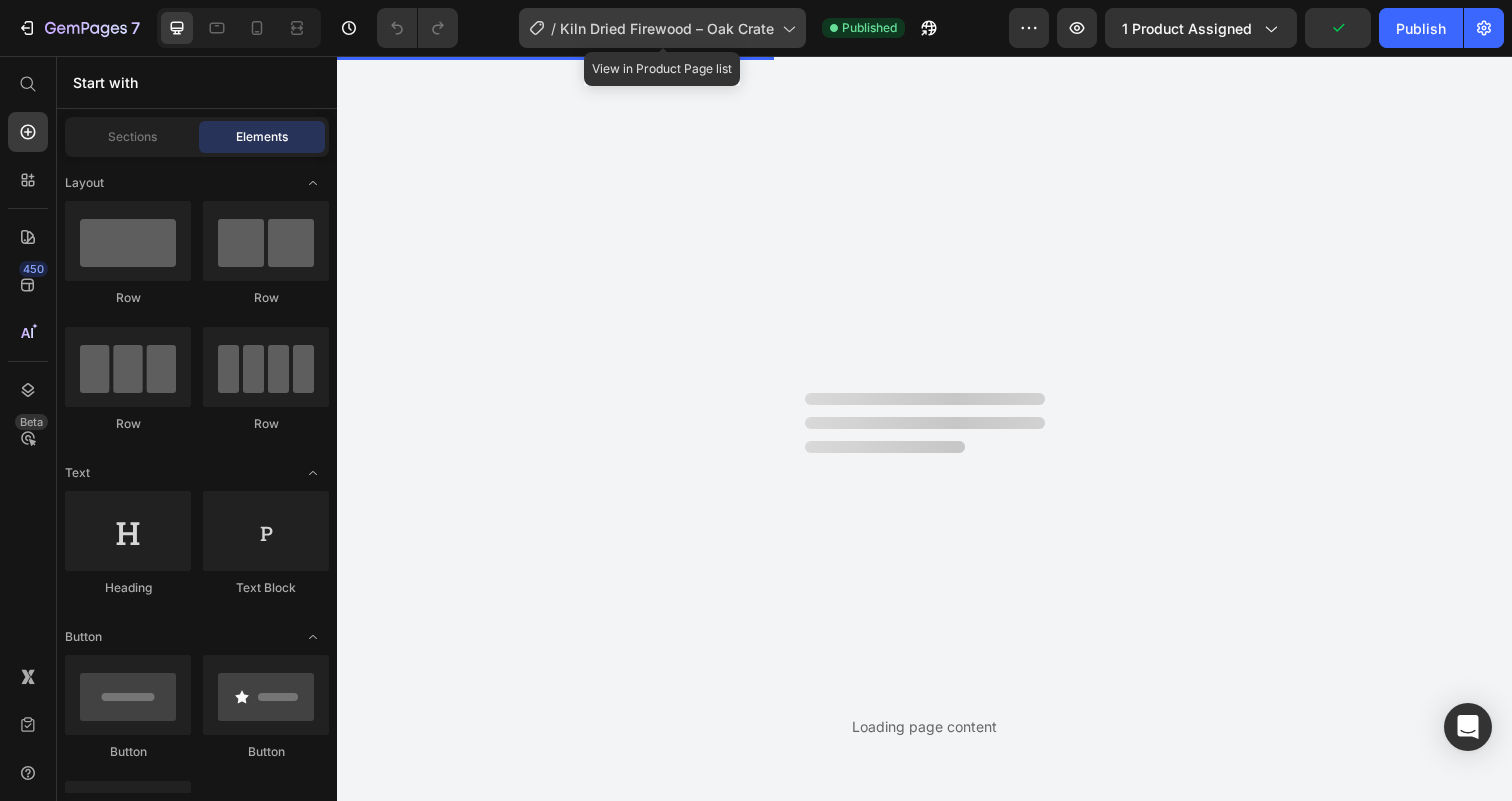 click on "/  Kiln Dried Firewood – Oak Crate" 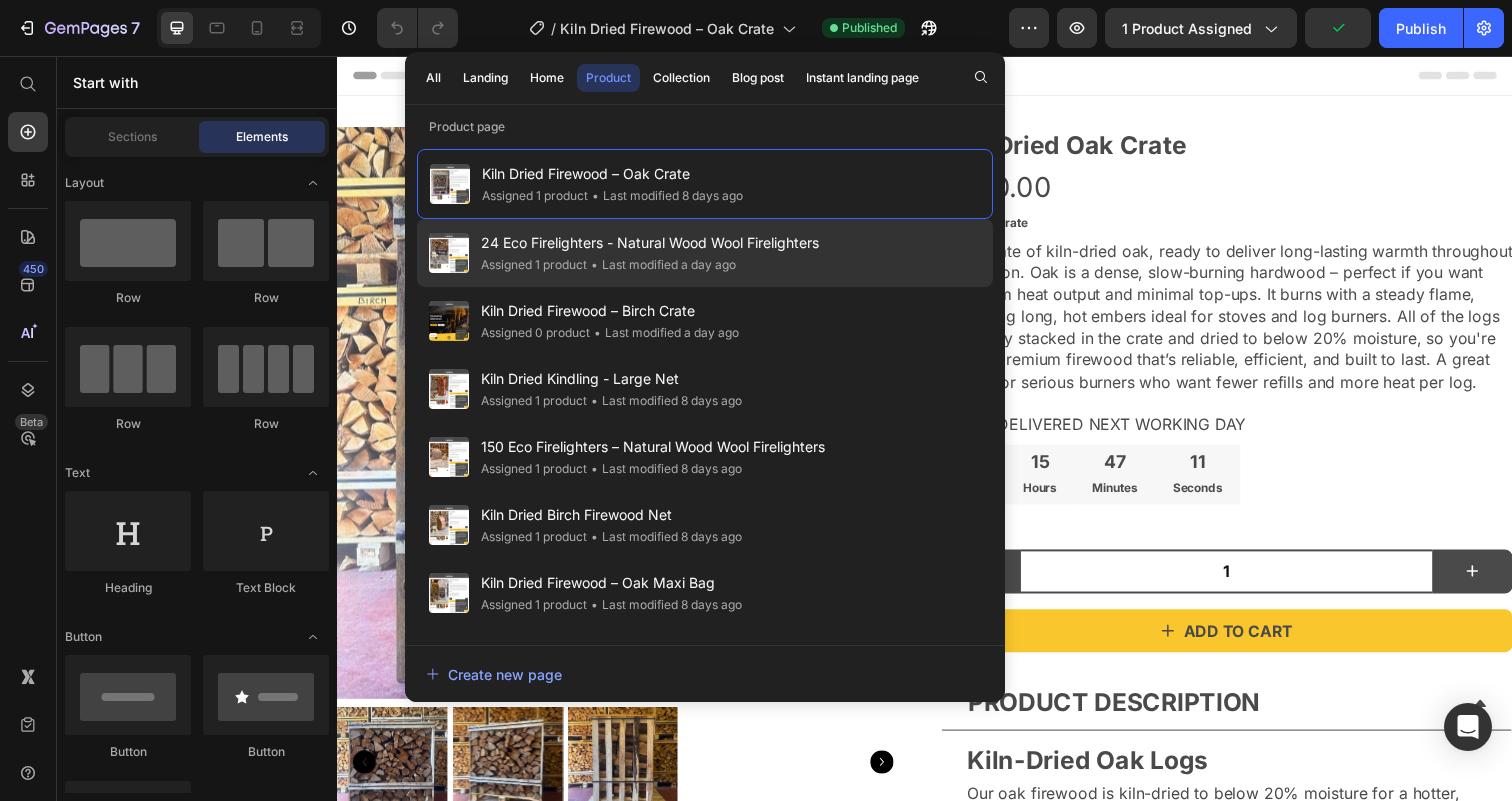 click on "24 Eco Firelighters - Natural Wood Wool Firelighters" at bounding box center (650, 243) 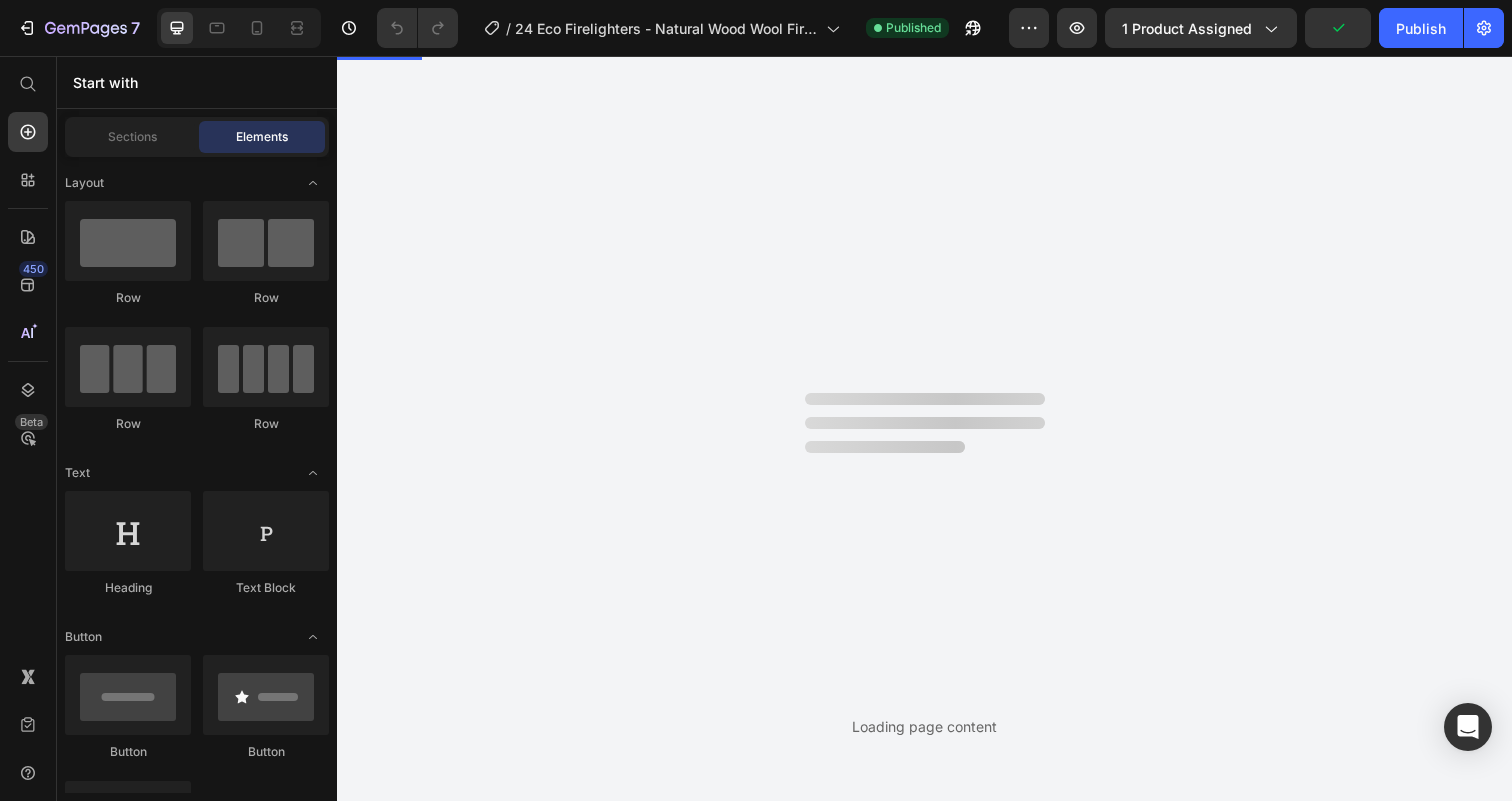 scroll, scrollTop: 0, scrollLeft: 0, axis: both 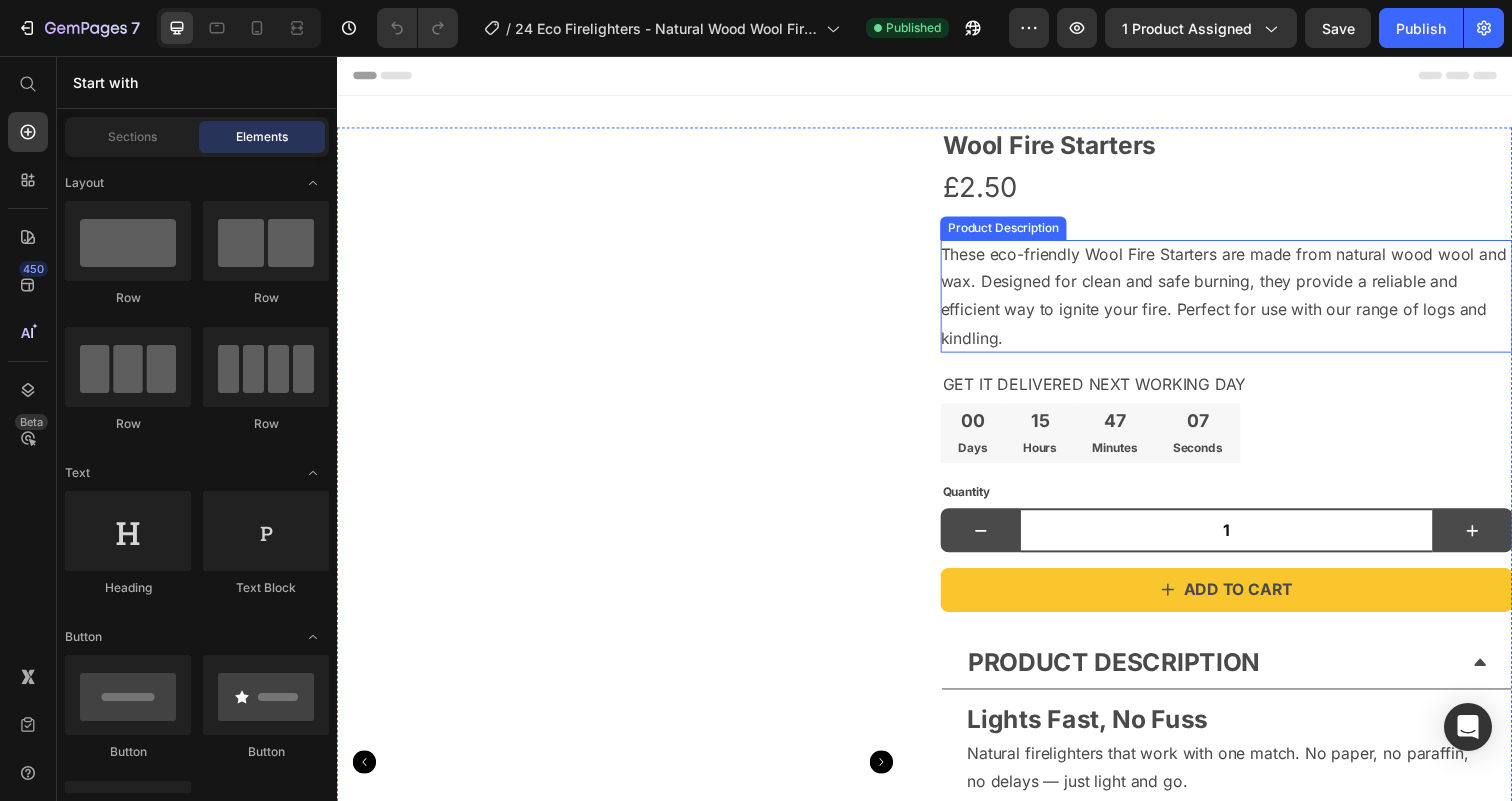 drag, startPoint x: 1777, startPoint y: 82, endPoint x: 1258, endPoint y: 319, distance: 570.55237 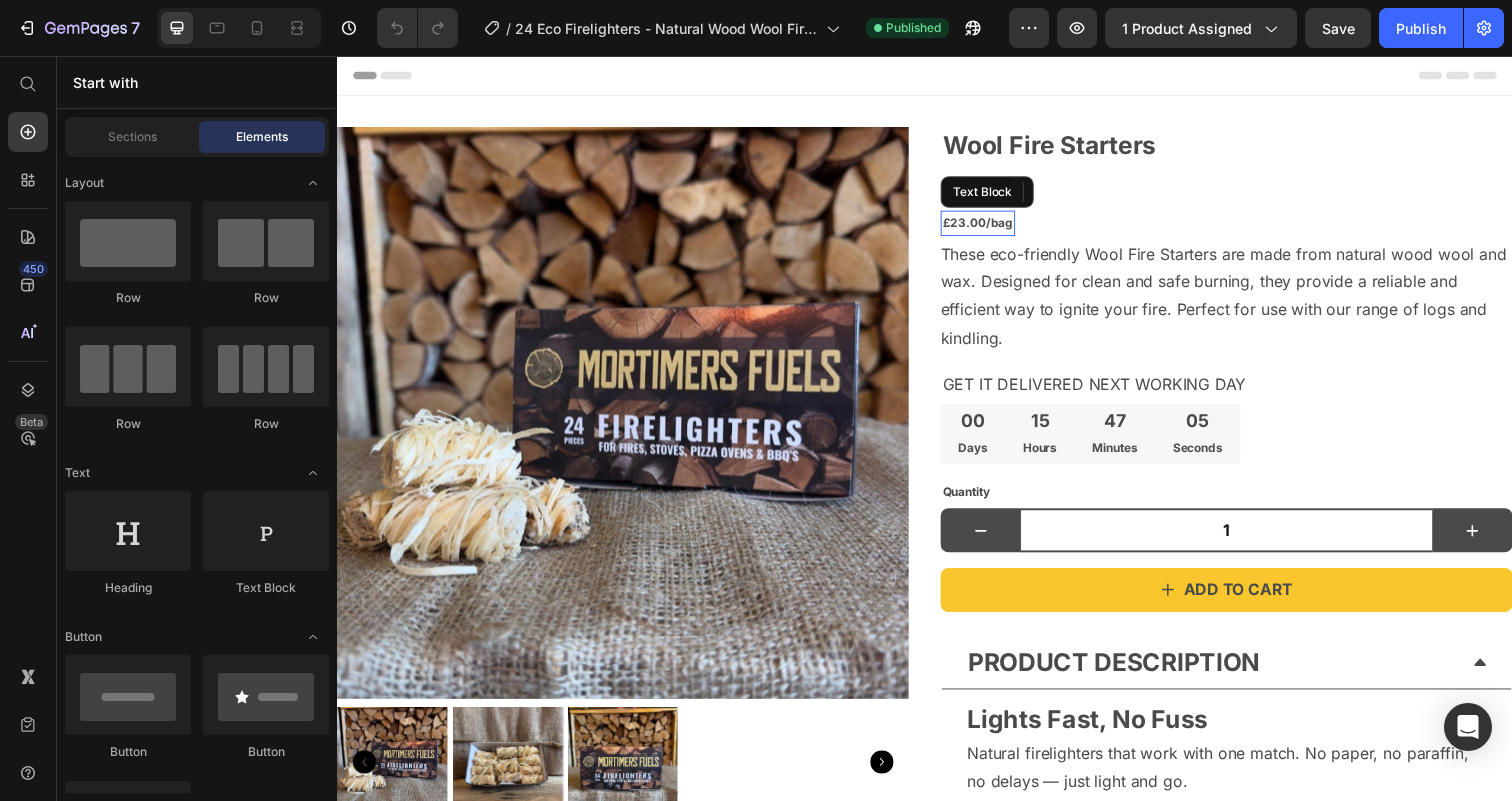 click on "£23.00/bag" at bounding box center [991, 227] 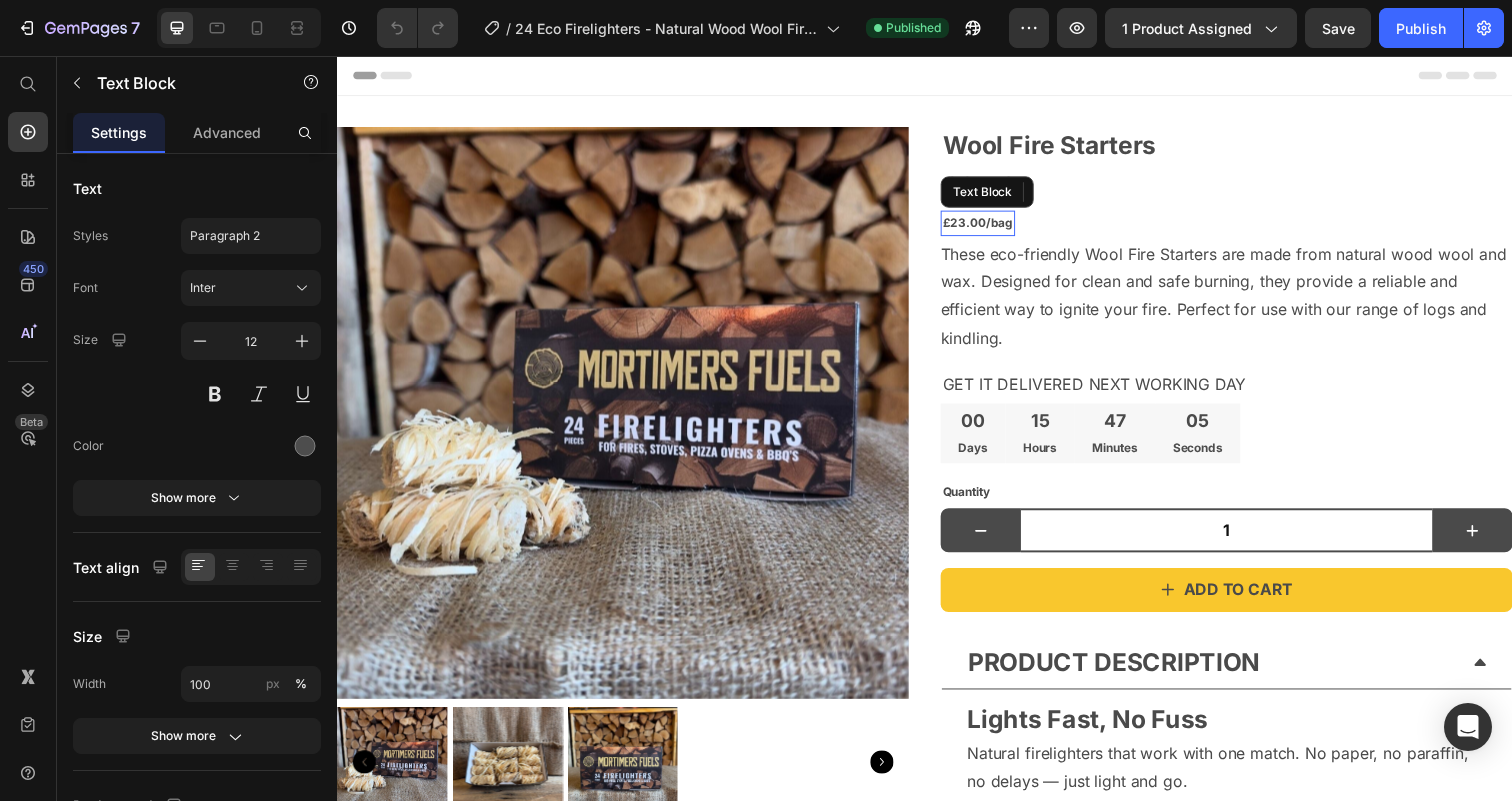 click on "£23.00/bag" at bounding box center (991, 227) 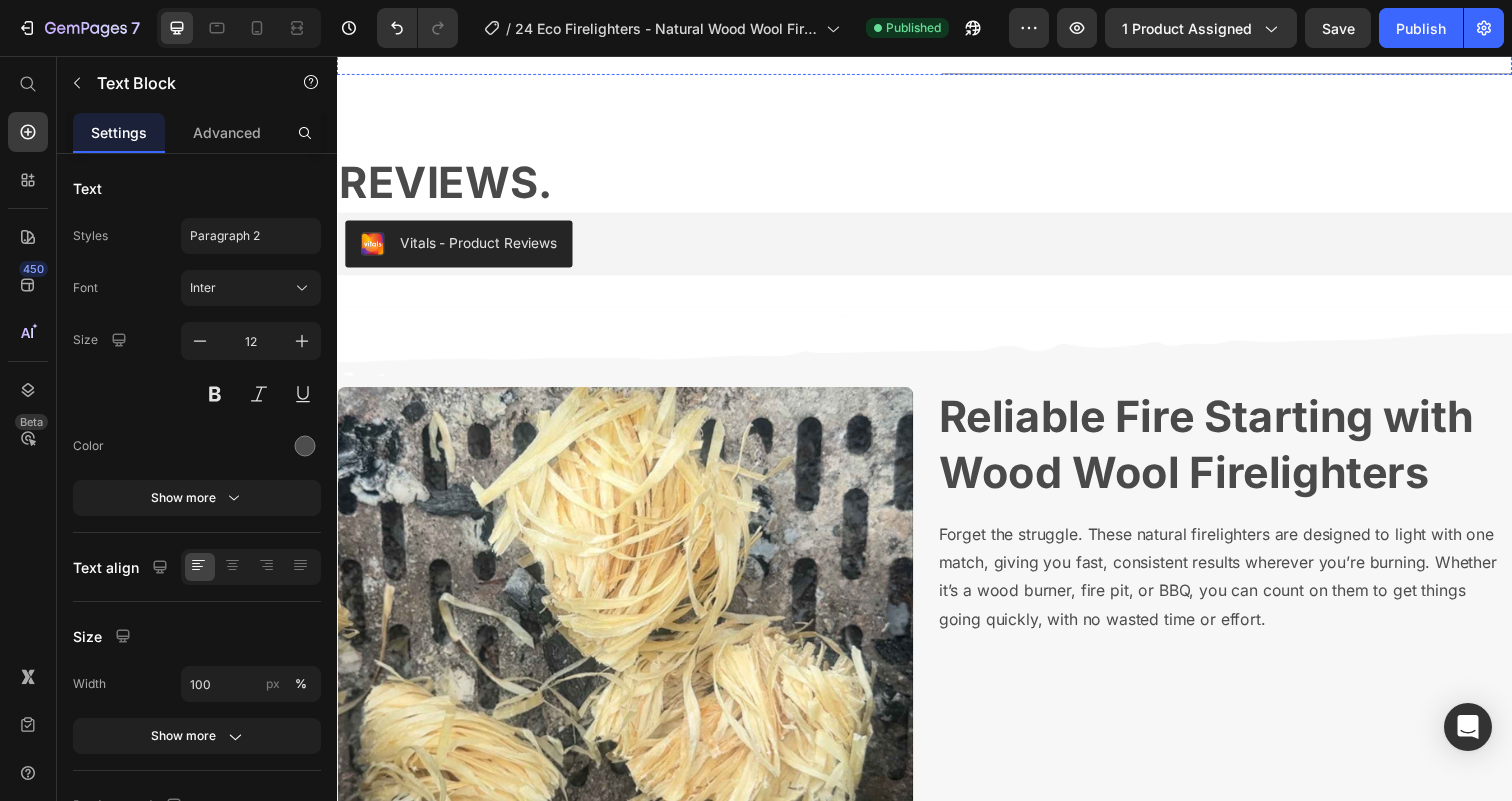 scroll, scrollTop: 1257, scrollLeft: 0, axis: vertical 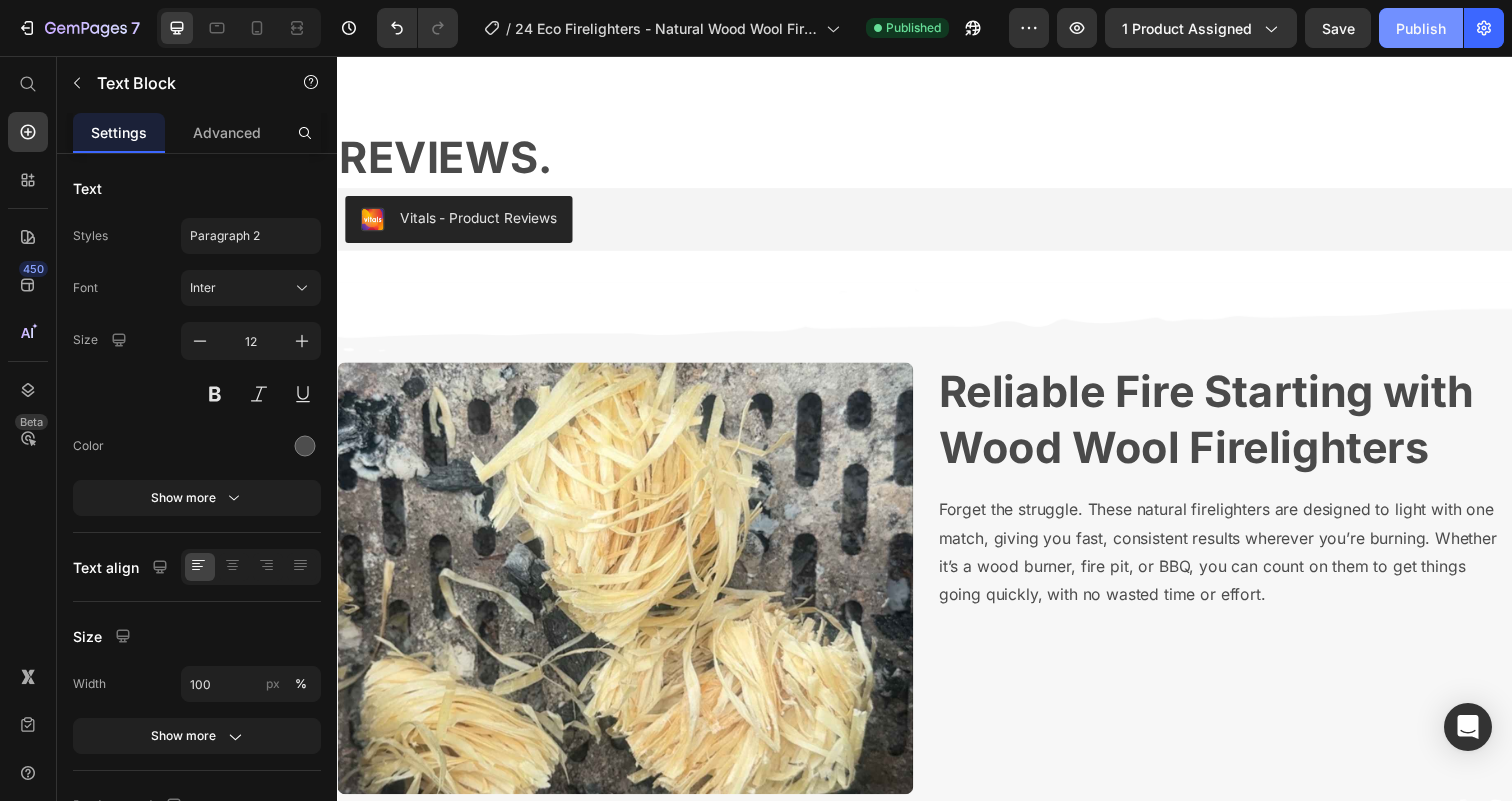 click on "Publish" at bounding box center (1421, 28) 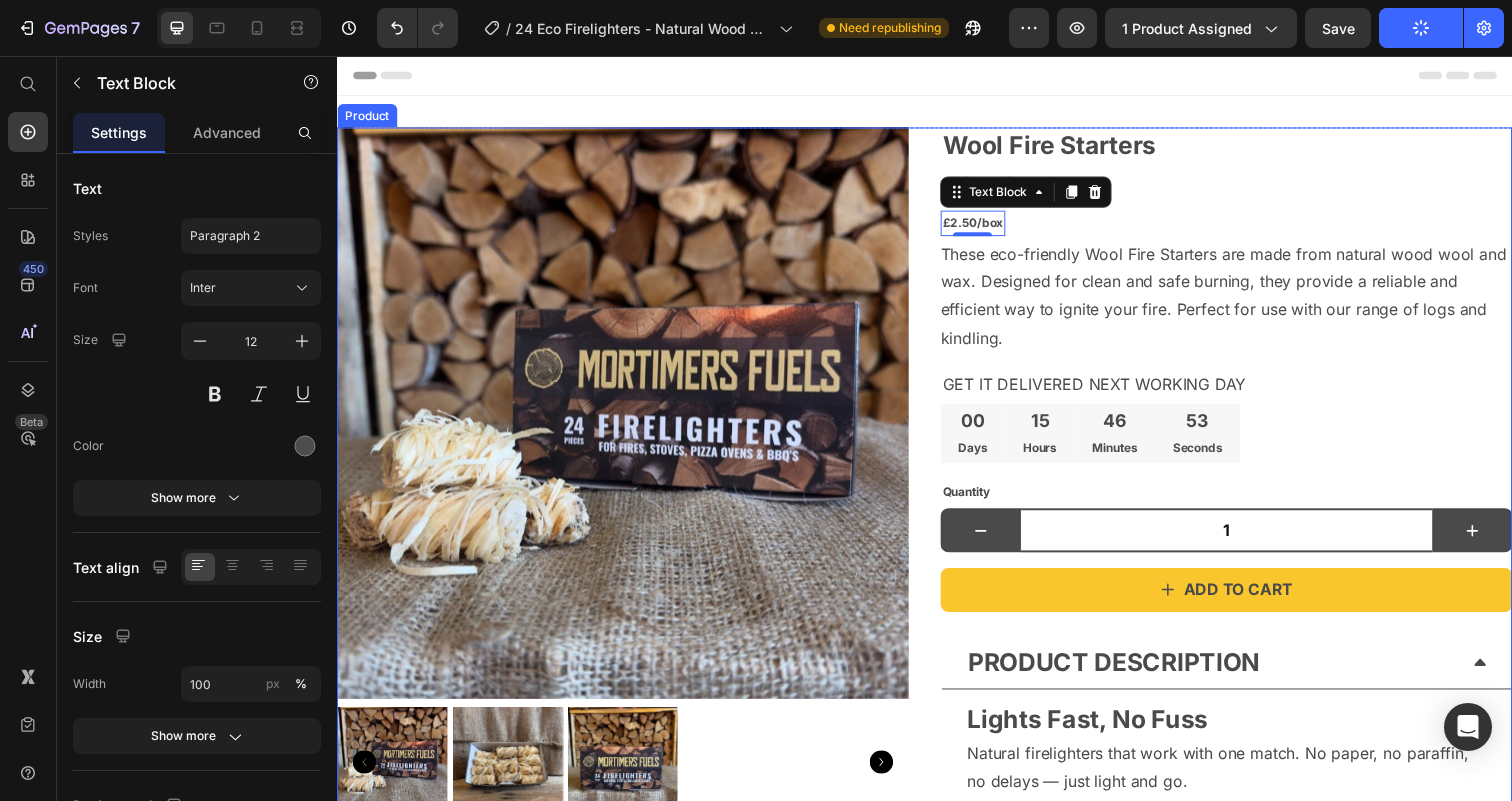 scroll, scrollTop: 0, scrollLeft: 0, axis: both 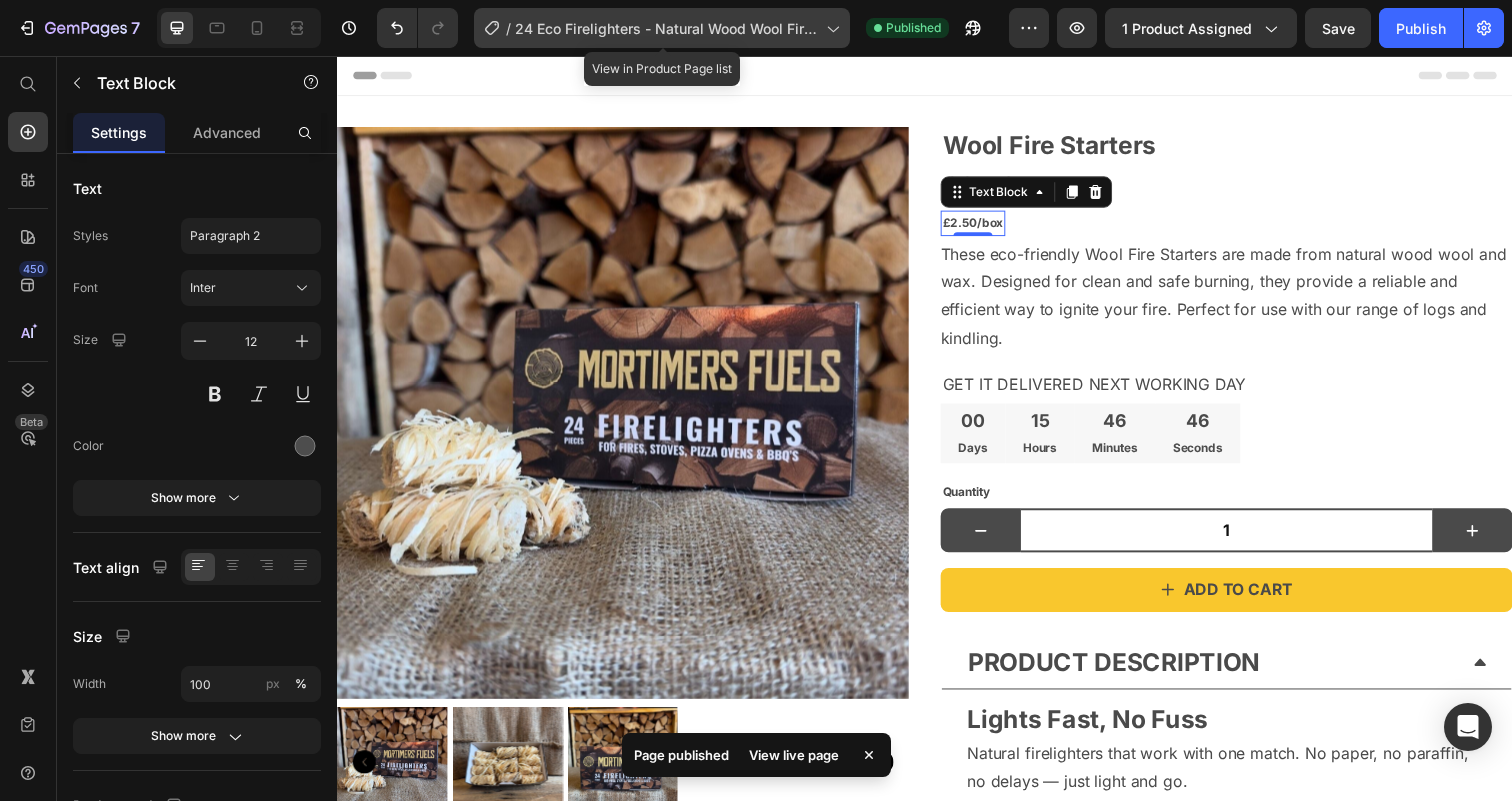 click on "24 Eco Firelighters - Natural Wood Wool Firelighters" at bounding box center [666, 28] 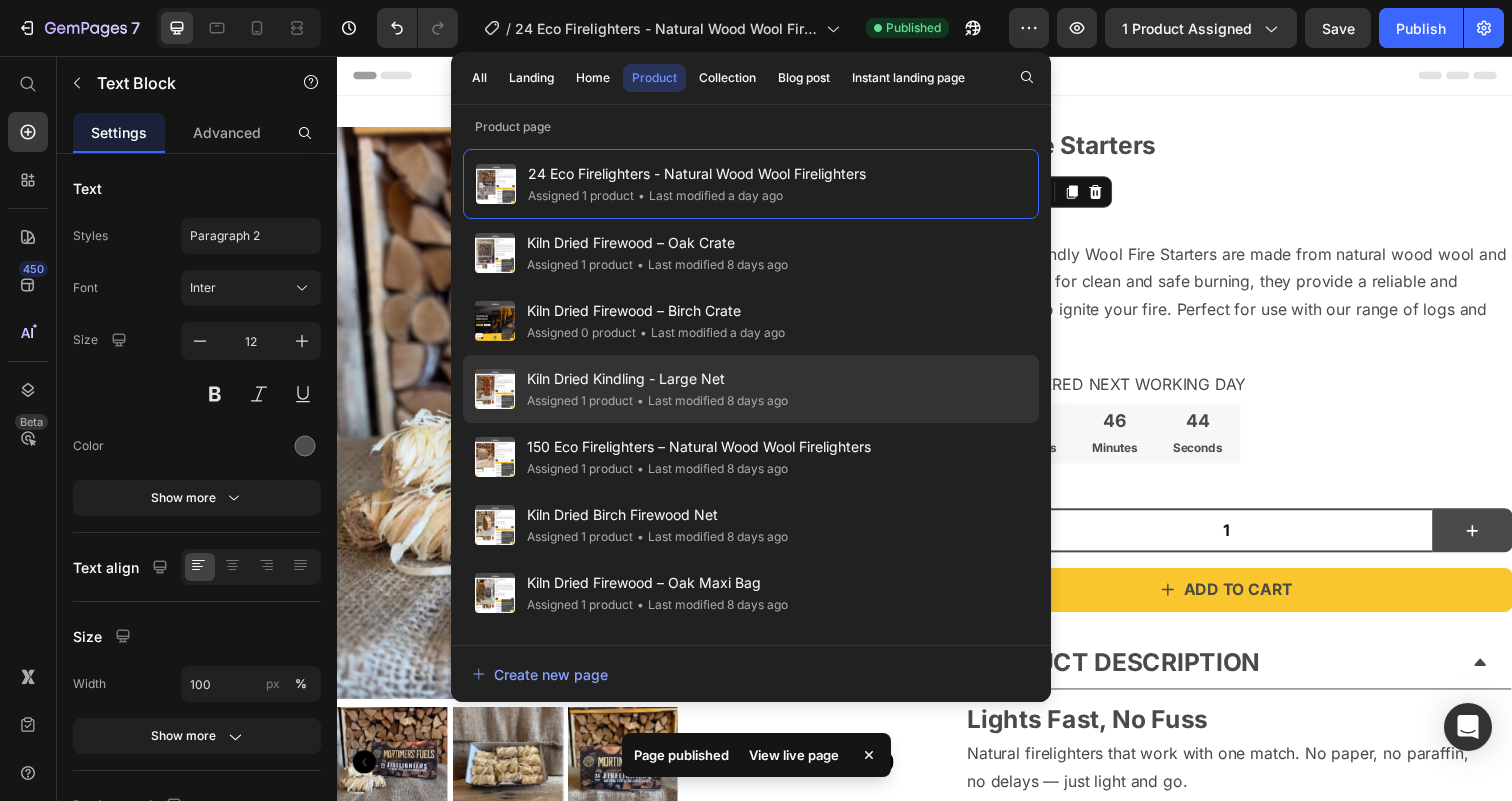 click on "Kiln Dried Kindling - Large Net Assigned 1 product • Last modified 8 days ago" 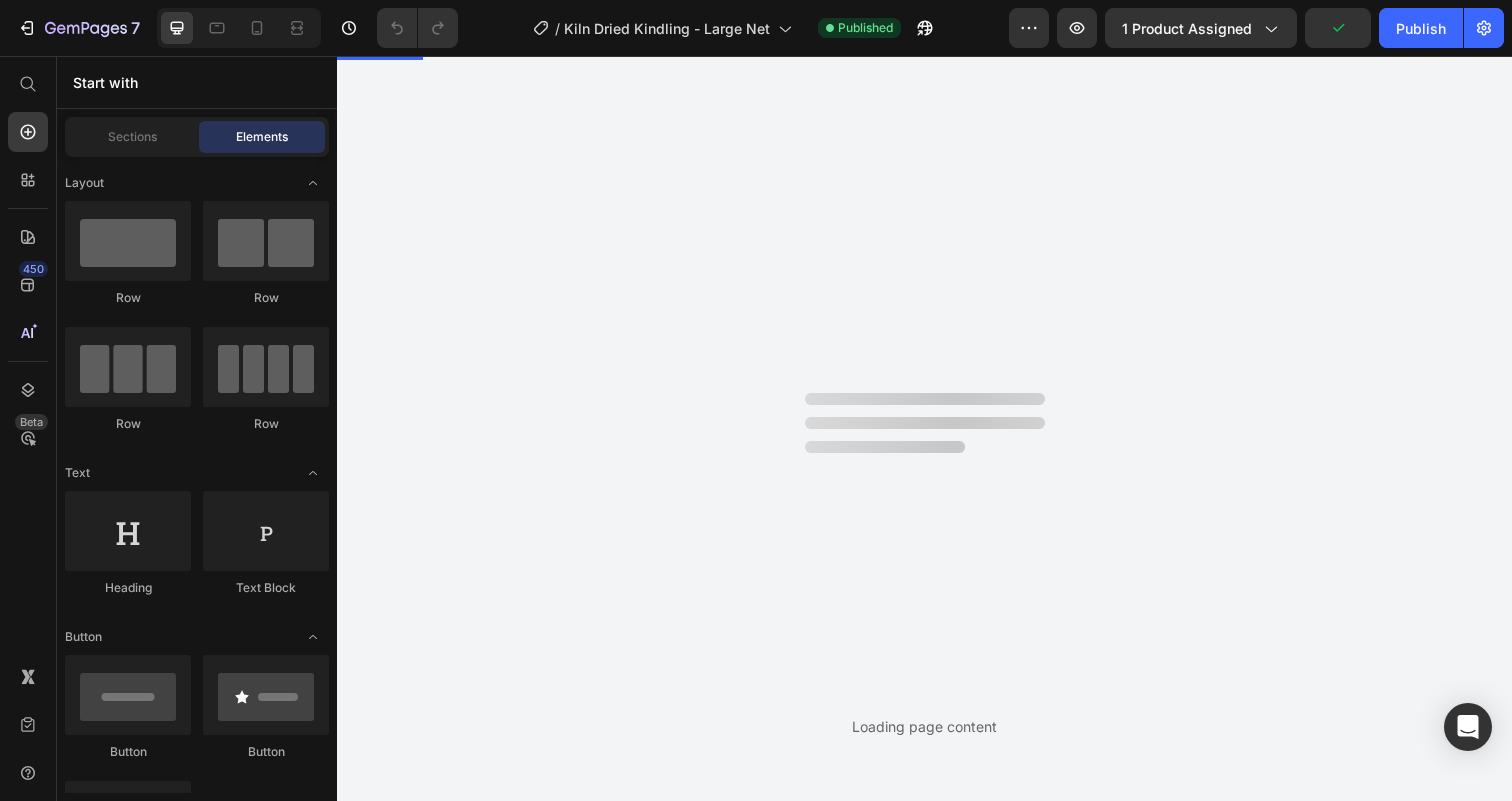 scroll, scrollTop: 0, scrollLeft: 0, axis: both 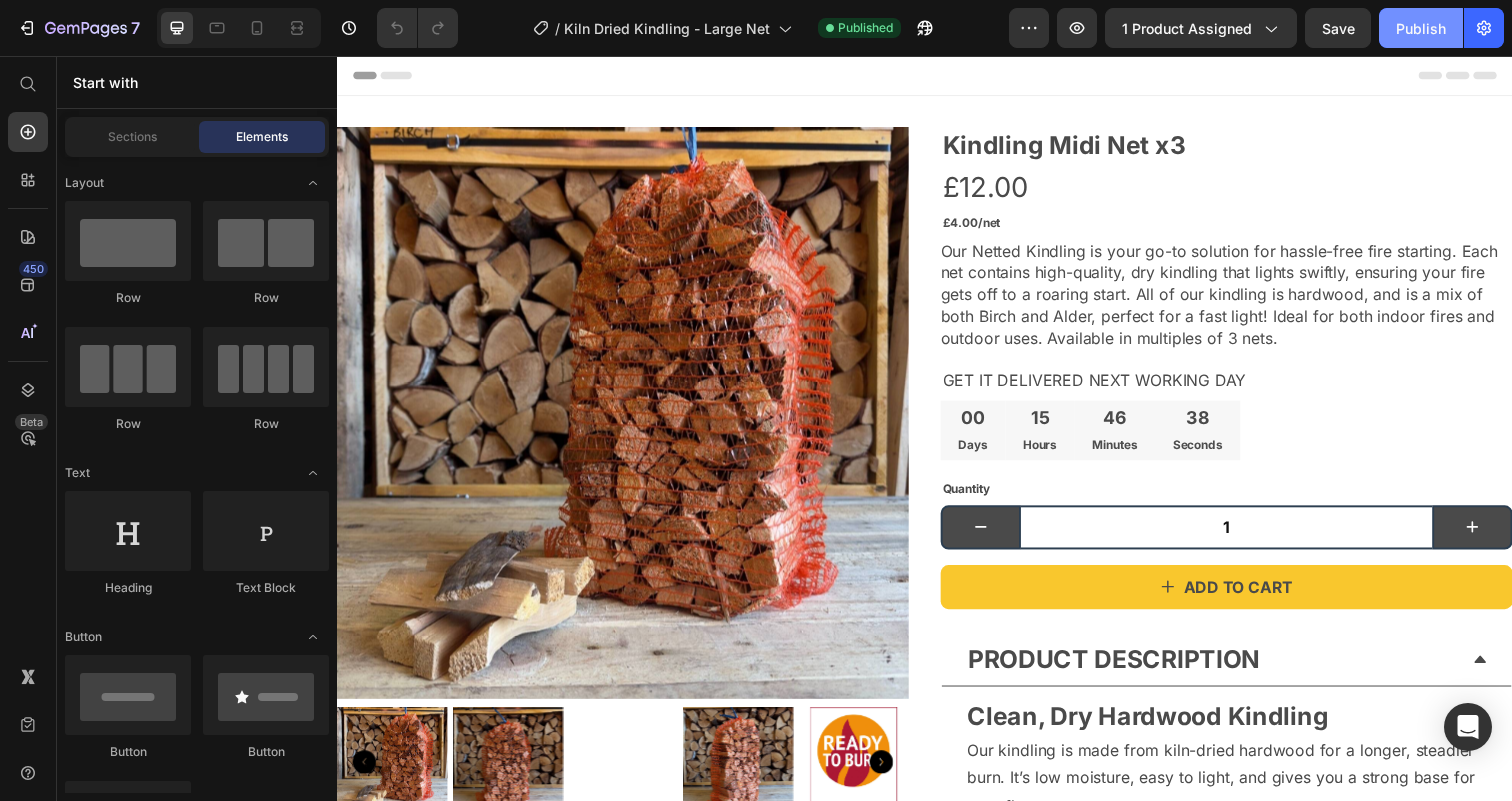 click on "Publish" at bounding box center (1421, 28) 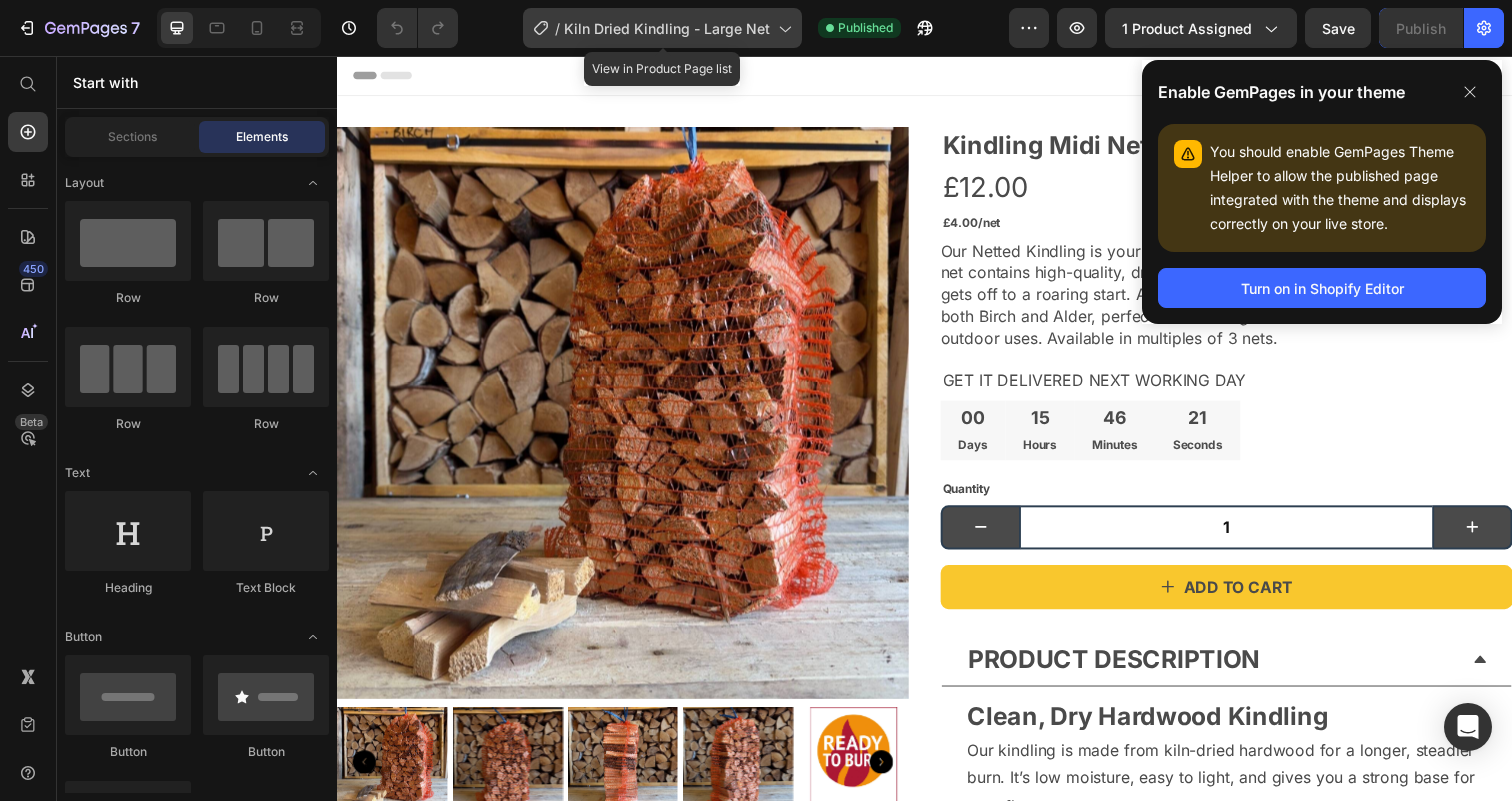 click on "Kiln Dried Kindling - Large Net" at bounding box center [667, 28] 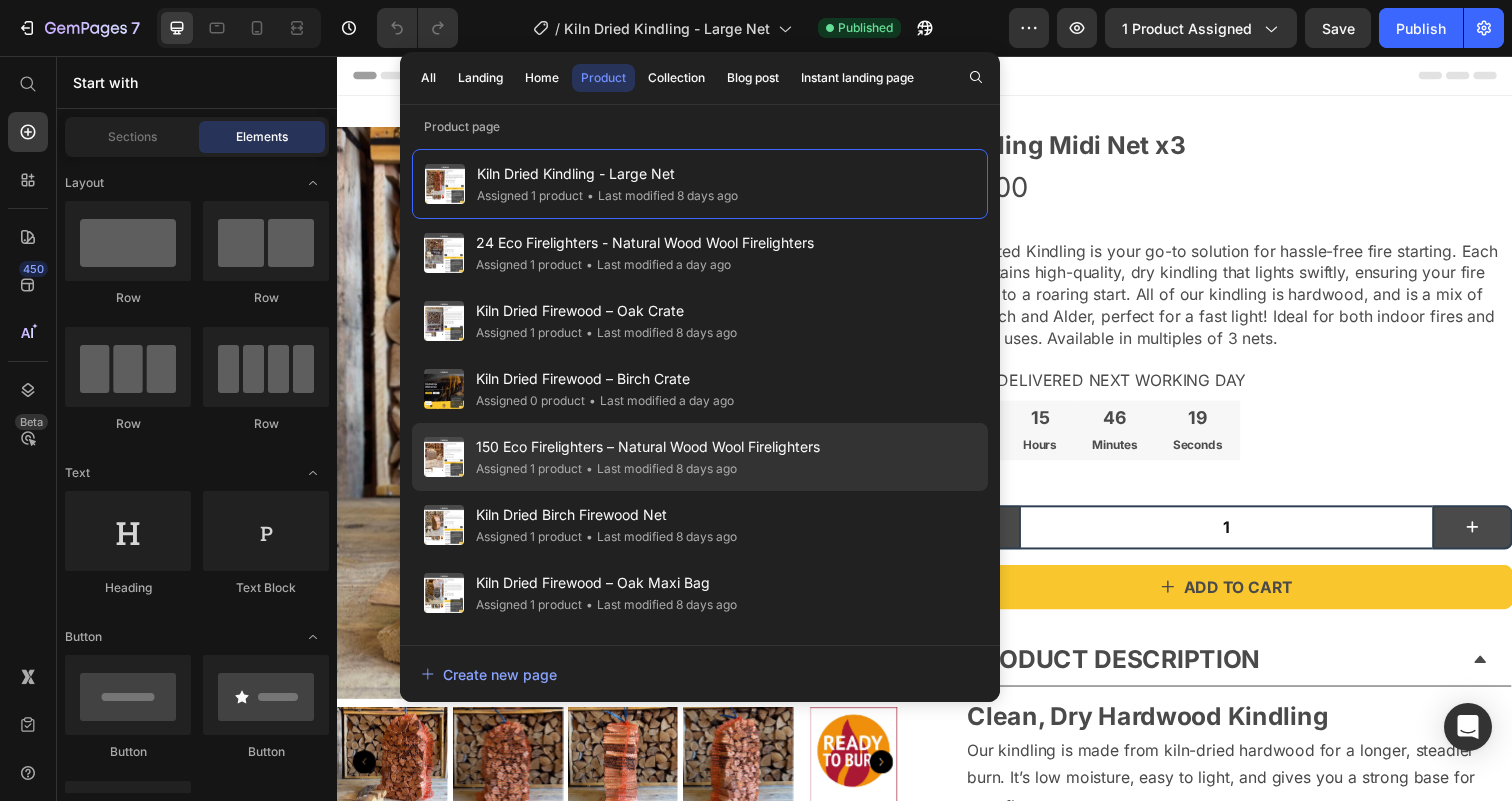 click on "150 Eco Firelighters – Natural Wood Wool Firelighters" at bounding box center [648, 447] 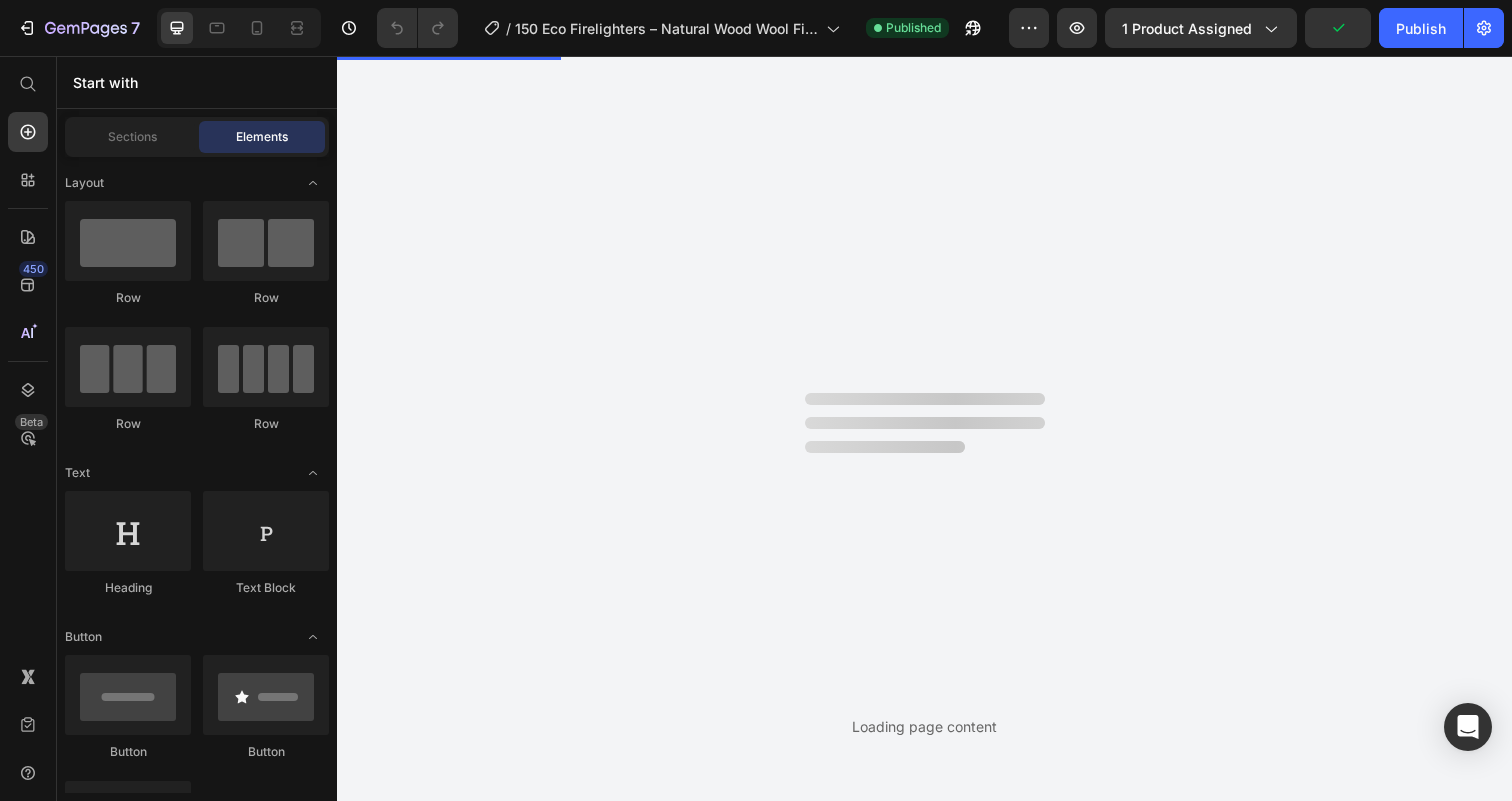 scroll, scrollTop: 0, scrollLeft: 0, axis: both 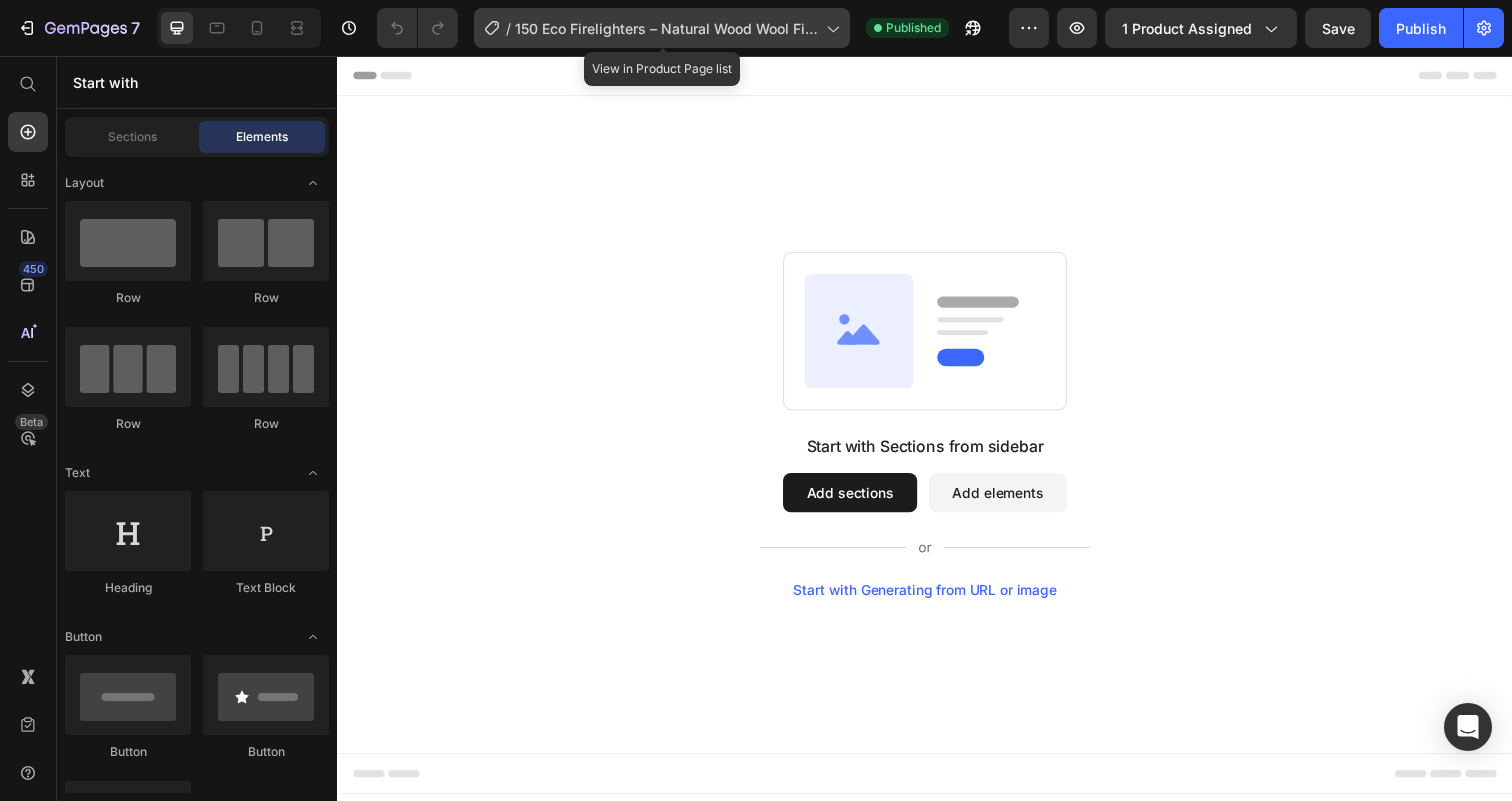 click on "/  150 Eco Firelighters – Natural Wood Wool Firelighters" 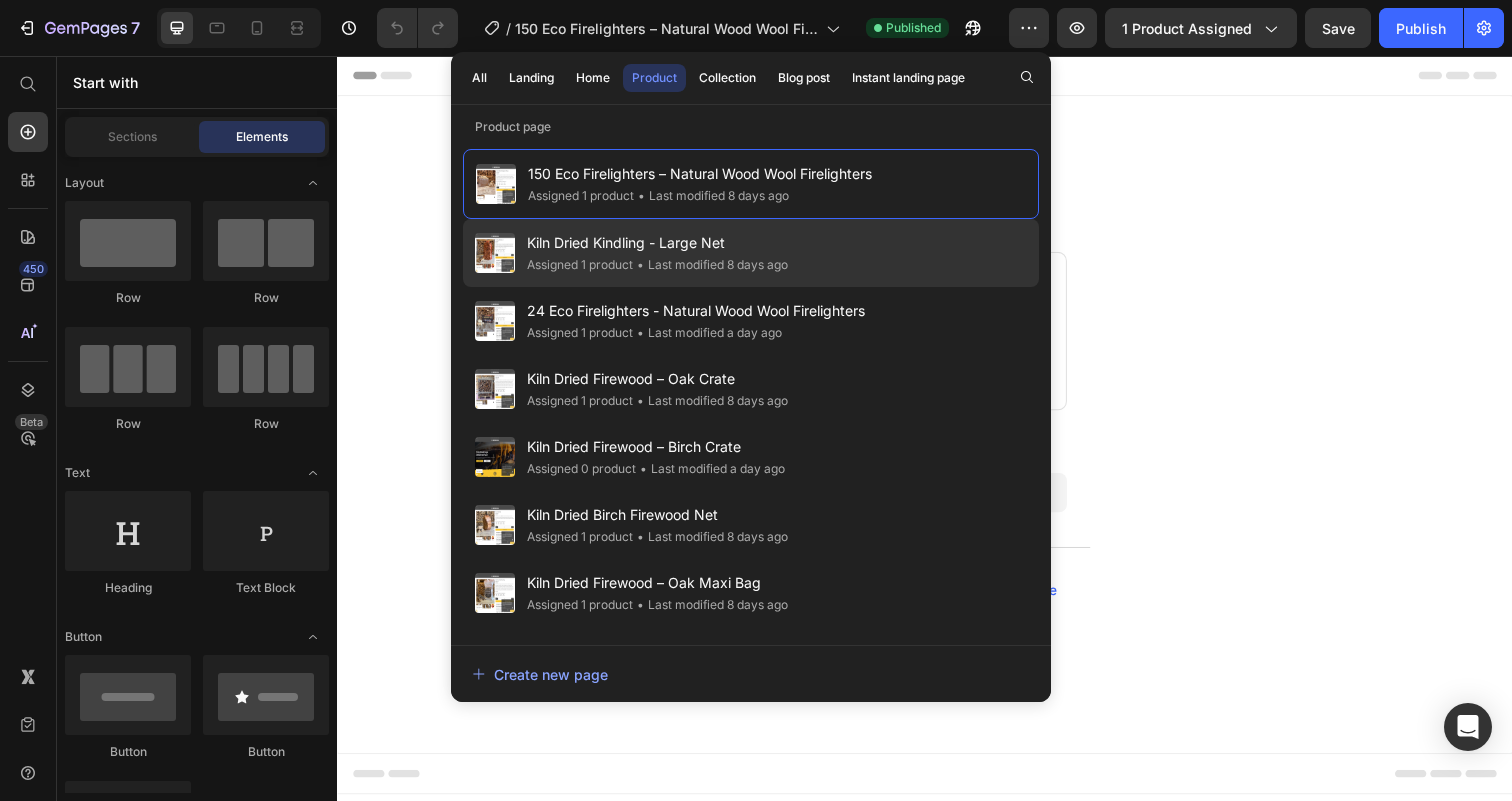 click on "Kiln Dried Kindling - Large Net" at bounding box center (657, 243) 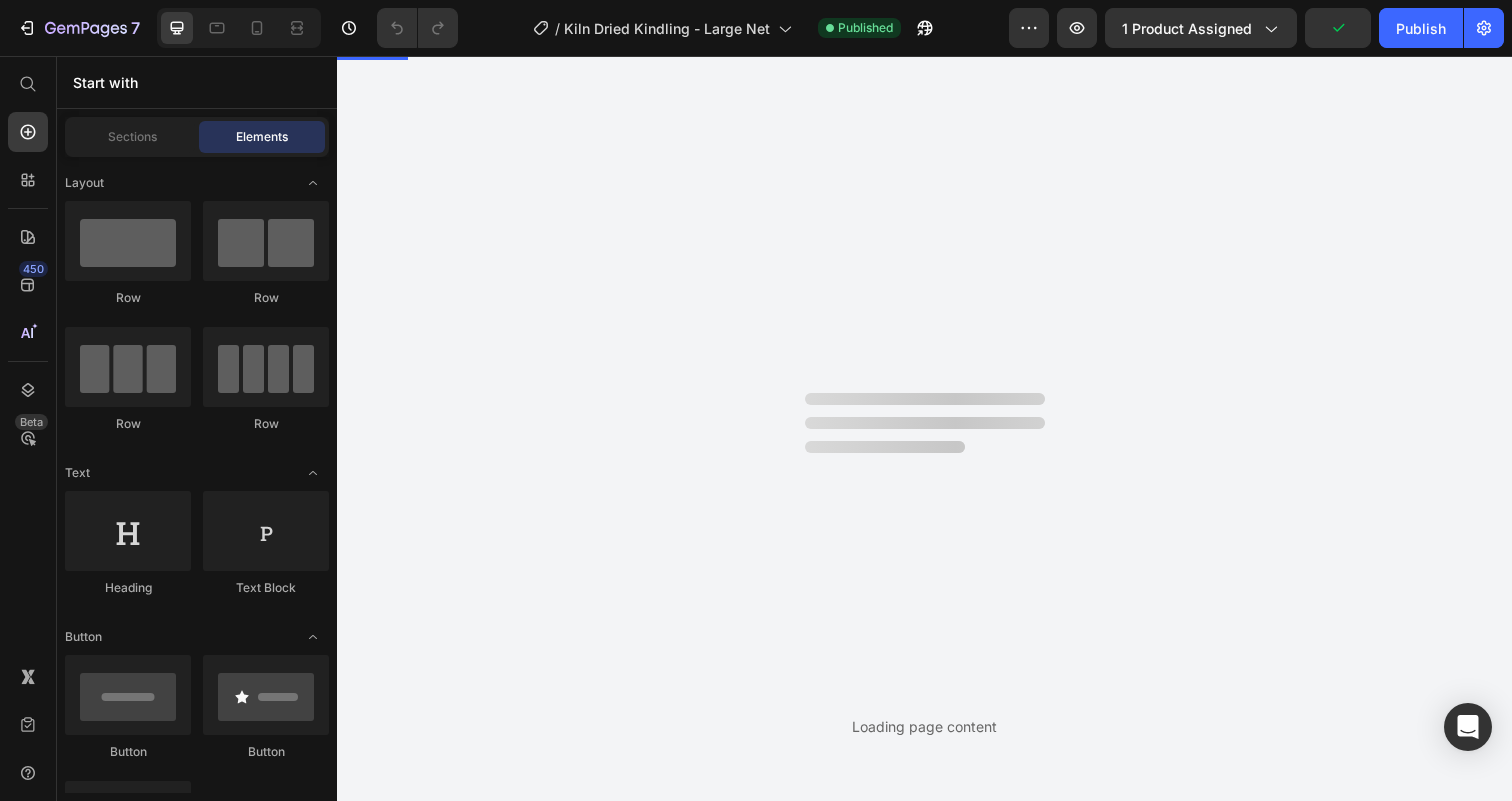 scroll, scrollTop: 0, scrollLeft: 0, axis: both 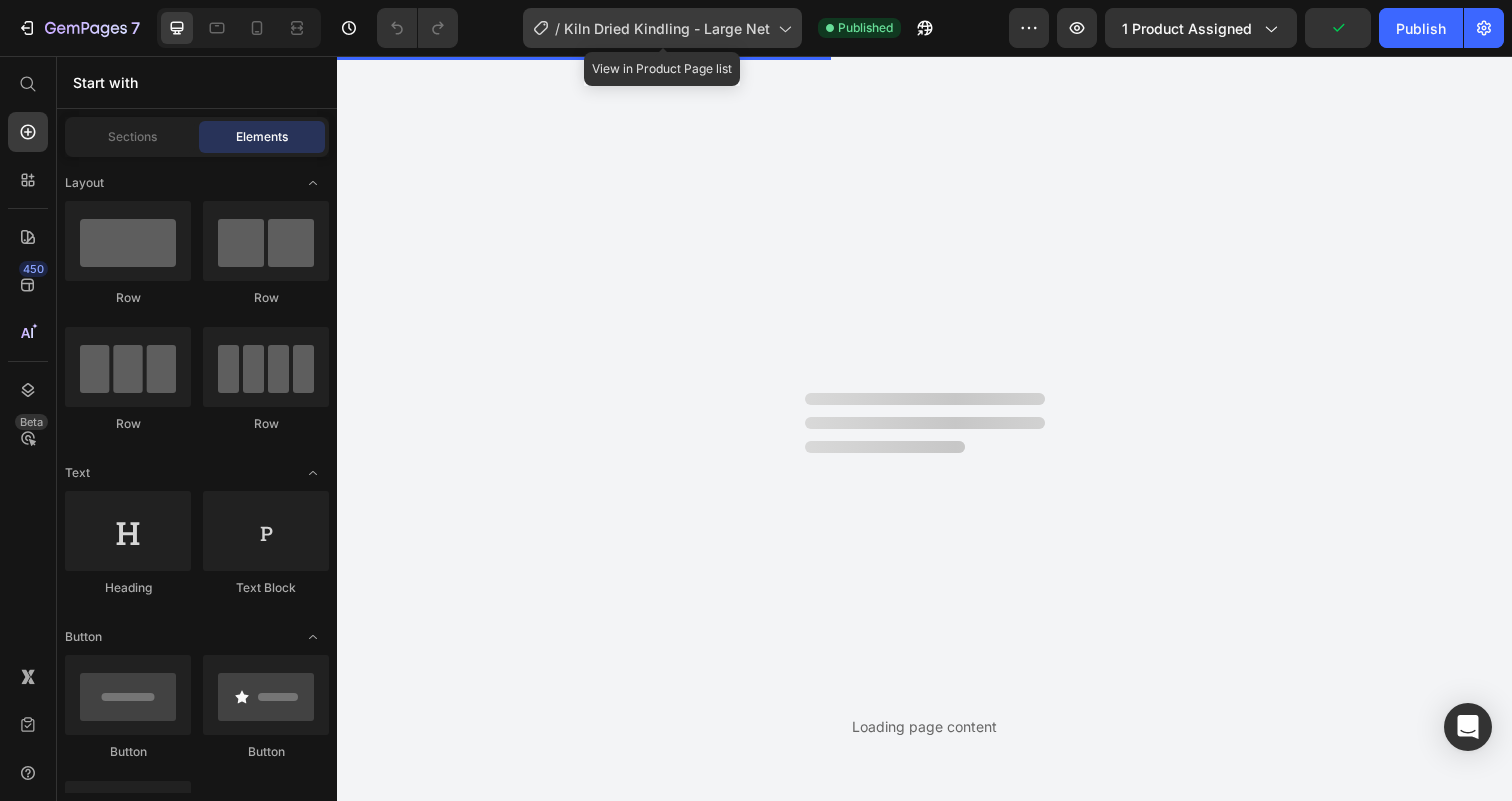 click on "Kiln Dried Kindling - Large Net" at bounding box center (667, 28) 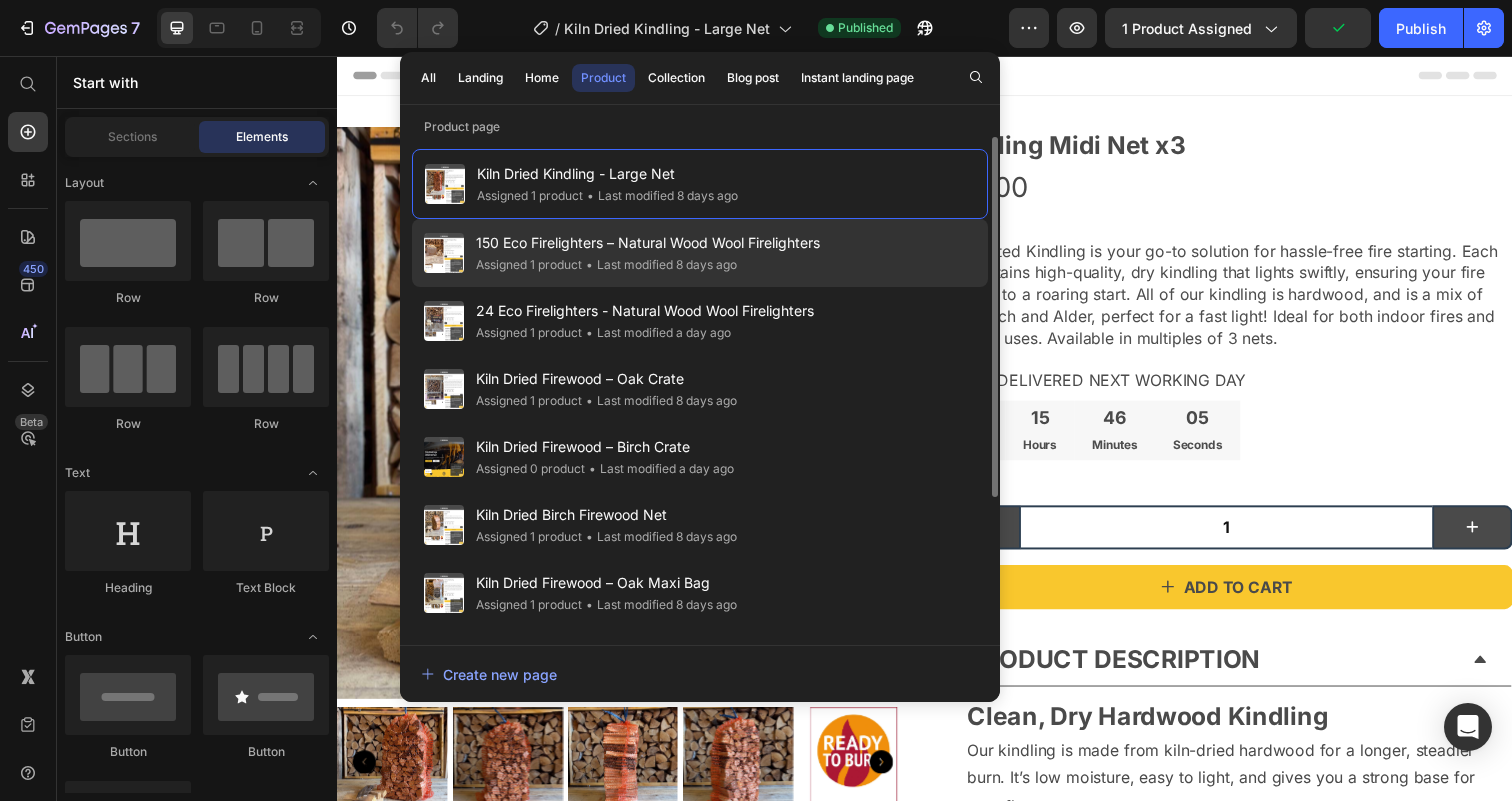 click on "• Last modified 8 days ago" 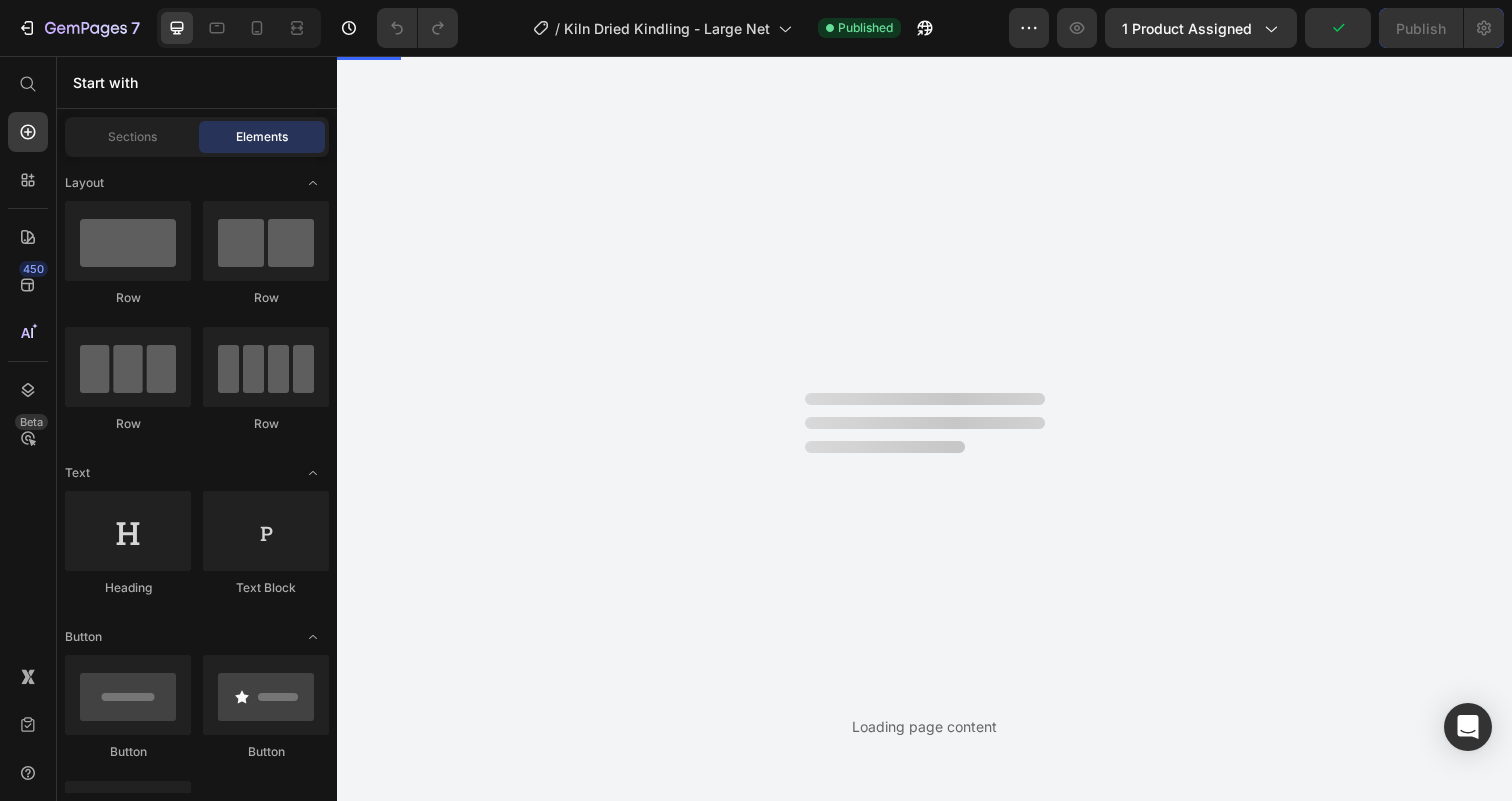scroll, scrollTop: 0, scrollLeft: 0, axis: both 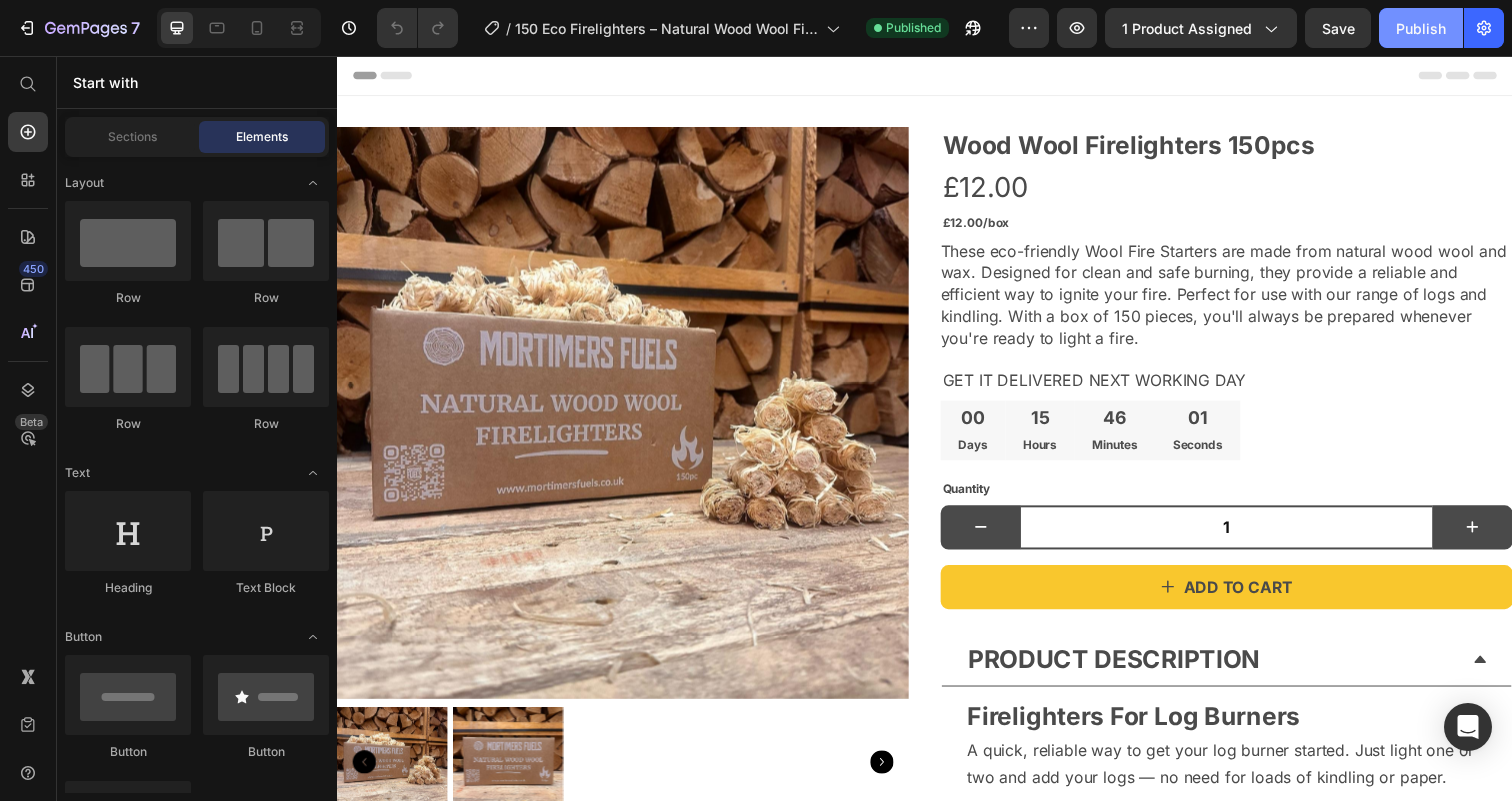 click on "Publish" at bounding box center (1421, 28) 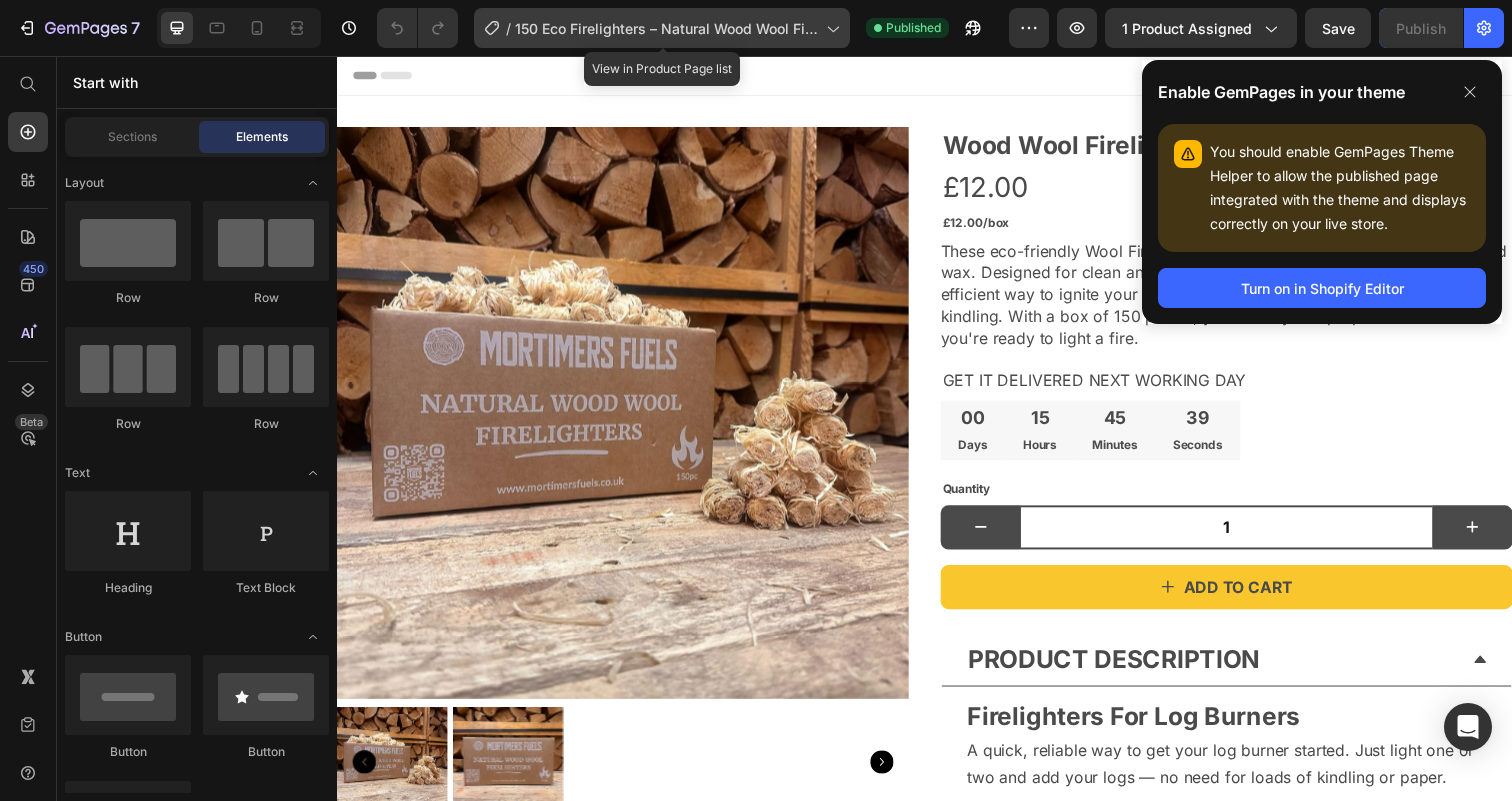 click on "150 Eco Firelighters – Natural Wood Wool Firelighters" at bounding box center [666, 28] 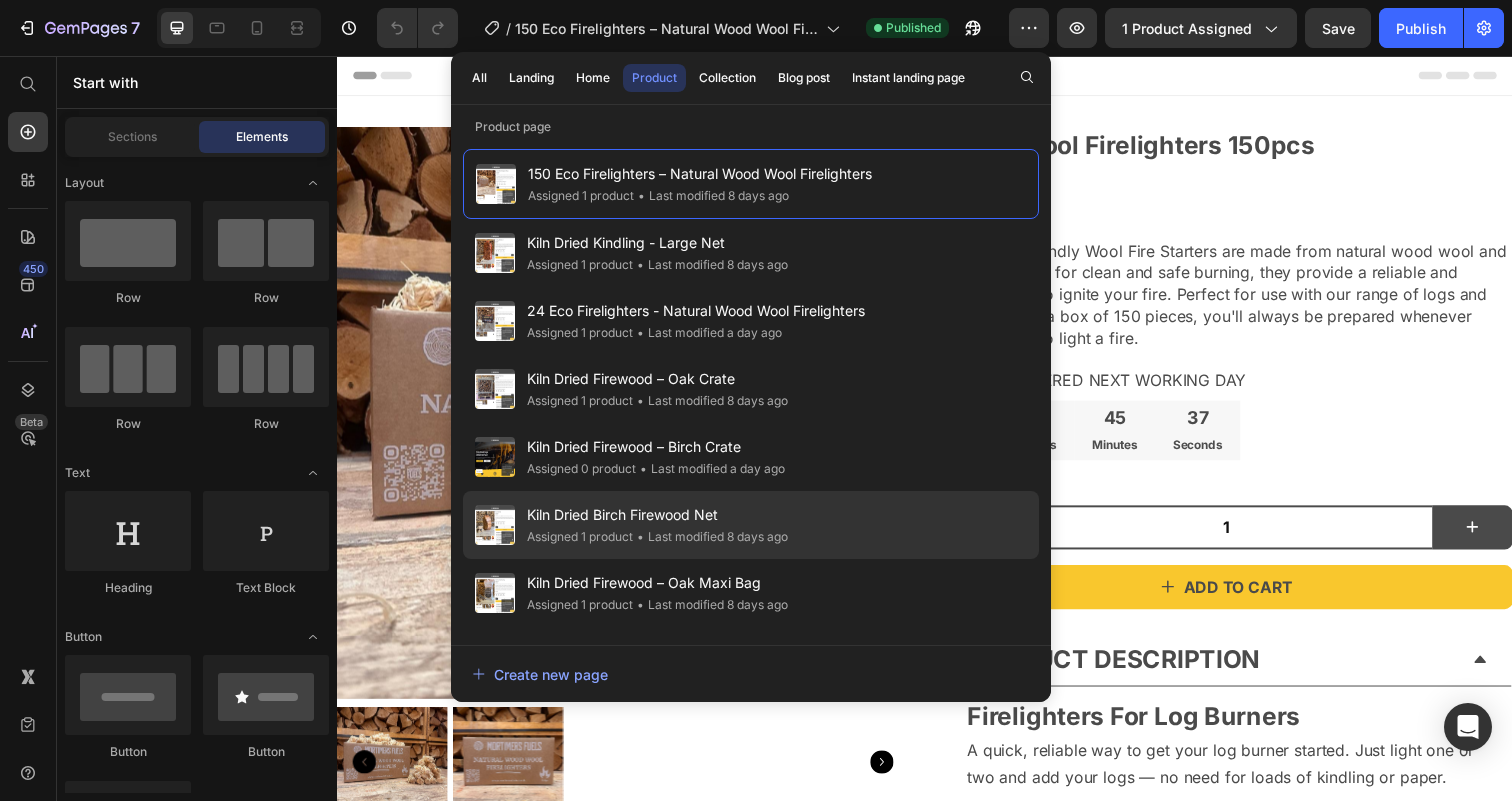 click on "Kiln Dried Birch Firewood Net Assigned 1 product • Last modified 8 days ago" 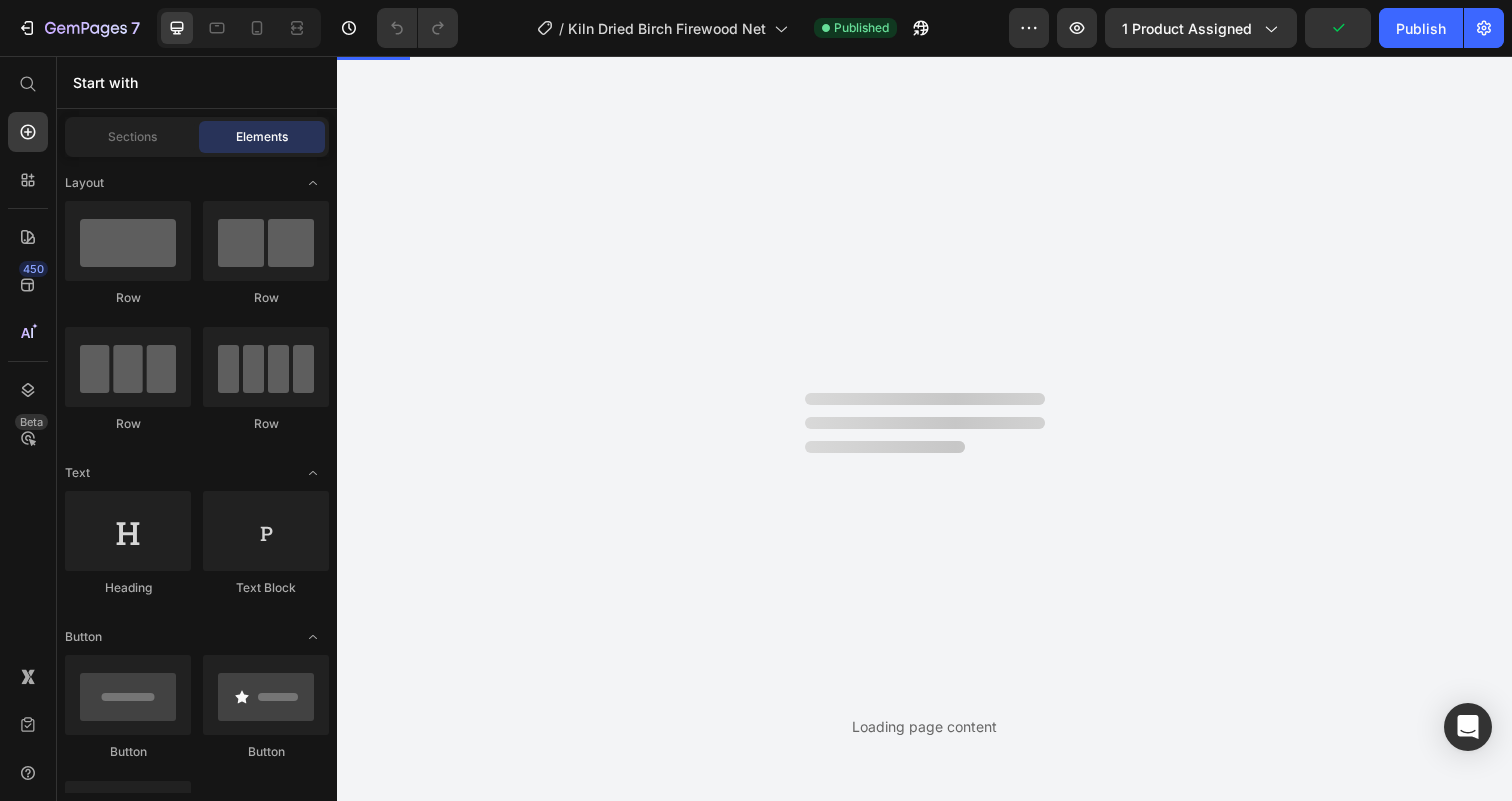 scroll, scrollTop: 0, scrollLeft: 0, axis: both 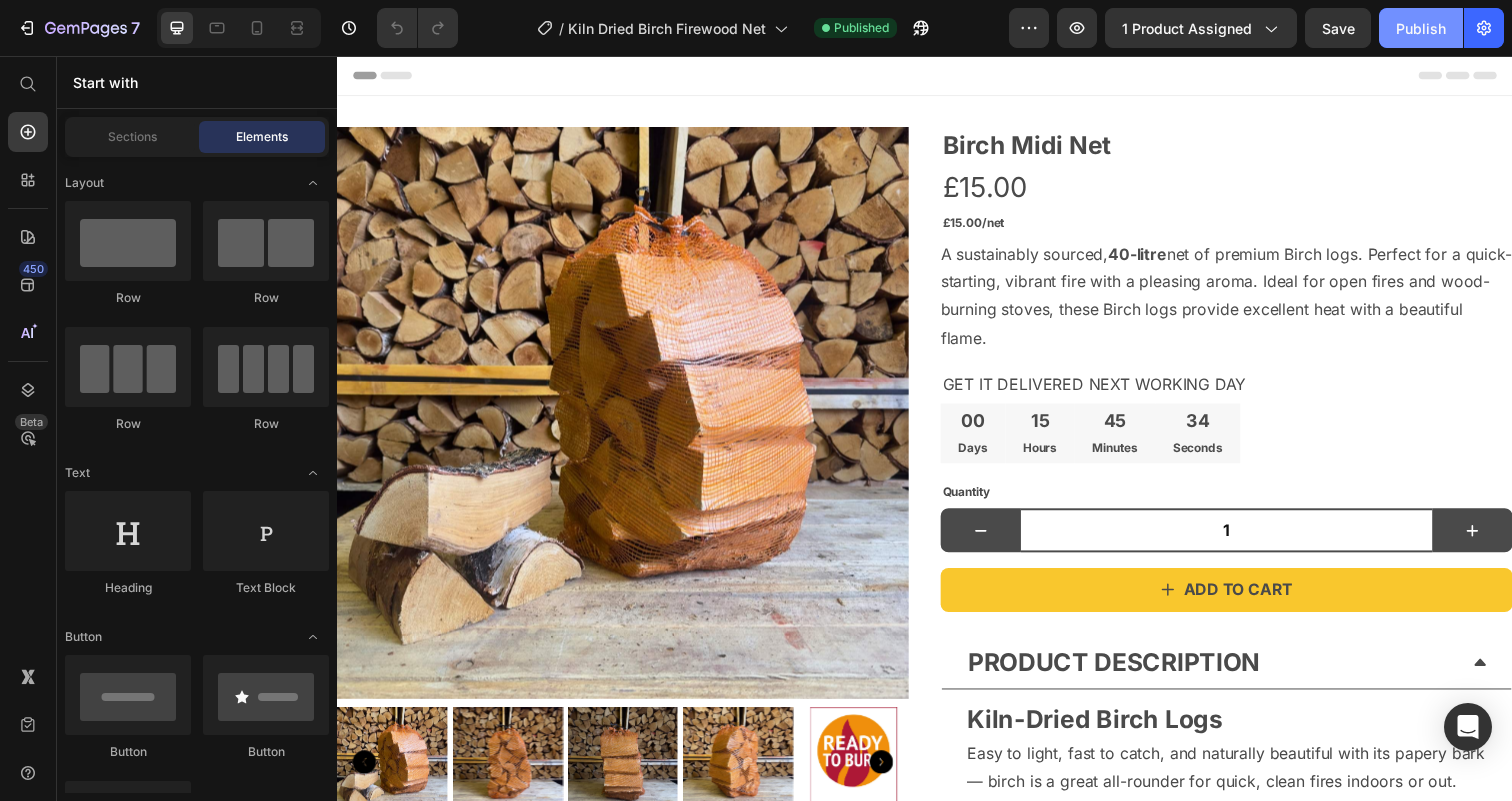 click on "Publish" at bounding box center (1421, 28) 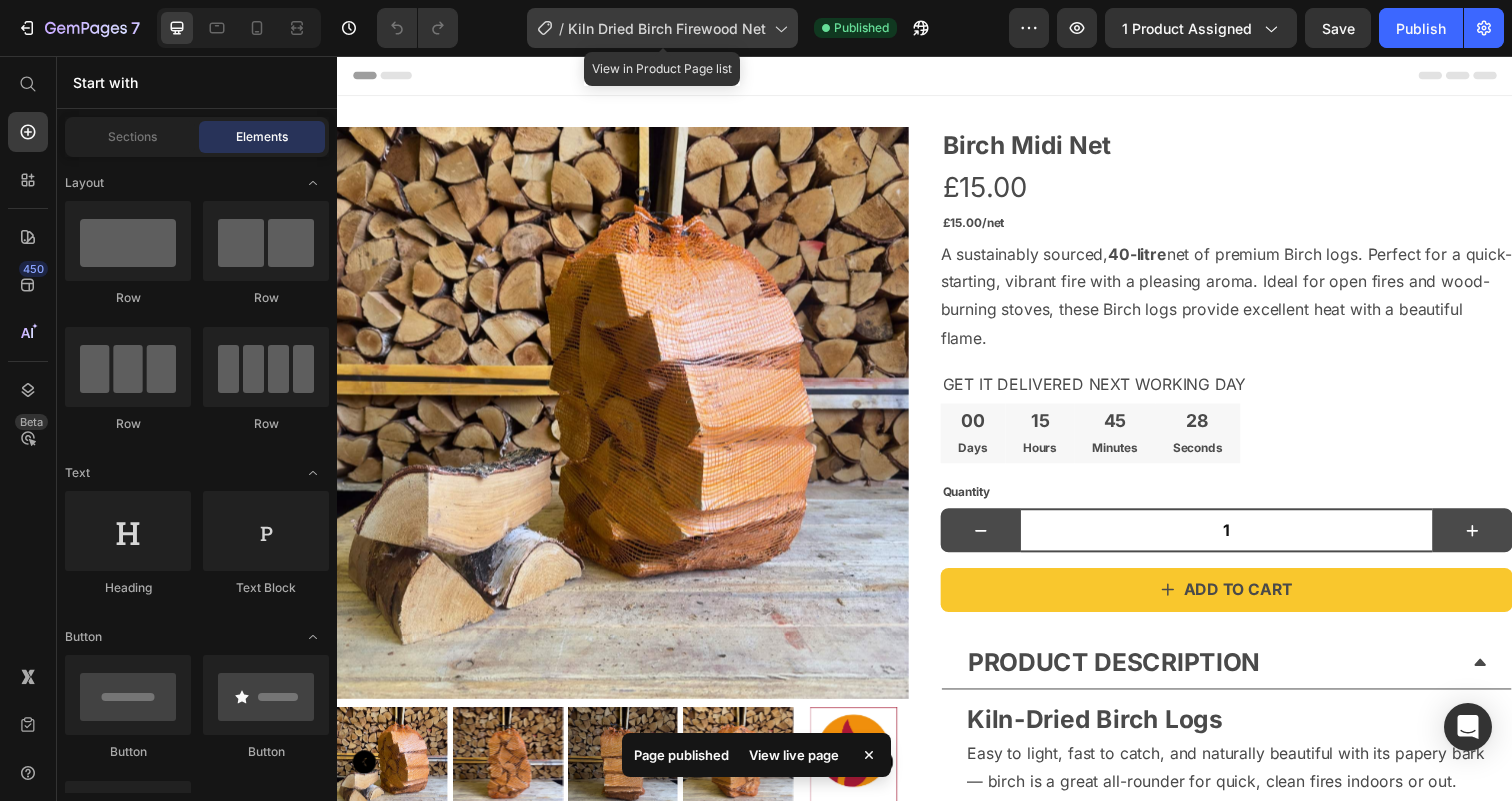 click on "/  Kiln Dried Birch Firewood Net" 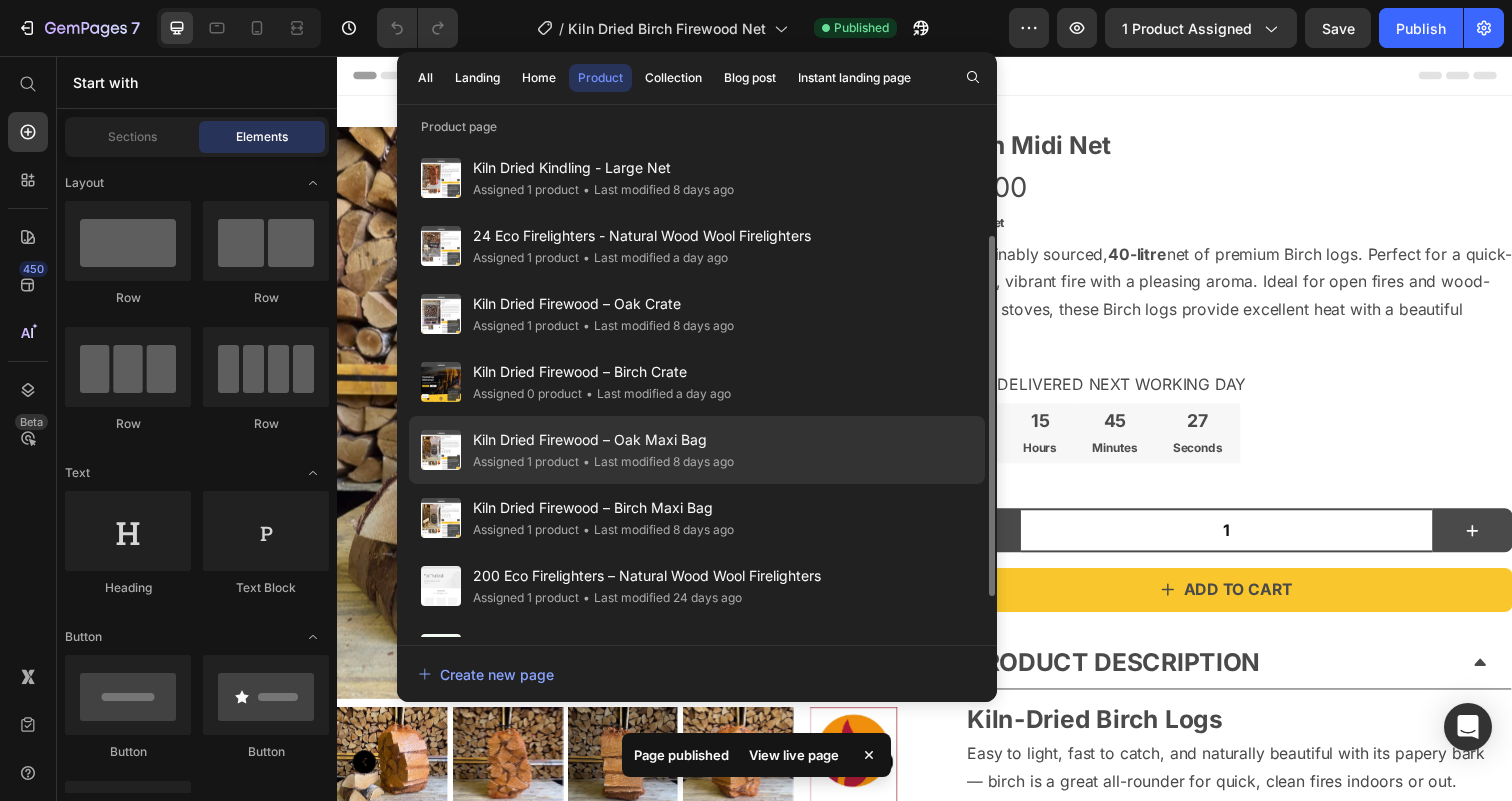 scroll, scrollTop: 194, scrollLeft: 0, axis: vertical 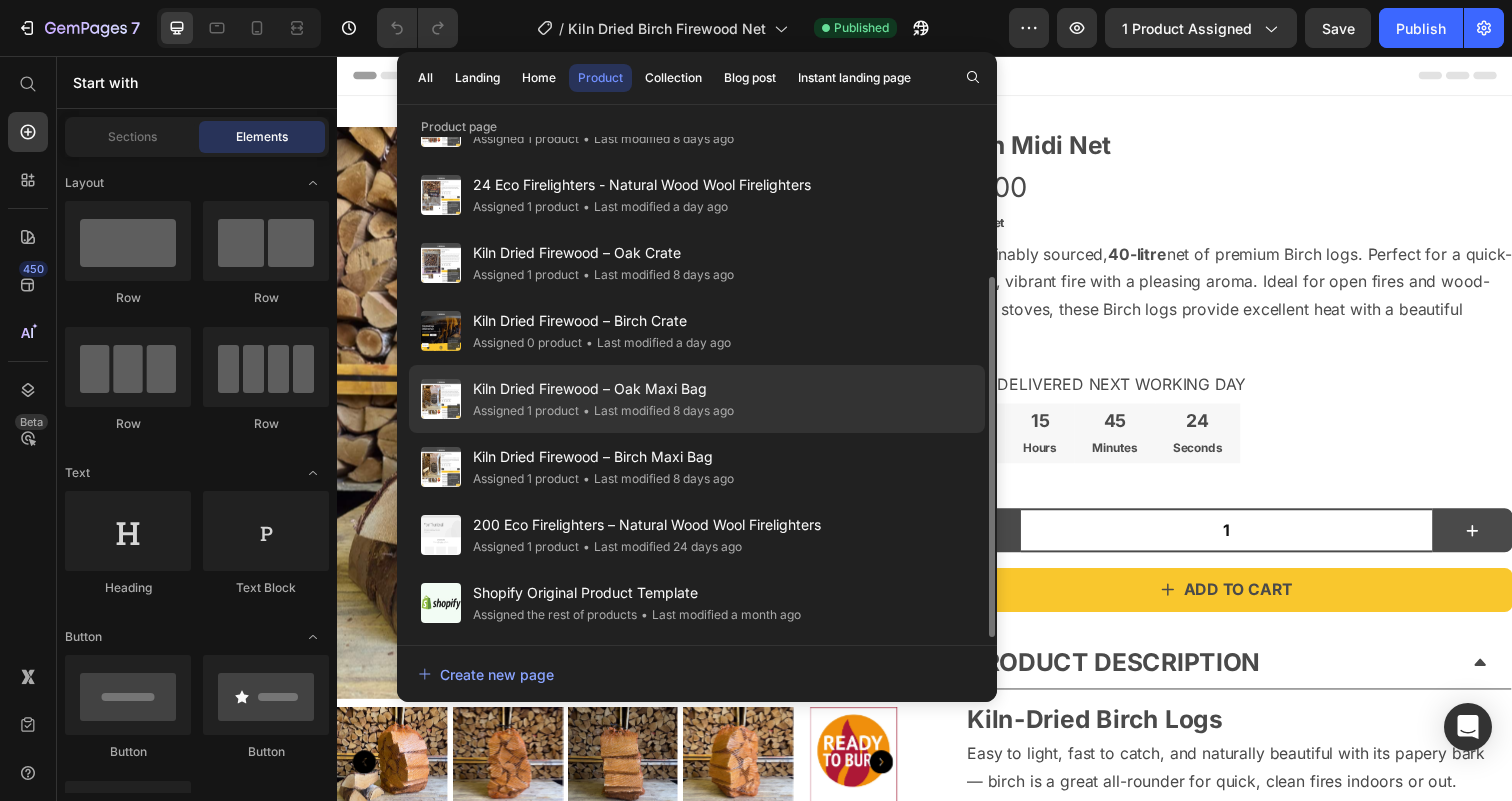 click on "Kiln Dried Firewood – Oak Maxi Bag" at bounding box center [603, 389] 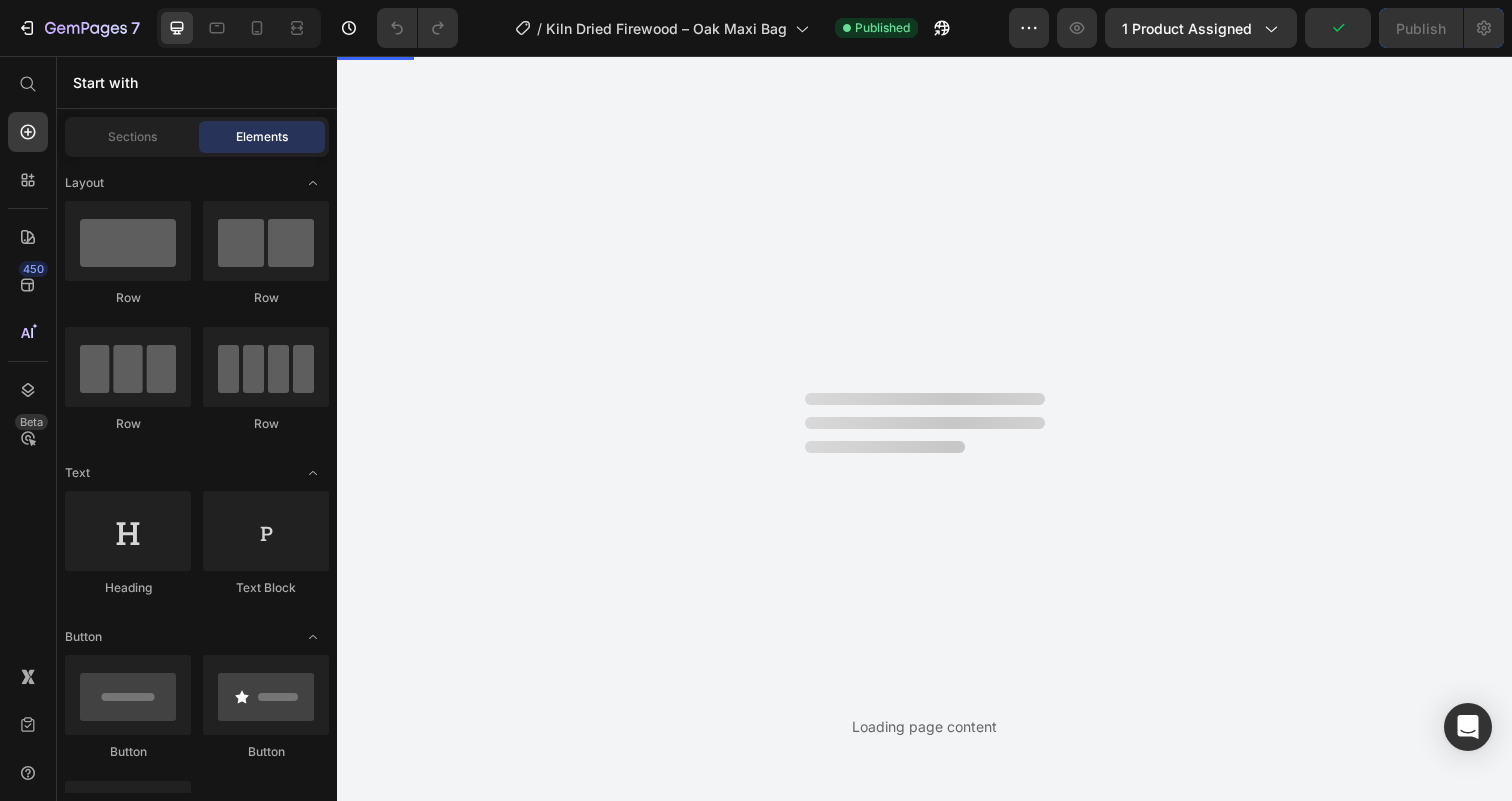 scroll, scrollTop: 0, scrollLeft: 0, axis: both 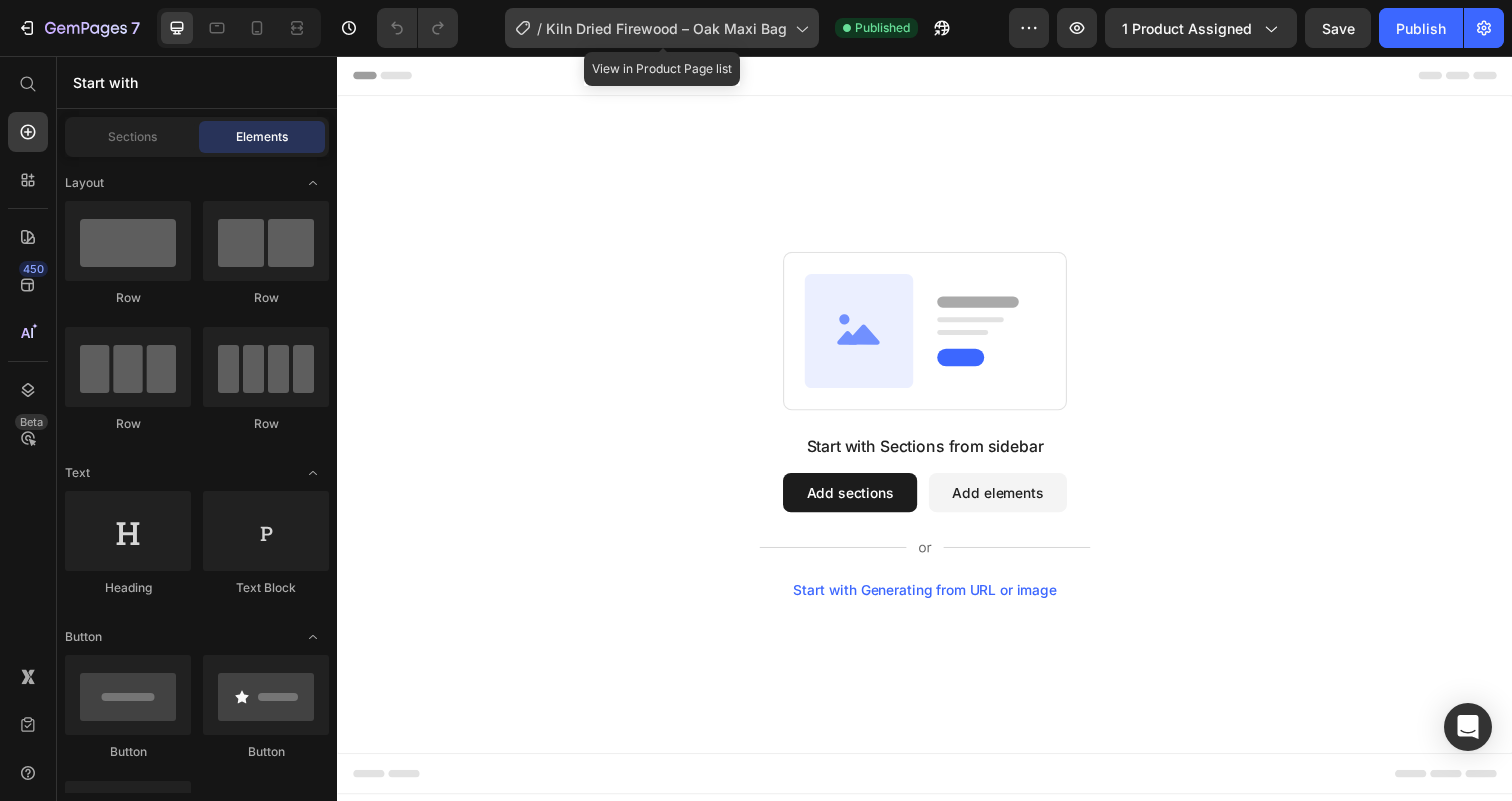 click on "/  Kiln Dried Firewood – Oak Maxi Bag" 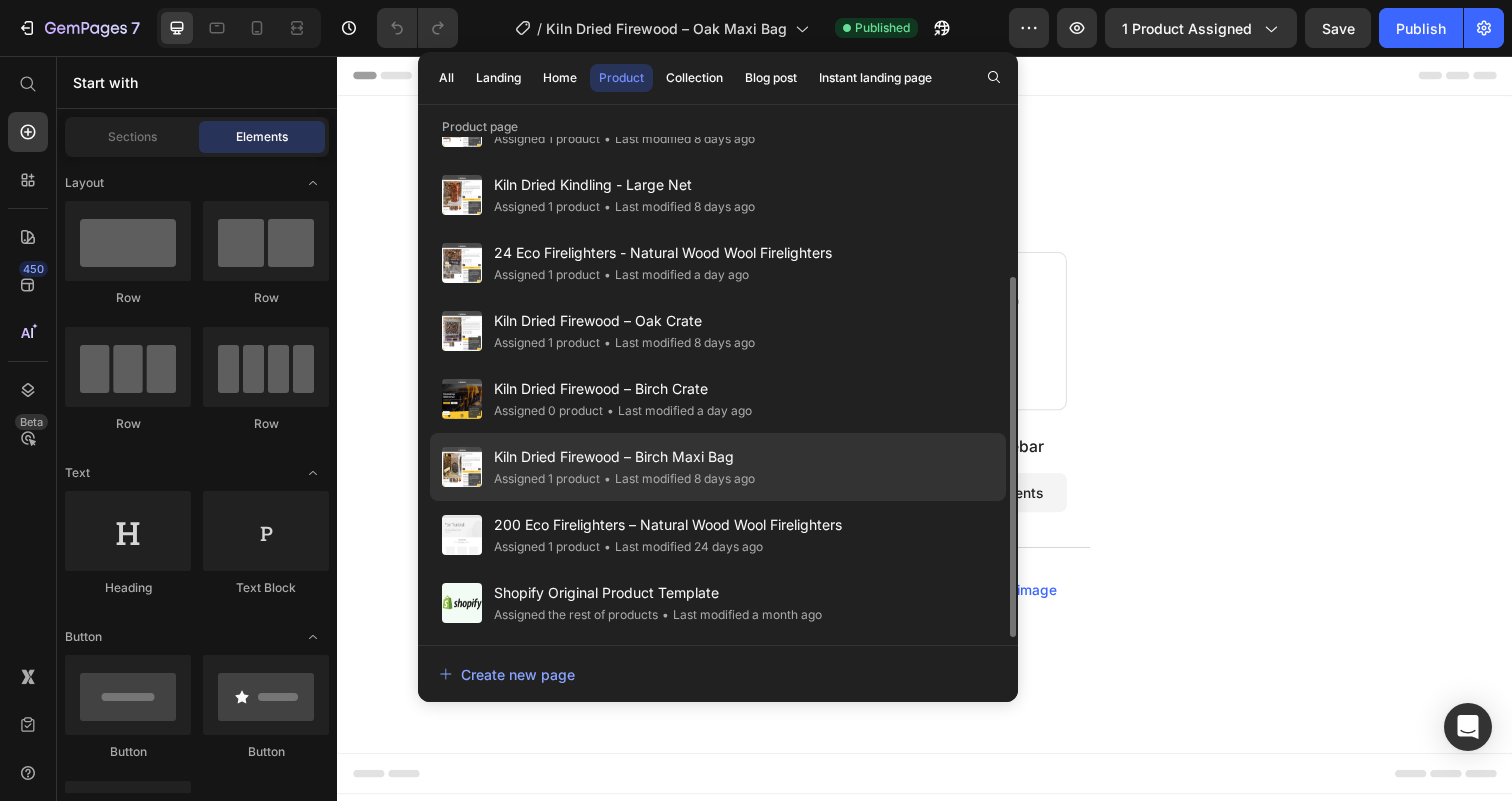 click on "• Last modified 8 days ago" 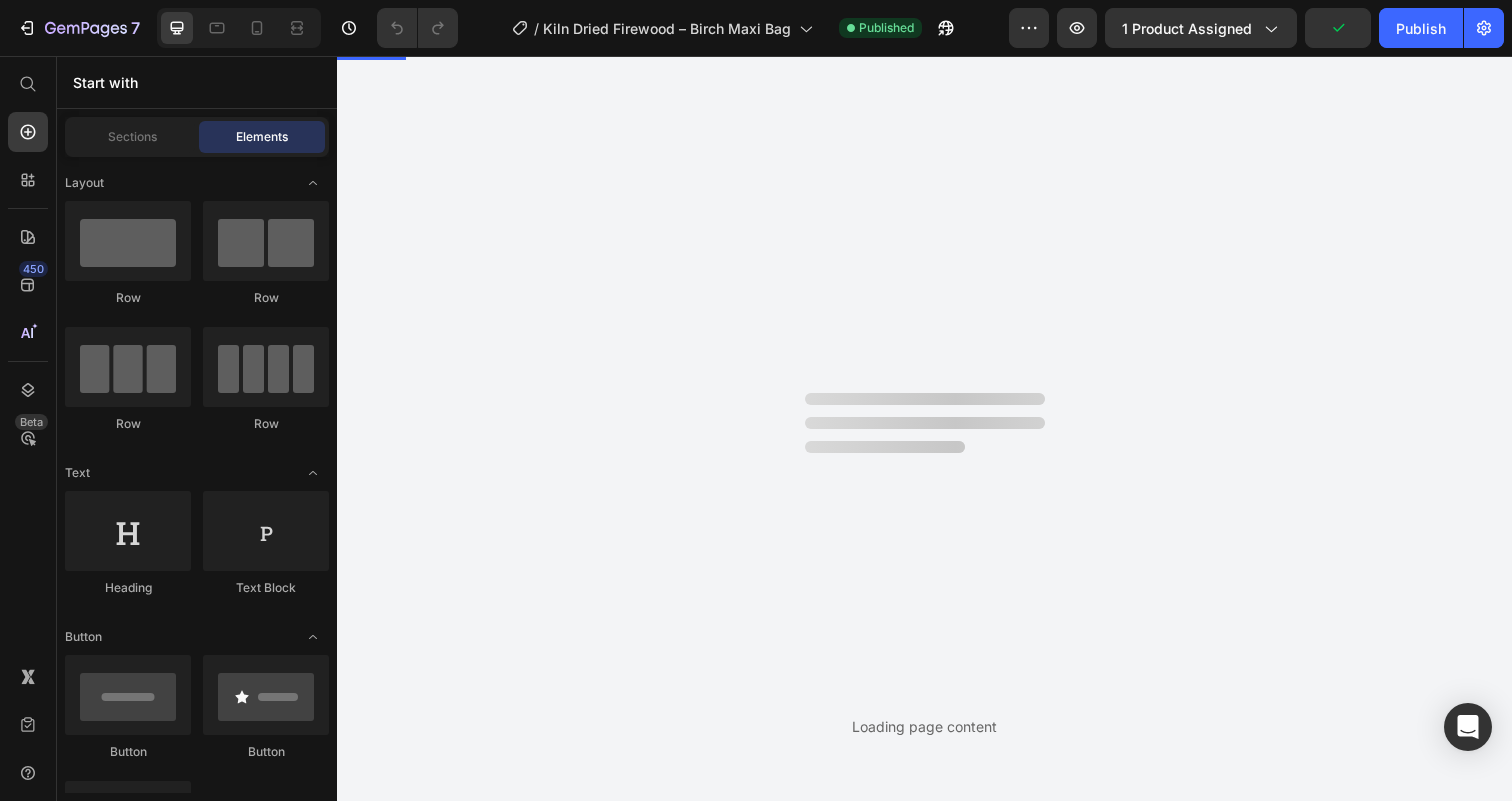 scroll, scrollTop: 0, scrollLeft: 0, axis: both 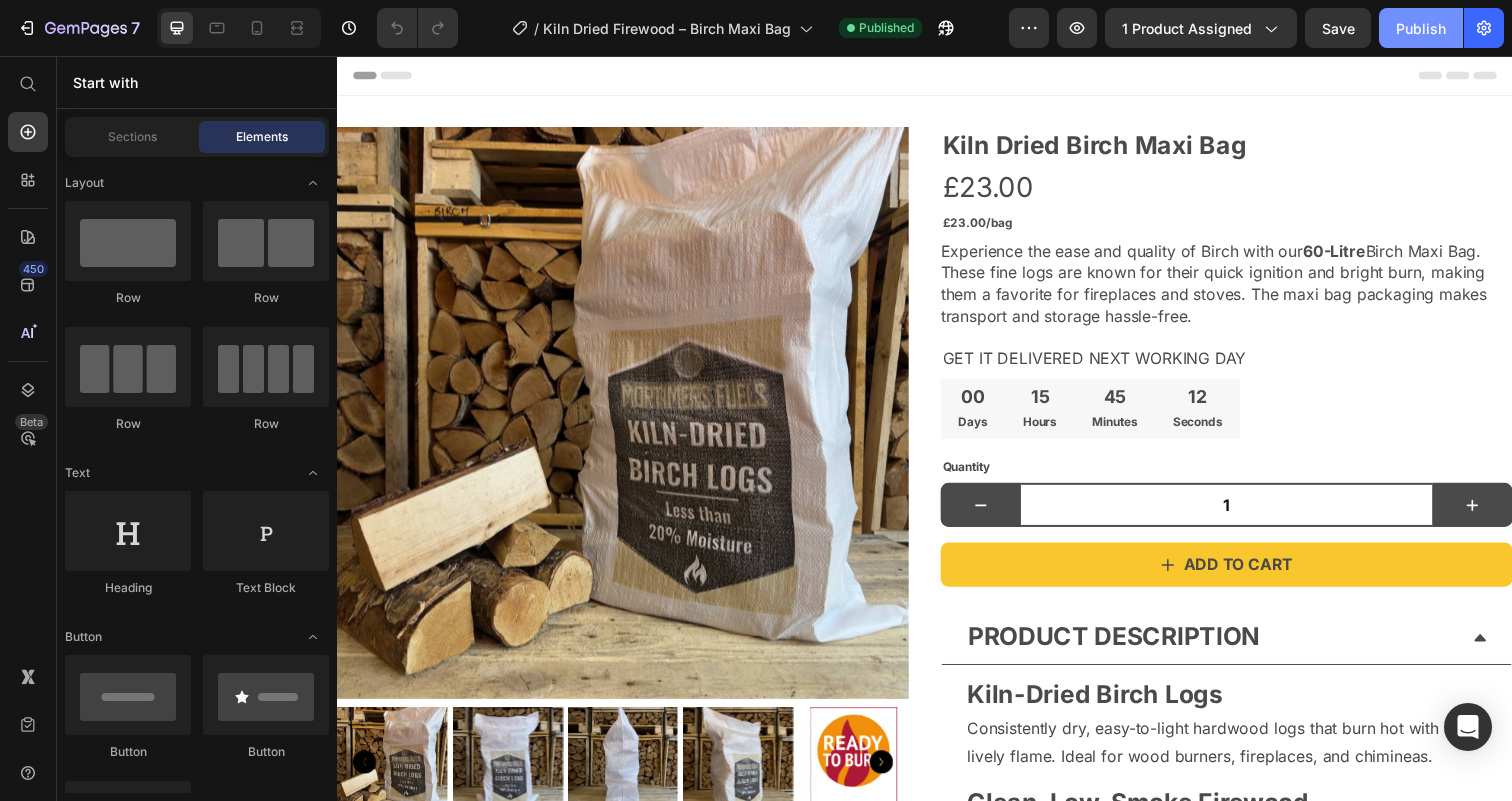click on "Publish" at bounding box center (1421, 28) 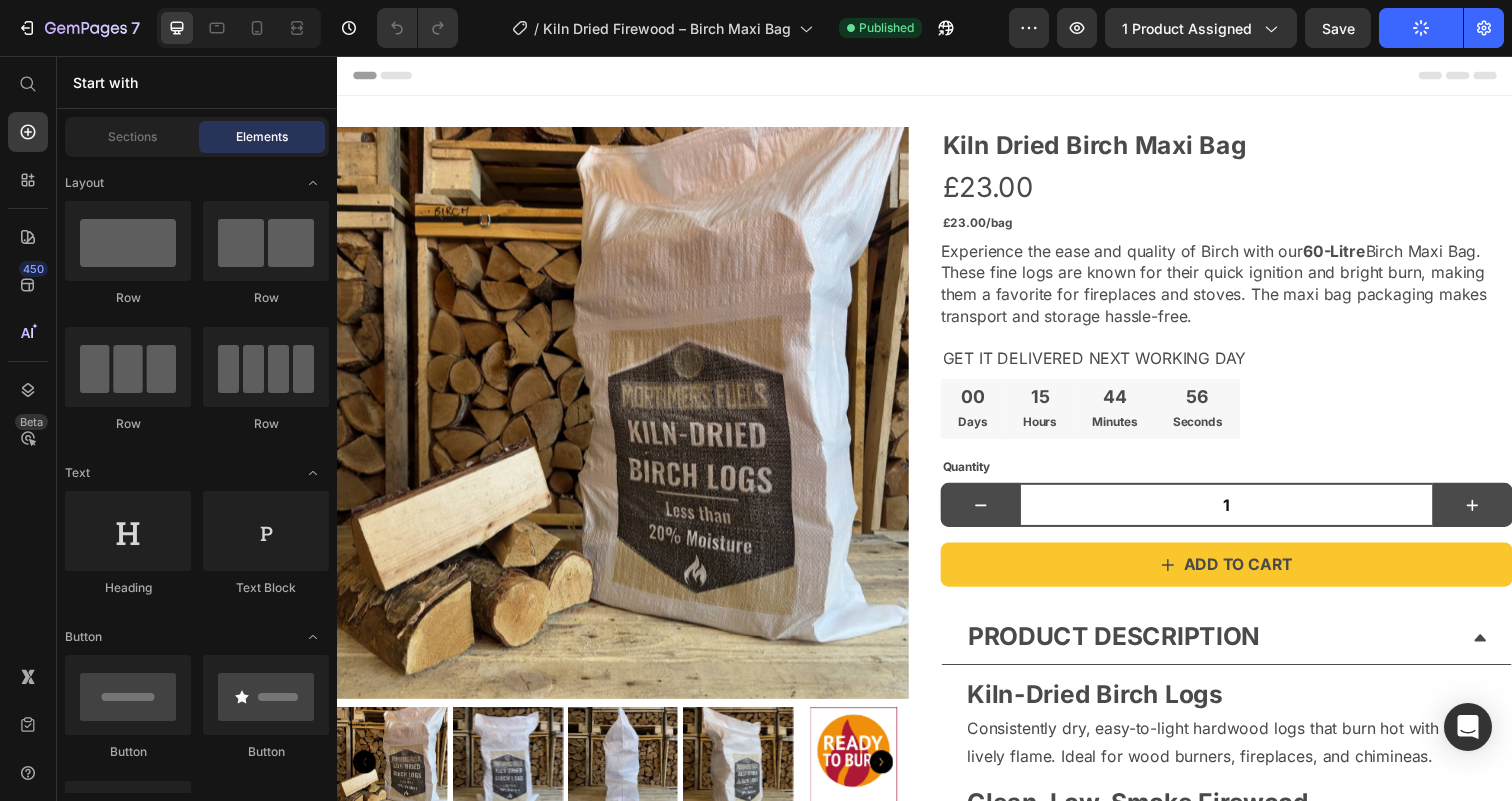 click on "Publish" 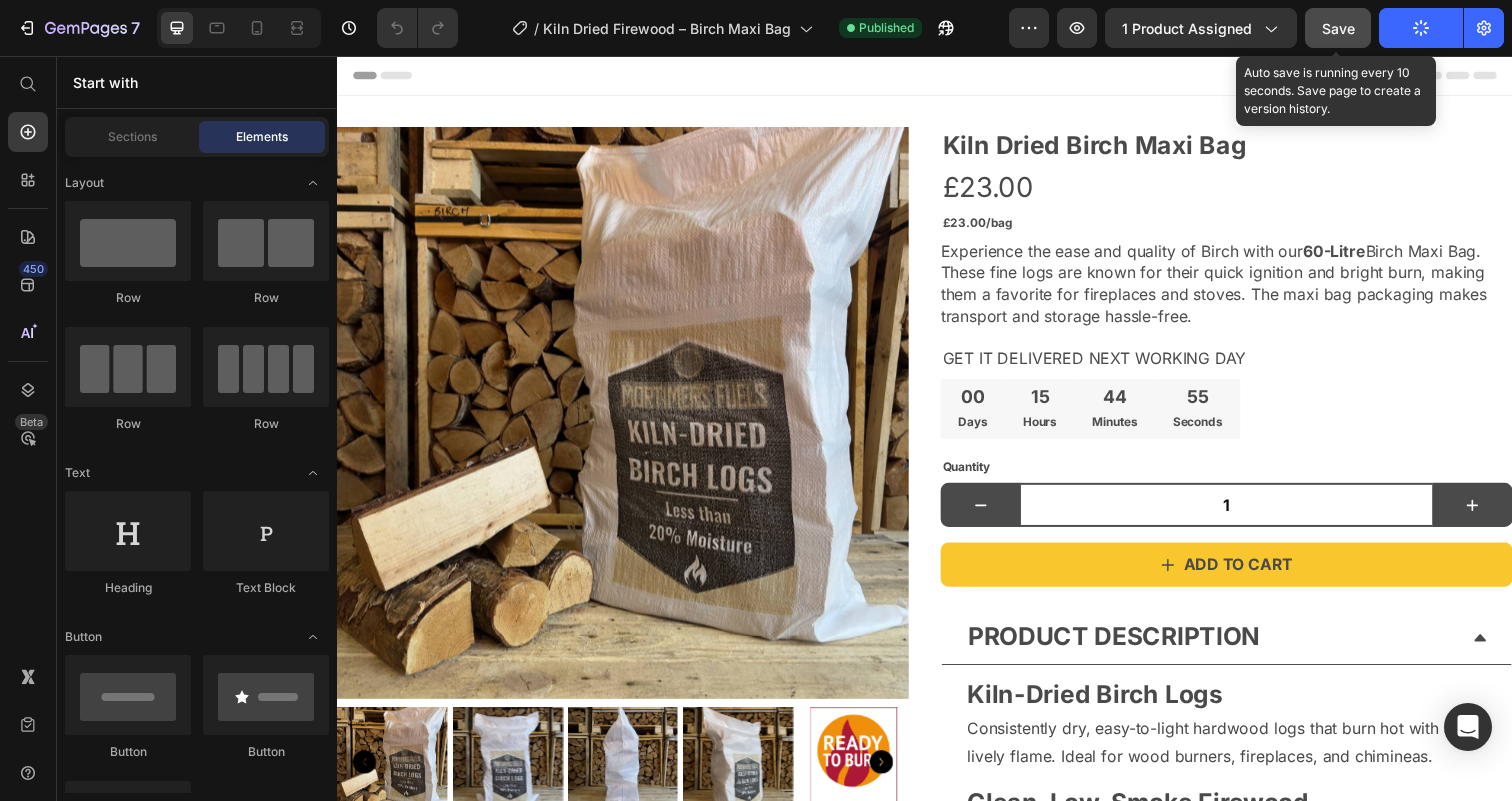 click on "Save" 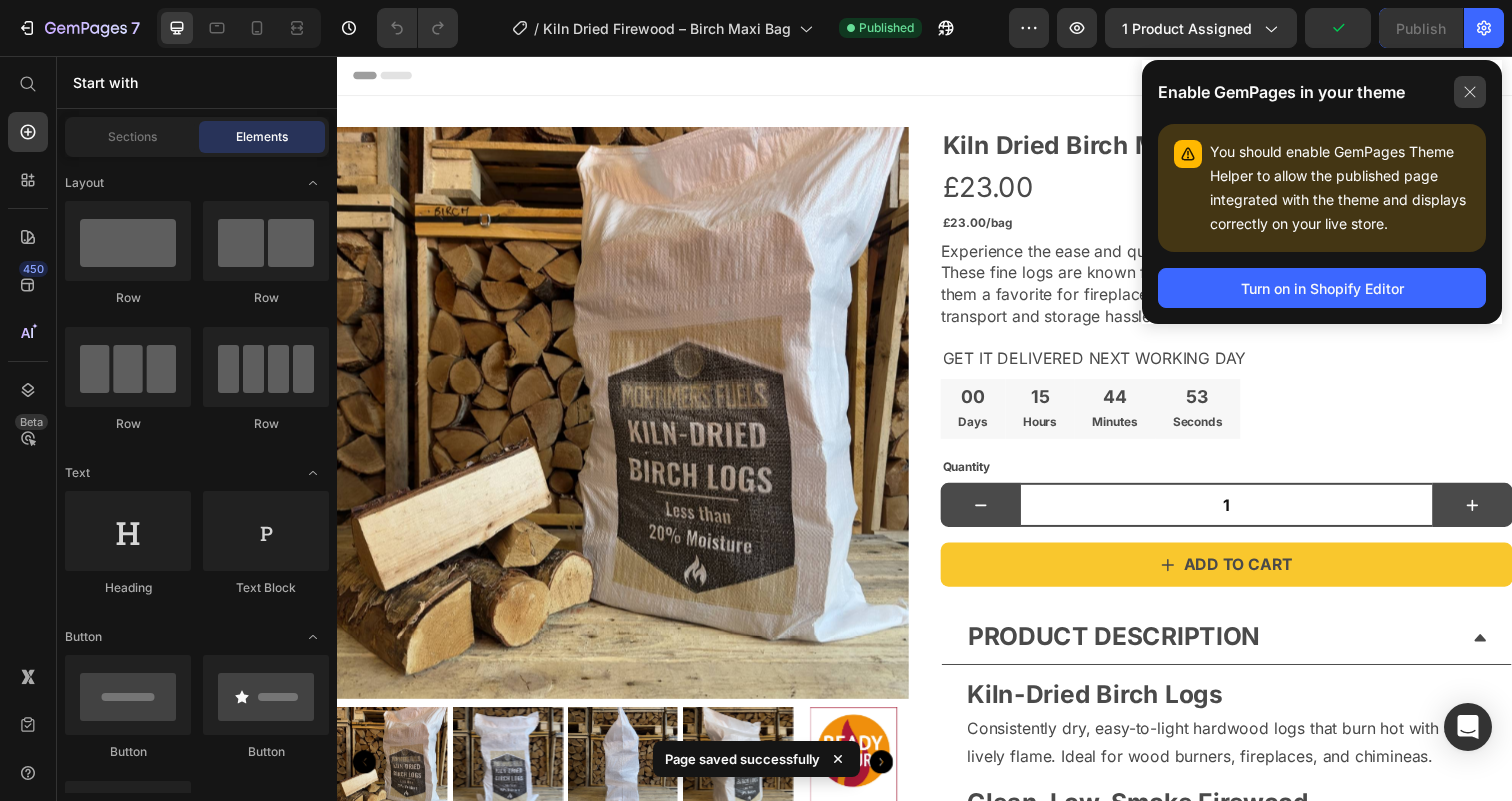 click 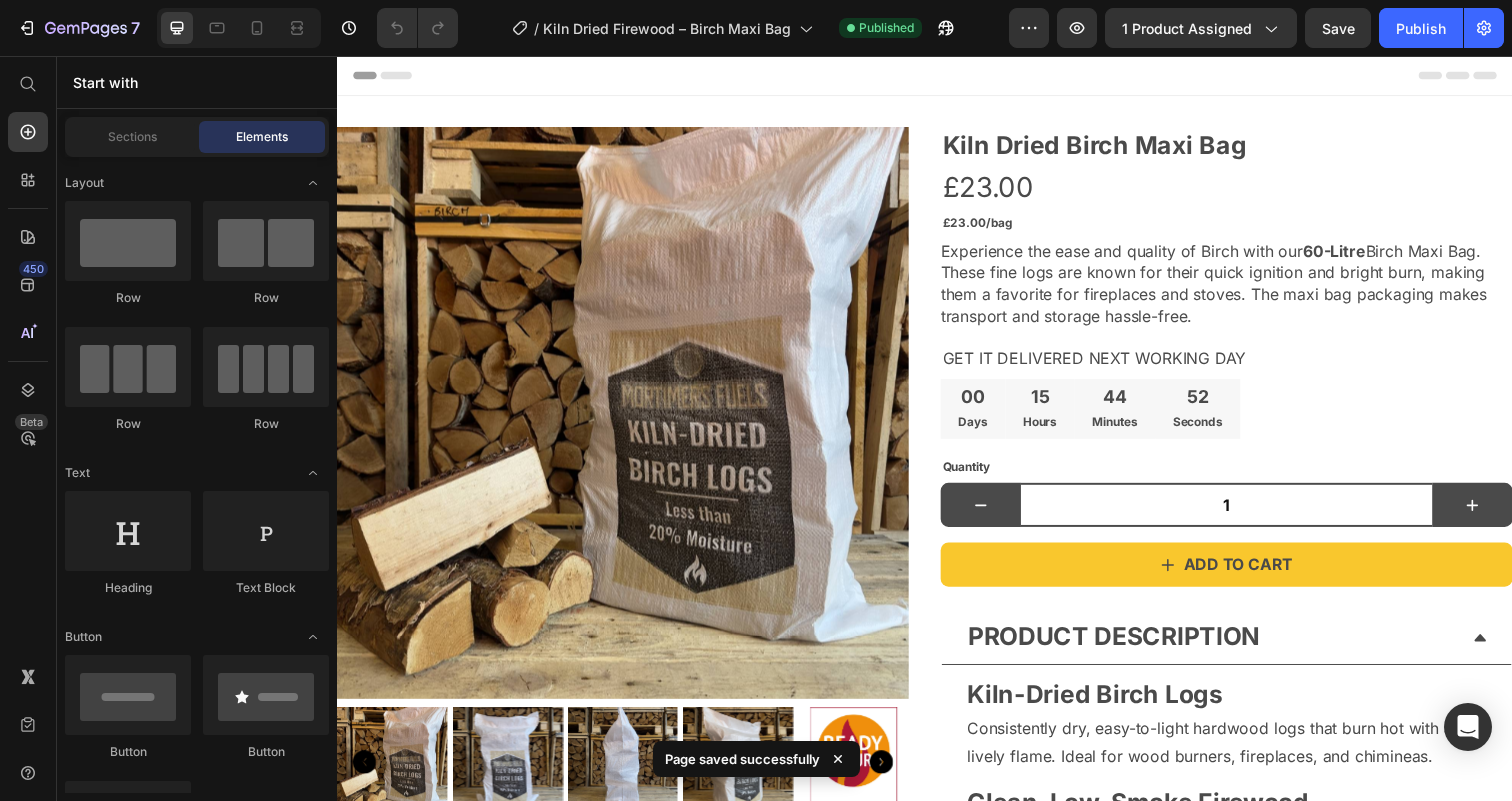 click on "7 Version history / Kiln Dried Firewood – Birch Maxi Bag Published Preview 1 product assigned Save Publish" 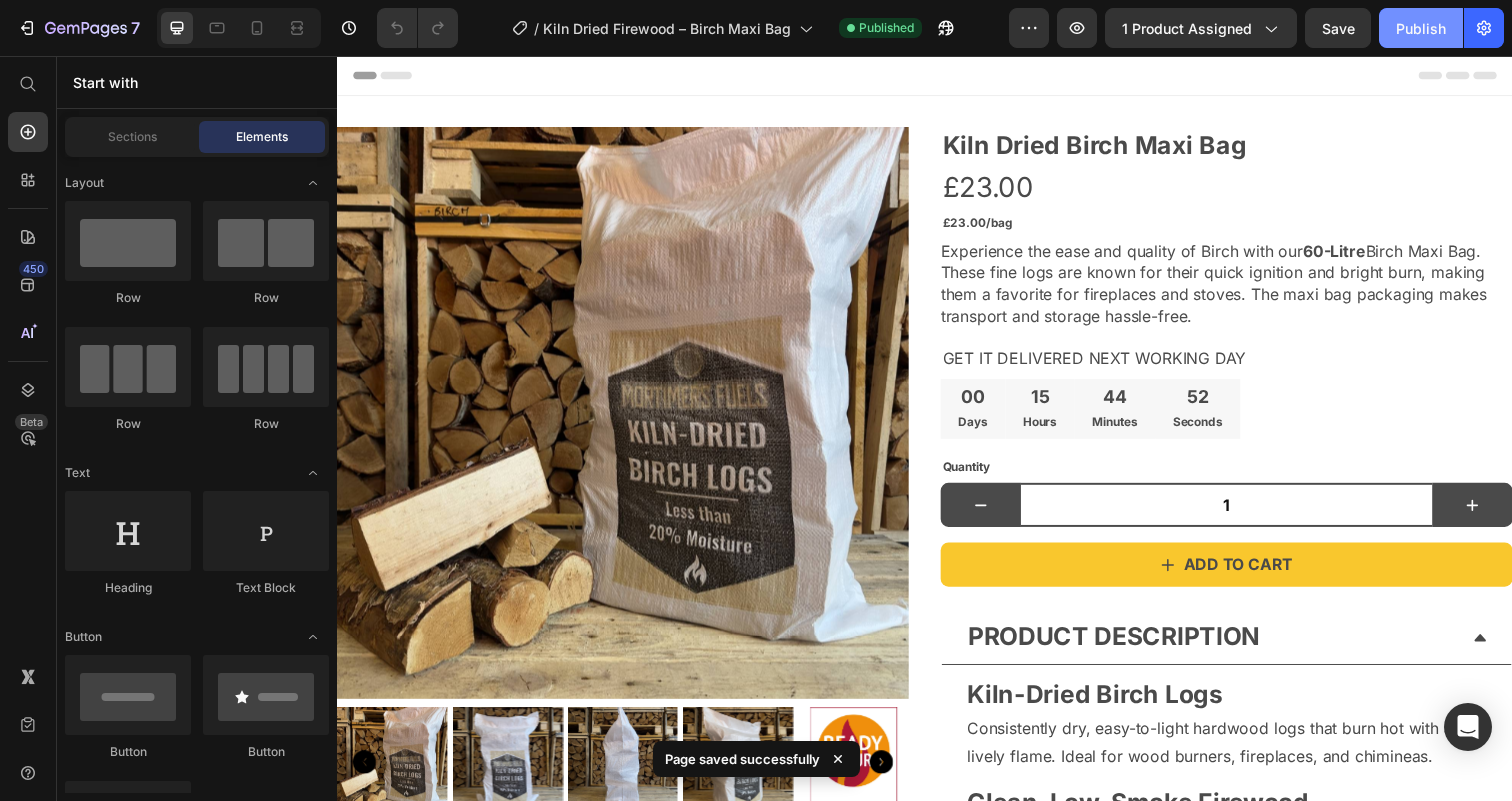 click on "Publish" at bounding box center (1421, 28) 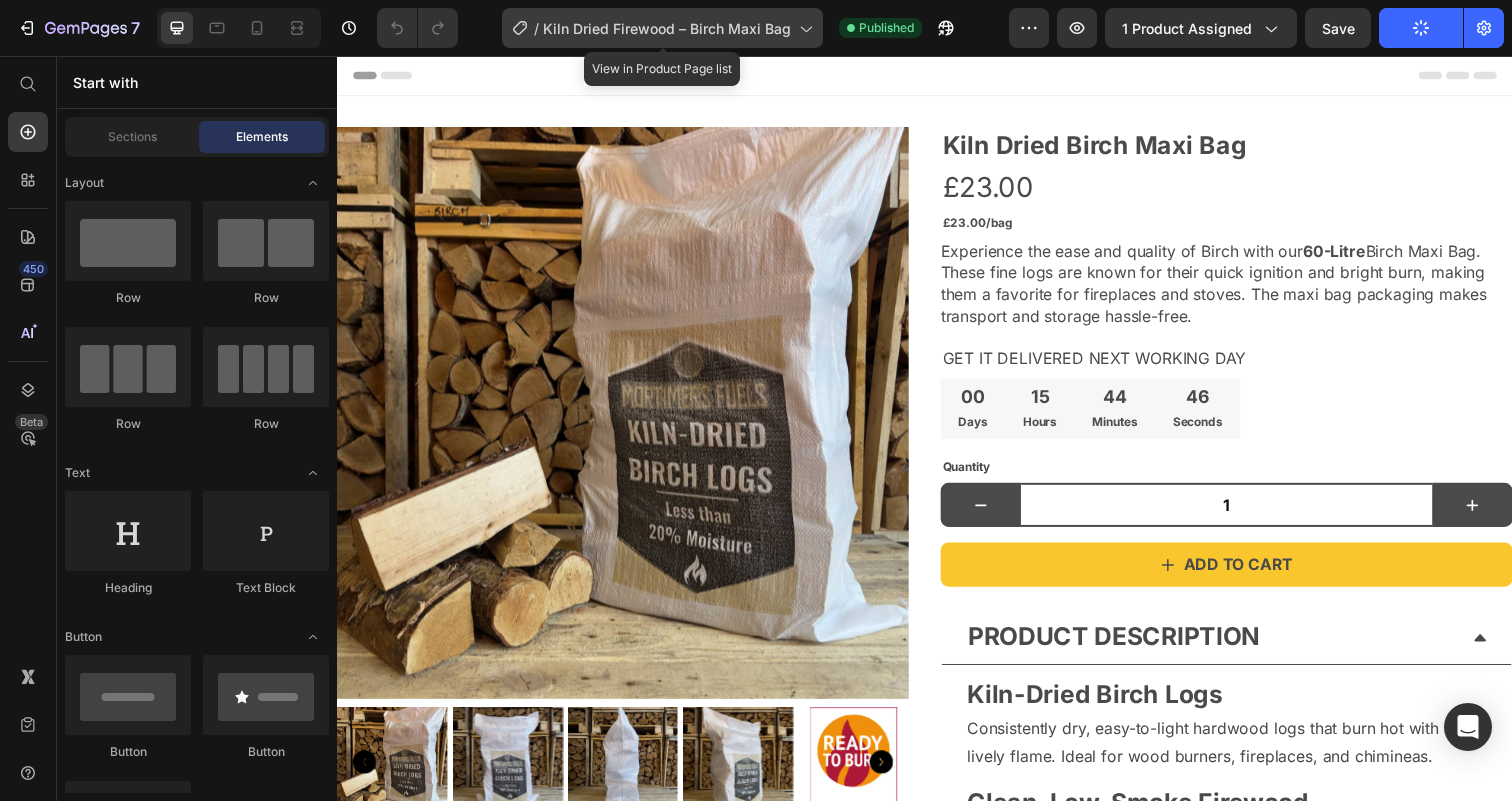 click on "Kiln Dried Firewood – Birch Maxi Bag" at bounding box center (667, 28) 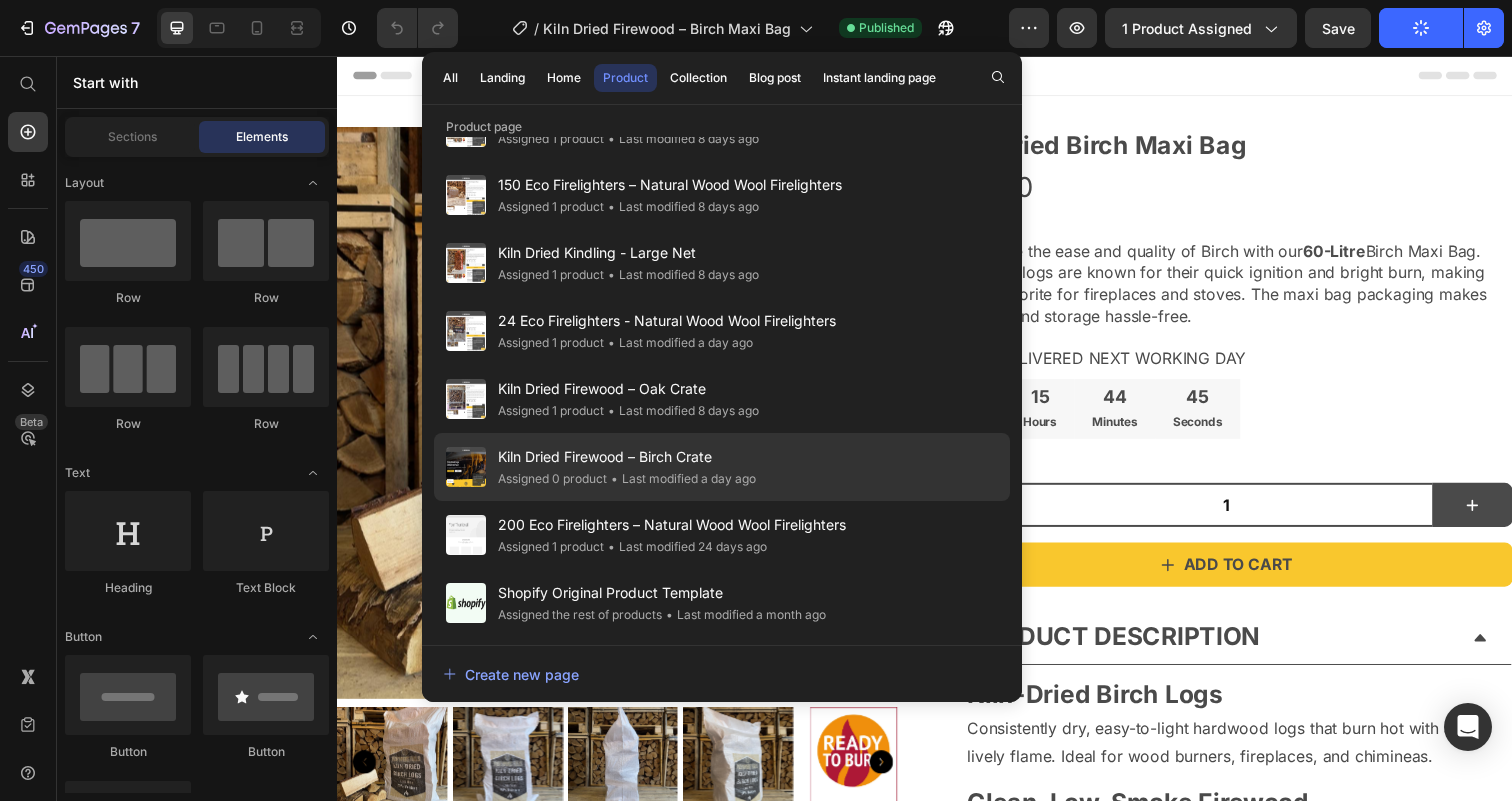scroll, scrollTop: 0, scrollLeft: 0, axis: both 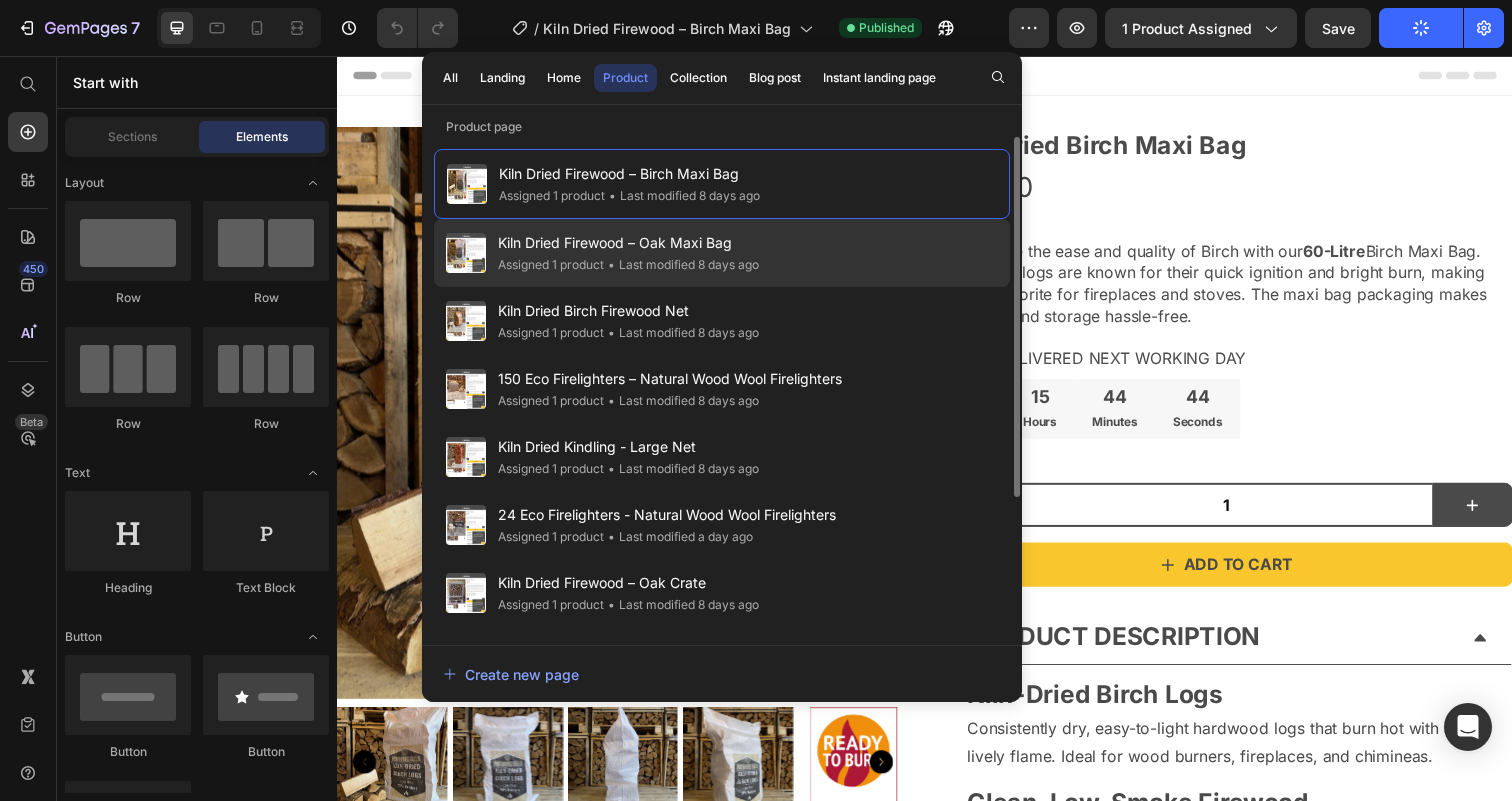 click on "Kiln Dried Firewood – Oak Maxi Bag" at bounding box center (628, 243) 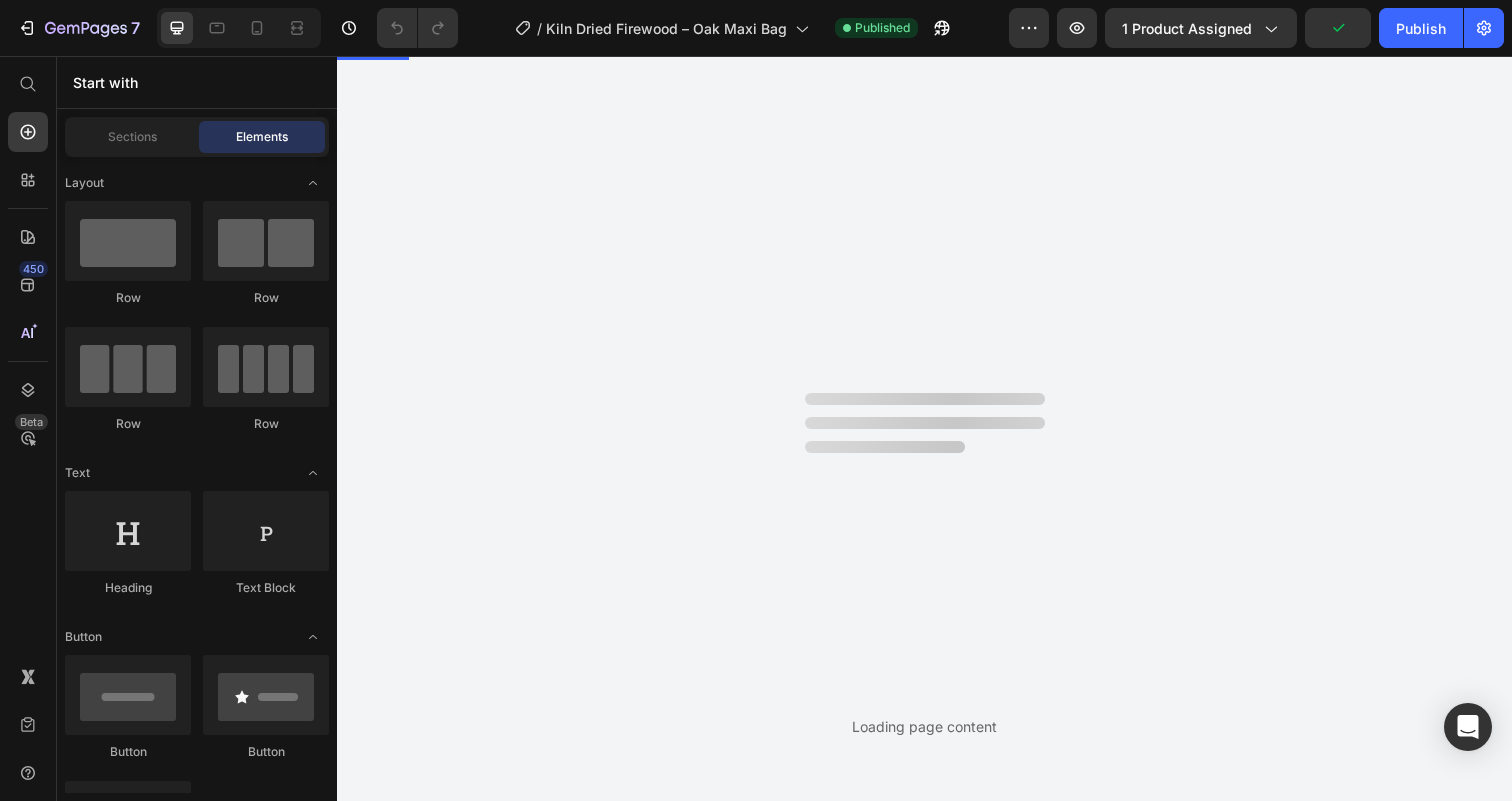 scroll, scrollTop: 0, scrollLeft: 0, axis: both 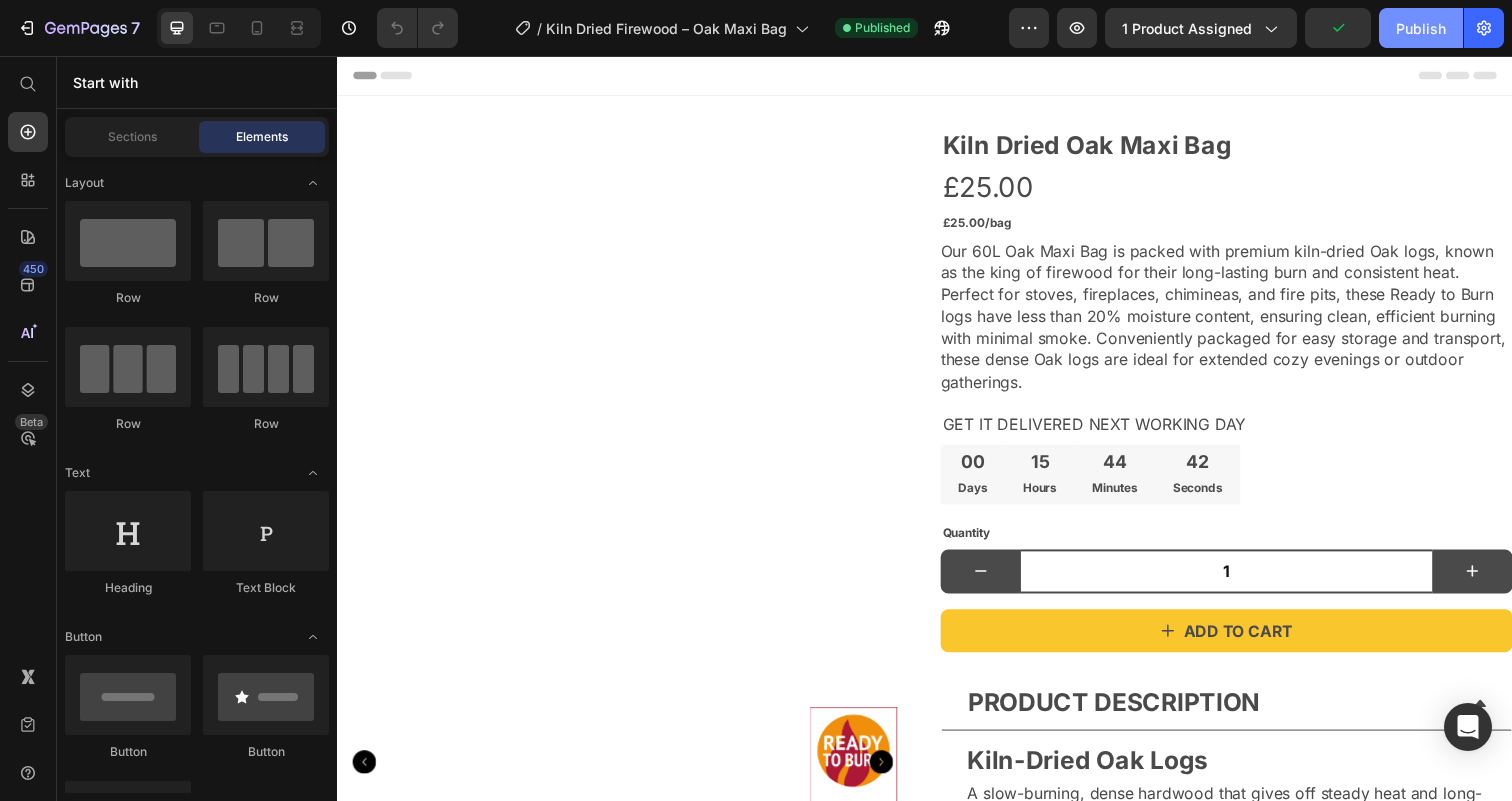 click on "Publish" at bounding box center (1421, 28) 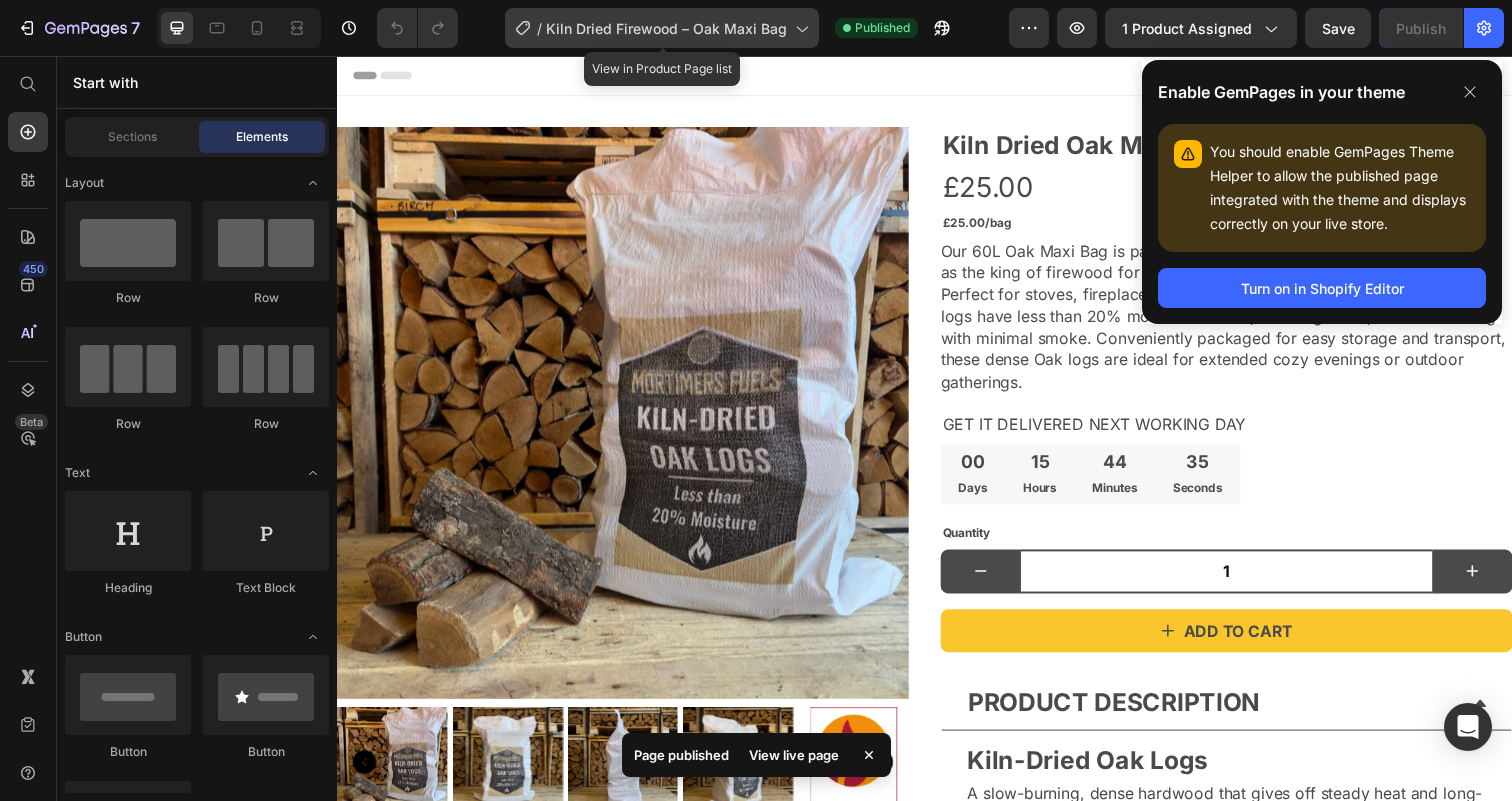 click on "Kiln Dried Firewood – Oak Maxi Bag" at bounding box center (666, 28) 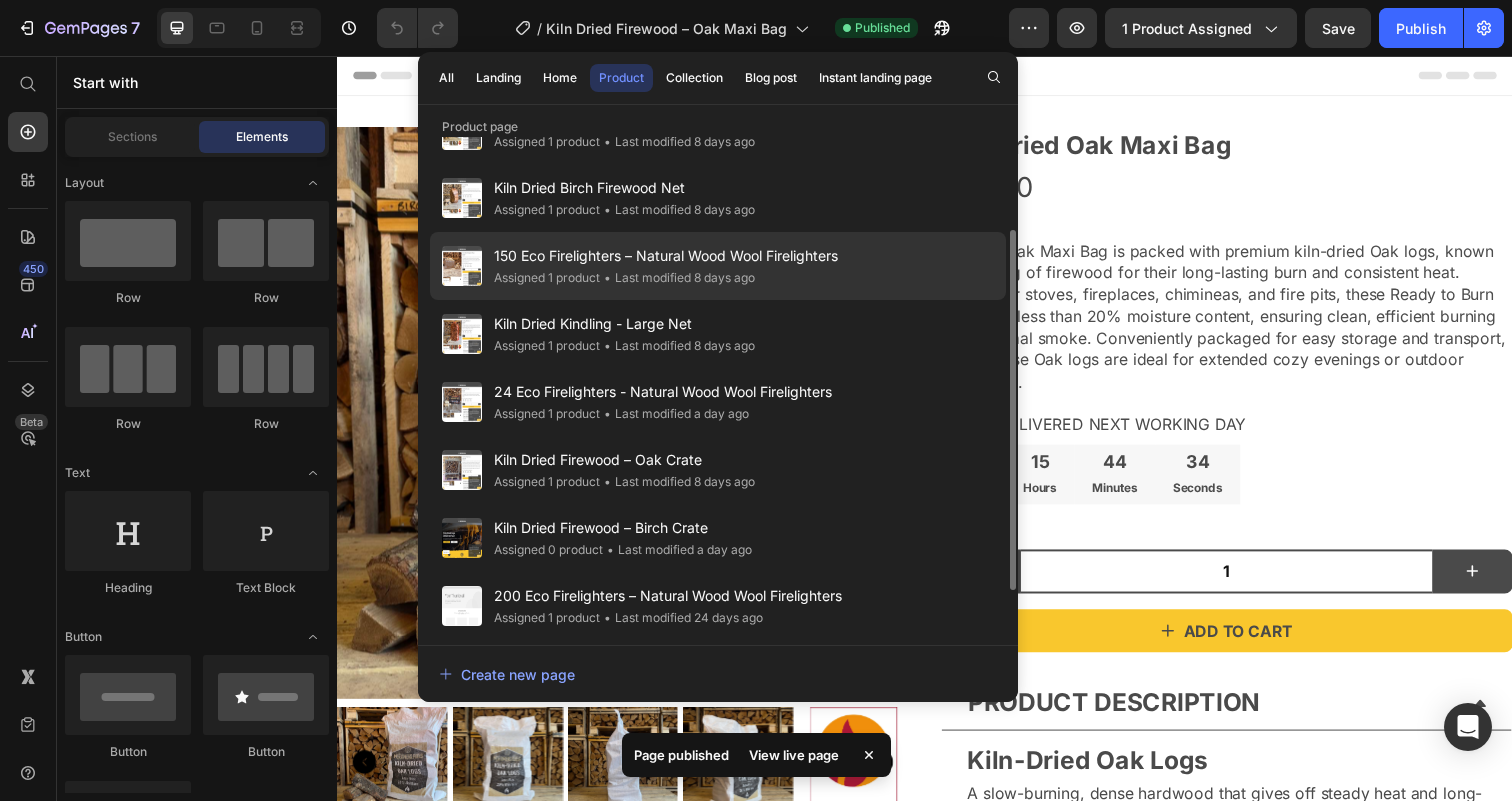 scroll, scrollTop: 194, scrollLeft: 0, axis: vertical 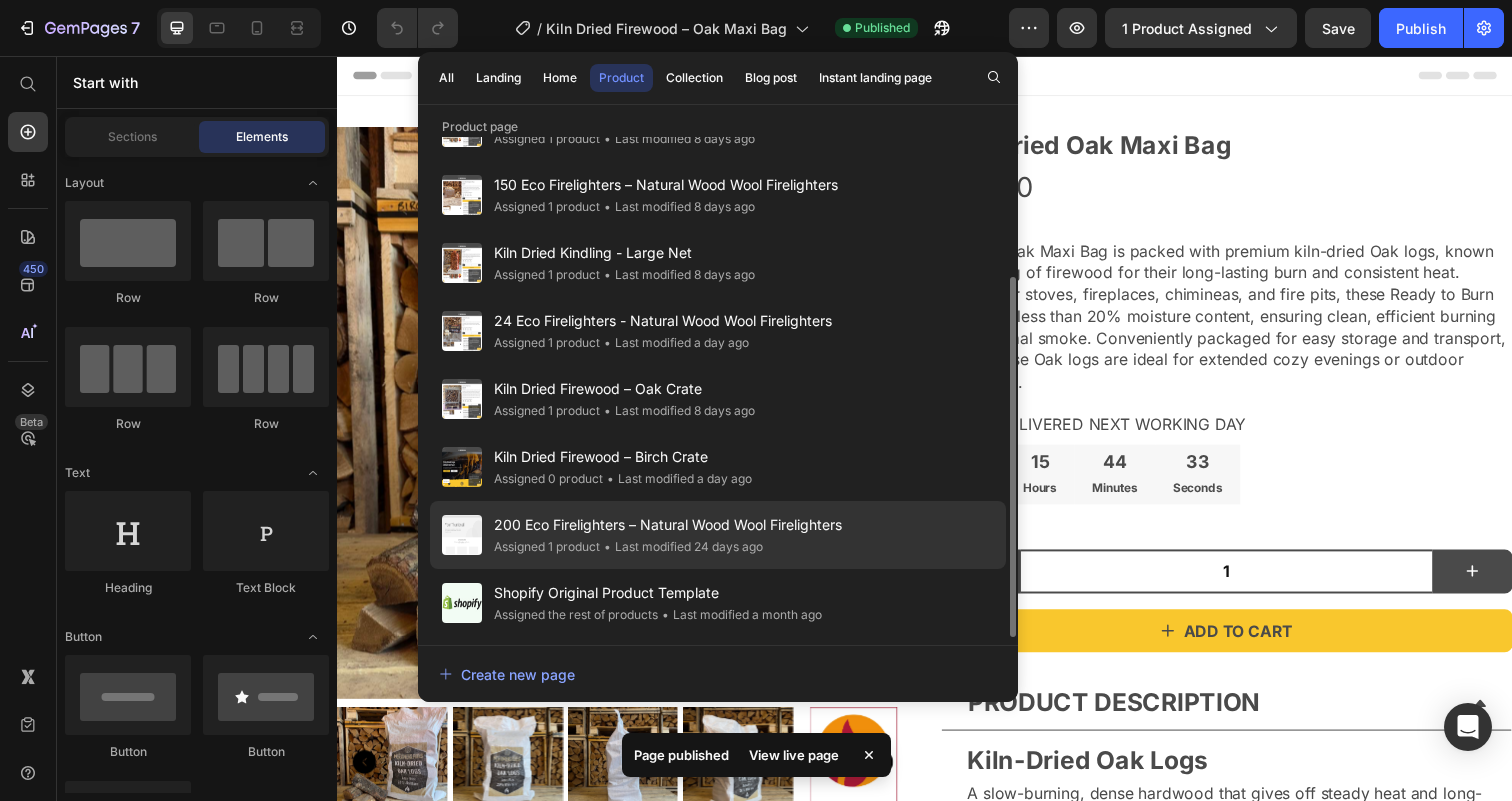 click on "200 Eco Firelighters – Natural Wood Wool Firelighters" at bounding box center (668, 525) 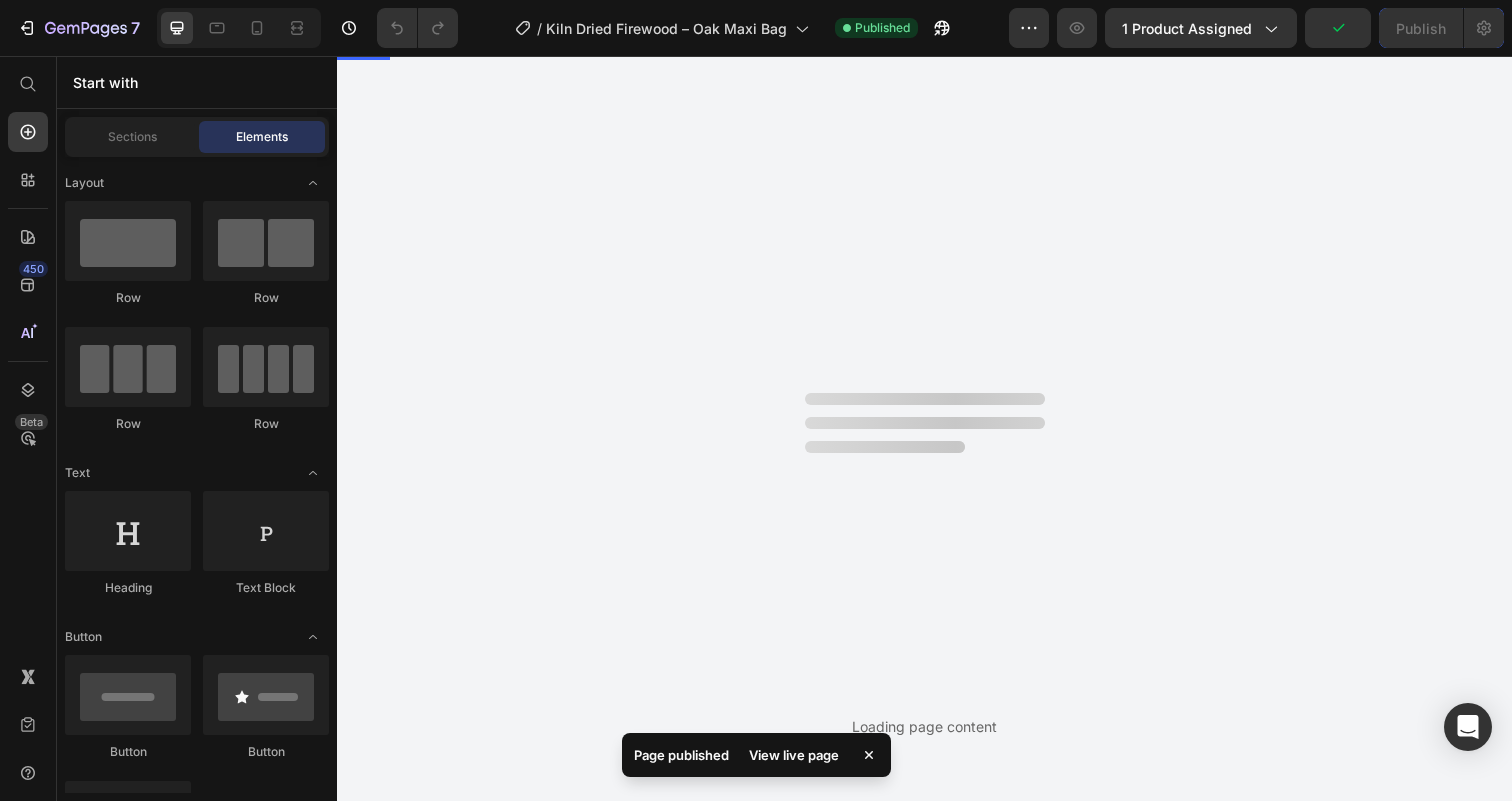 scroll, scrollTop: 0, scrollLeft: 0, axis: both 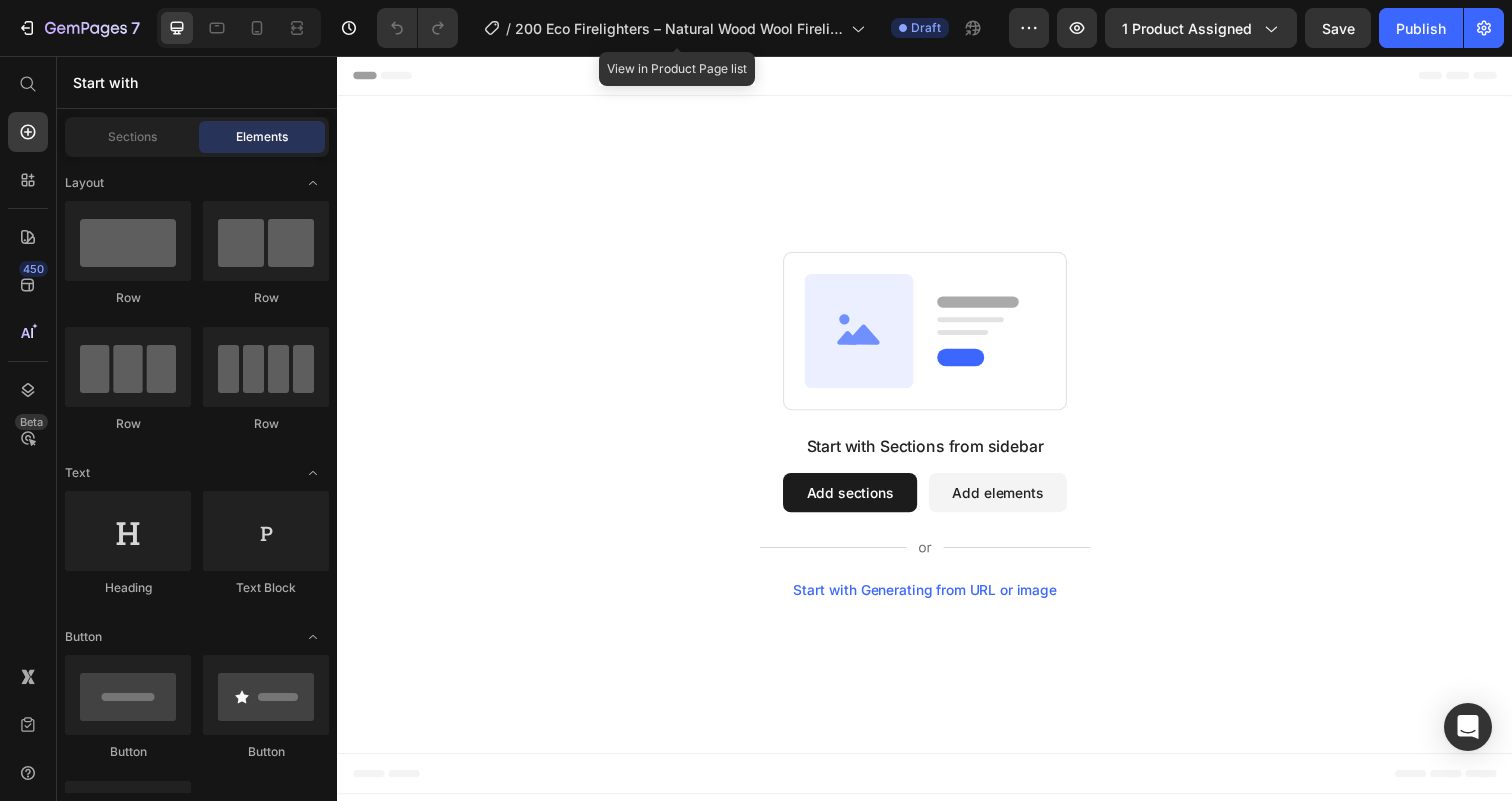 click on "/  200 Eco Firelighters – Natural Wood Wool Firelighters" 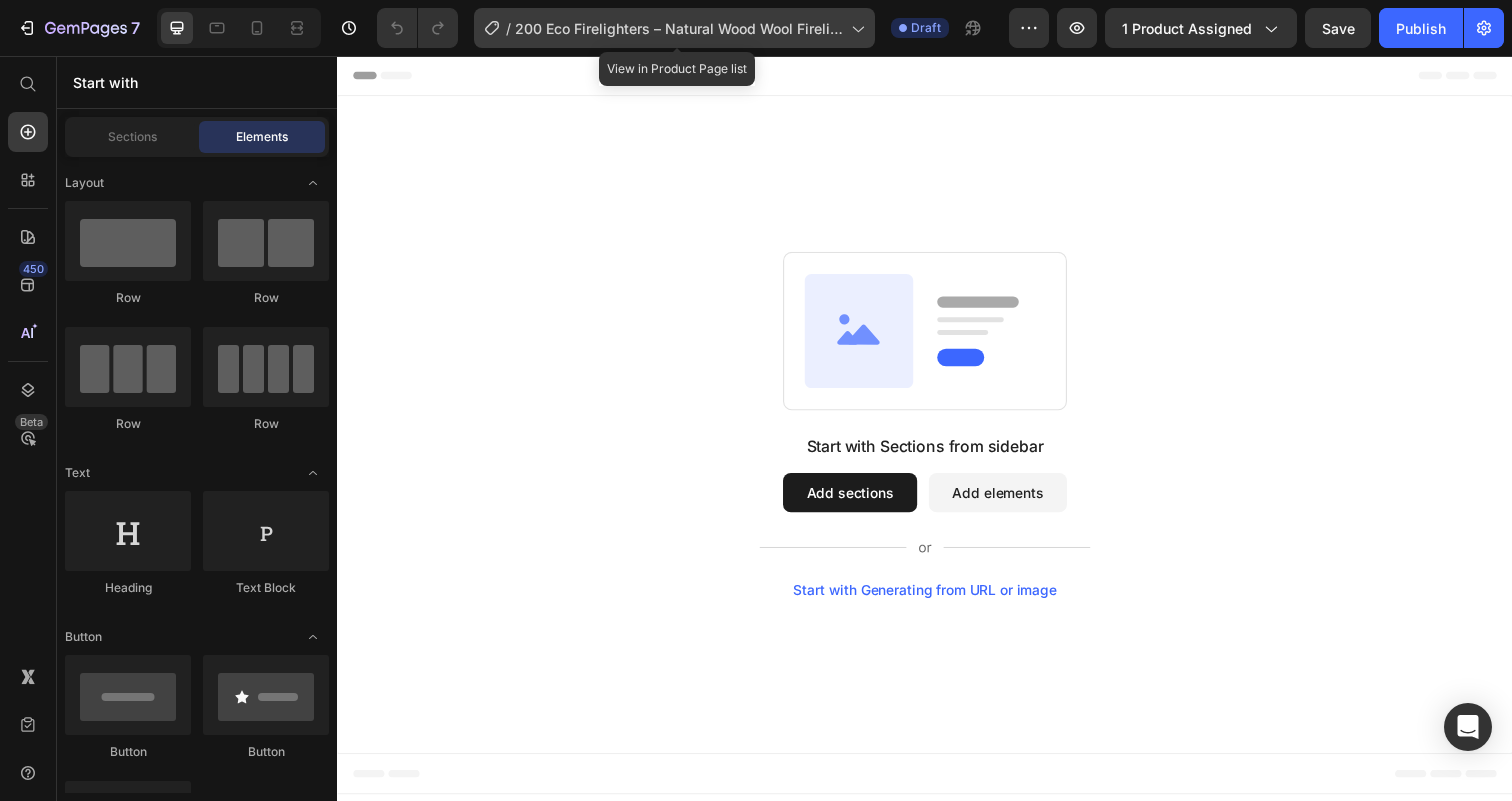 click on "/  200 Eco Firelighters – Natural Wood Wool Firelighters" 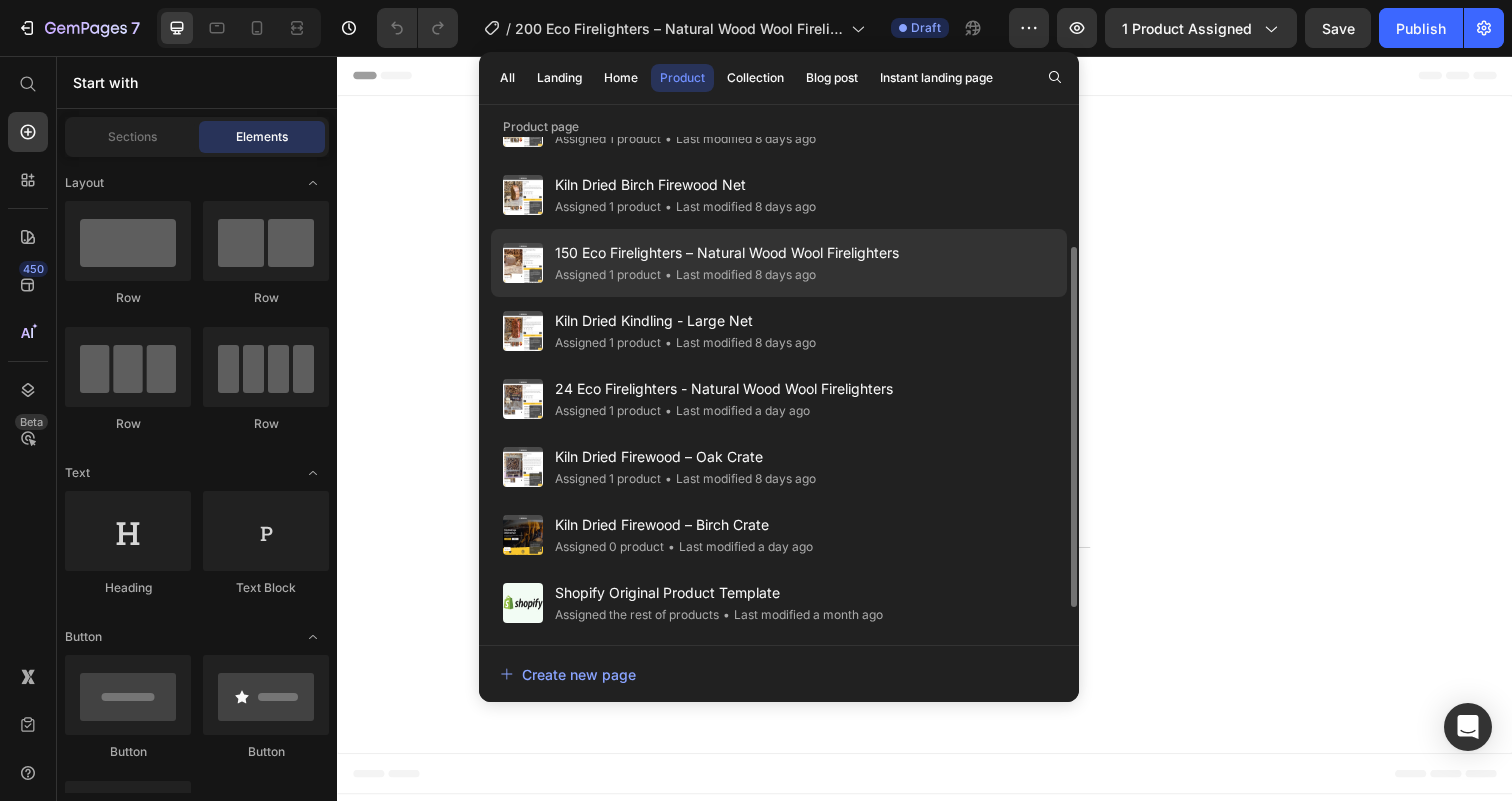 scroll, scrollTop: 0, scrollLeft: 0, axis: both 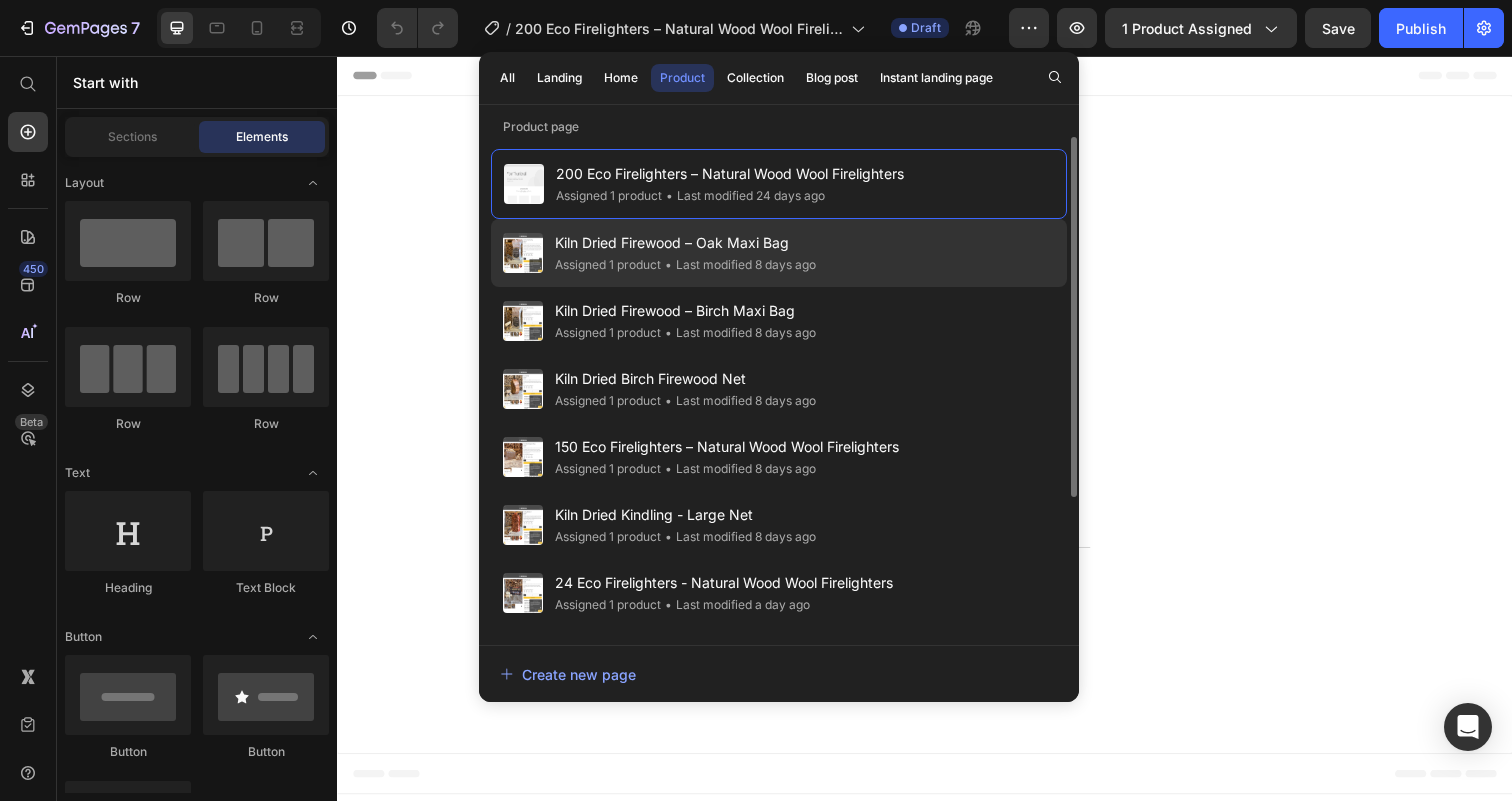click on "Kiln Dried Firewood – Oak Maxi Bag" at bounding box center (685, 243) 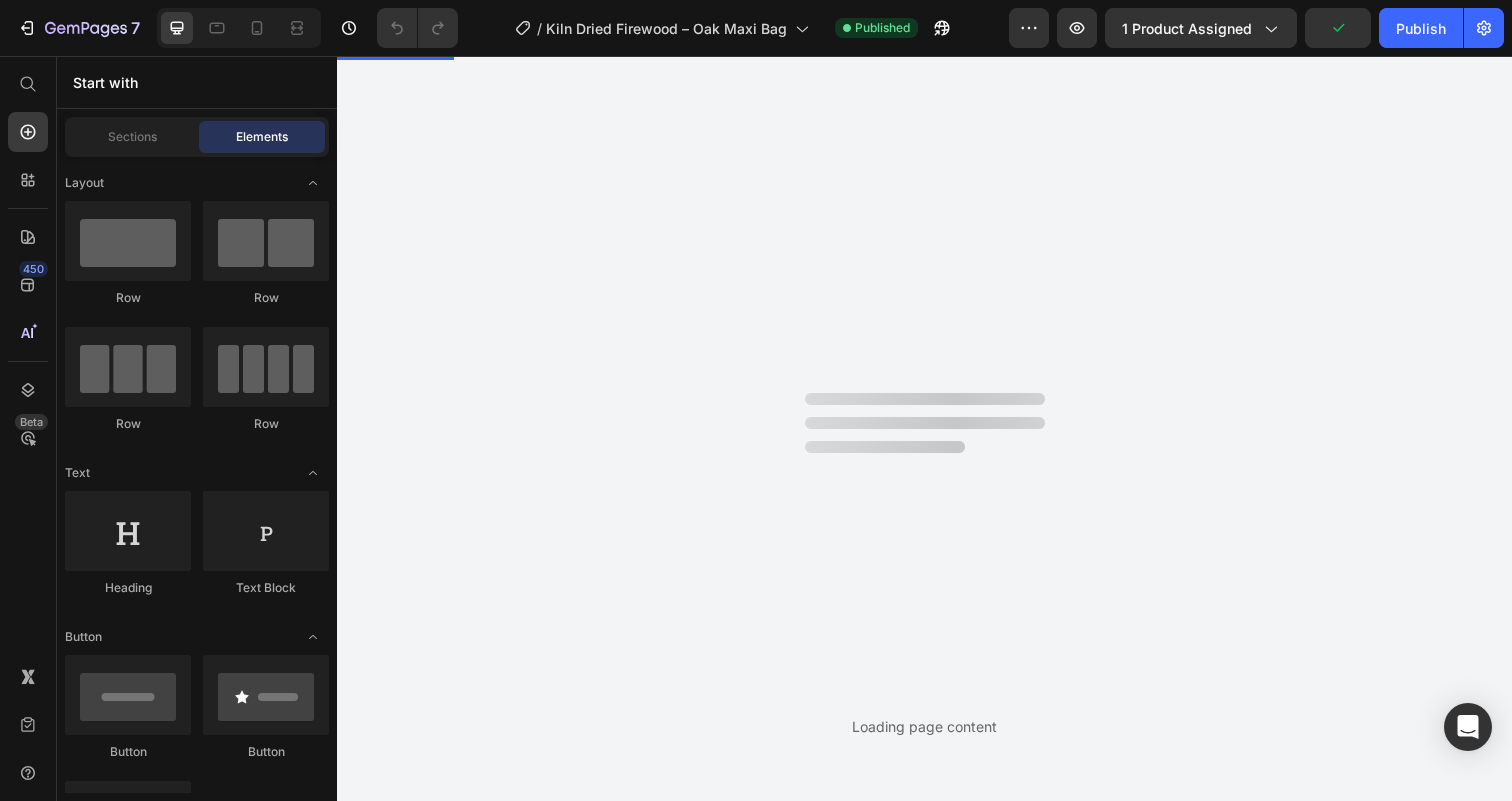 scroll, scrollTop: 0, scrollLeft: 0, axis: both 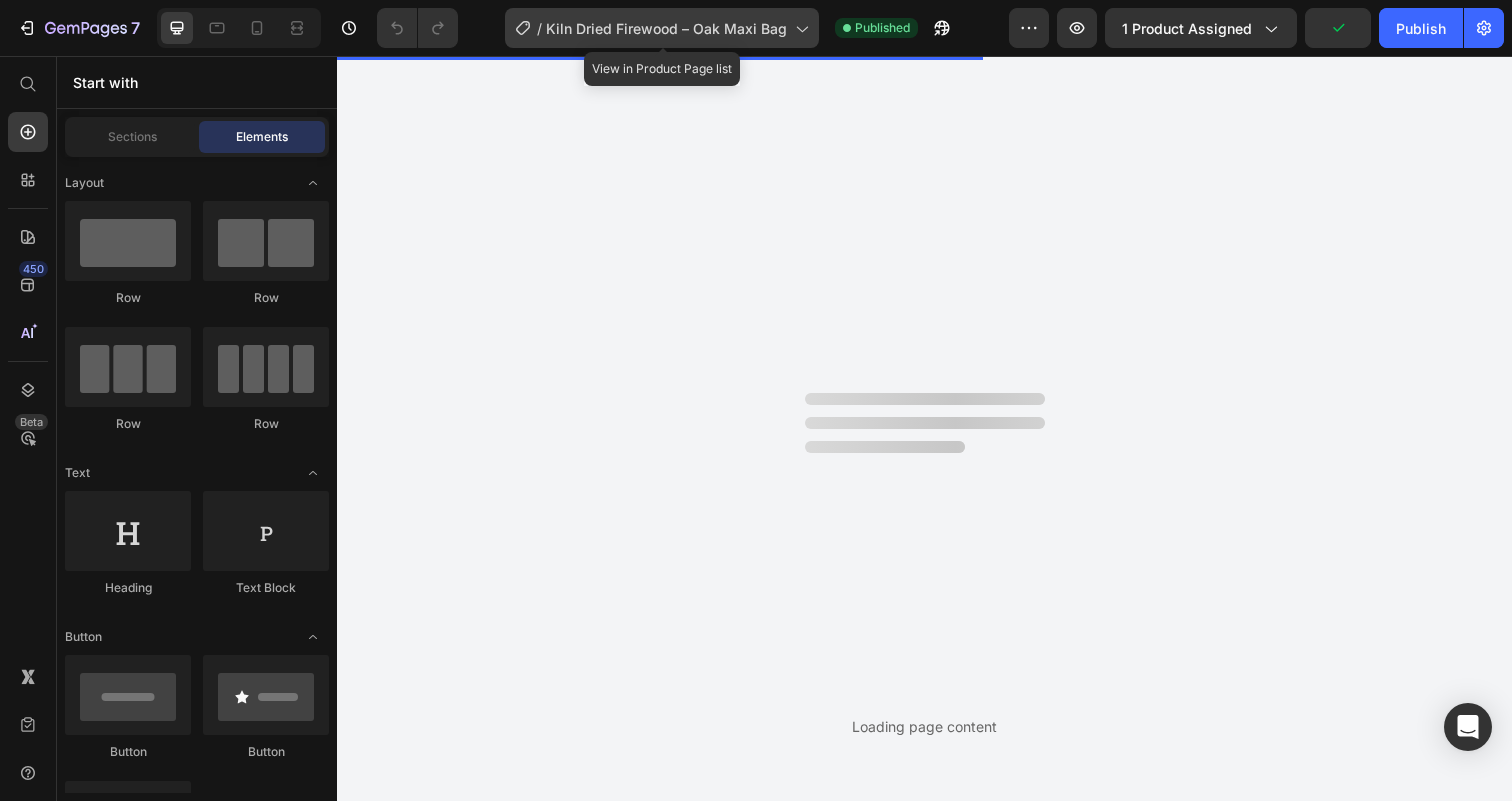 click on "/  Kiln Dried Firewood – Oak Maxi Bag" 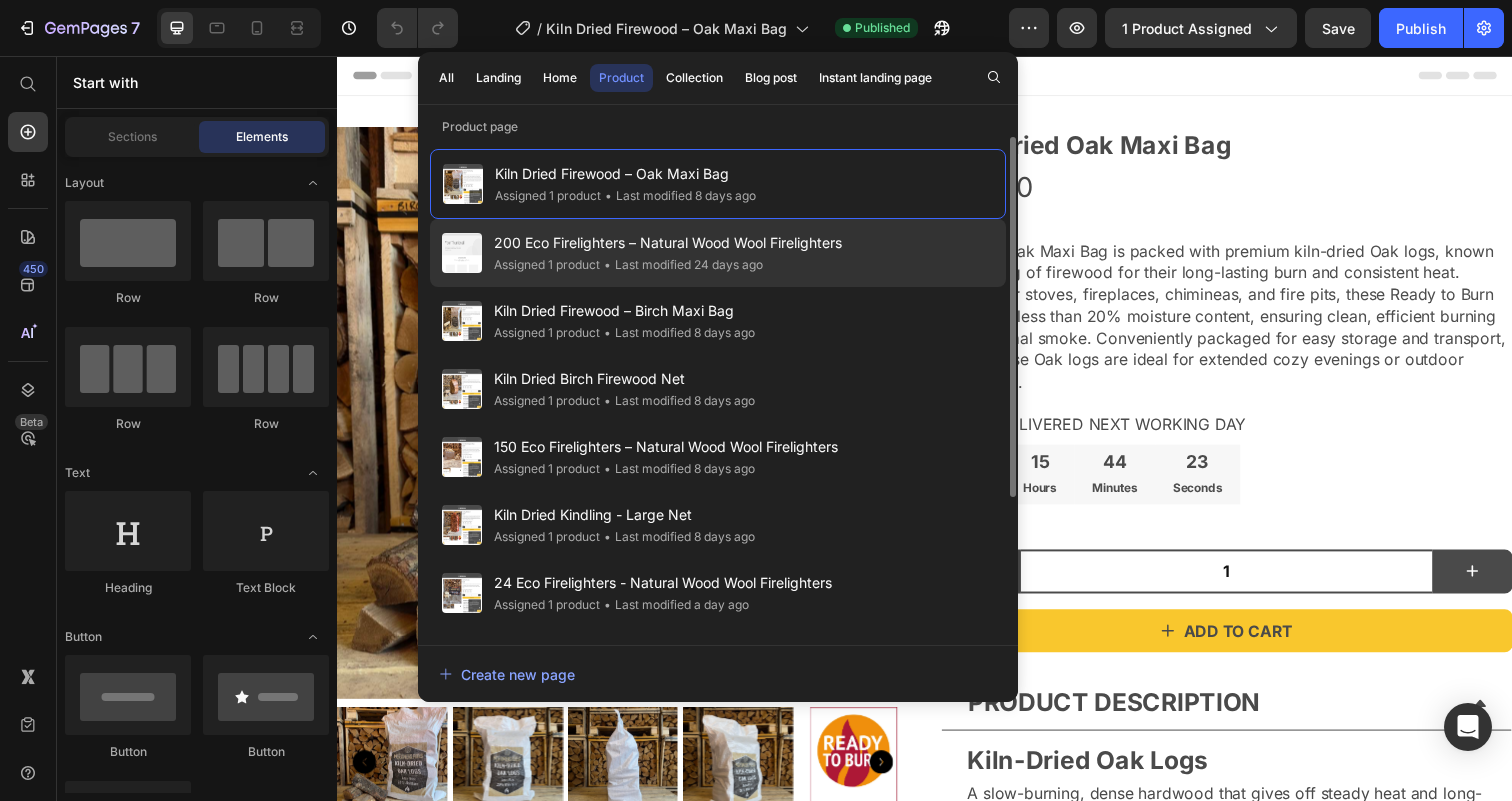 click on "200 Eco Firelighters – Natural Wood Wool Firelighters" at bounding box center [668, 243] 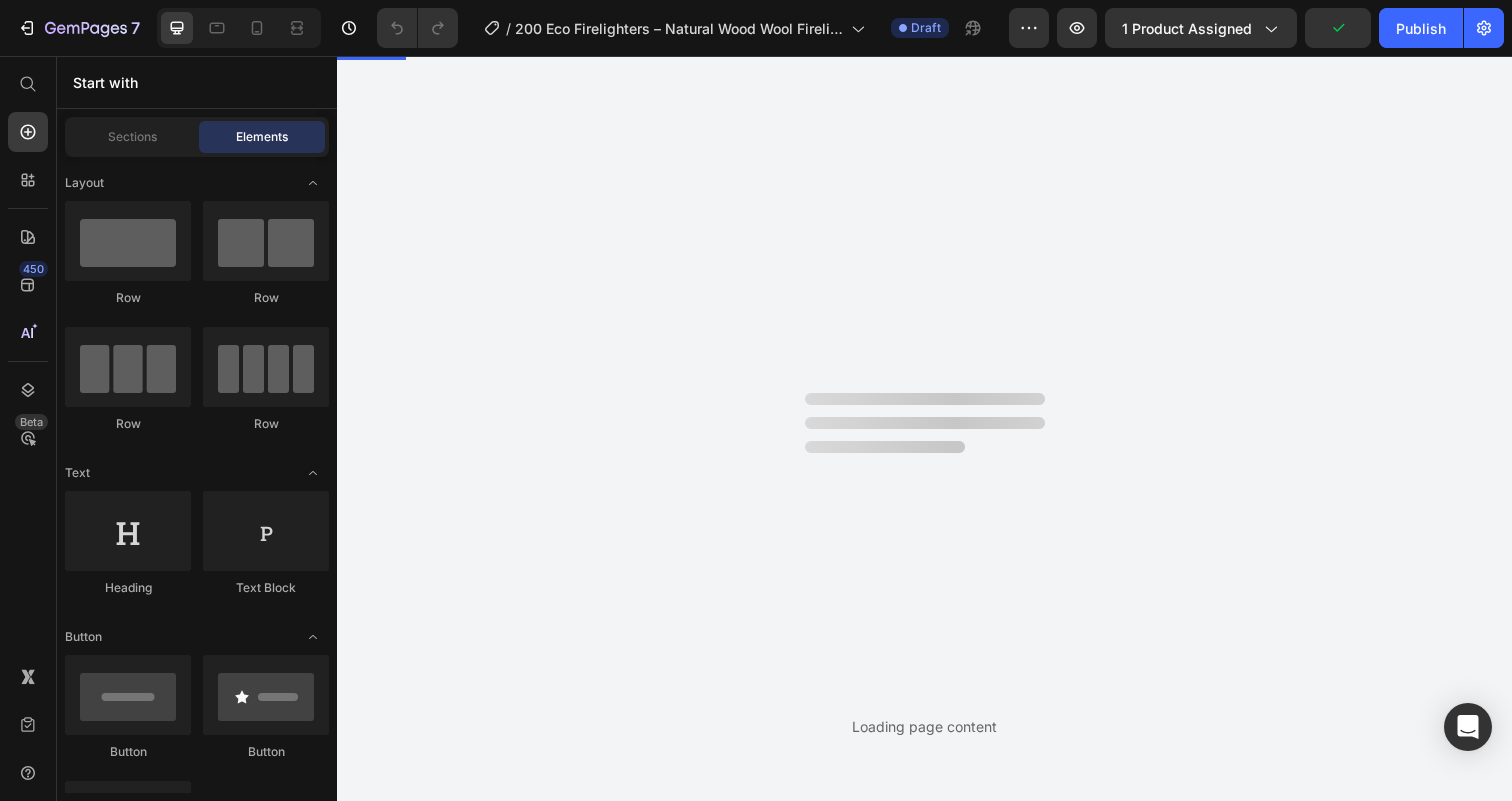 scroll, scrollTop: 0, scrollLeft: 0, axis: both 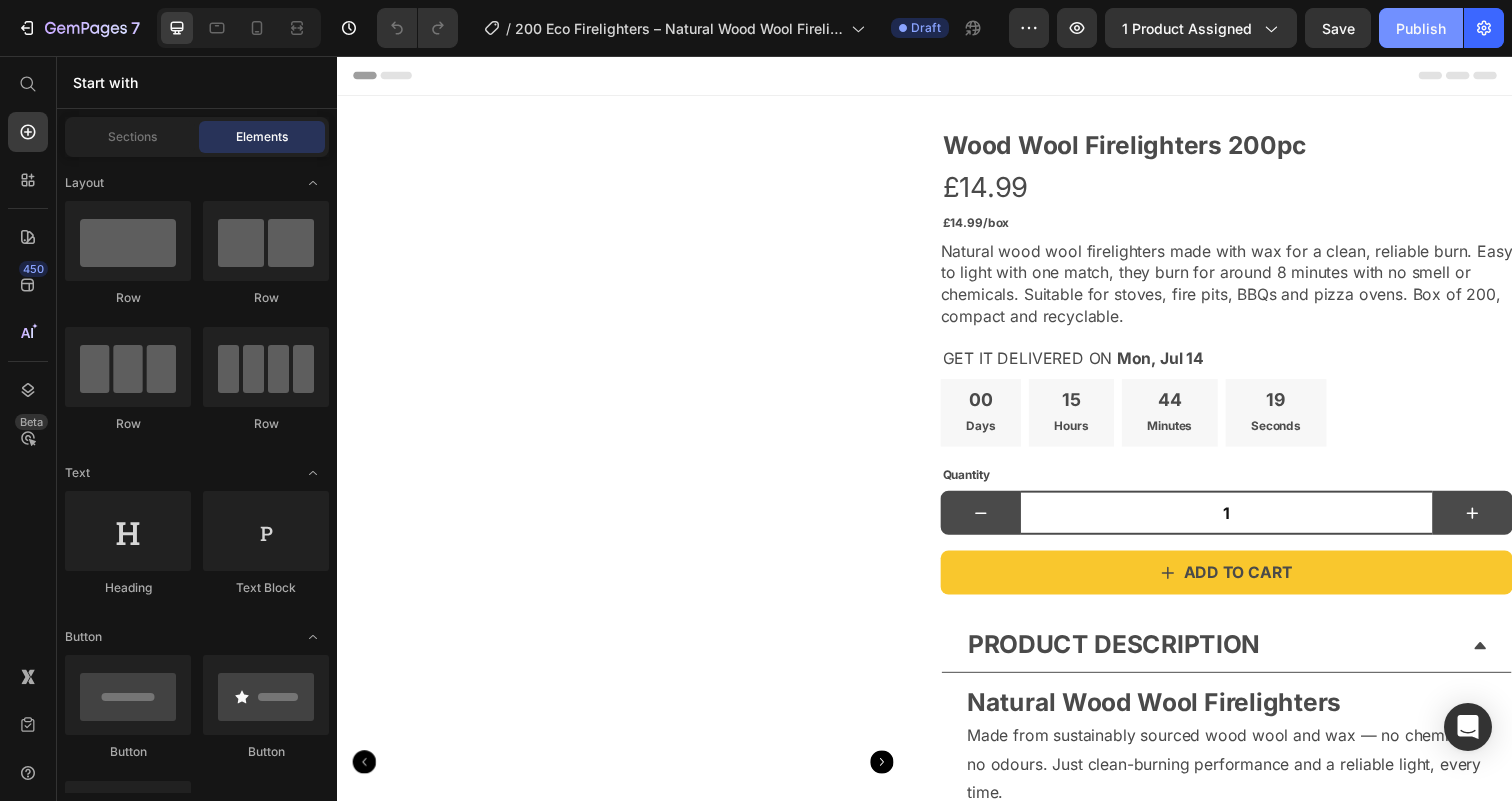 click on "Publish" at bounding box center (1421, 28) 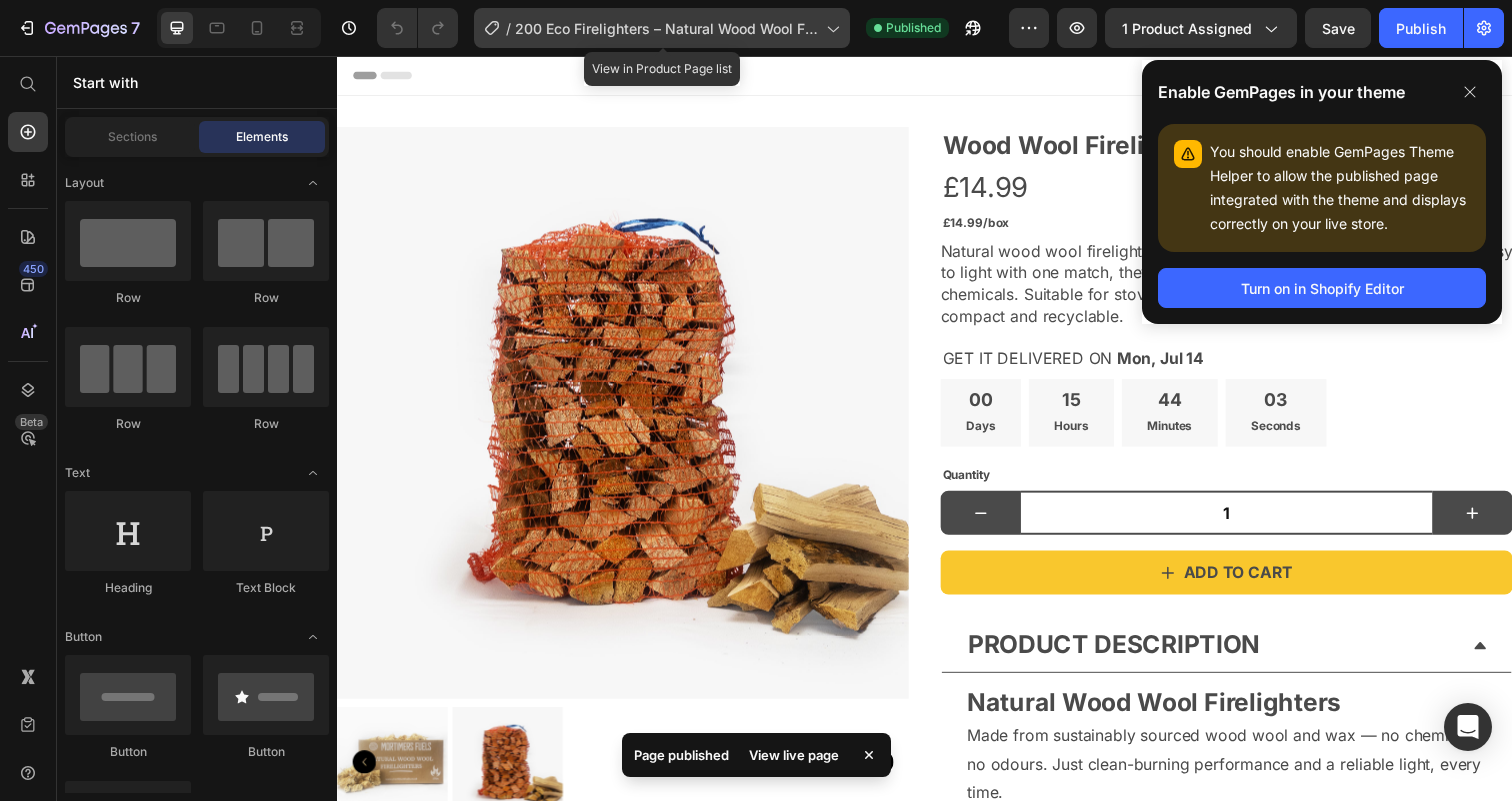 click on "200 Eco Firelighters – Natural Wood Wool Firelighters" at bounding box center (666, 28) 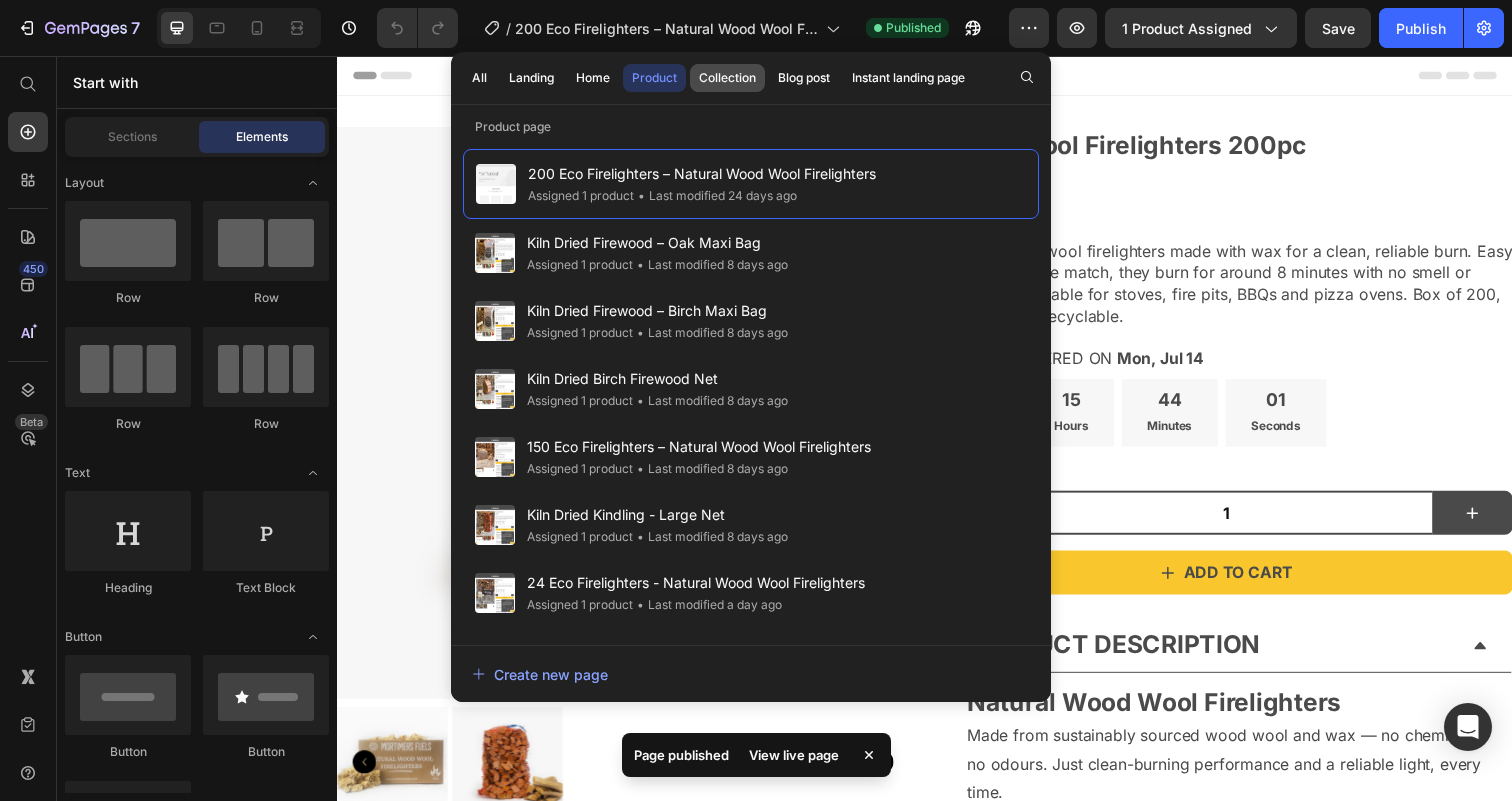 click on "Collection" at bounding box center (727, 78) 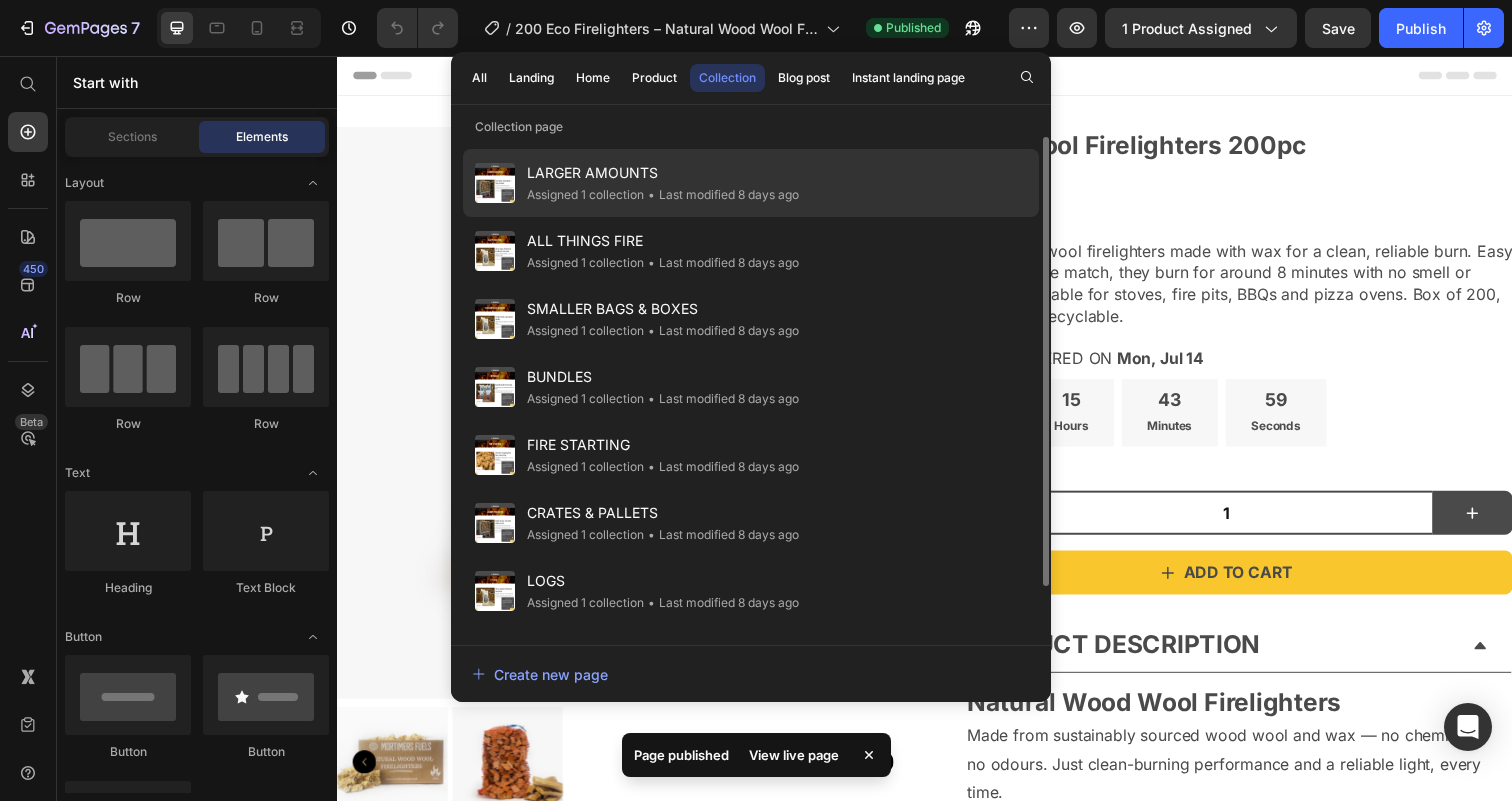 click on "LARGER AMOUNTS" at bounding box center [663, 173] 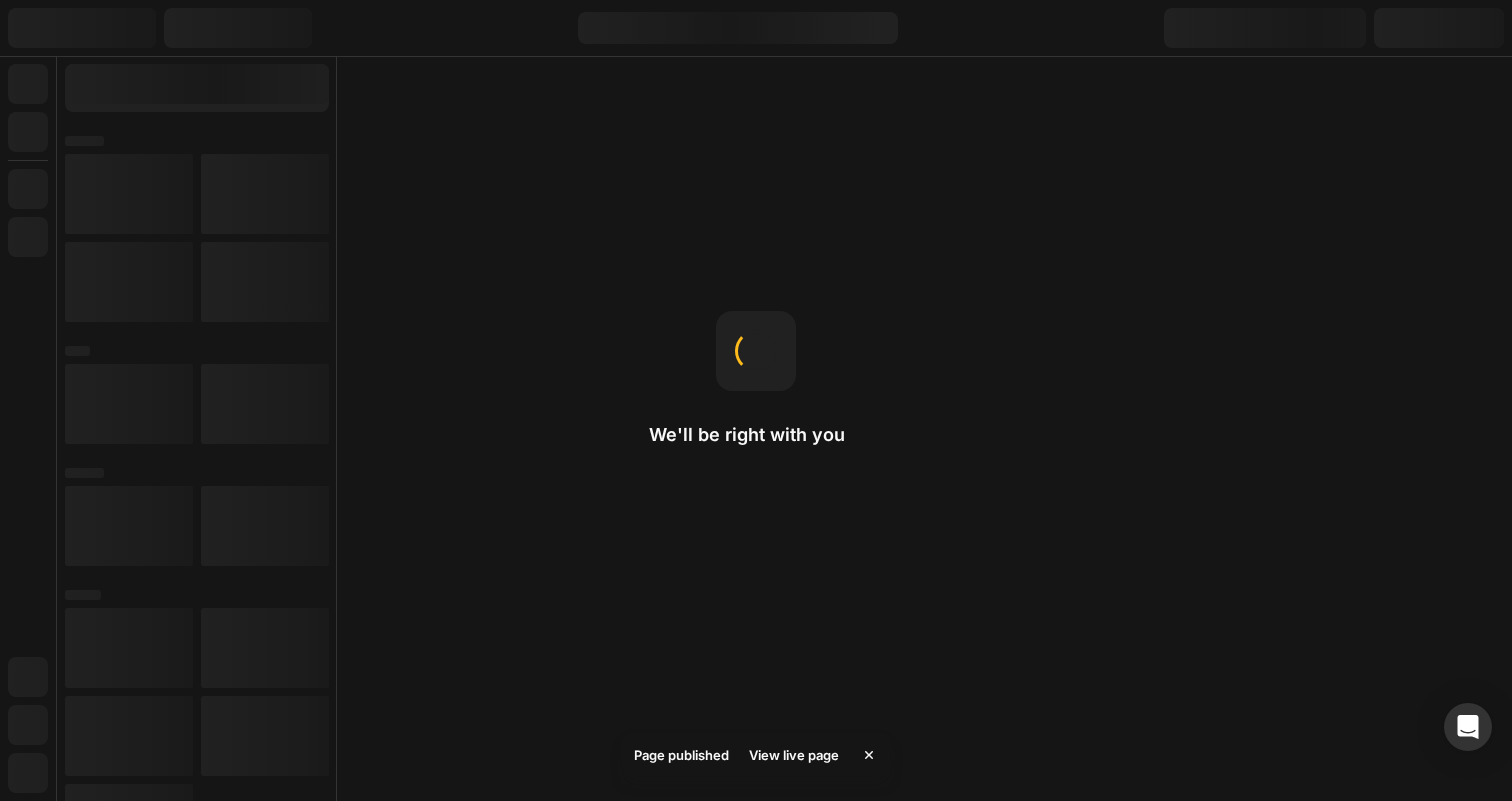 scroll, scrollTop: 0, scrollLeft: 0, axis: both 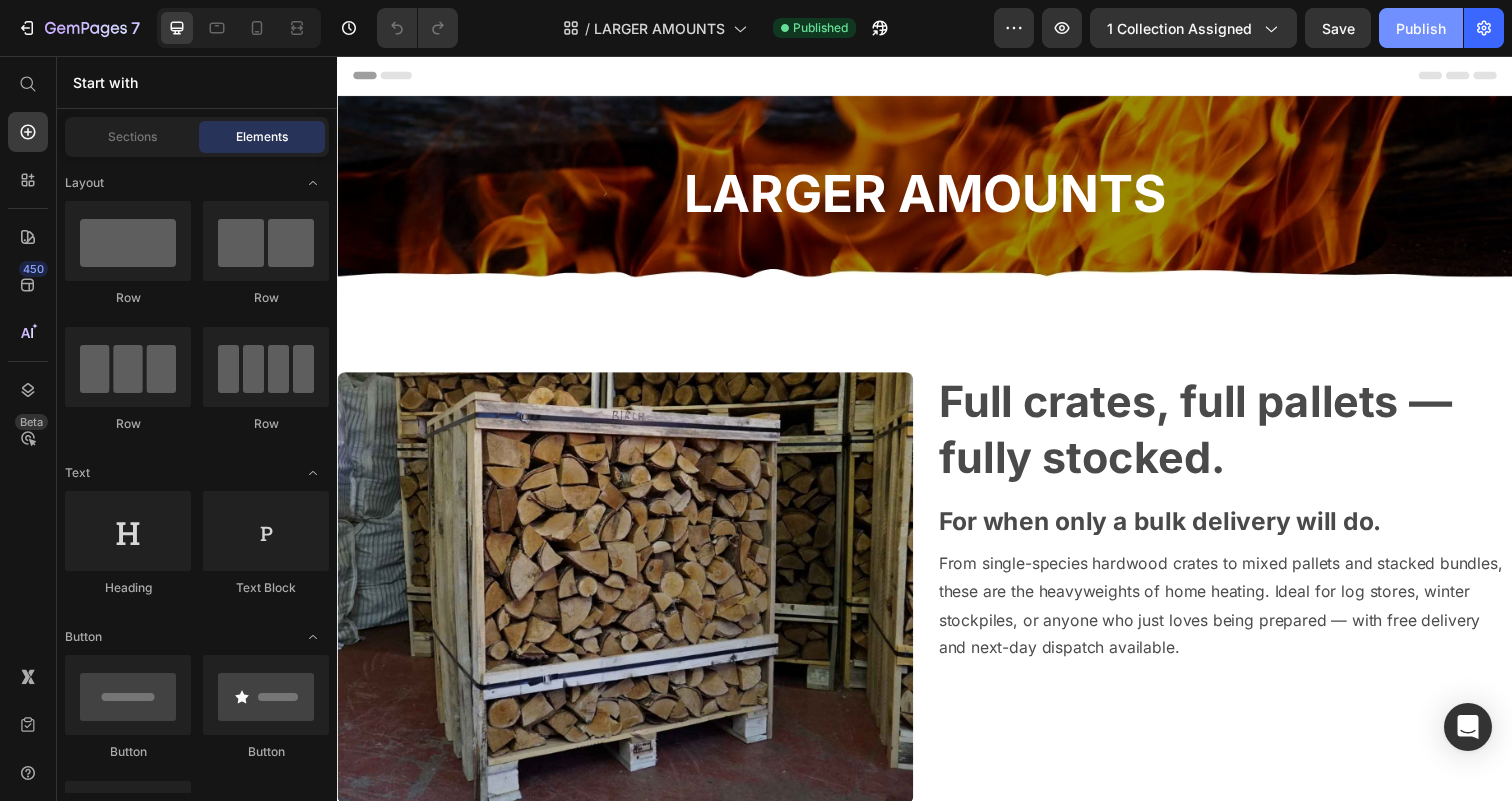 click on "Publish" at bounding box center (1421, 28) 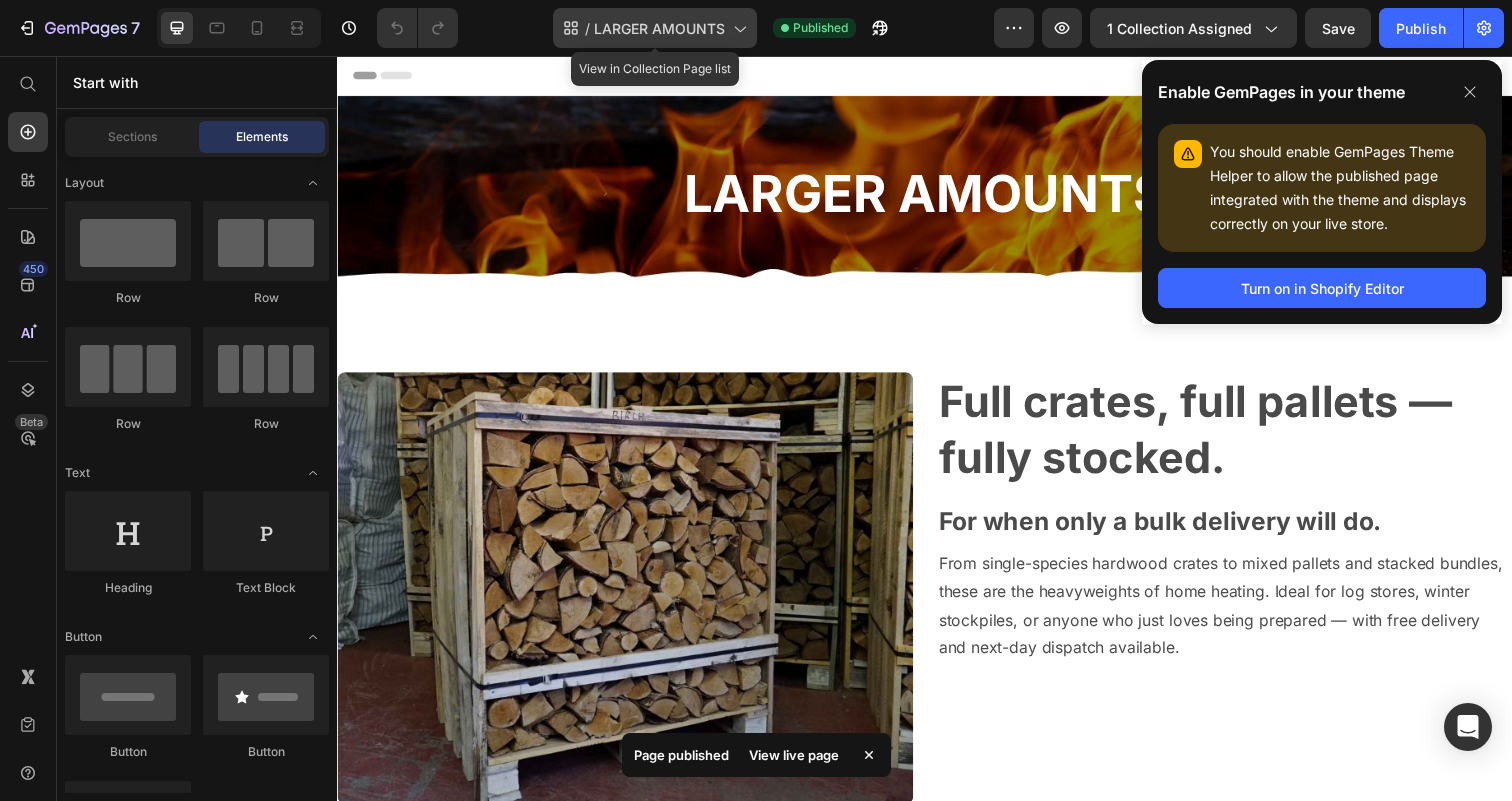 click on "LARGER AMOUNTS" at bounding box center [659, 28] 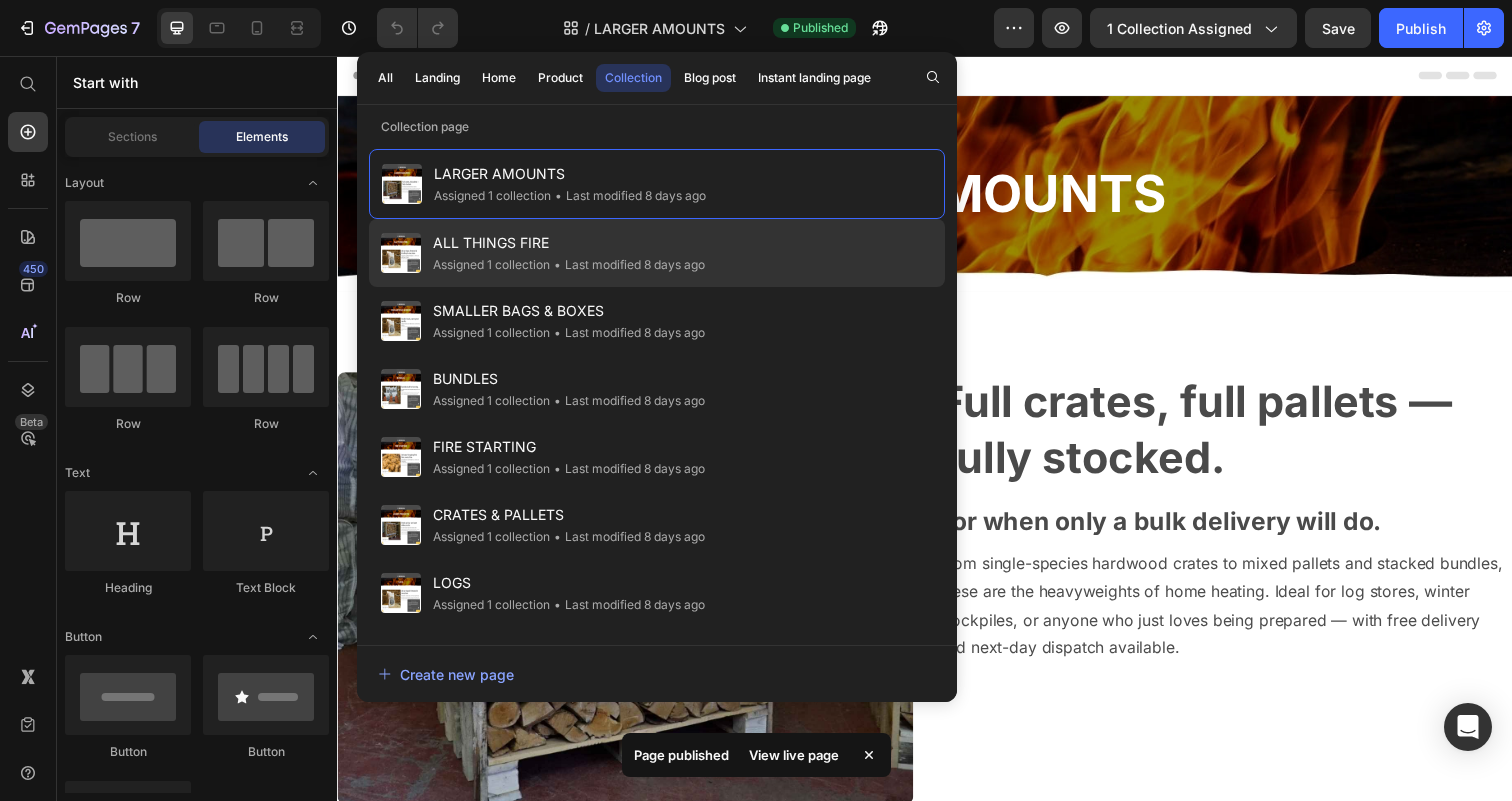 click on "ALL THINGS FIRE" at bounding box center (569, 243) 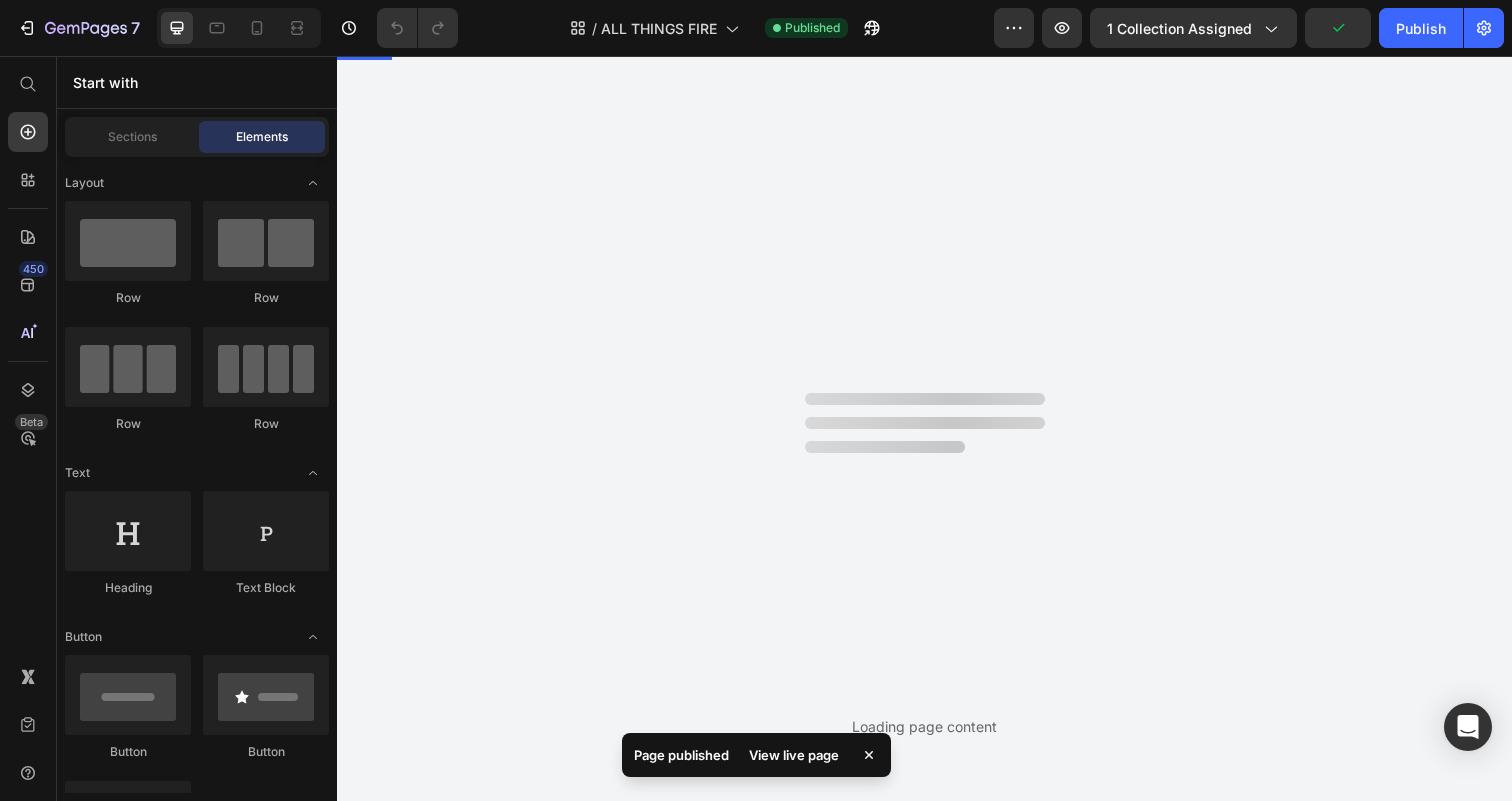 scroll, scrollTop: 0, scrollLeft: 0, axis: both 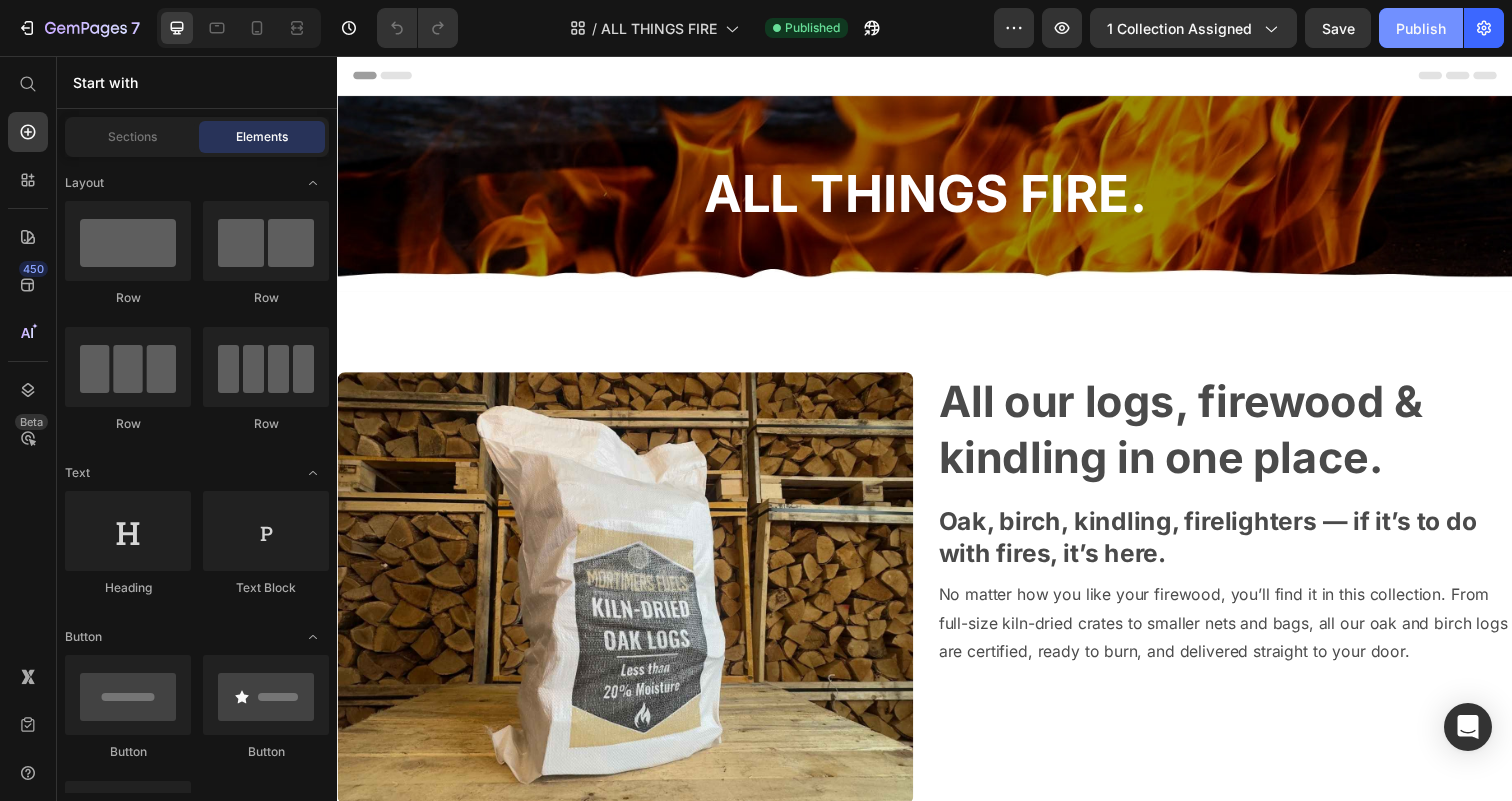 click on "Publish" at bounding box center [1421, 28] 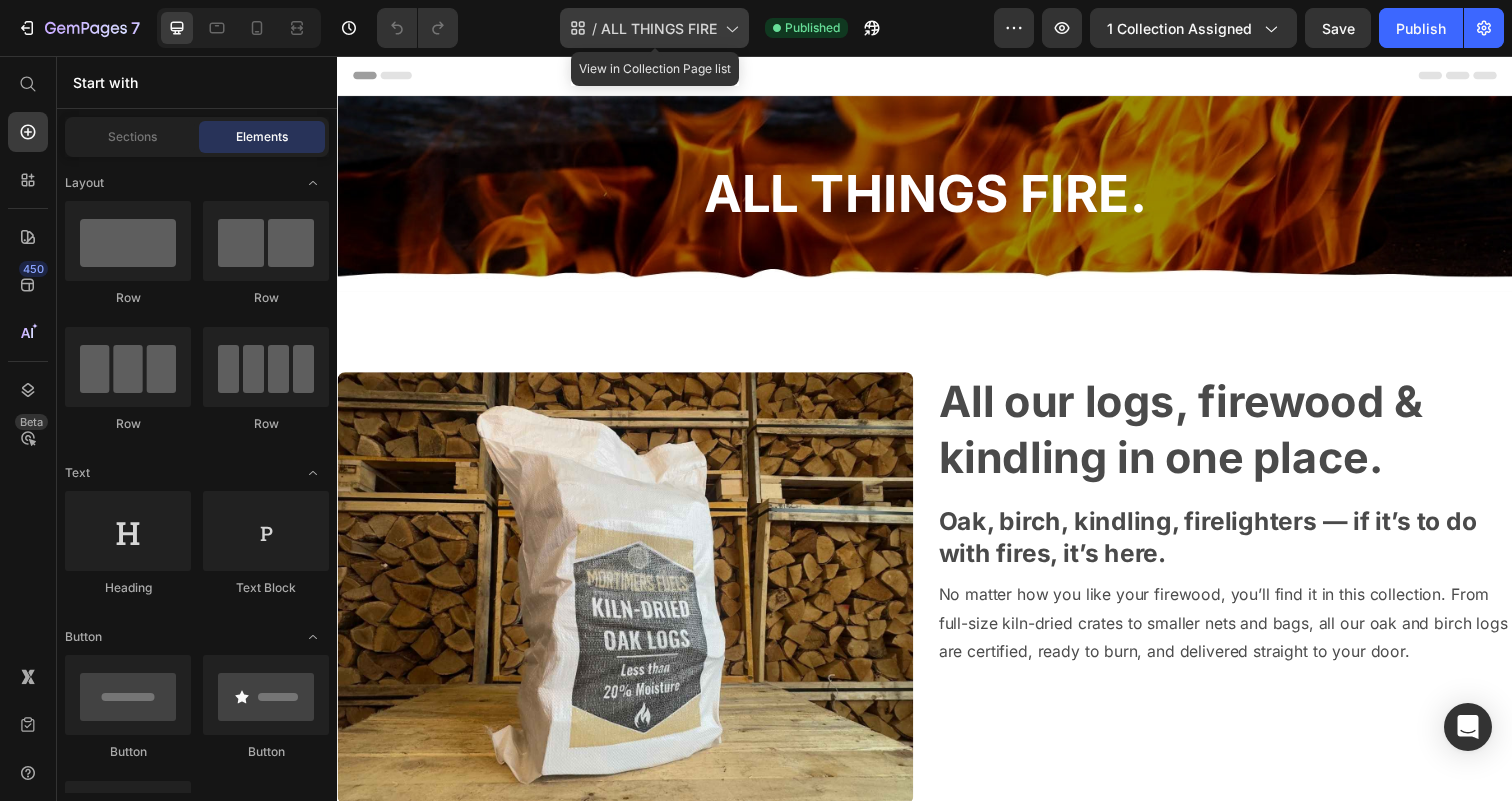 click on "/  ALL THINGS FIRE" 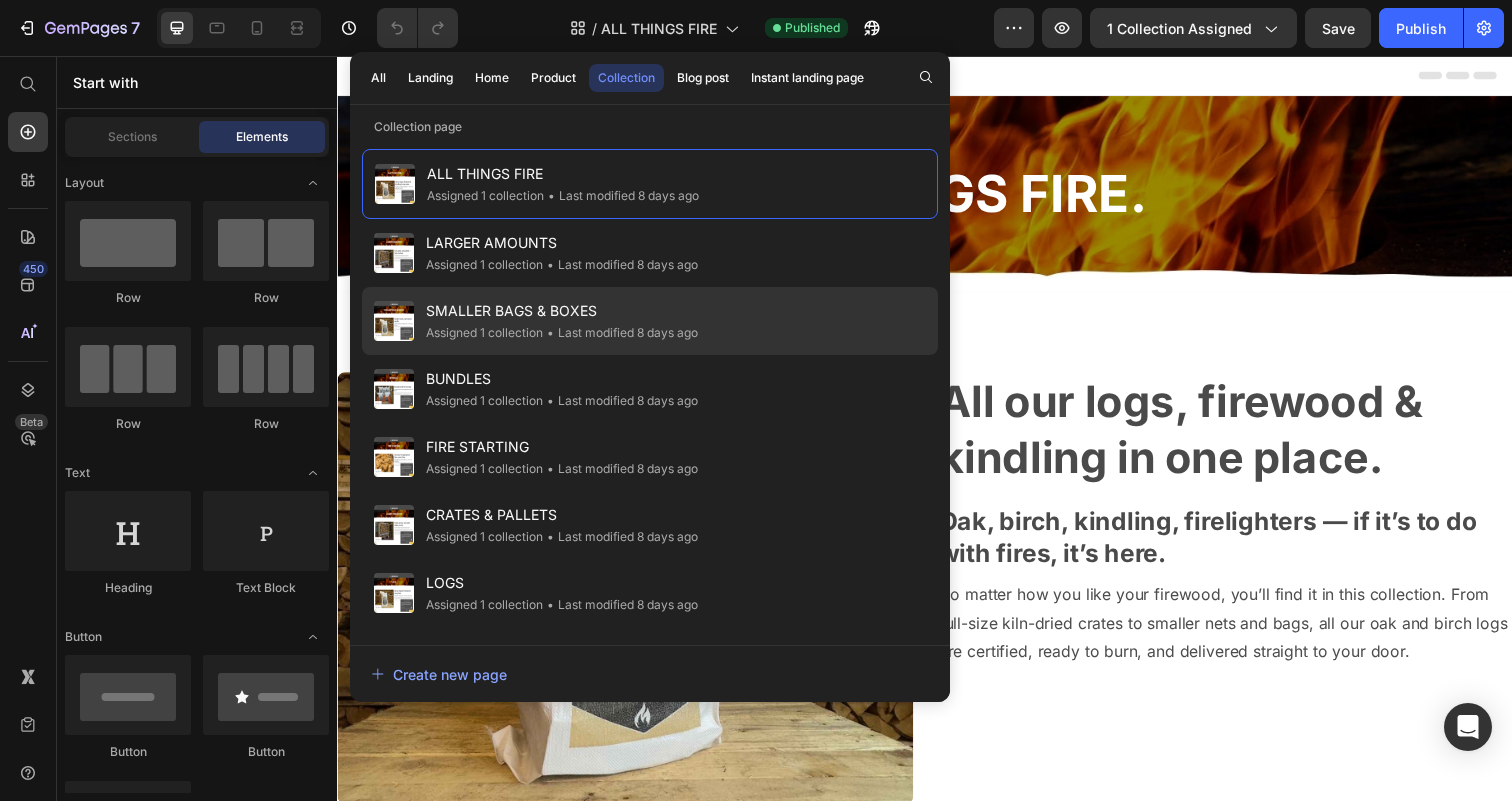 click on "• Last modified 8 days ago" 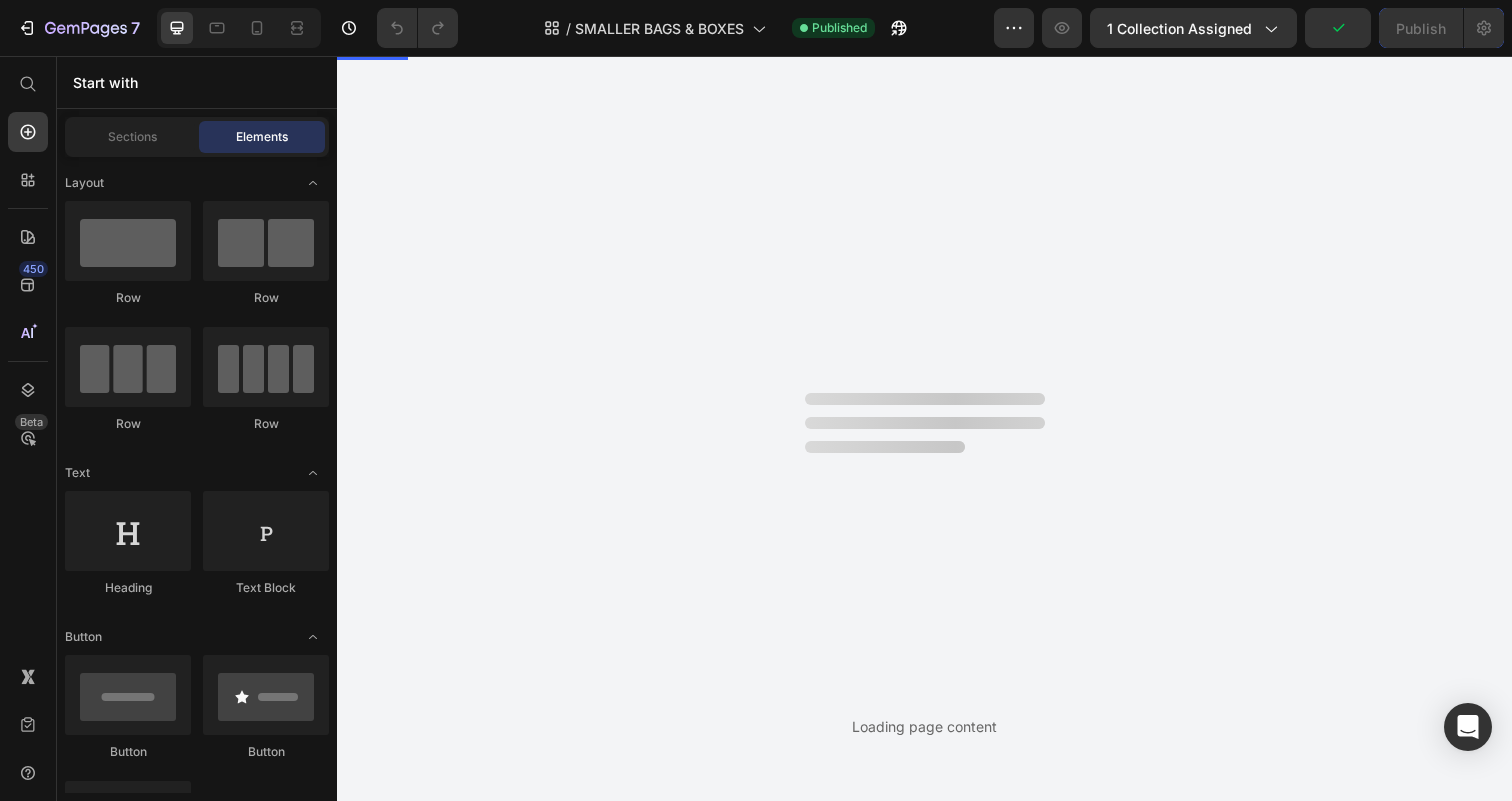 scroll, scrollTop: 0, scrollLeft: 0, axis: both 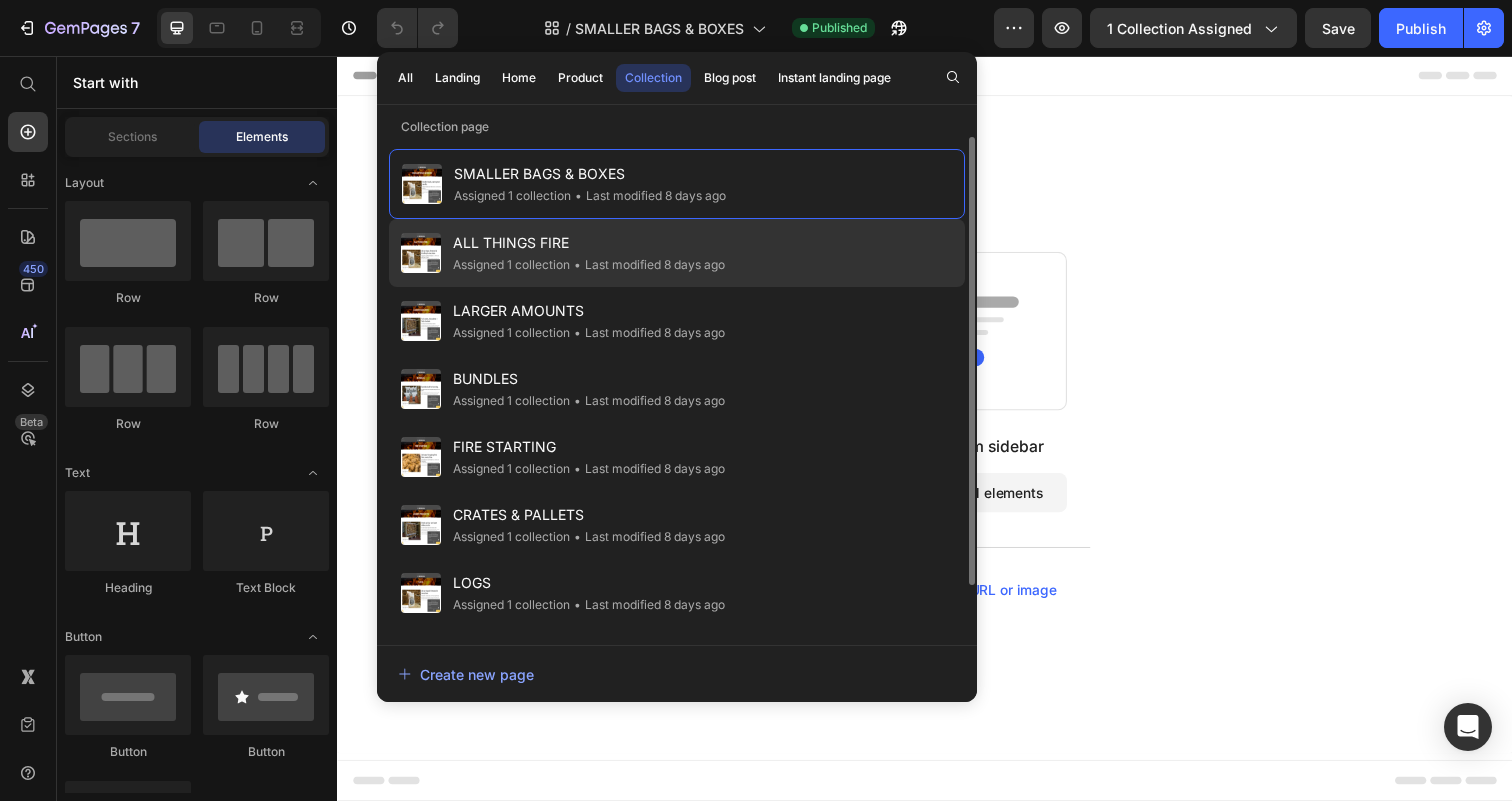click on "ALL THINGS FIRE Assigned 1 collection • Last modified 8 days ago" 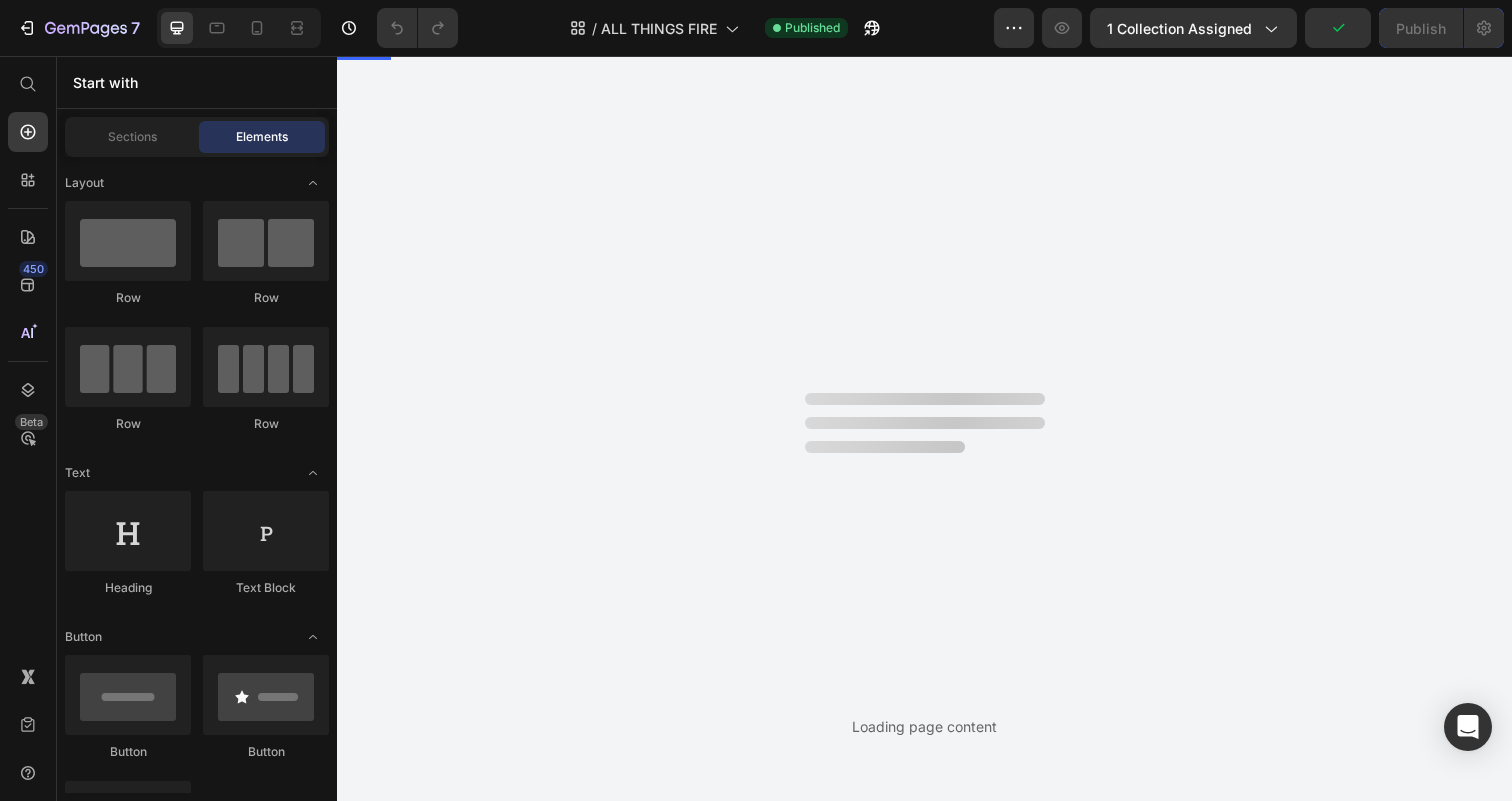 scroll, scrollTop: 0, scrollLeft: 0, axis: both 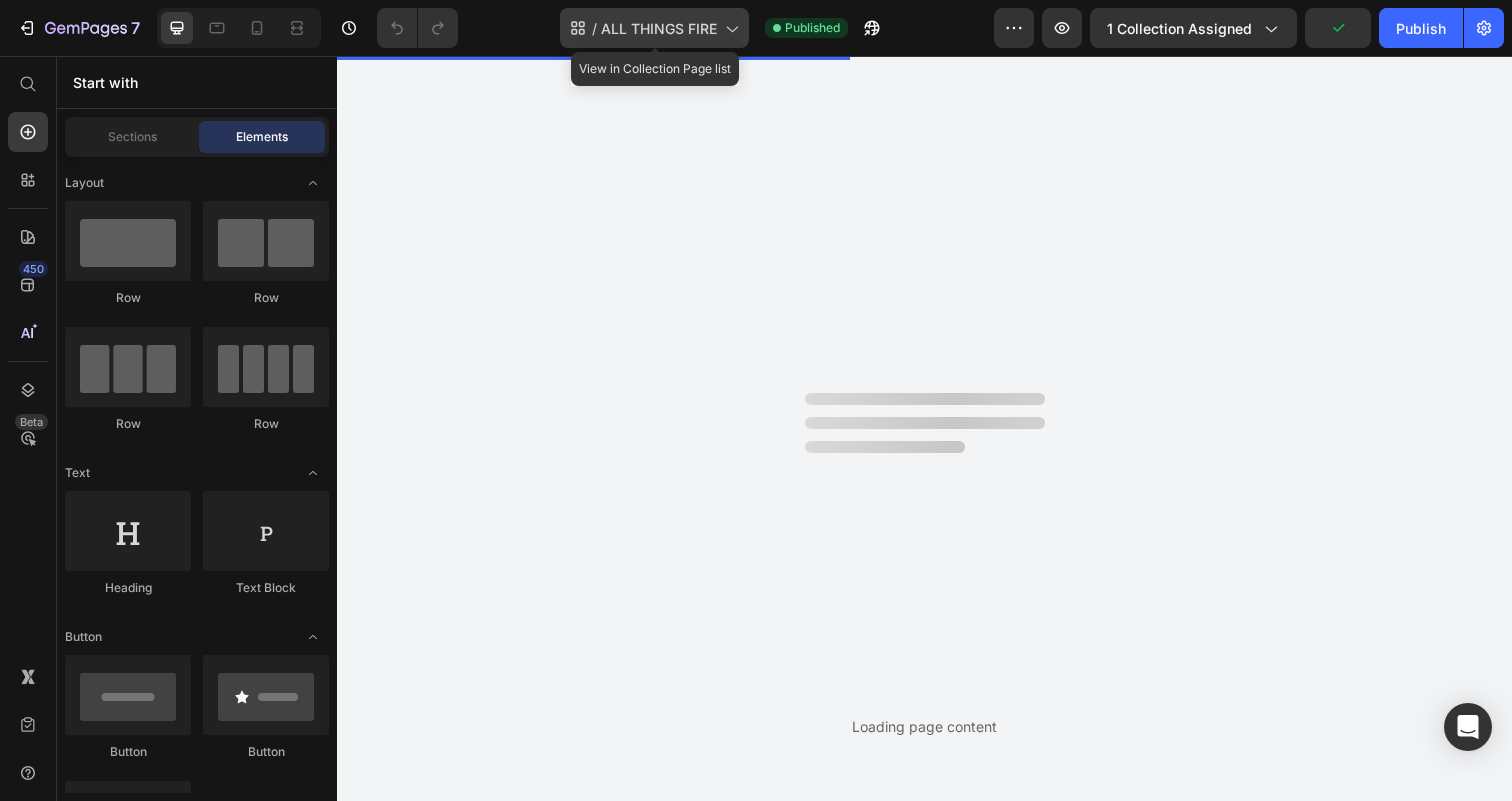 click 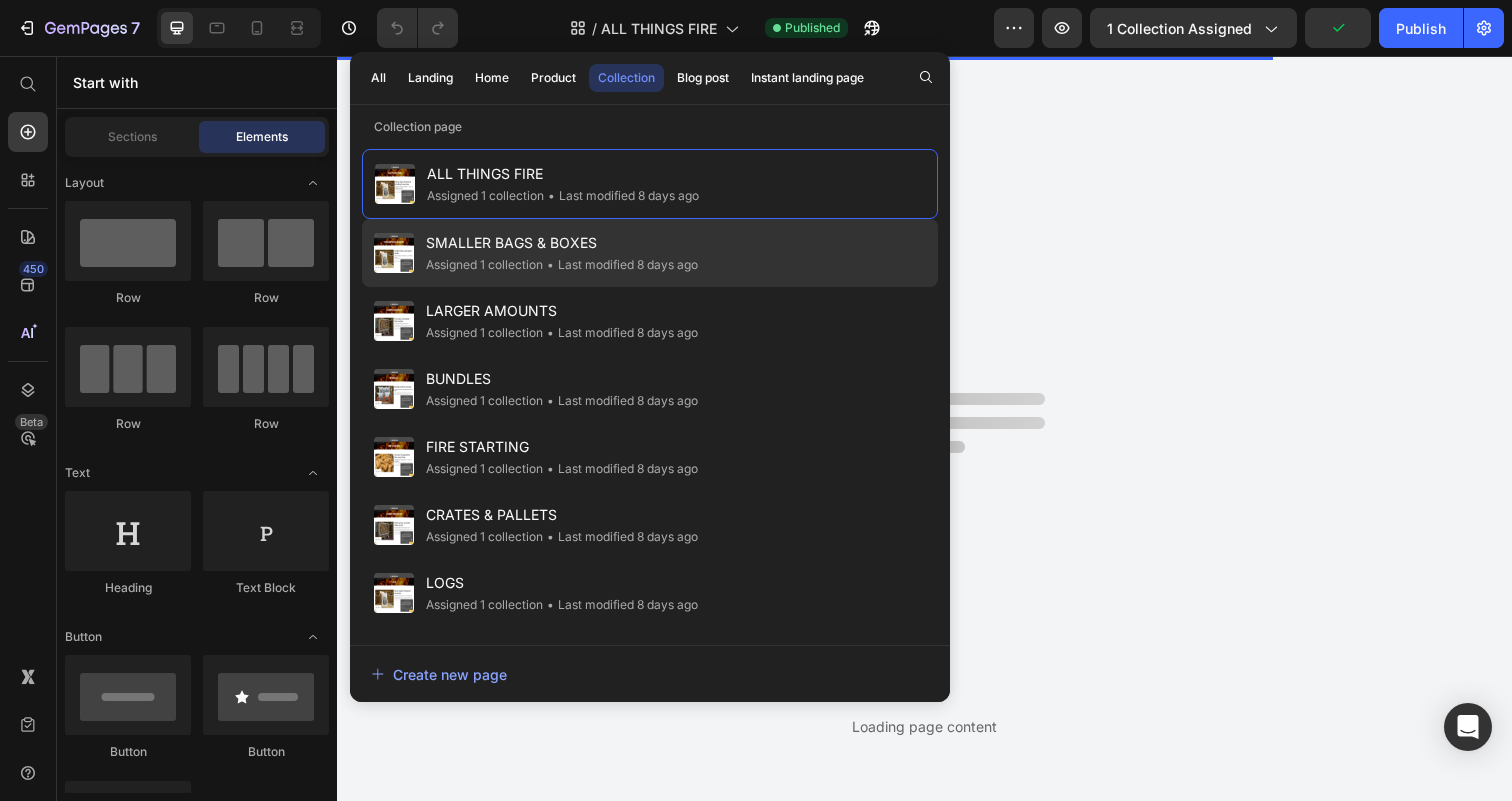 click on "SMALLER BAGS & BOXES" at bounding box center [562, 243] 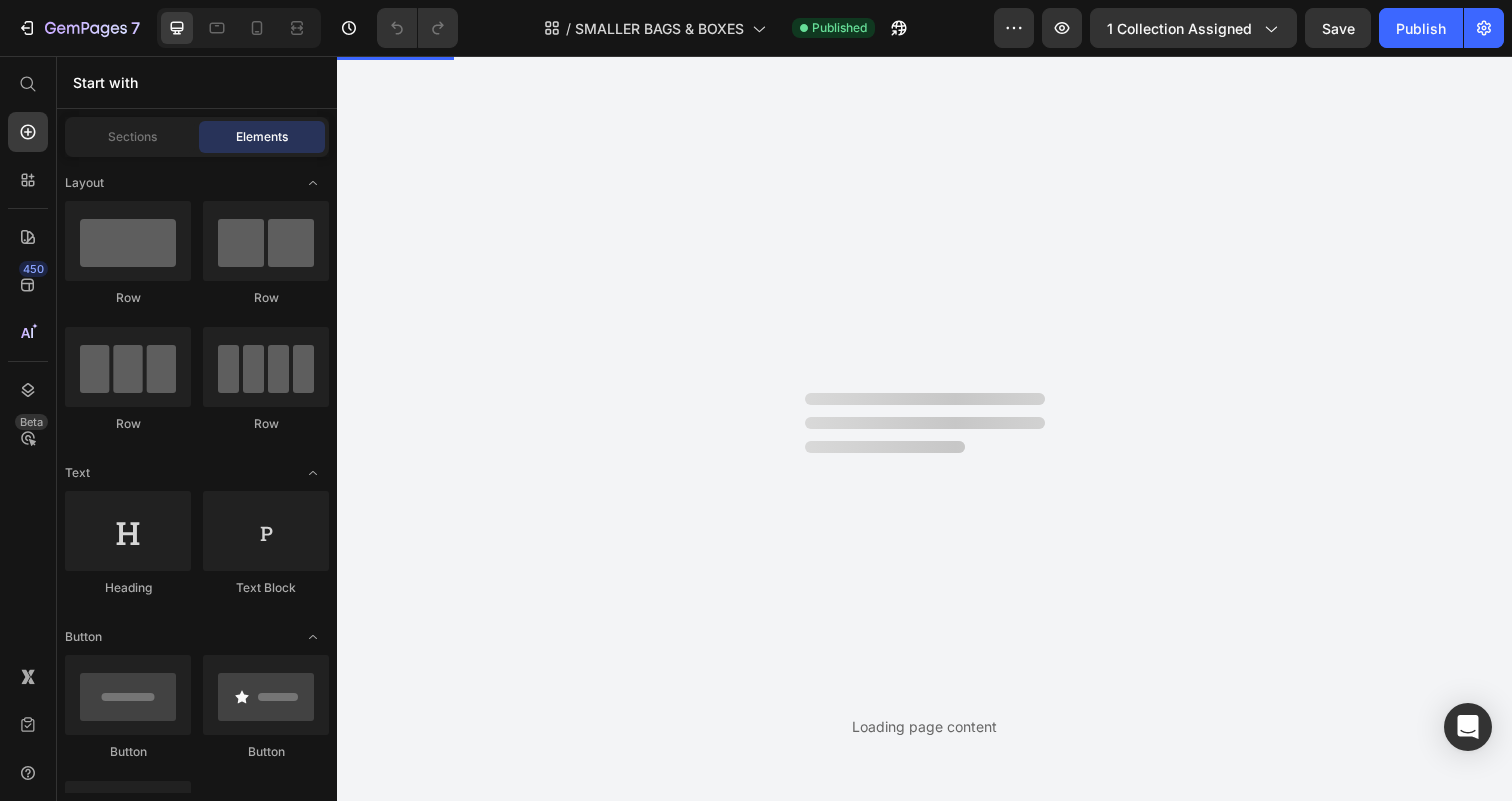 scroll, scrollTop: 0, scrollLeft: 0, axis: both 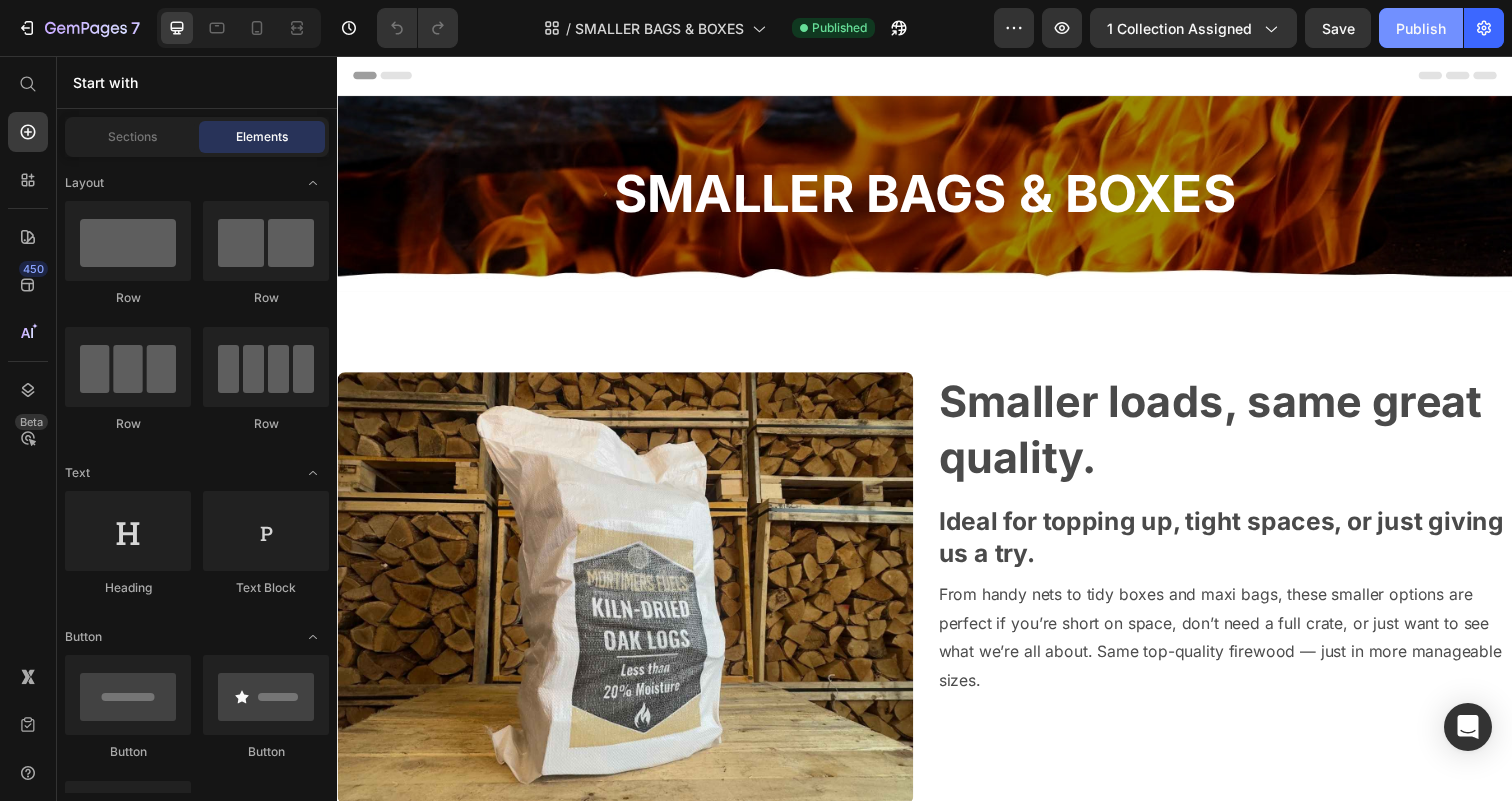 click on "Publish" at bounding box center [1421, 28] 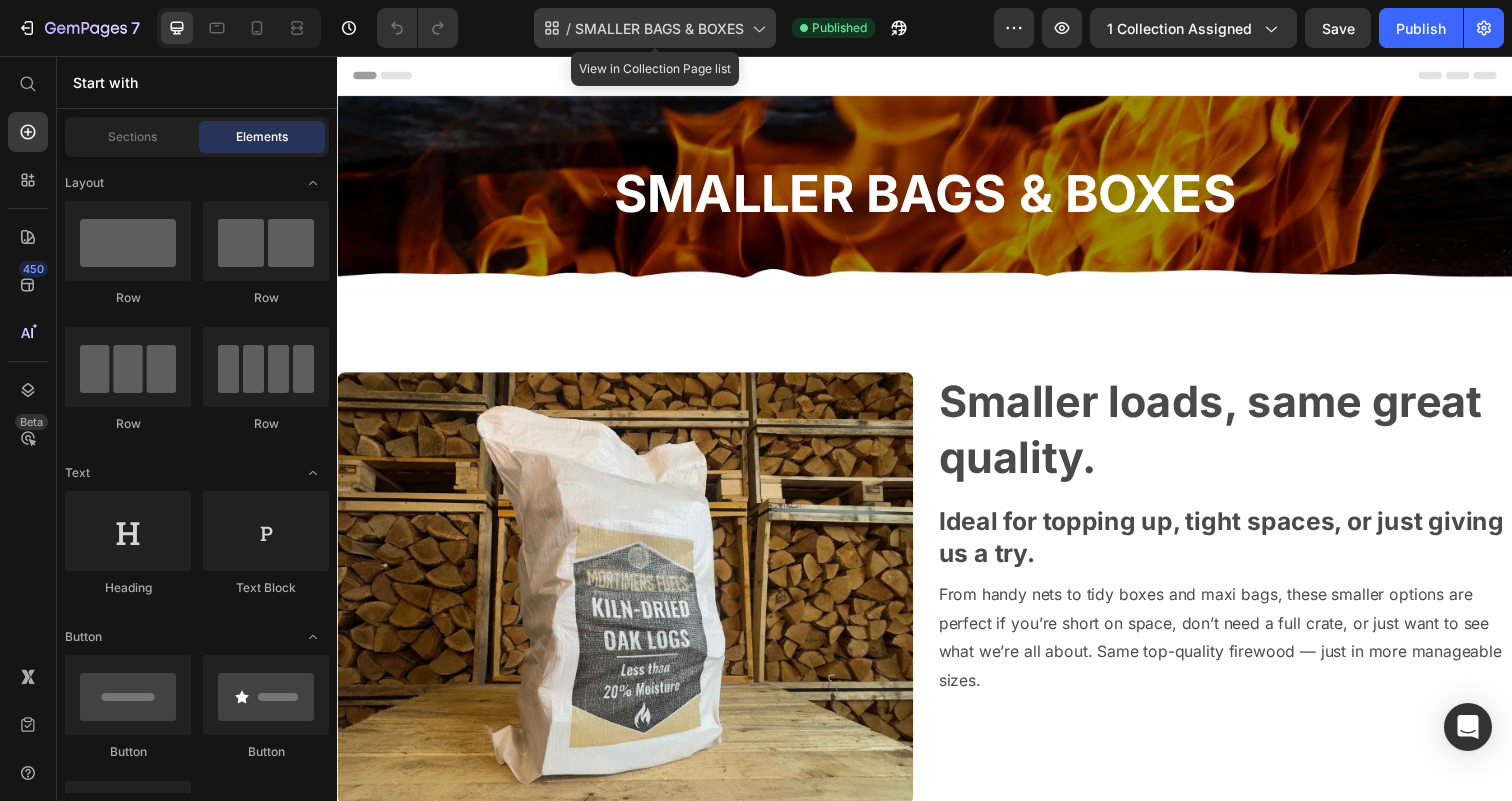 click on "SMALLER BAGS & BOXES" at bounding box center (659, 28) 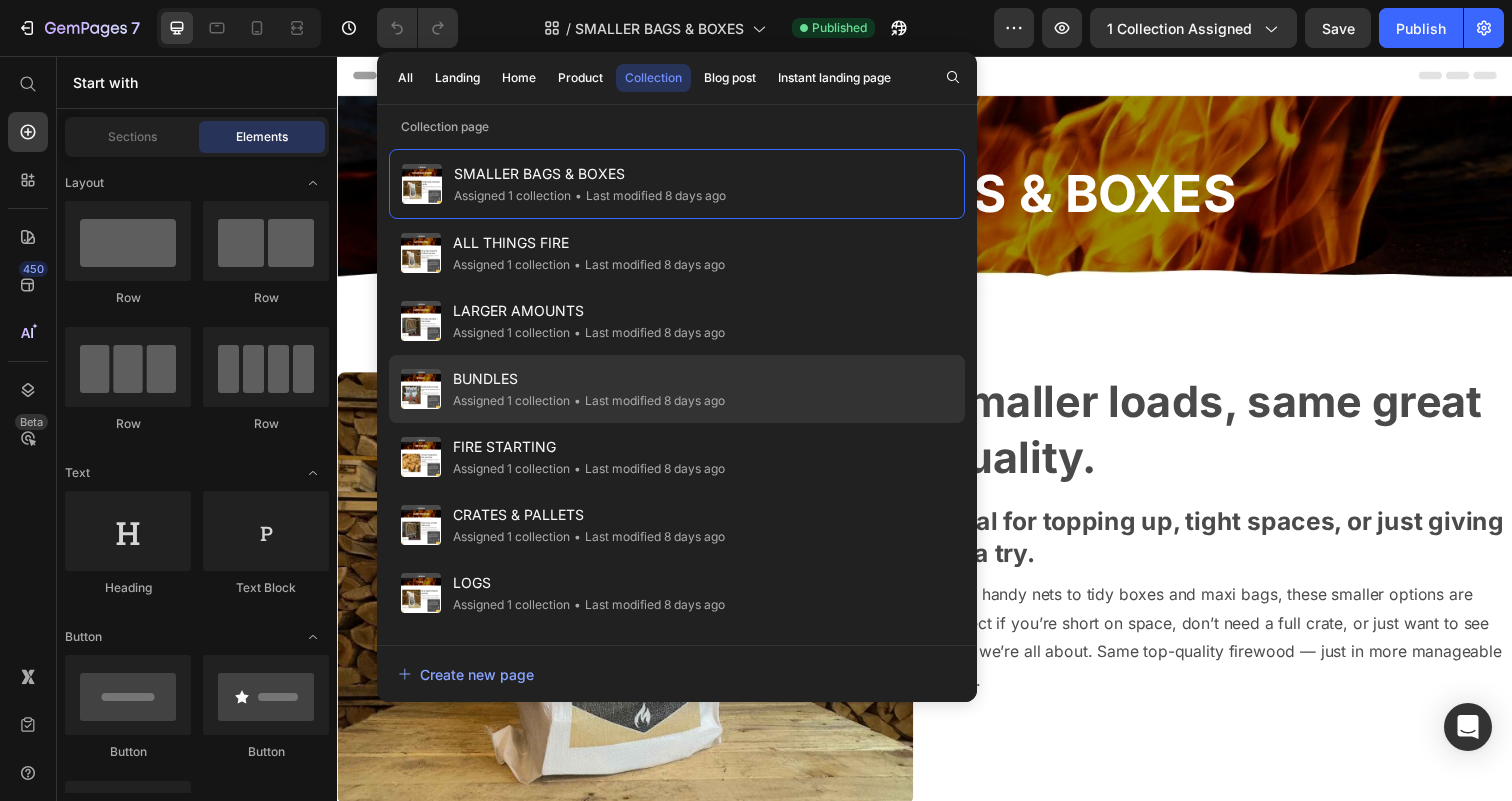 click on "BUNDLES" at bounding box center (589, 379) 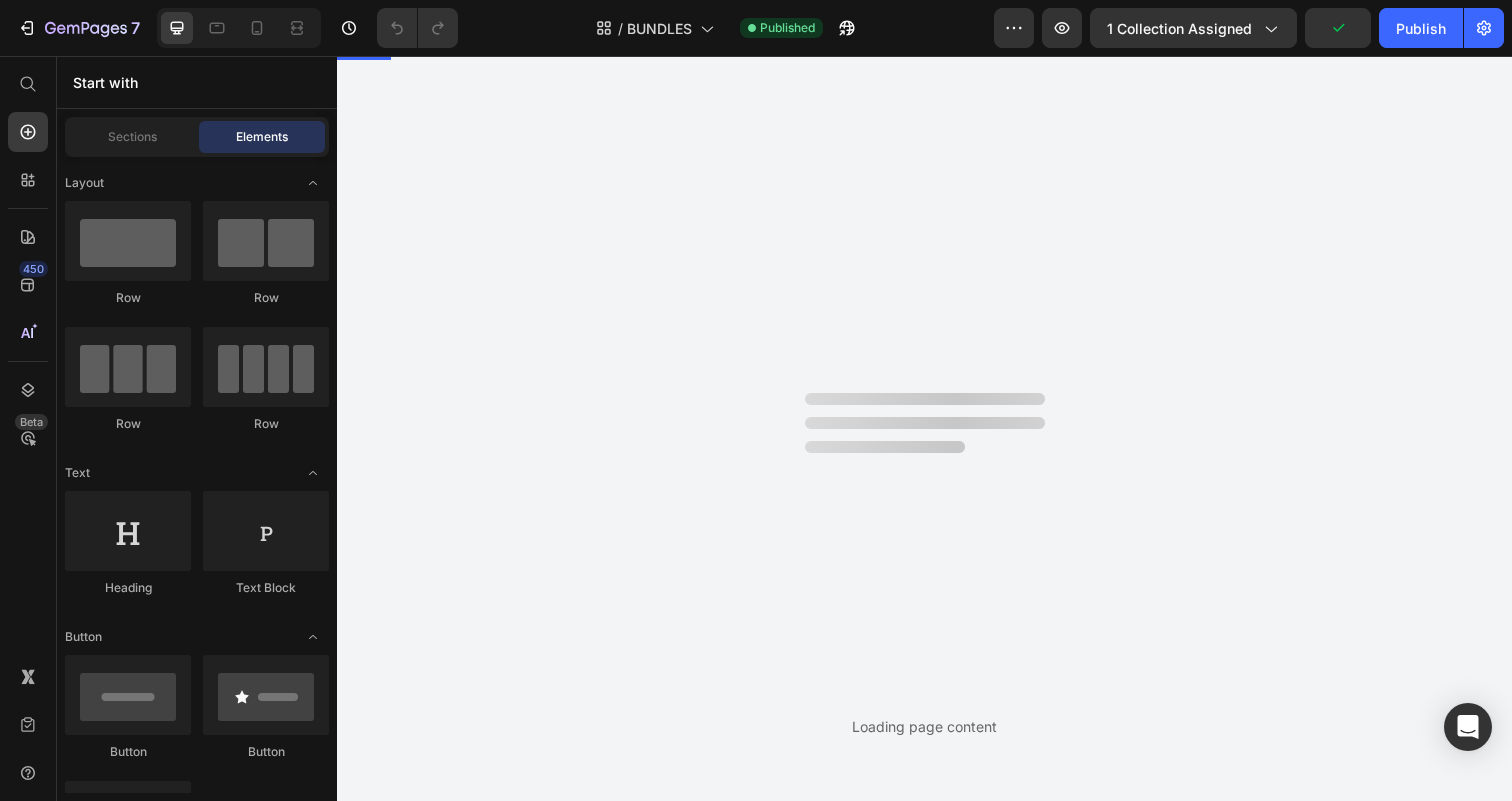 scroll, scrollTop: 0, scrollLeft: 0, axis: both 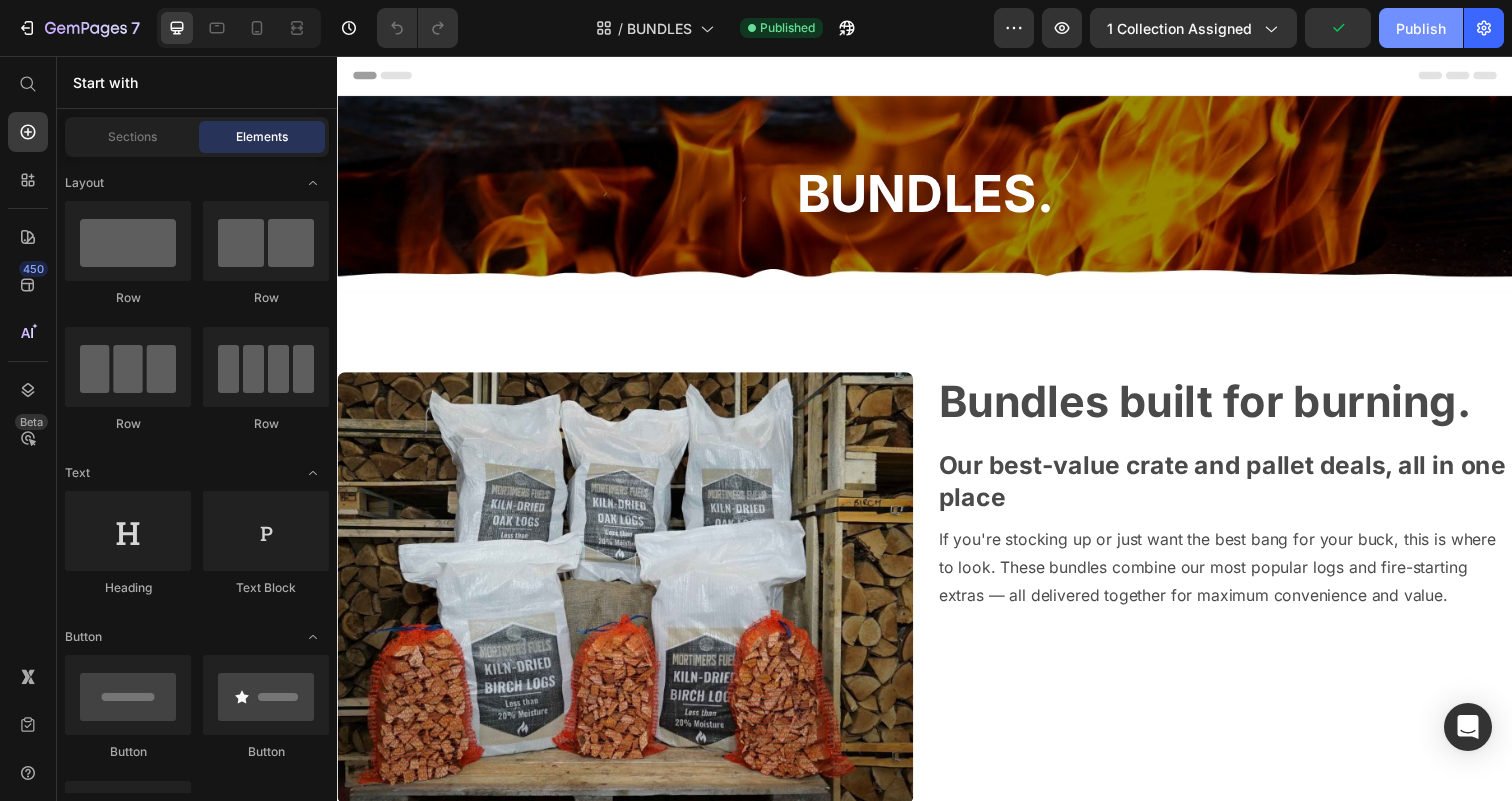 click on "Publish" at bounding box center [1421, 28] 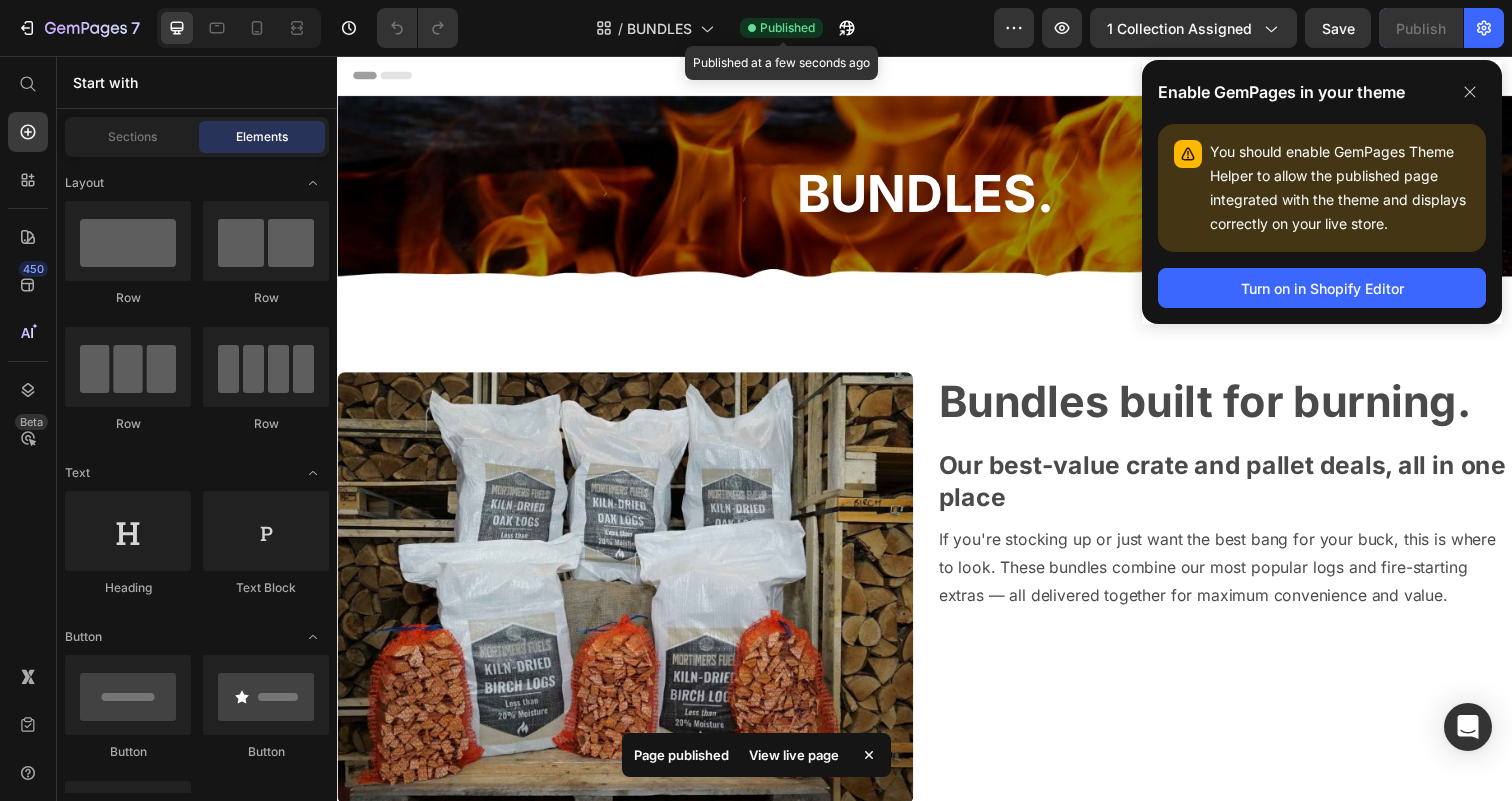click on "Published" 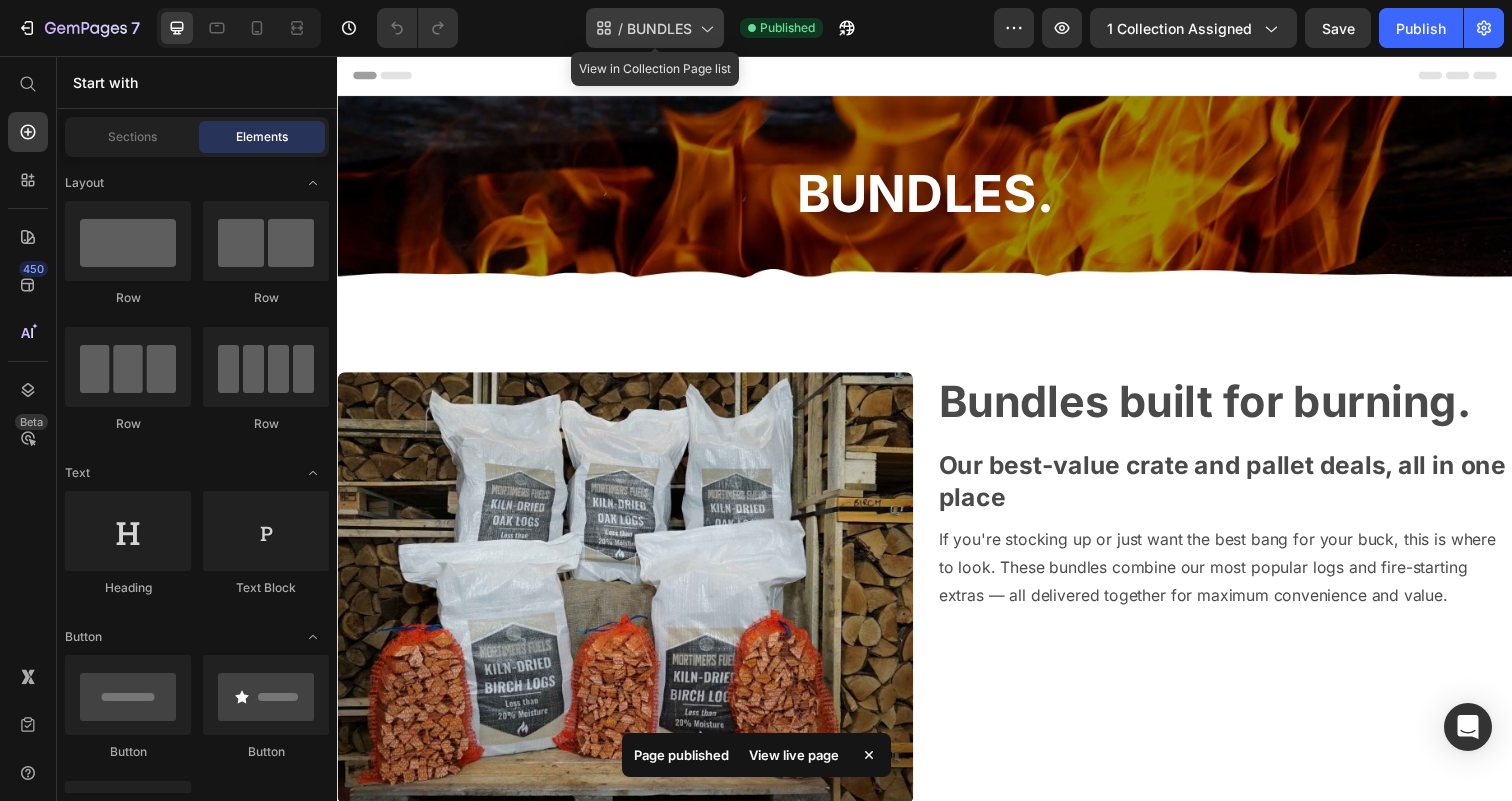 click on "/  BUNDLES" 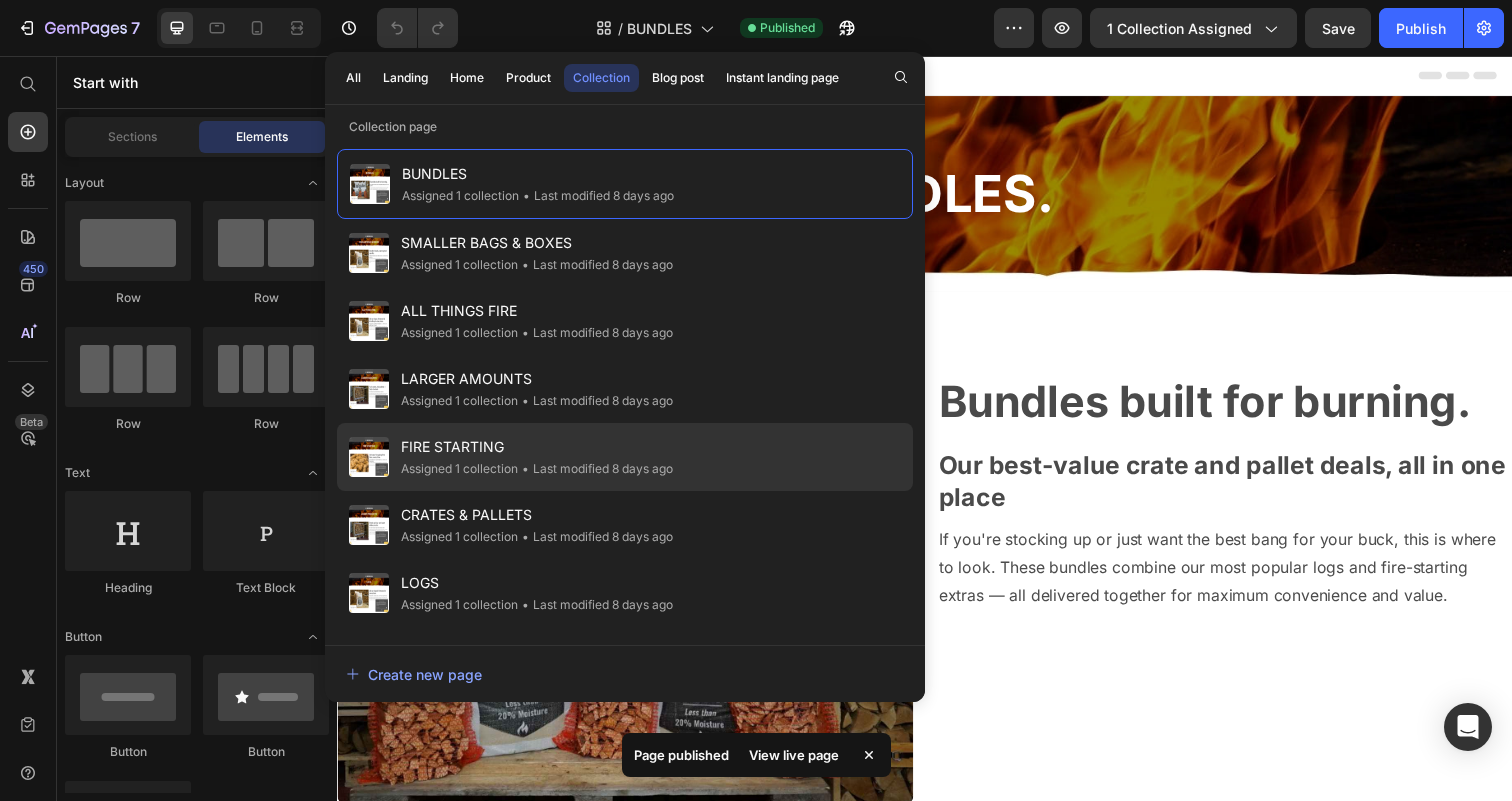 click on "FIRE STARTING" at bounding box center [537, 447] 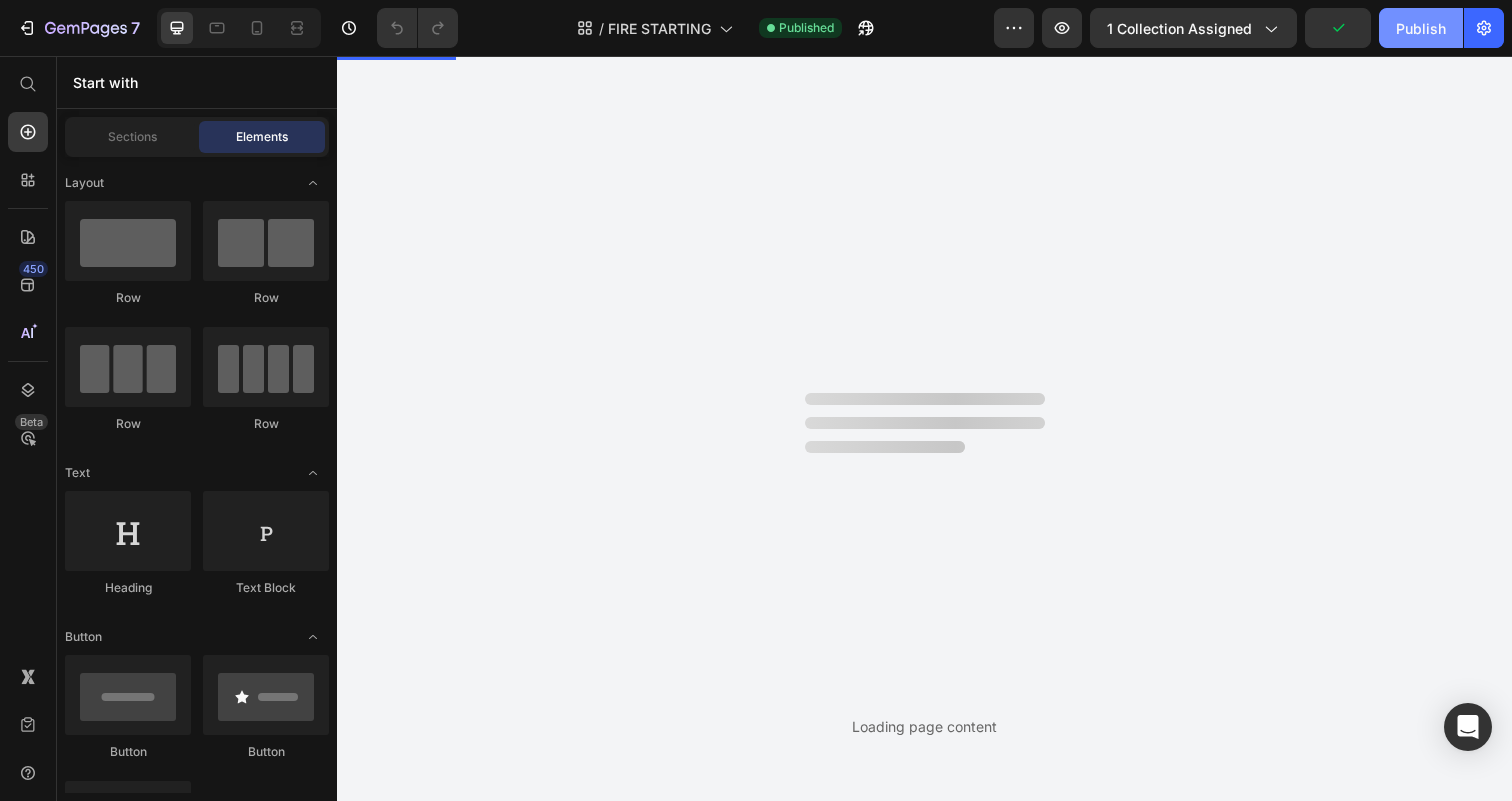 scroll, scrollTop: 0, scrollLeft: 0, axis: both 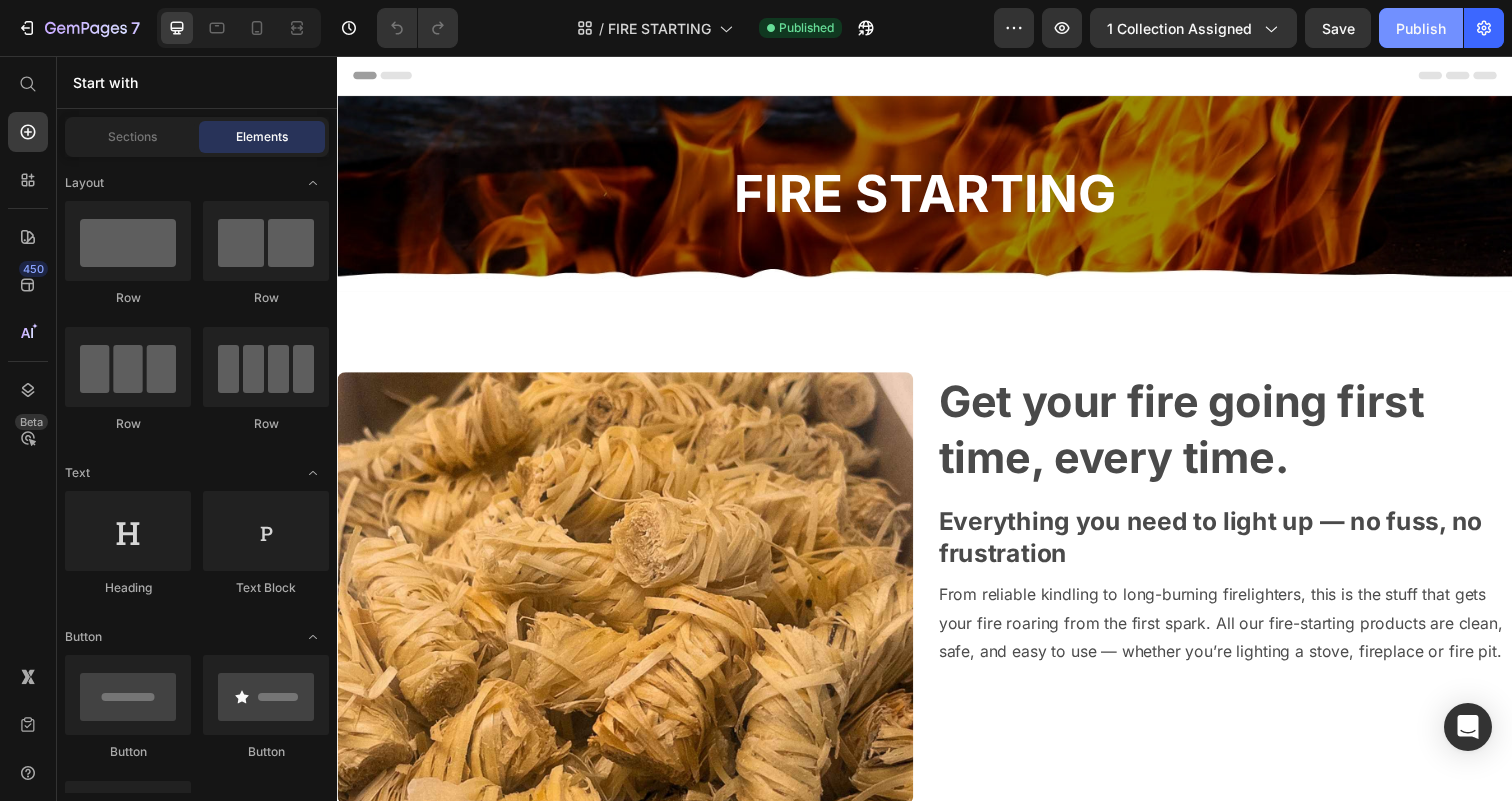 click on "Publish" at bounding box center (1421, 28) 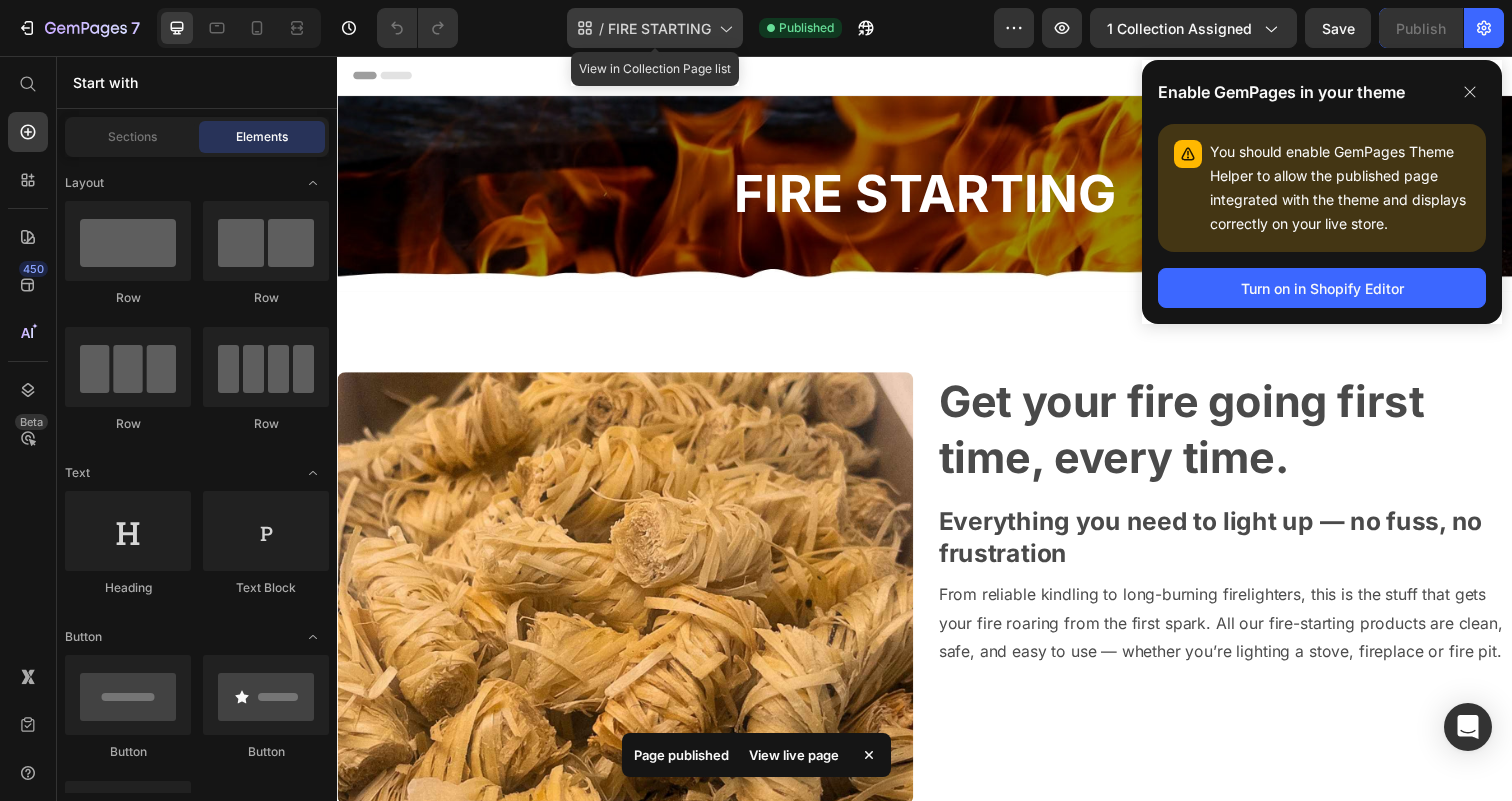 click on "FIRE STARTING" at bounding box center [659, 28] 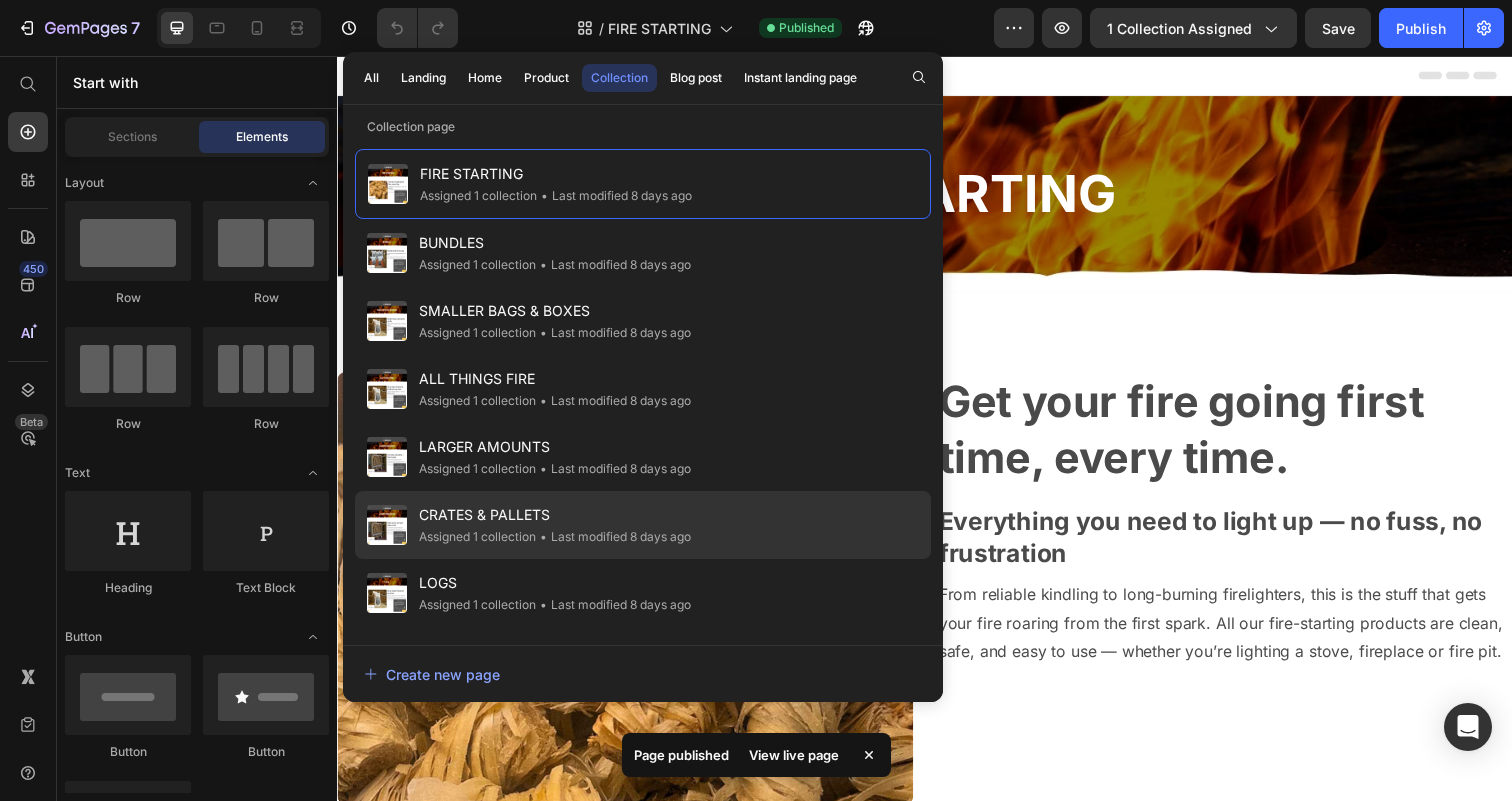 click on "CRATES & PALLETS Assigned 1 collection • Last modified 8 days ago" 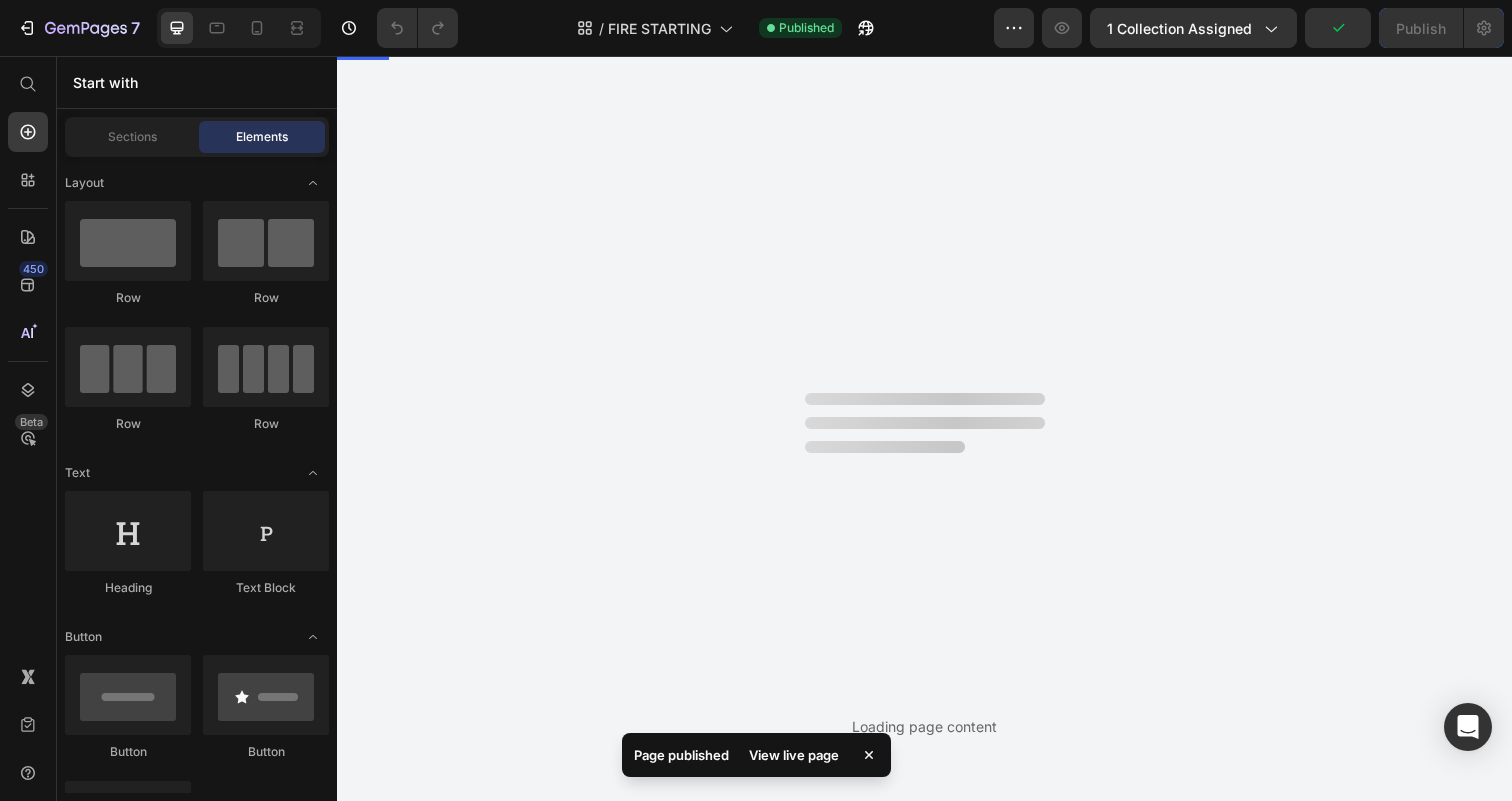 scroll, scrollTop: 0, scrollLeft: 0, axis: both 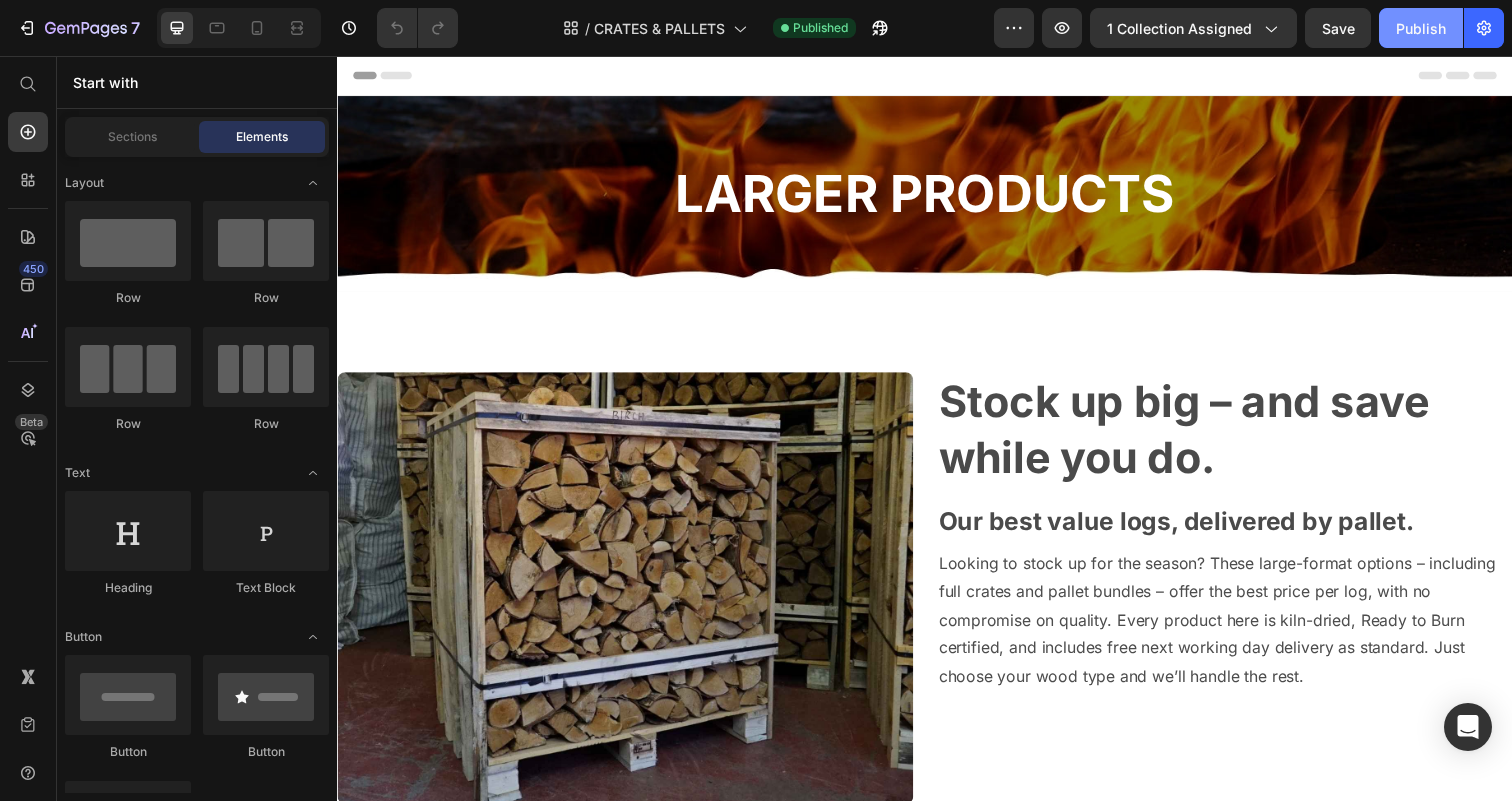 click on "Publish" at bounding box center (1421, 28) 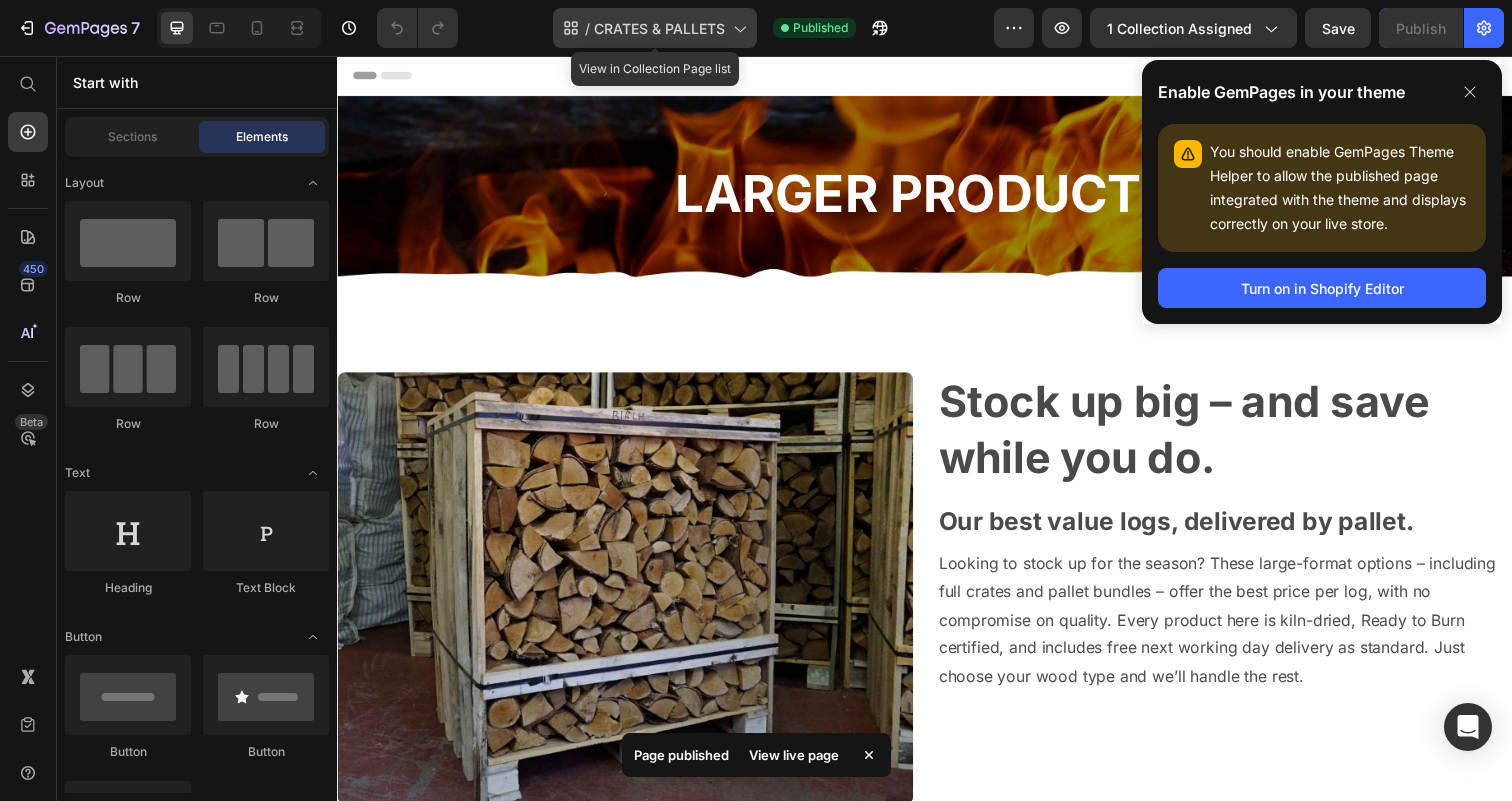 click on "CRATES & PALLETS" at bounding box center [659, 28] 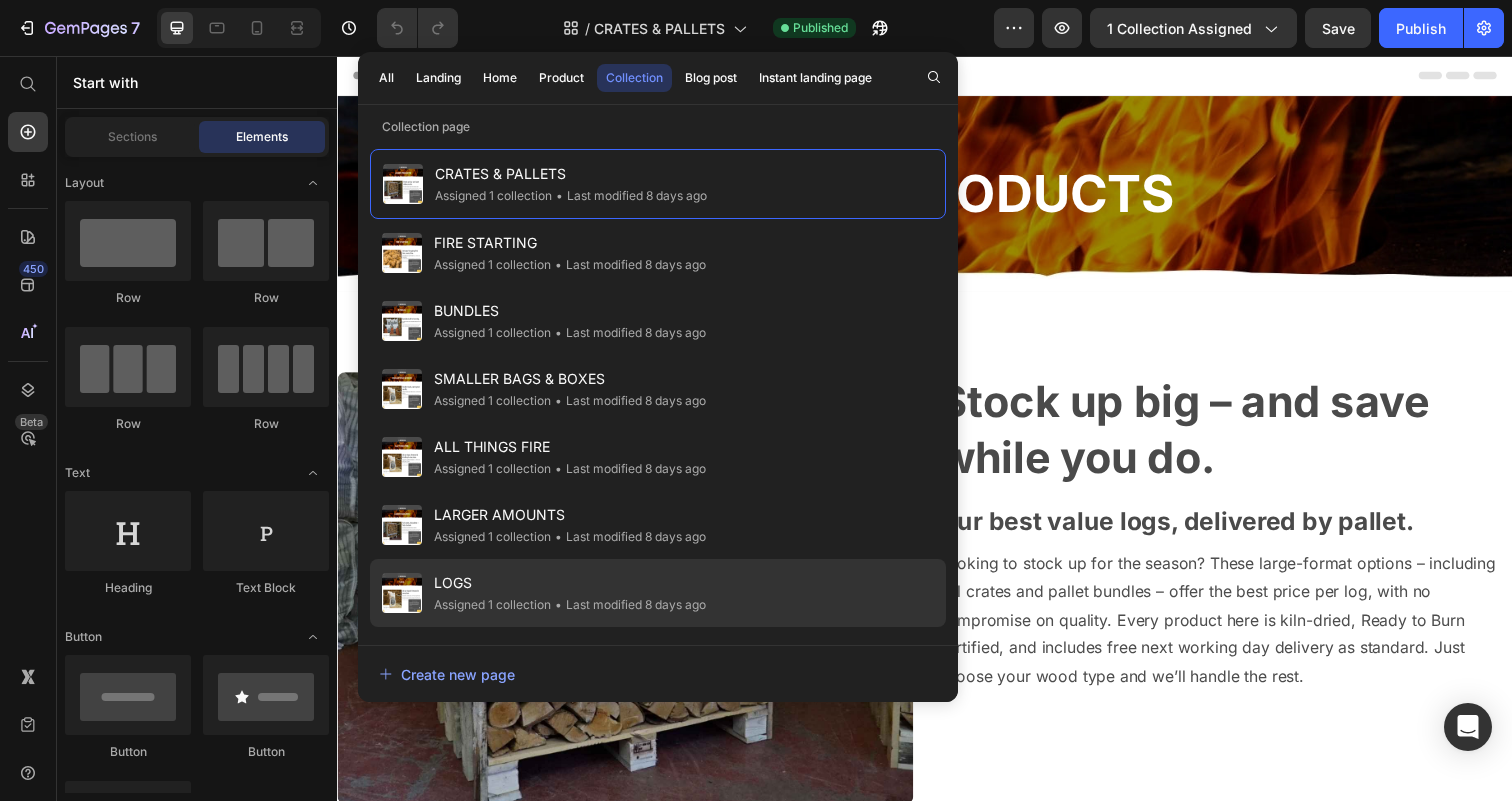 click on "LOGS" at bounding box center [570, 583] 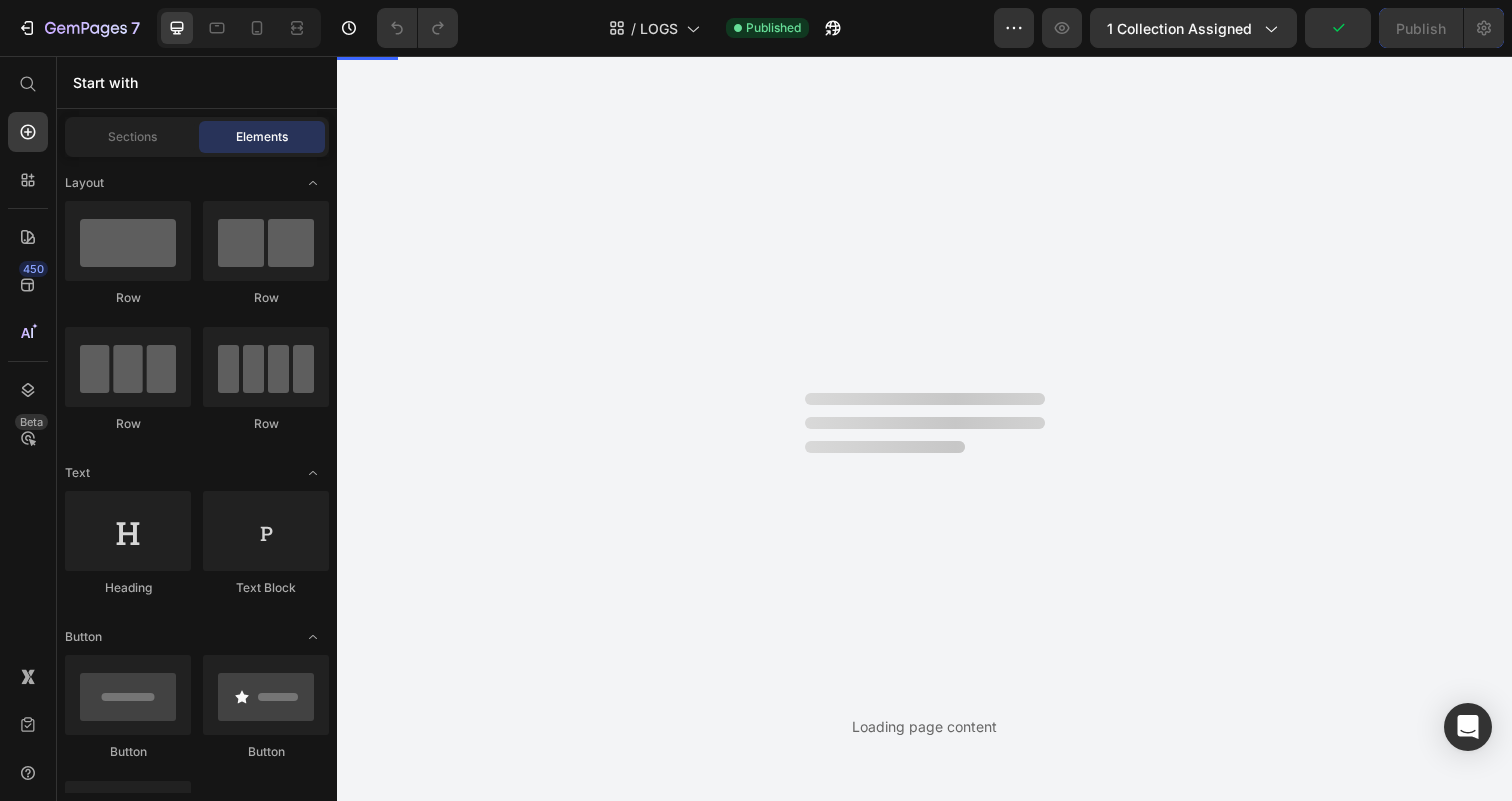 scroll, scrollTop: 0, scrollLeft: 0, axis: both 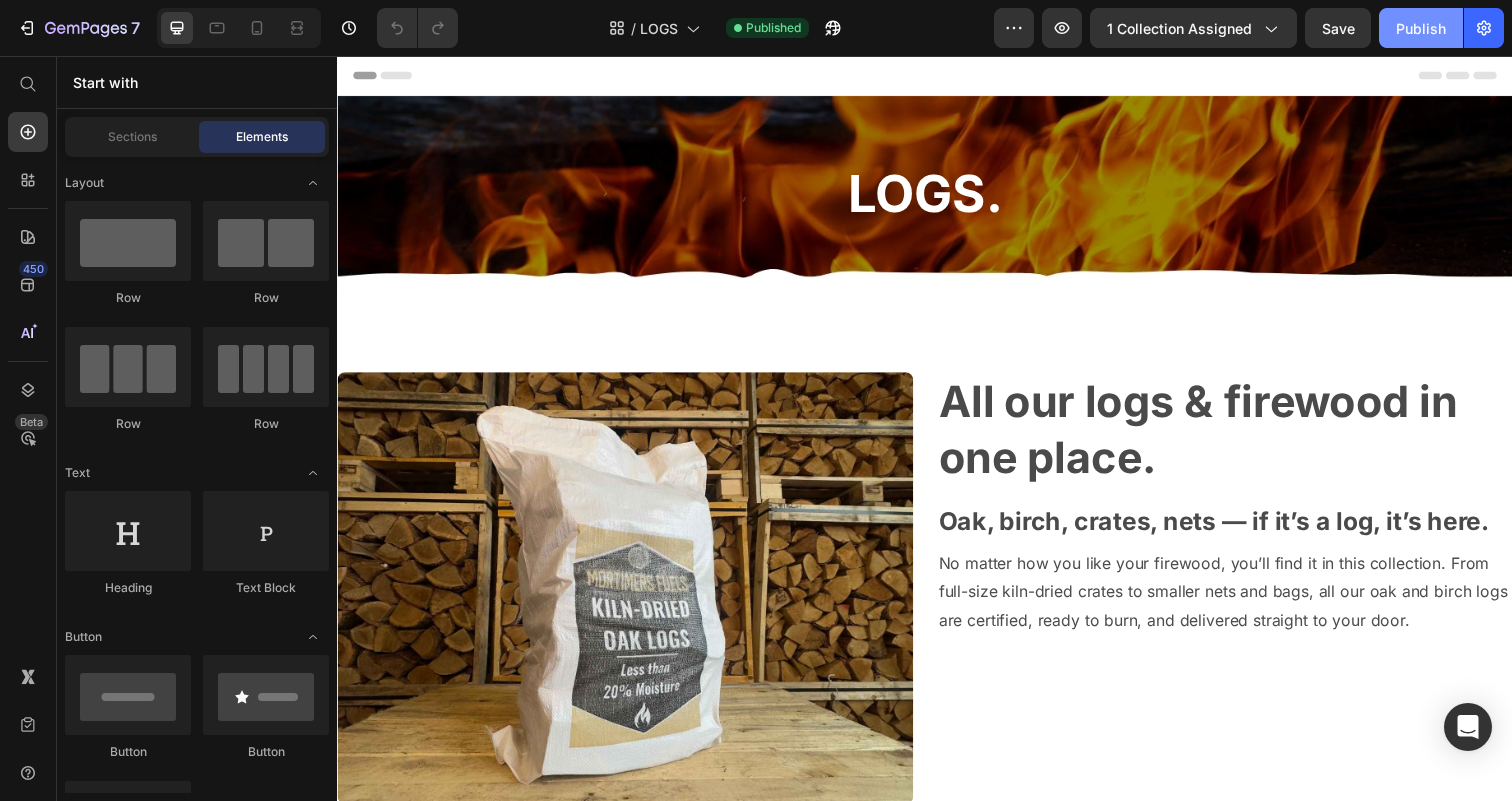 click on "Publish" at bounding box center [1421, 28] 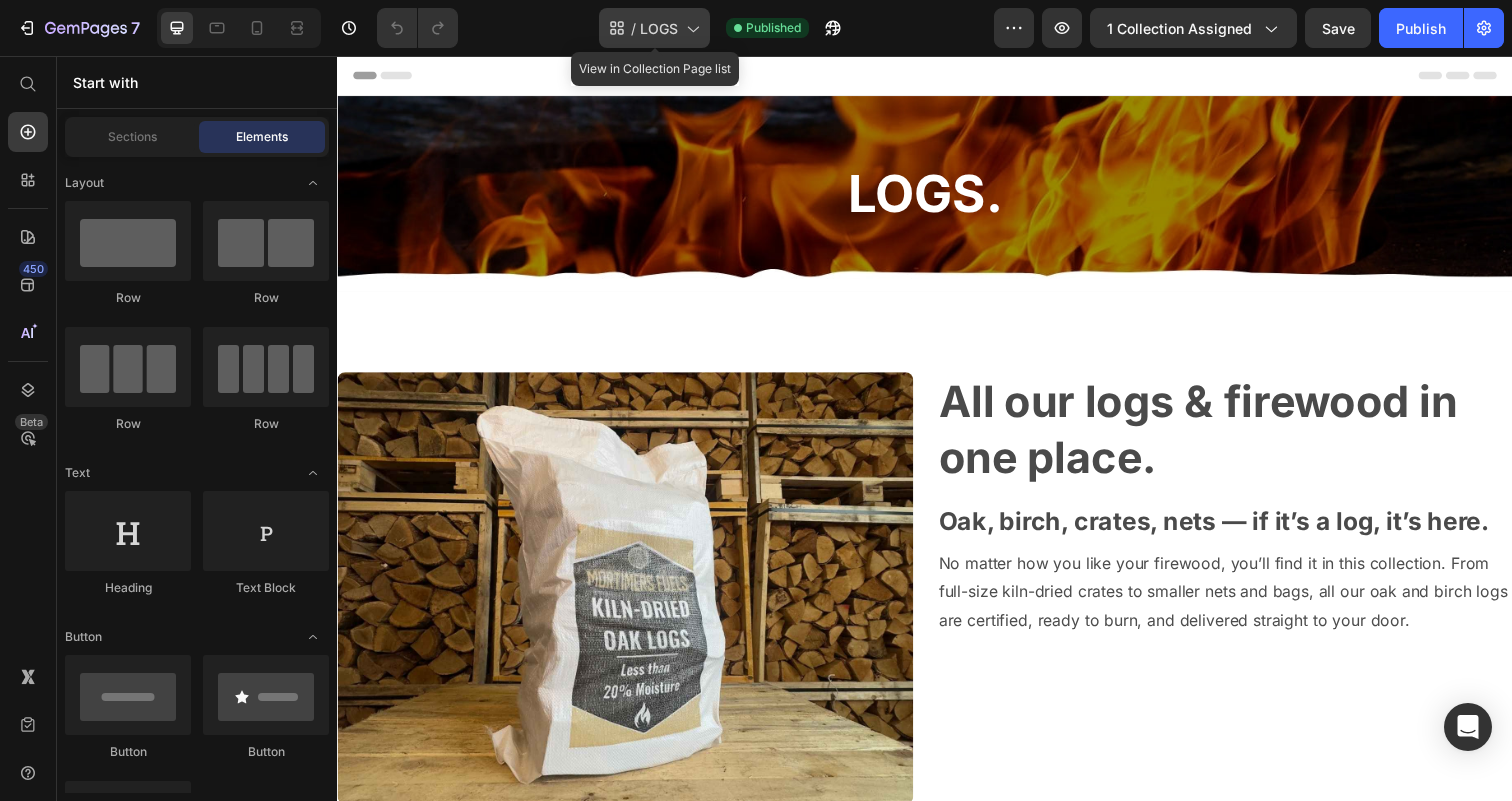 click 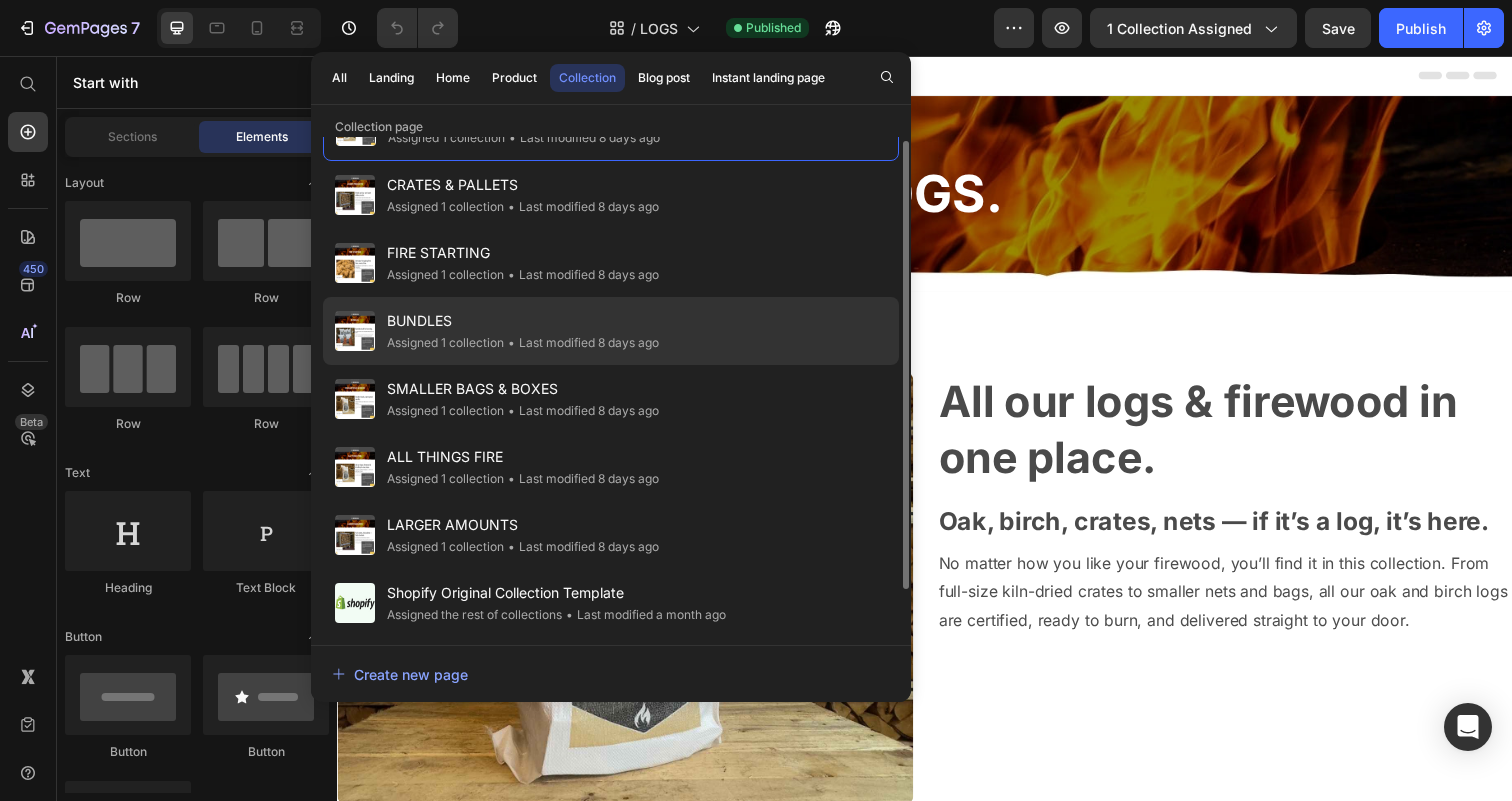 scroll, scrollTop: 0, scrollLeft: 0, axis: both 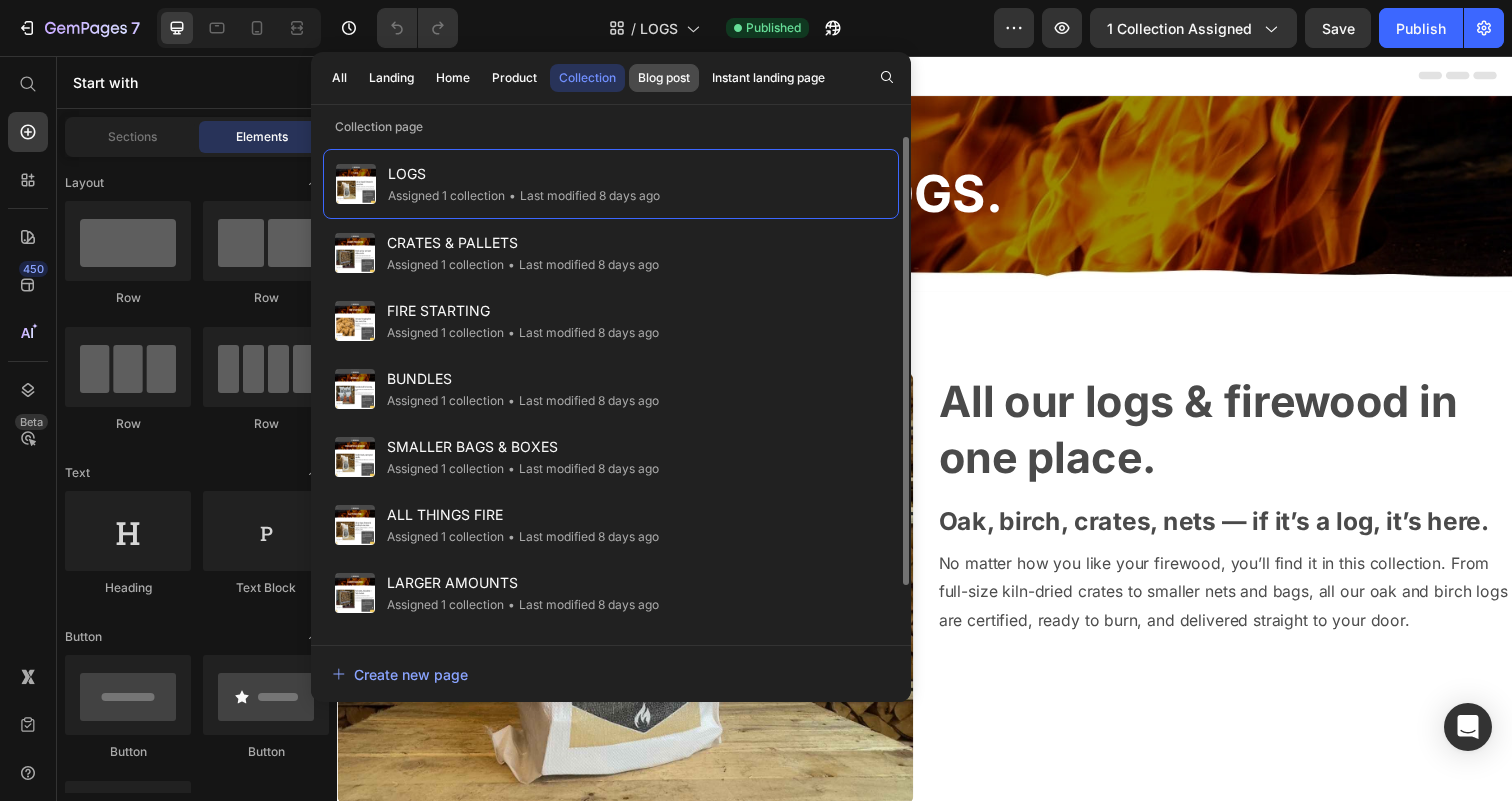 click on "Blog post" 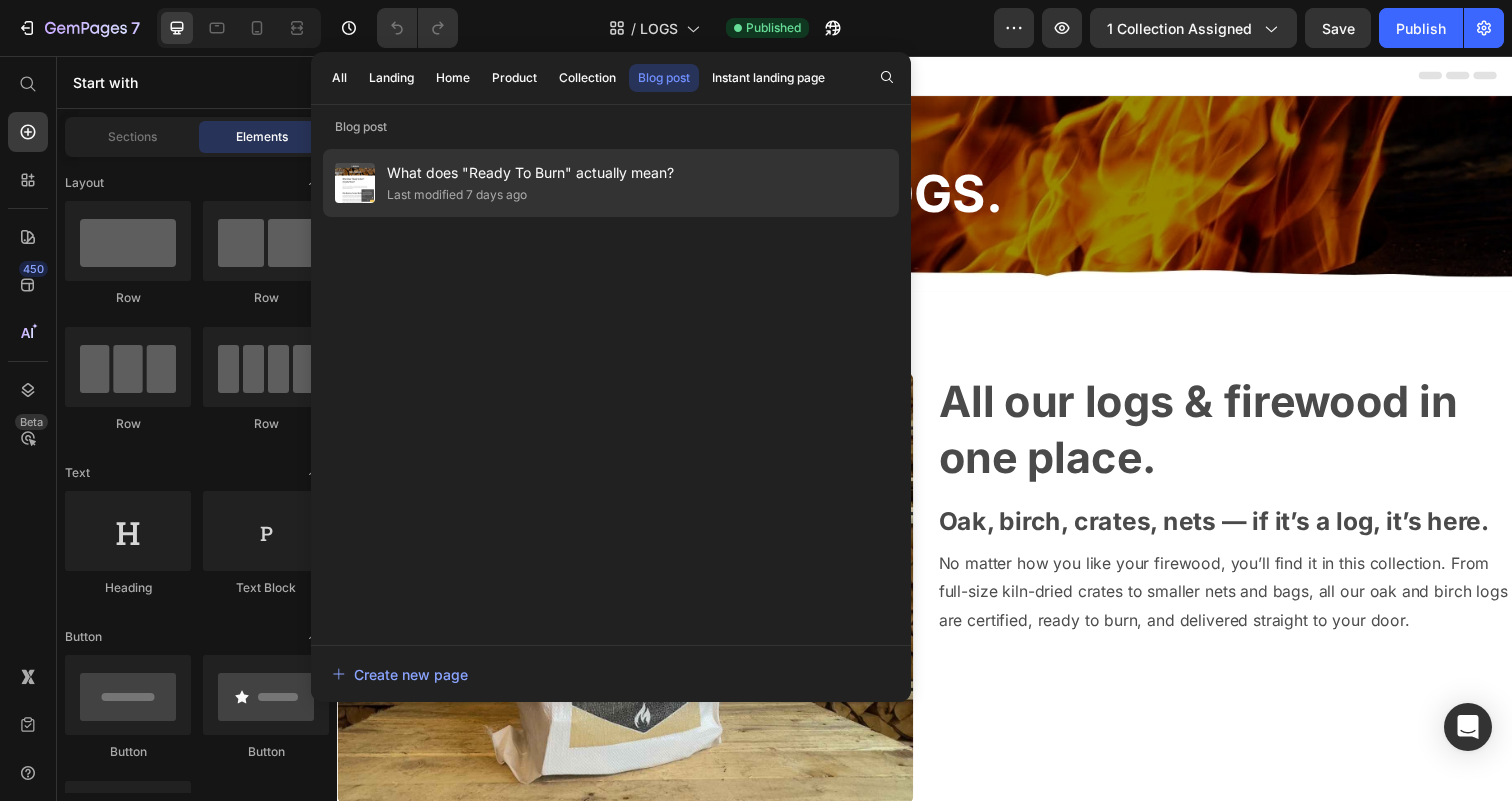 click on "Last modified 7 days ago" at bounding box center (530, 195) 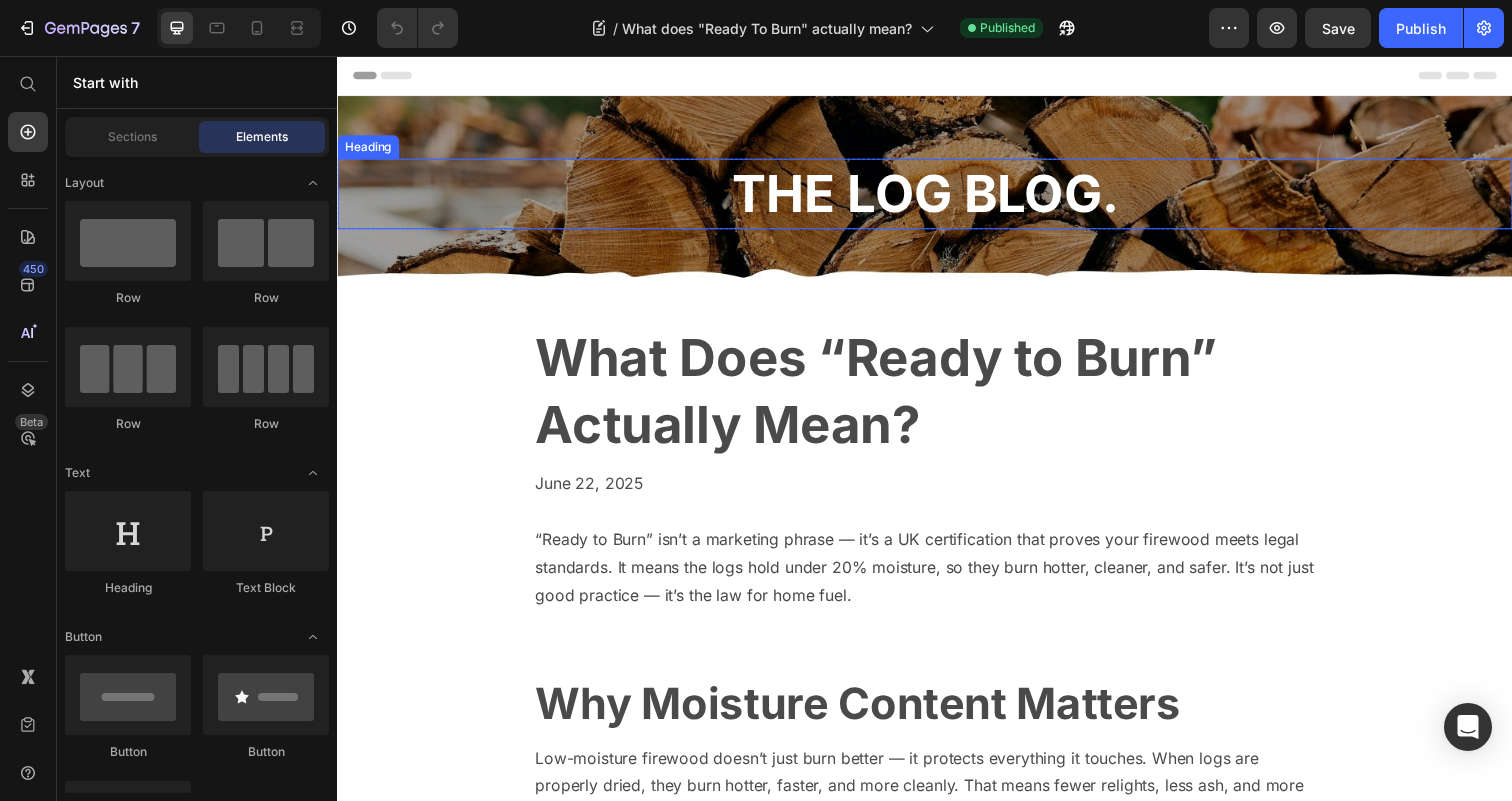 scroll, scrollTop: 0, scrollLeft: 0, axis: both 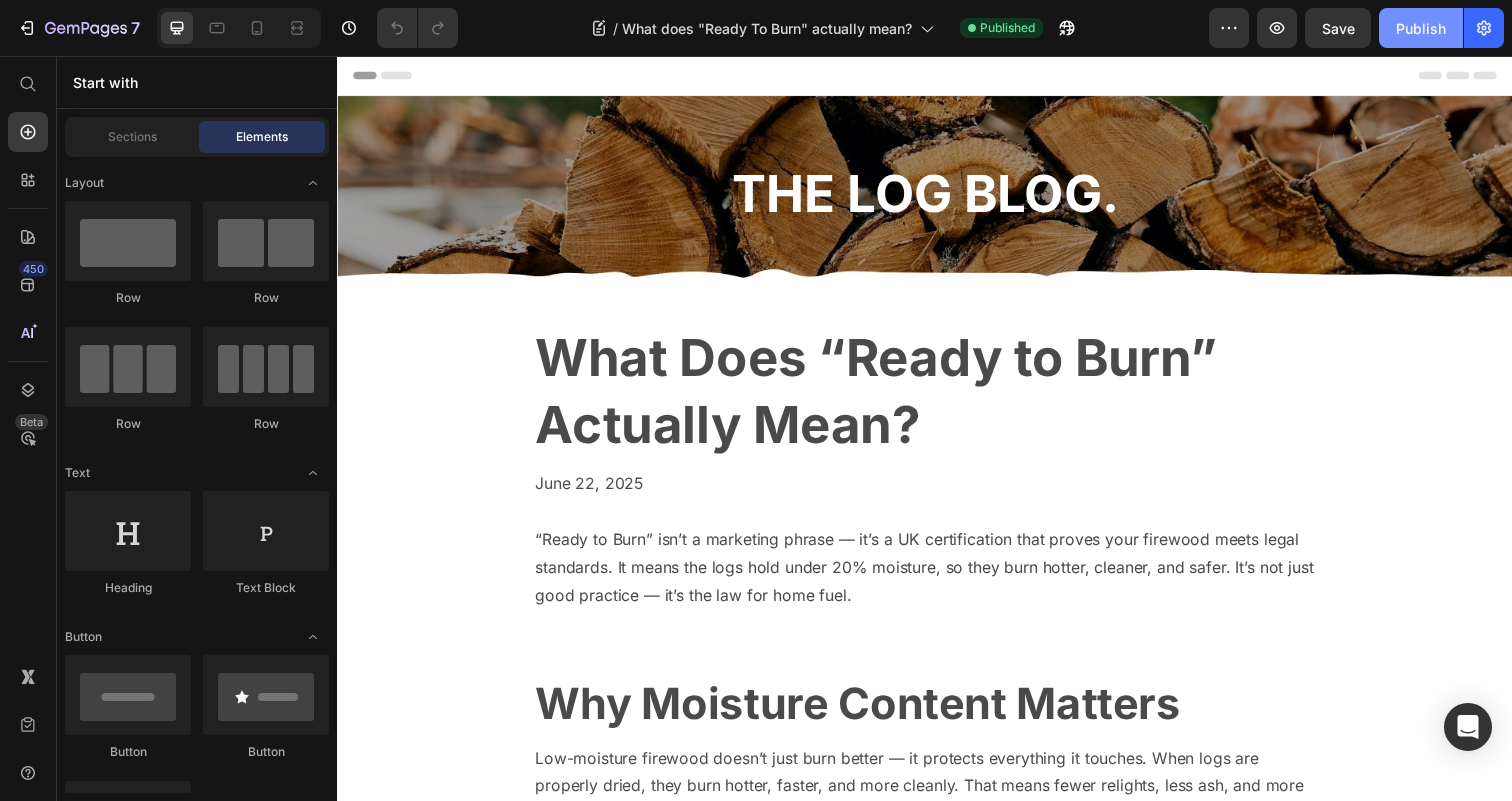 click on "Publish" at bounding box center [1421, 28] 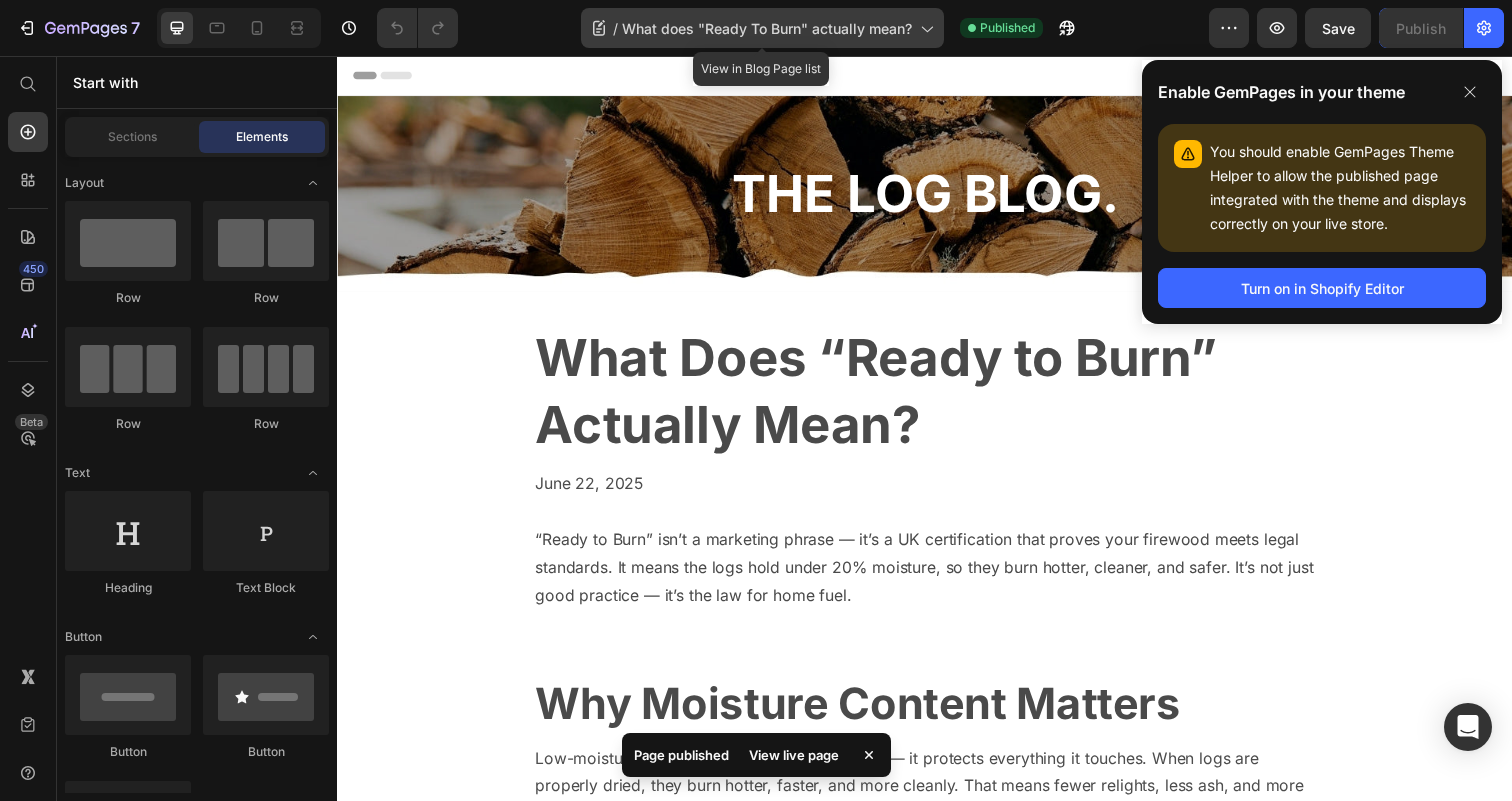 click on "What does "Ready To Burn" actually mean?" at bounding box center (767, 28) 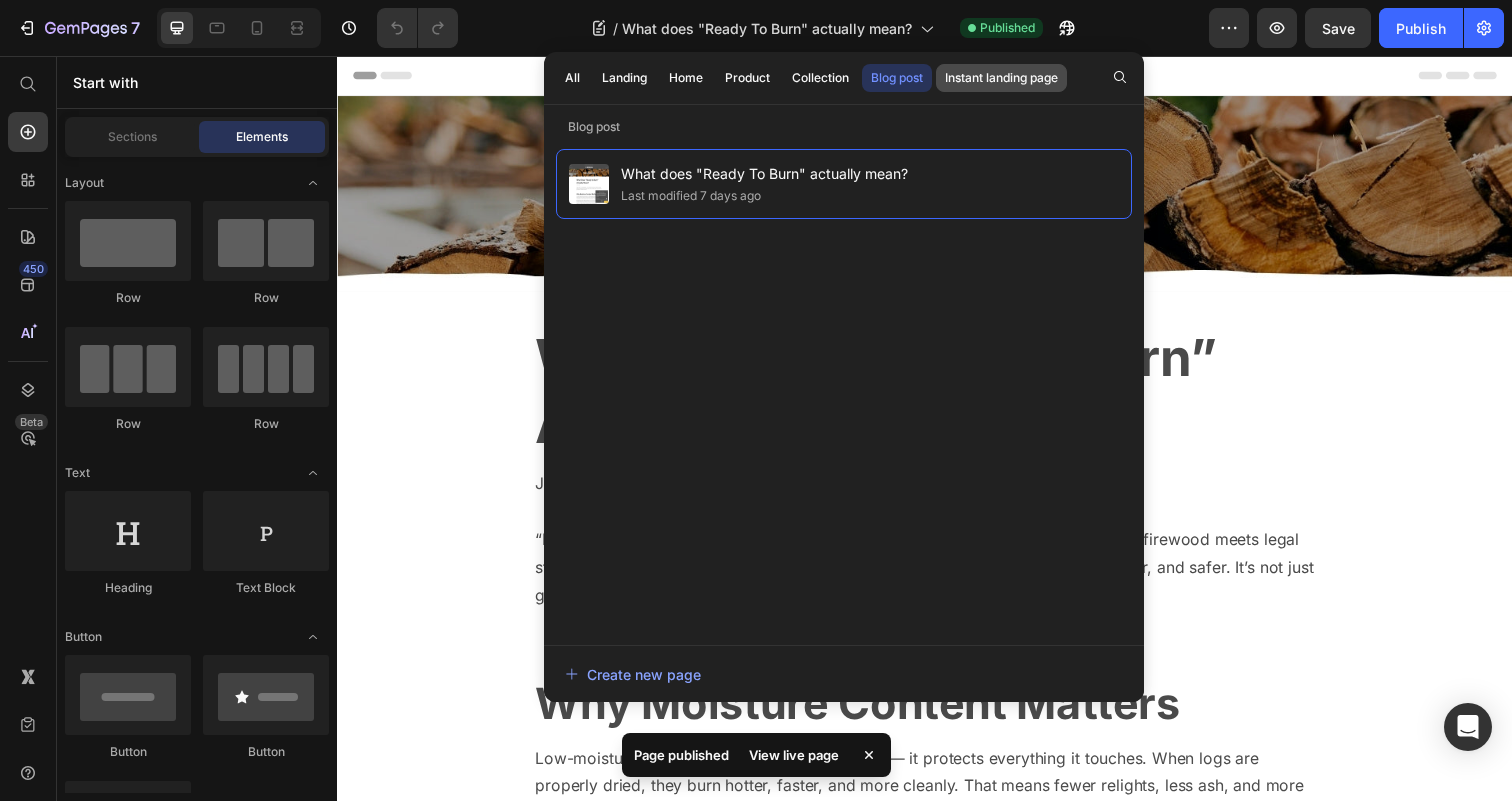 click on "Instant landing page" at bounding box center [1001, 78] 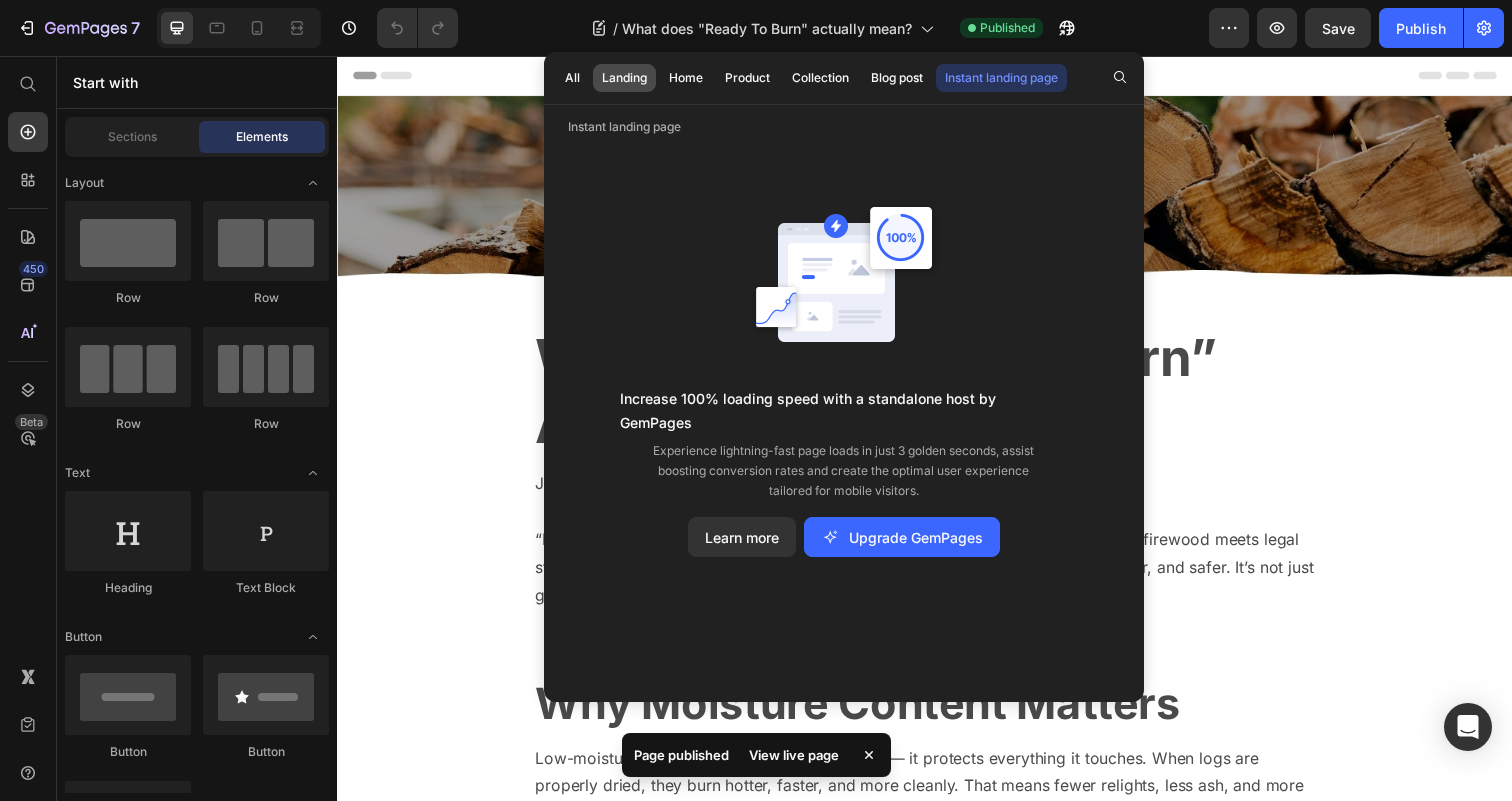 click on "Landing" 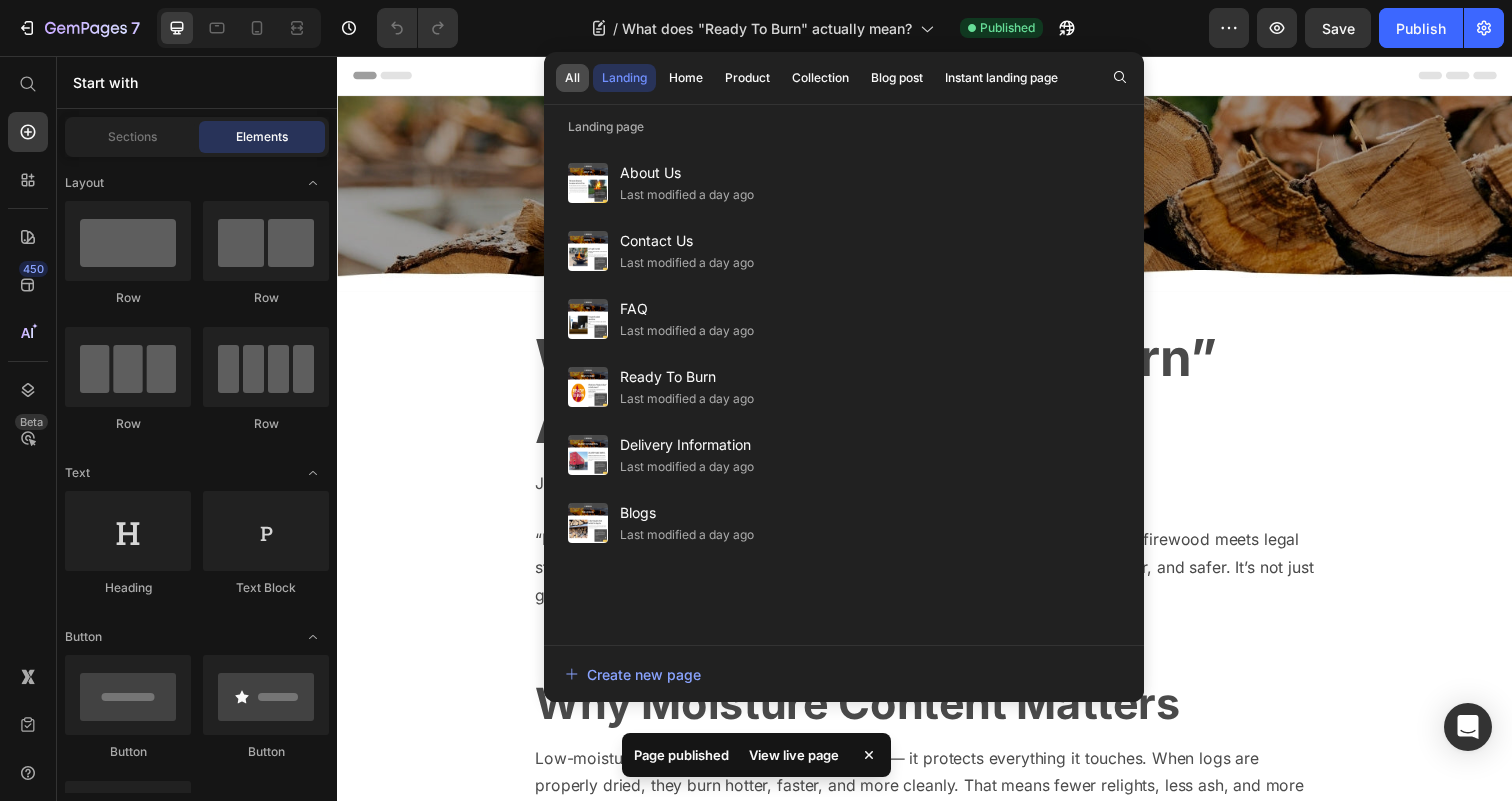 click on "All" at bounding box center [572, 78] 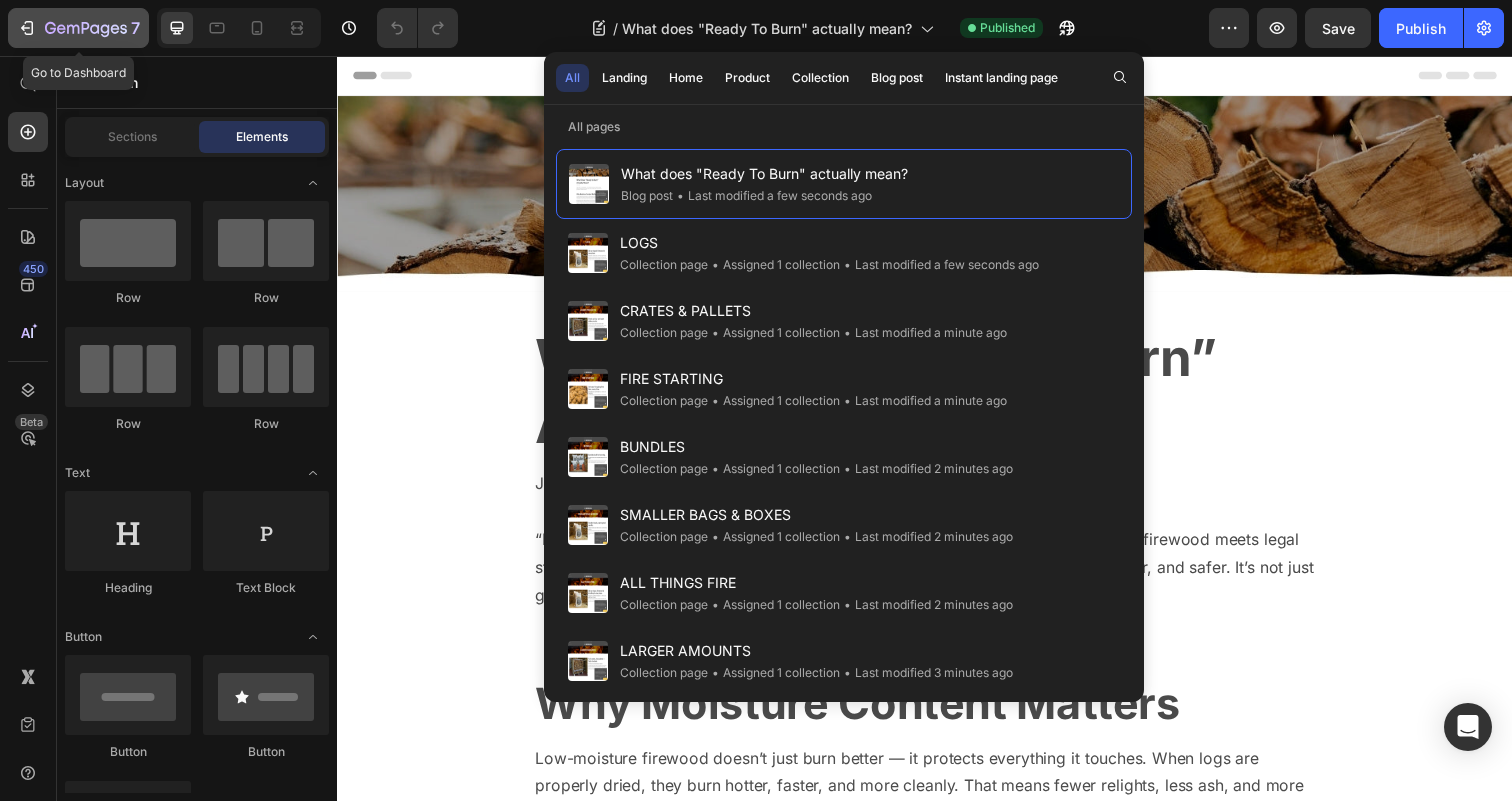 click on "7" 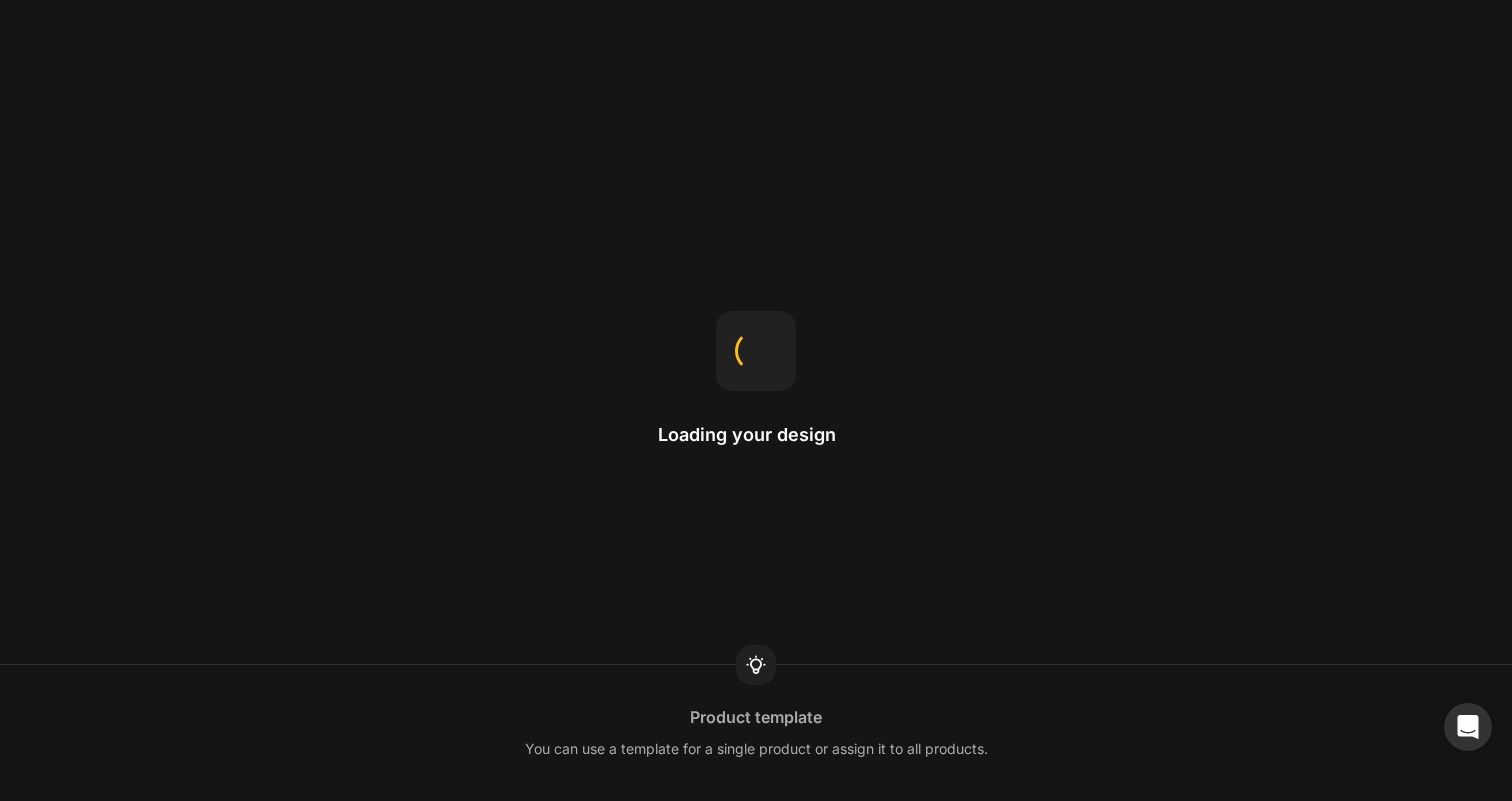 scroll, scrollTop: 0, scrollLeft: 0, axis: both 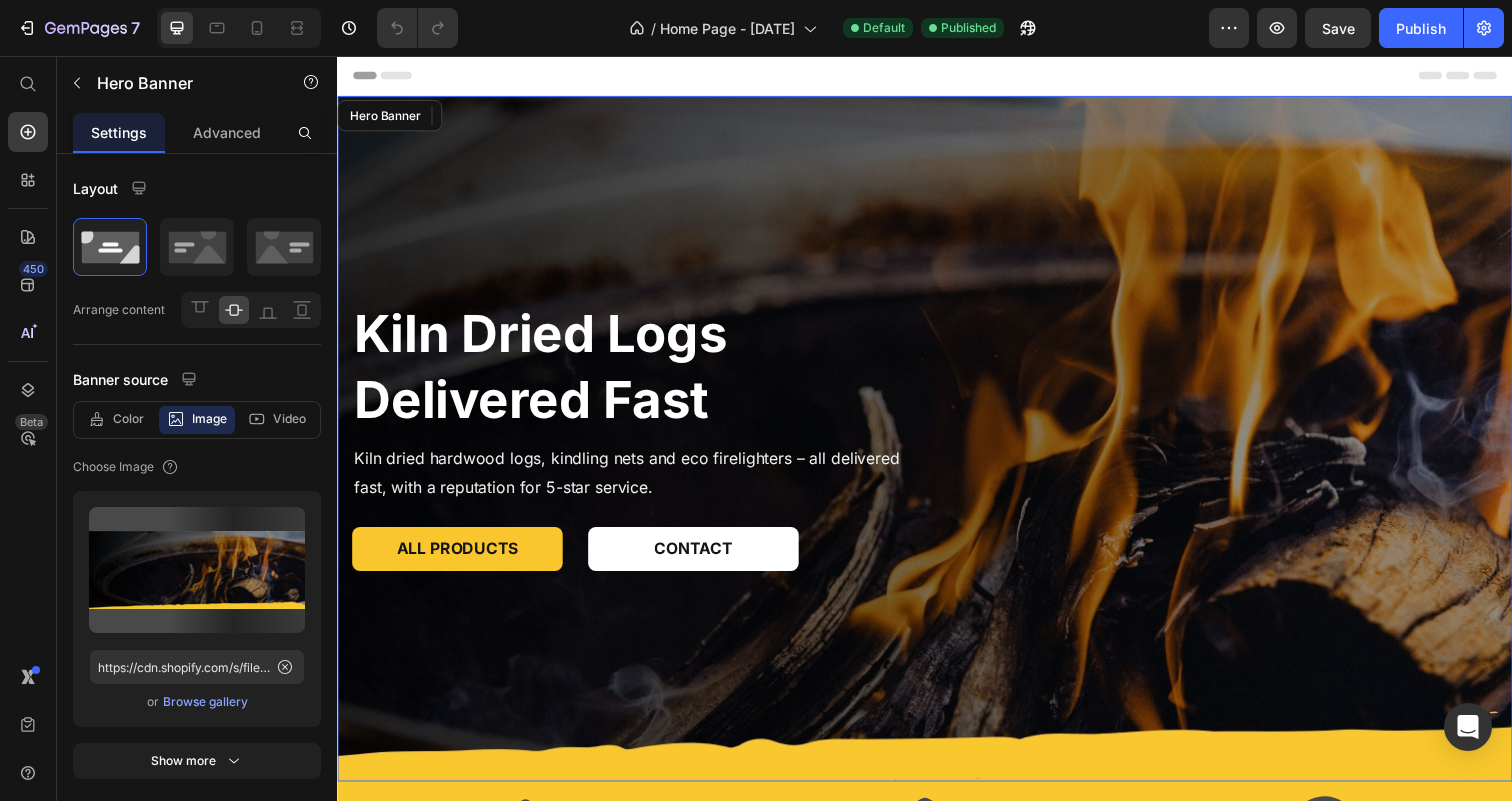 click at bounding box center (937, 447) 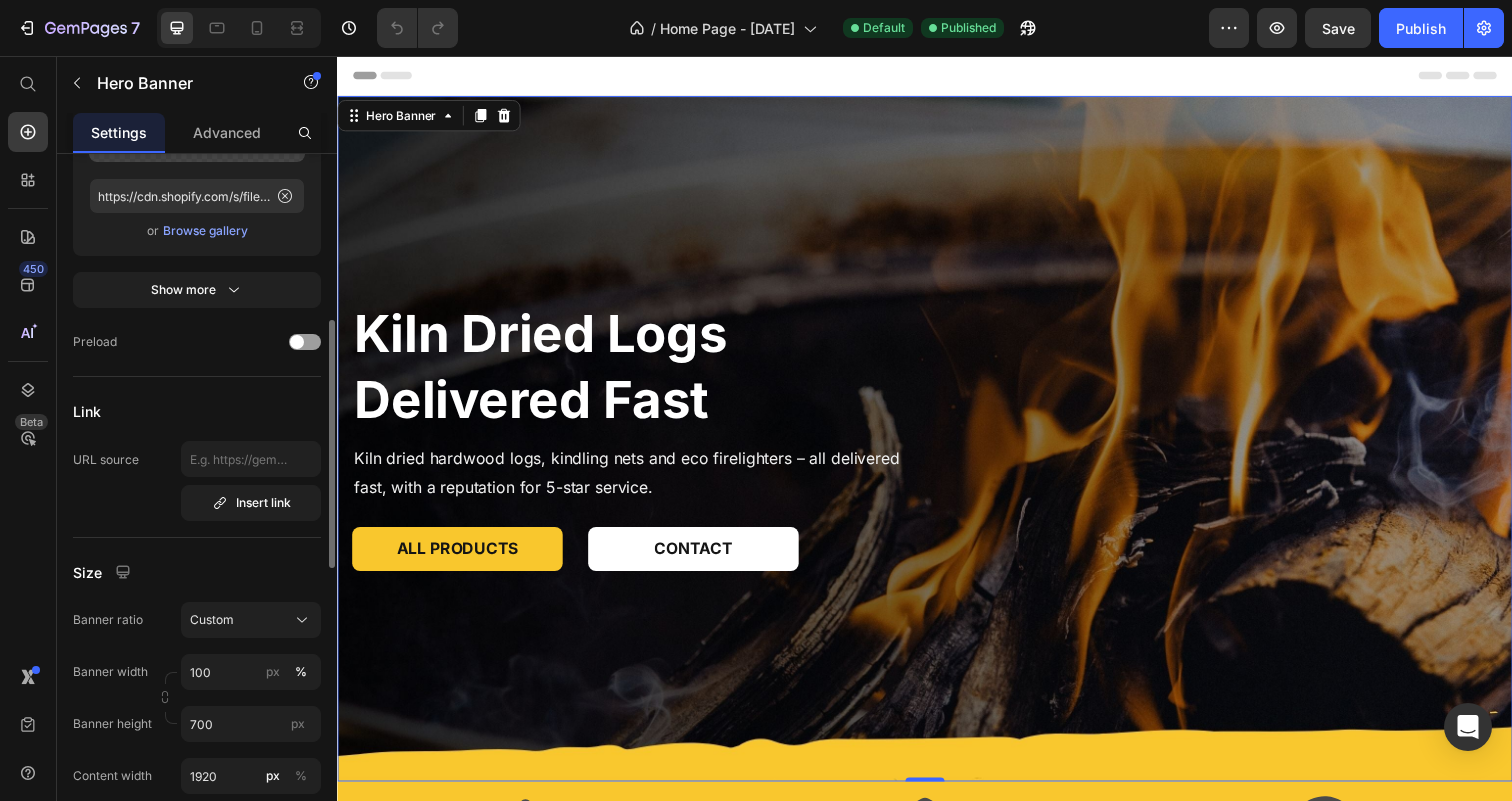 scroll, scrollTop: 473, scrollLeft: 0, axis: vertical 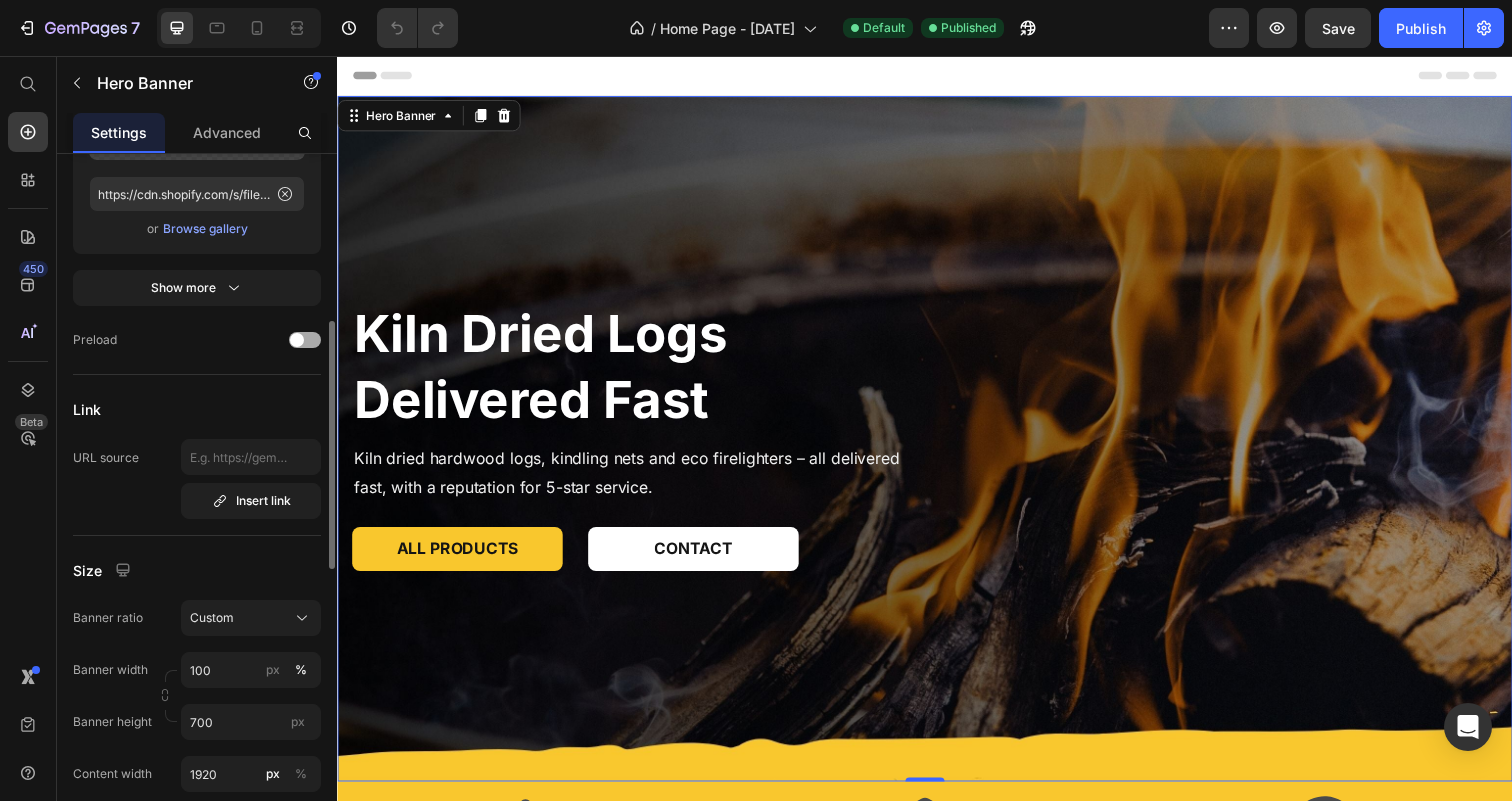 click at bounding box center [297, 340] 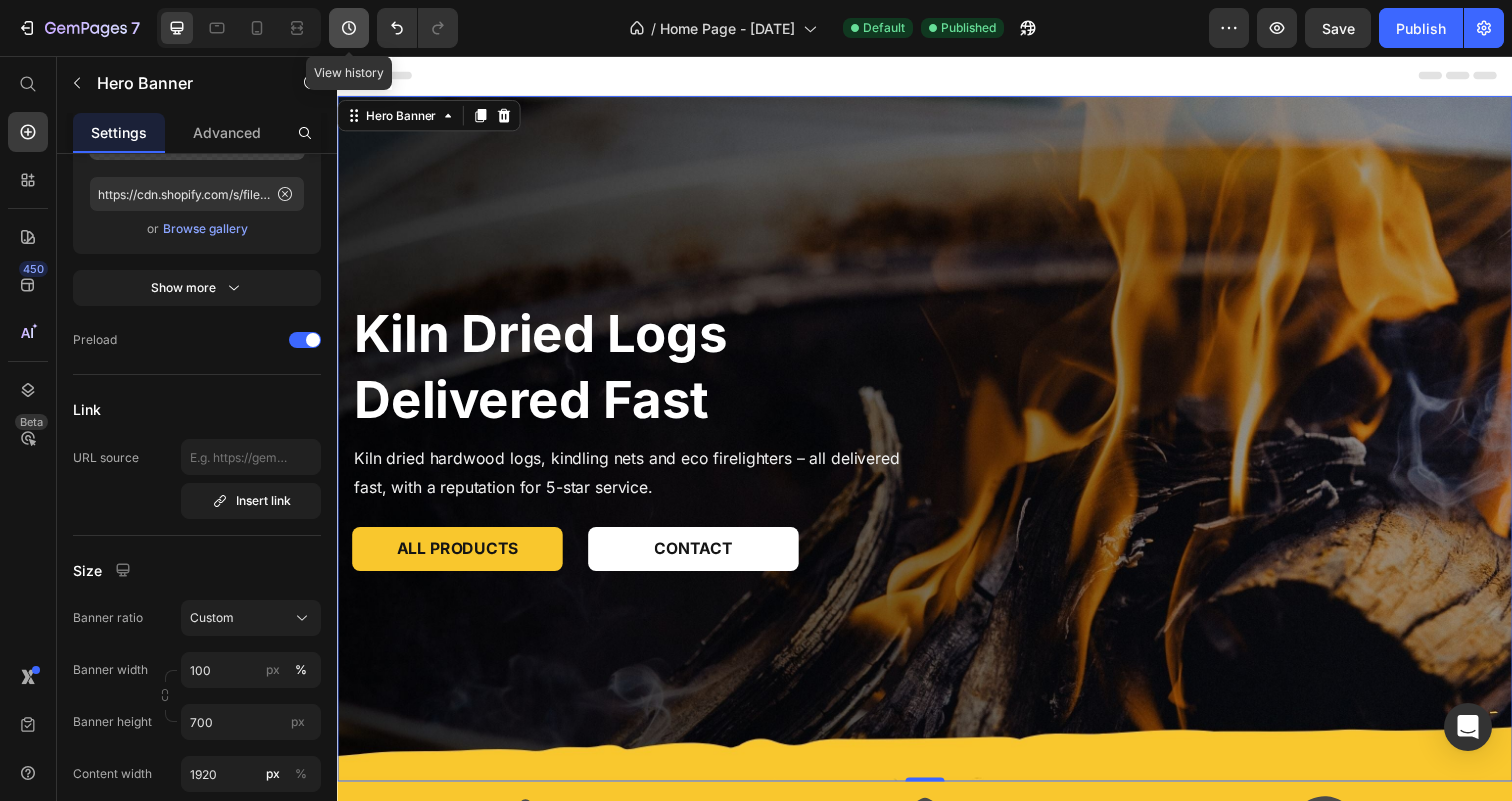 click 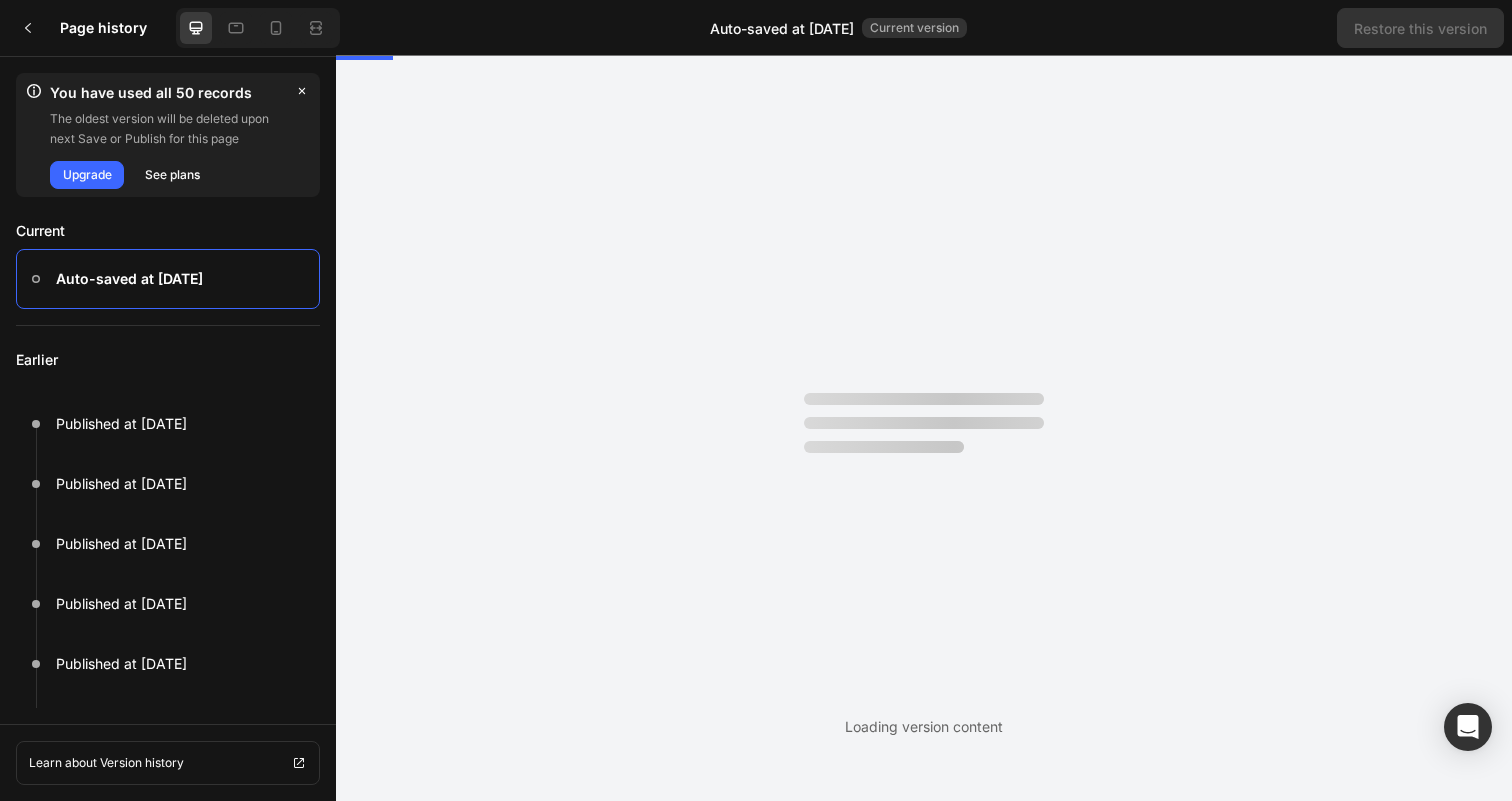 scroll, scrollTop: 0, scrollLeft: 0, axis: both 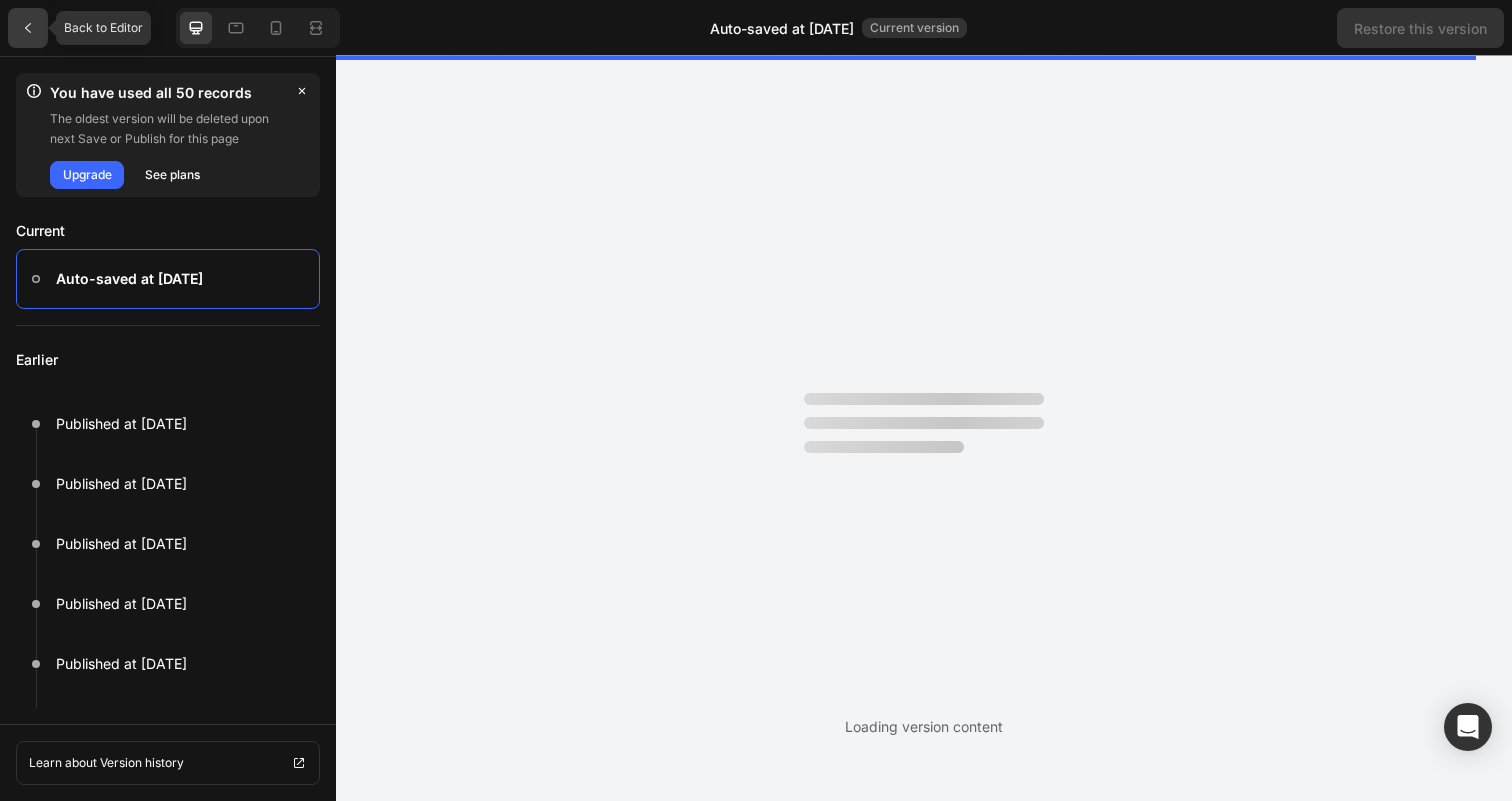 click at bounding box center (28, 28) 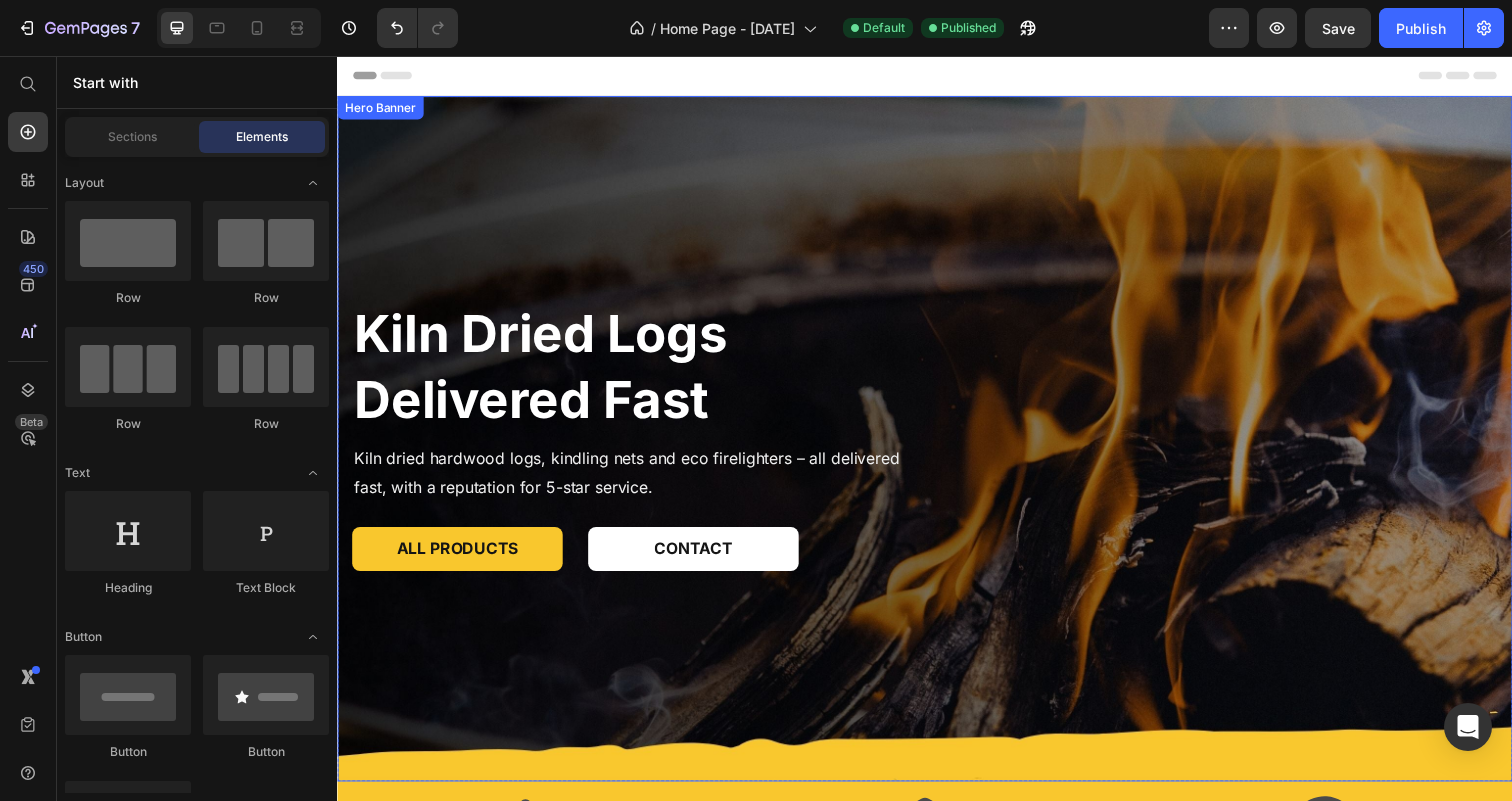 click at bounding box center (937, 447) 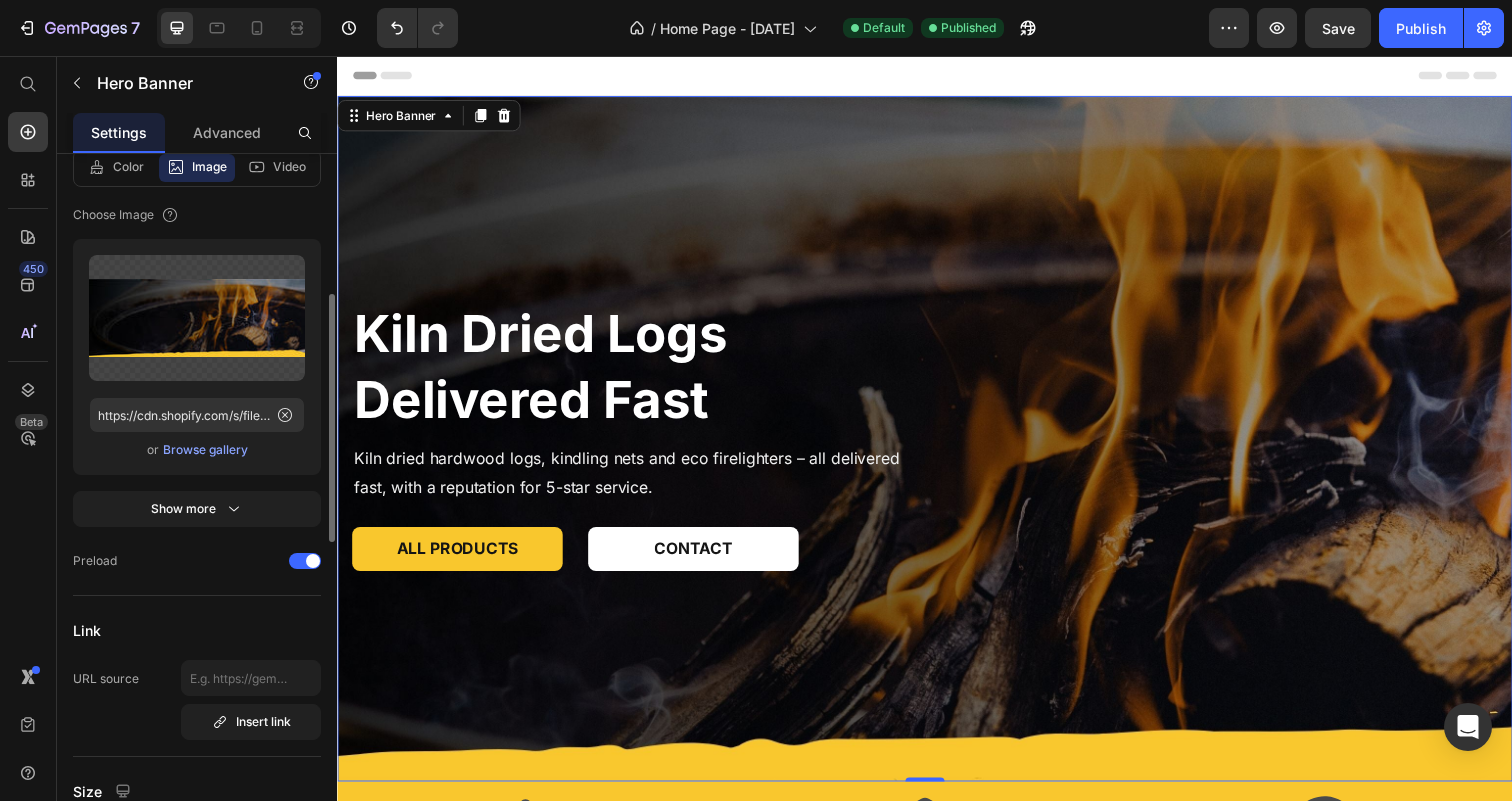 scroll, scrollTop: 333, scrollLeft: 0, axis: vertical 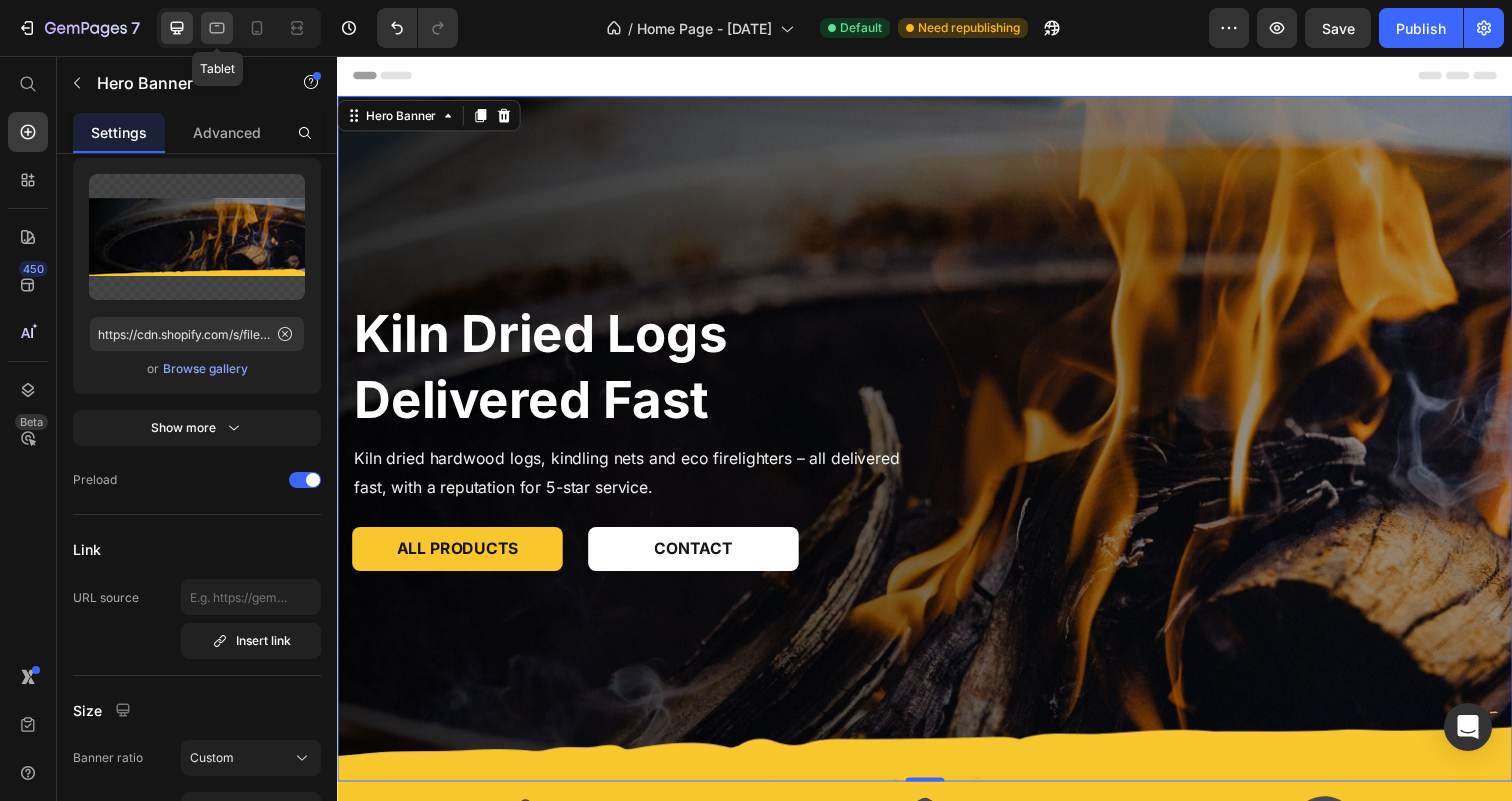 click 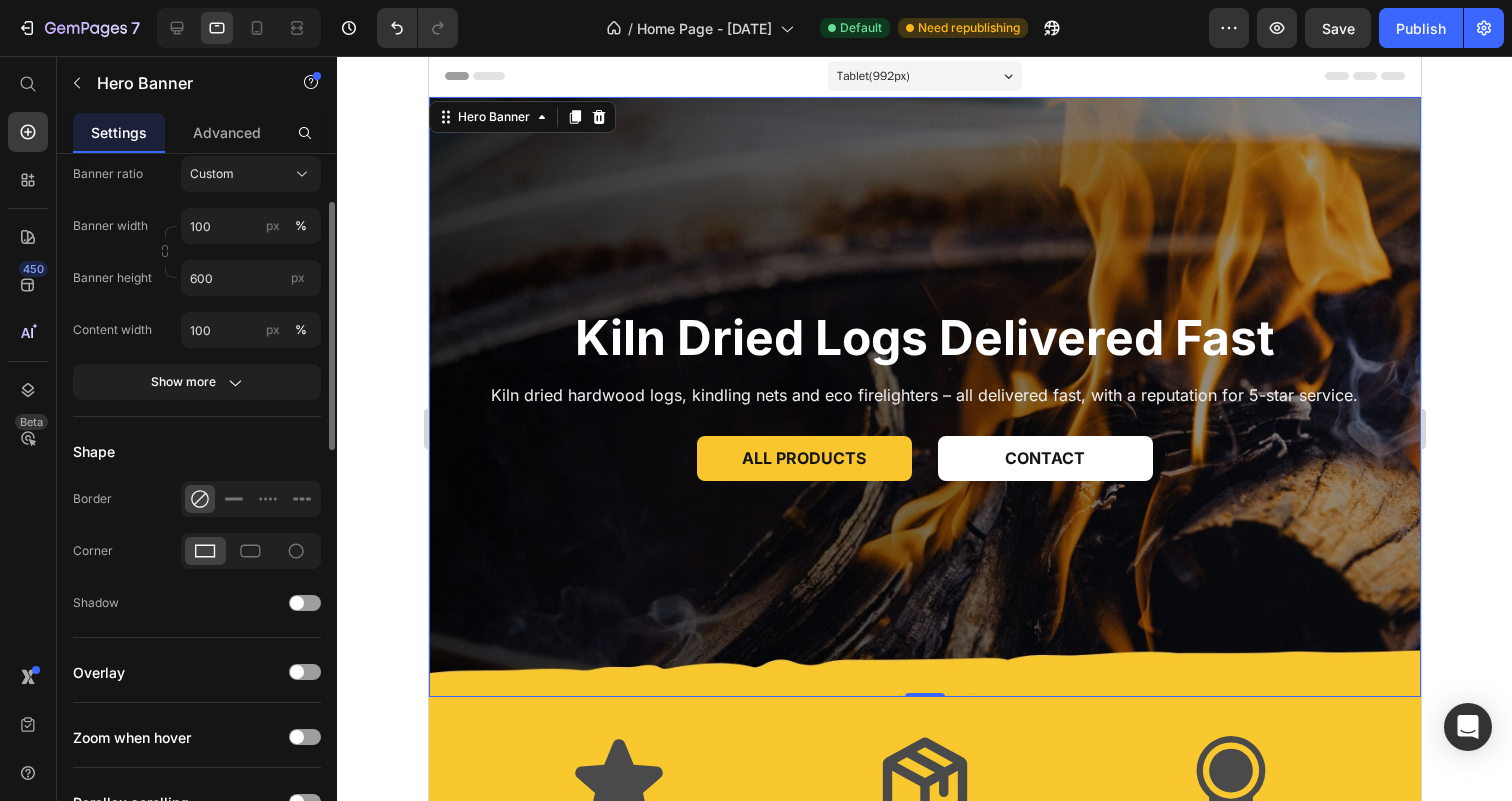 scroll, scrollTop: 363, scrollLeft: 0, axis: vertical 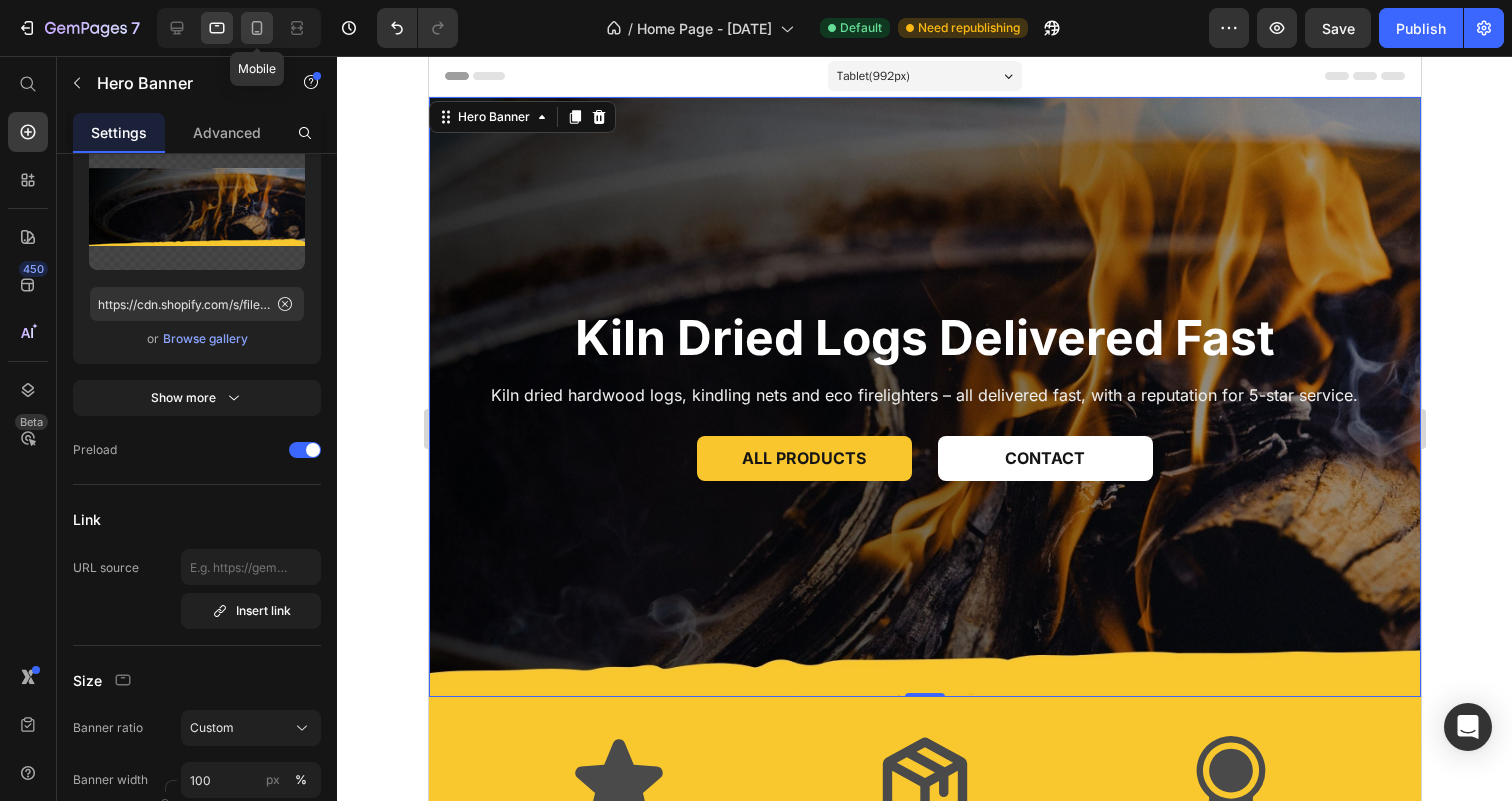 click 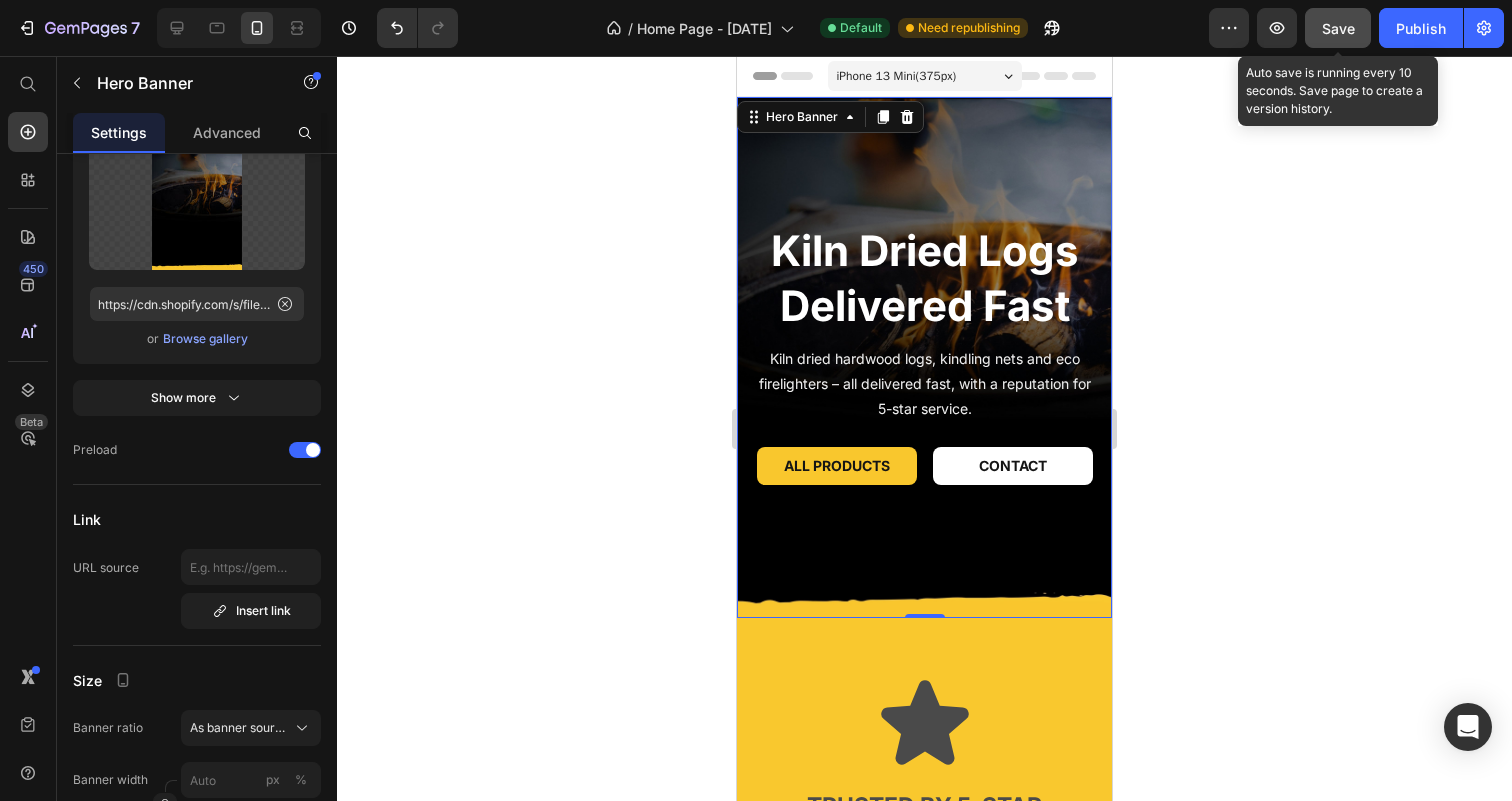 click on "Save" at bounding box center (1338, 28) 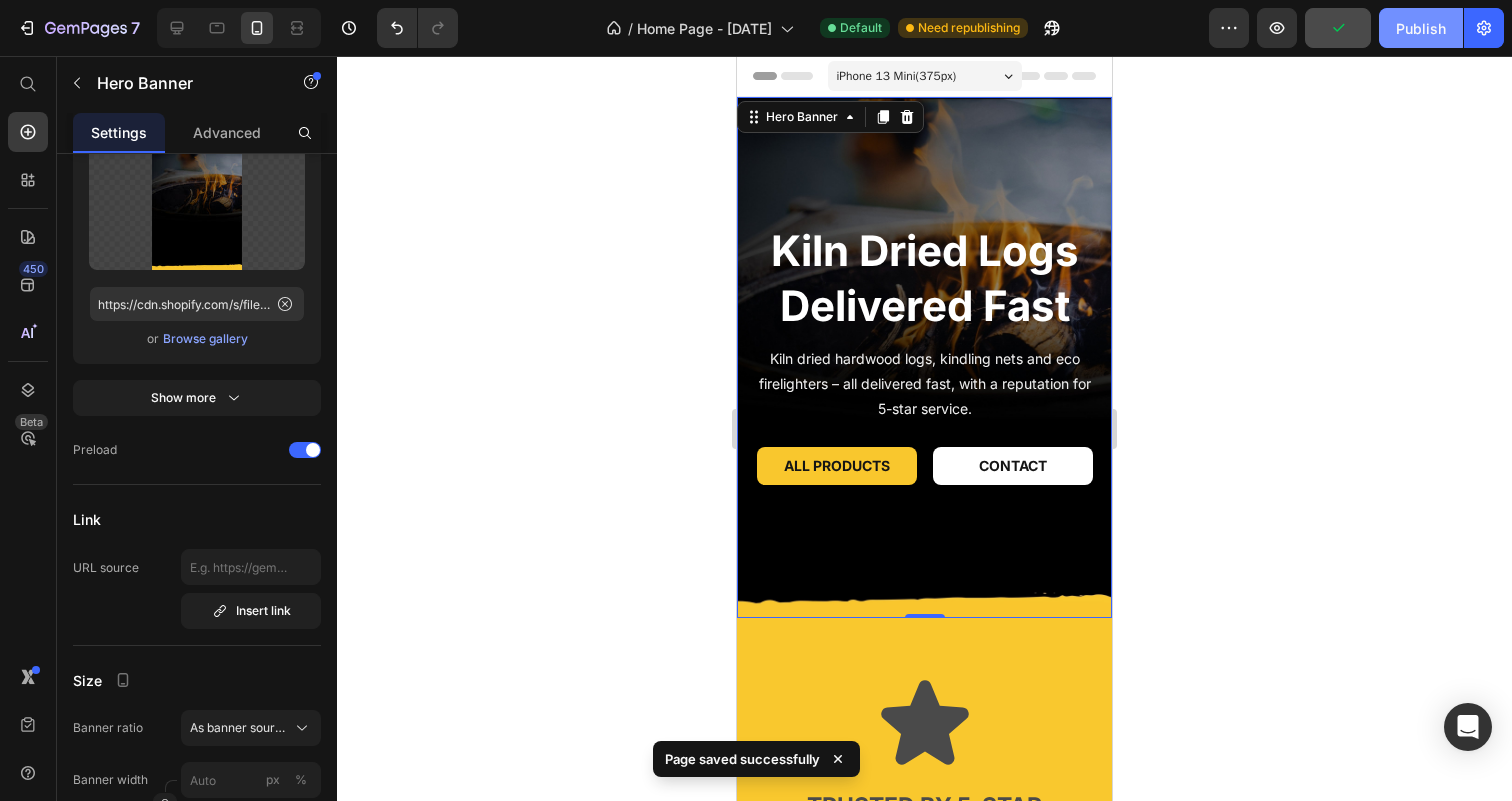 click on "Publish" at bounding box center [1421, 28] 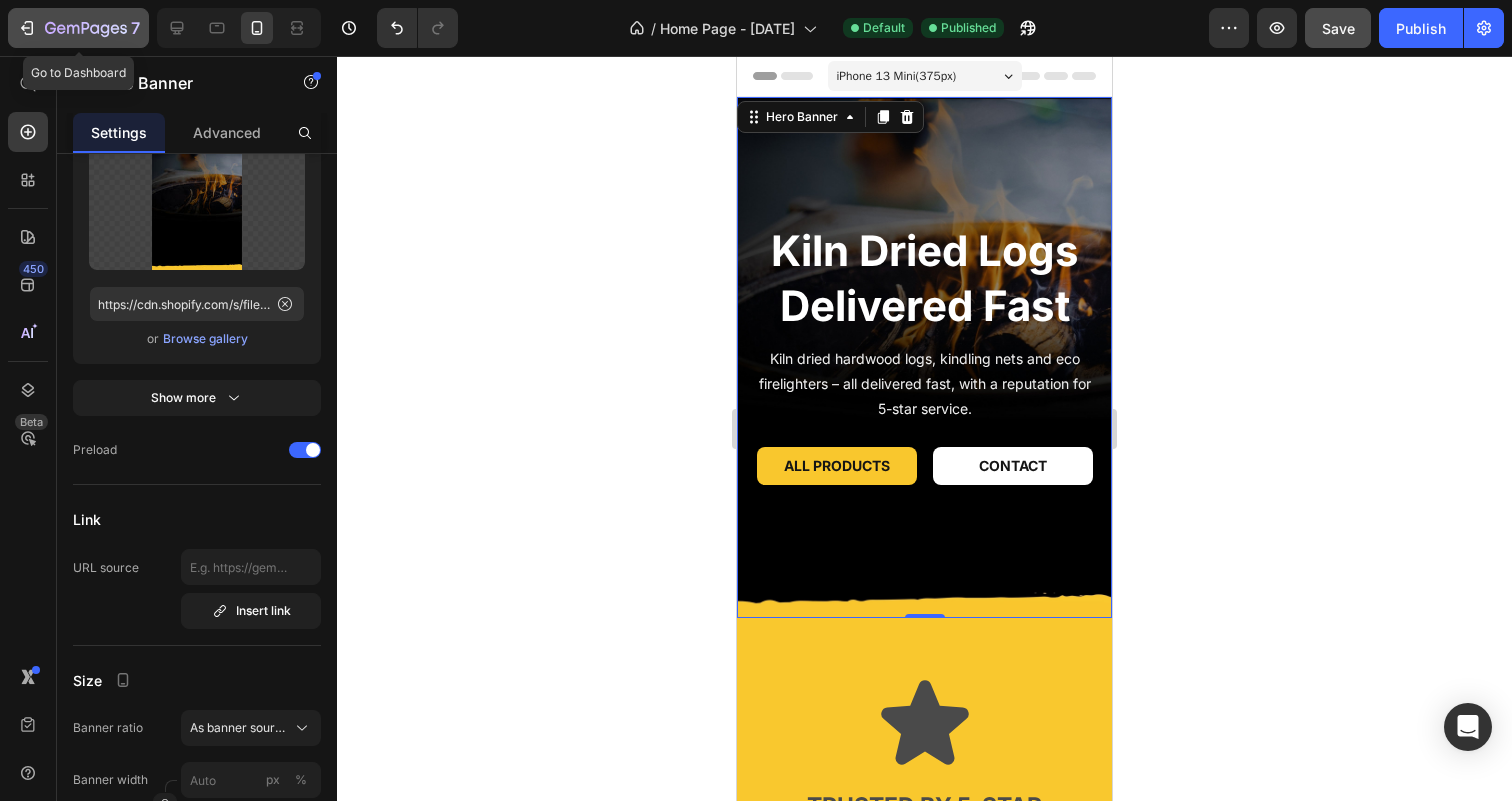 click 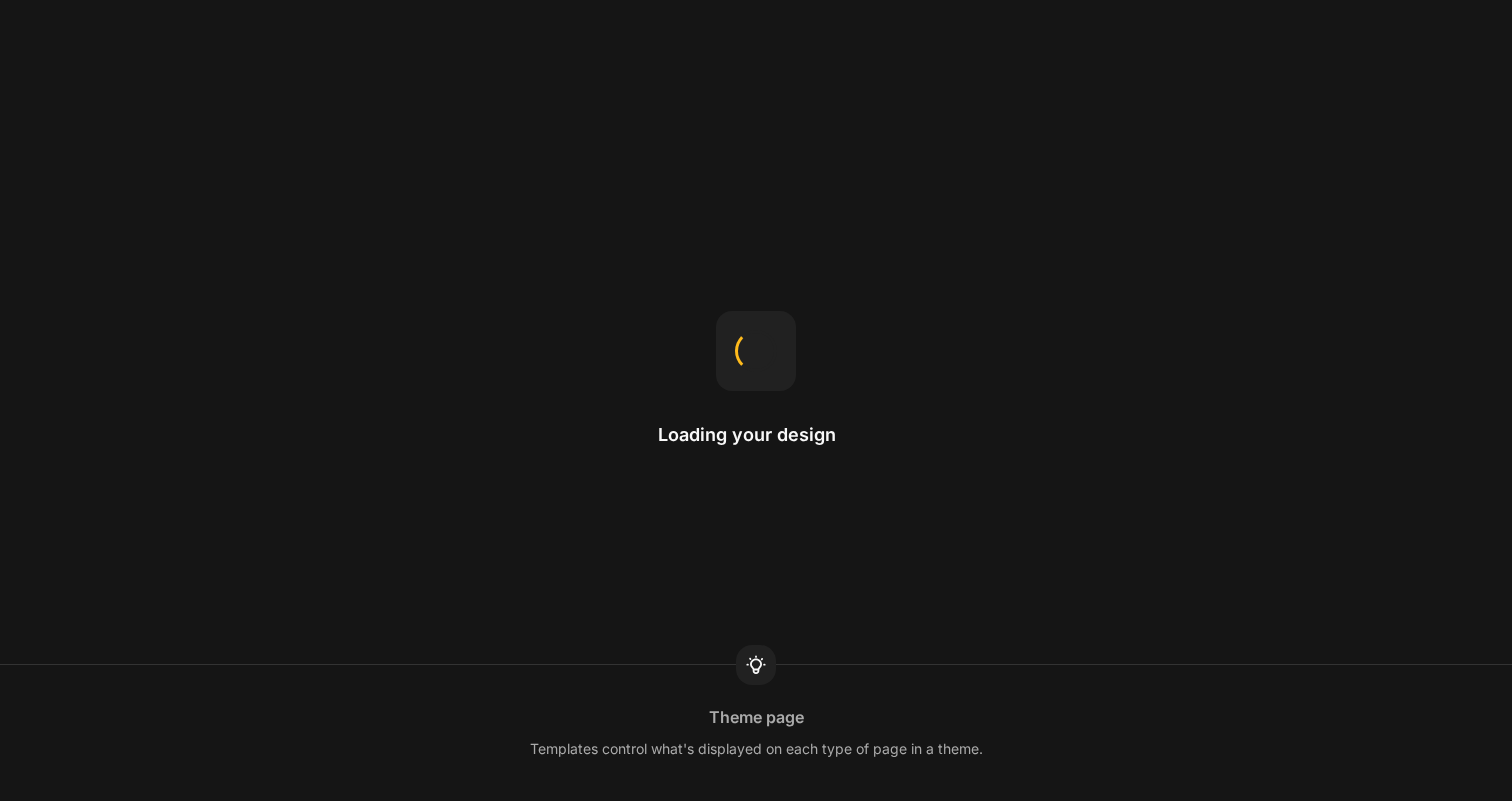 scroll, scrollTop: 0, scrollLeft: 0, axis: both 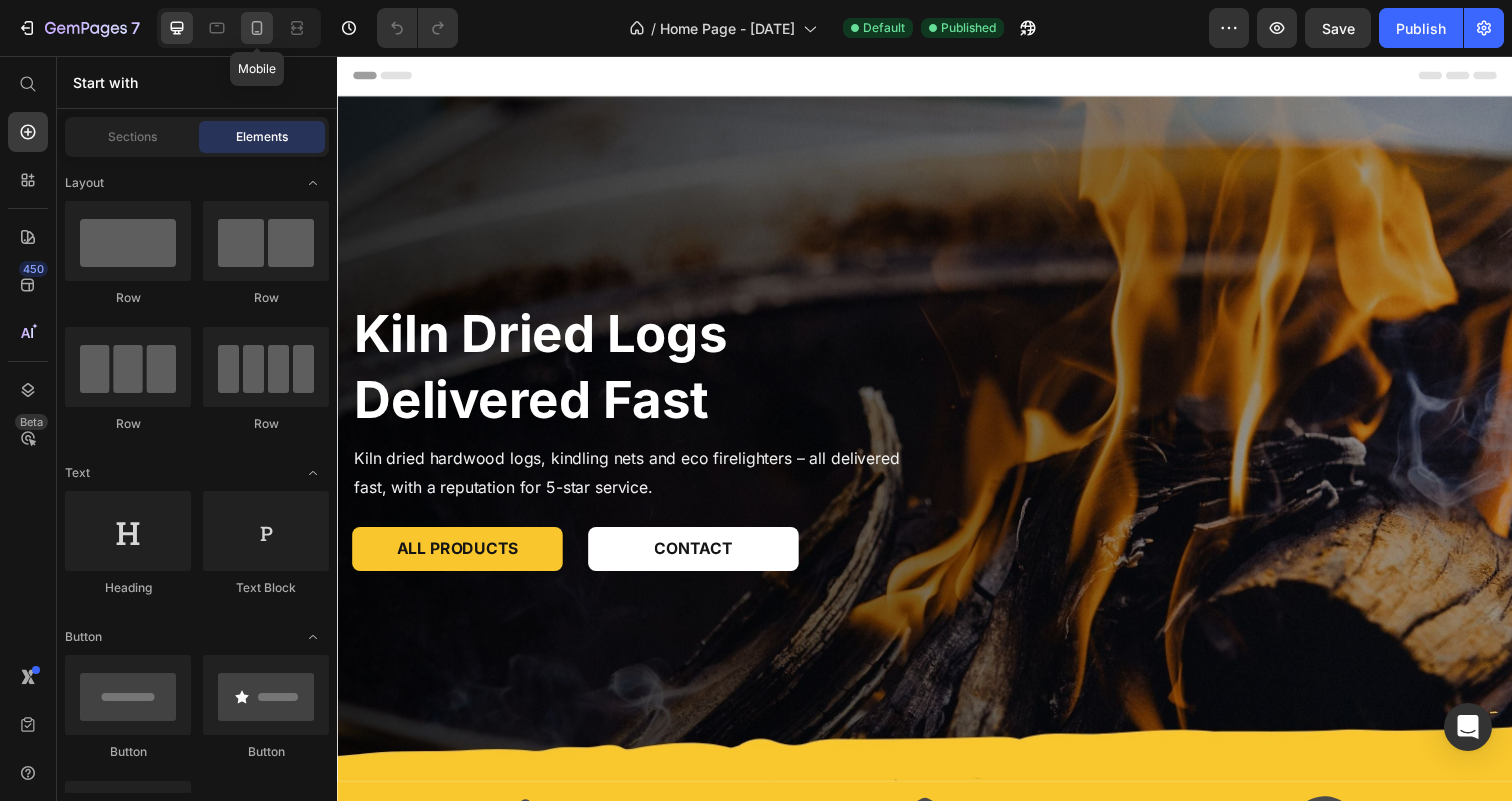 click 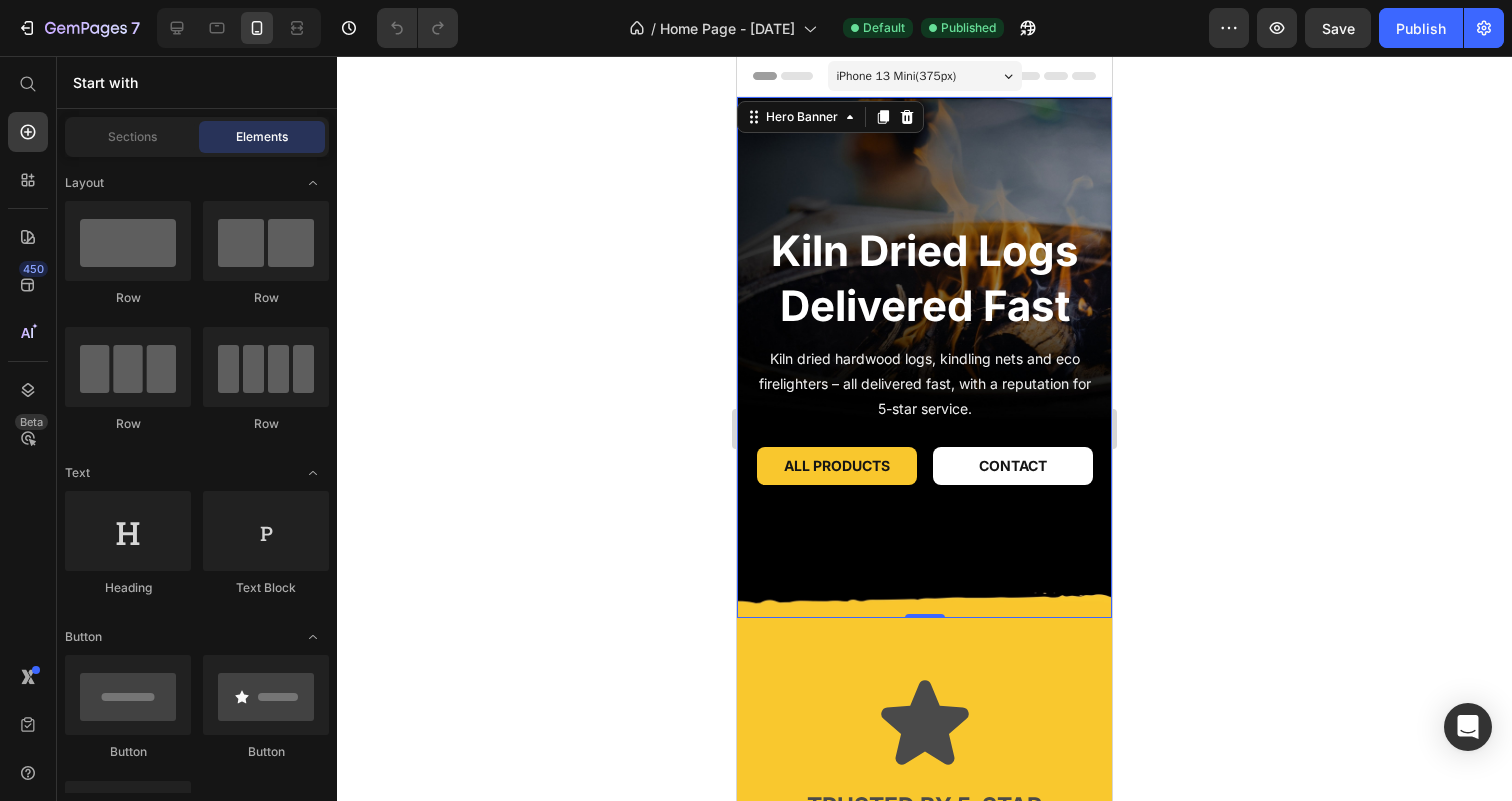 click at bounding box center (924, 357) 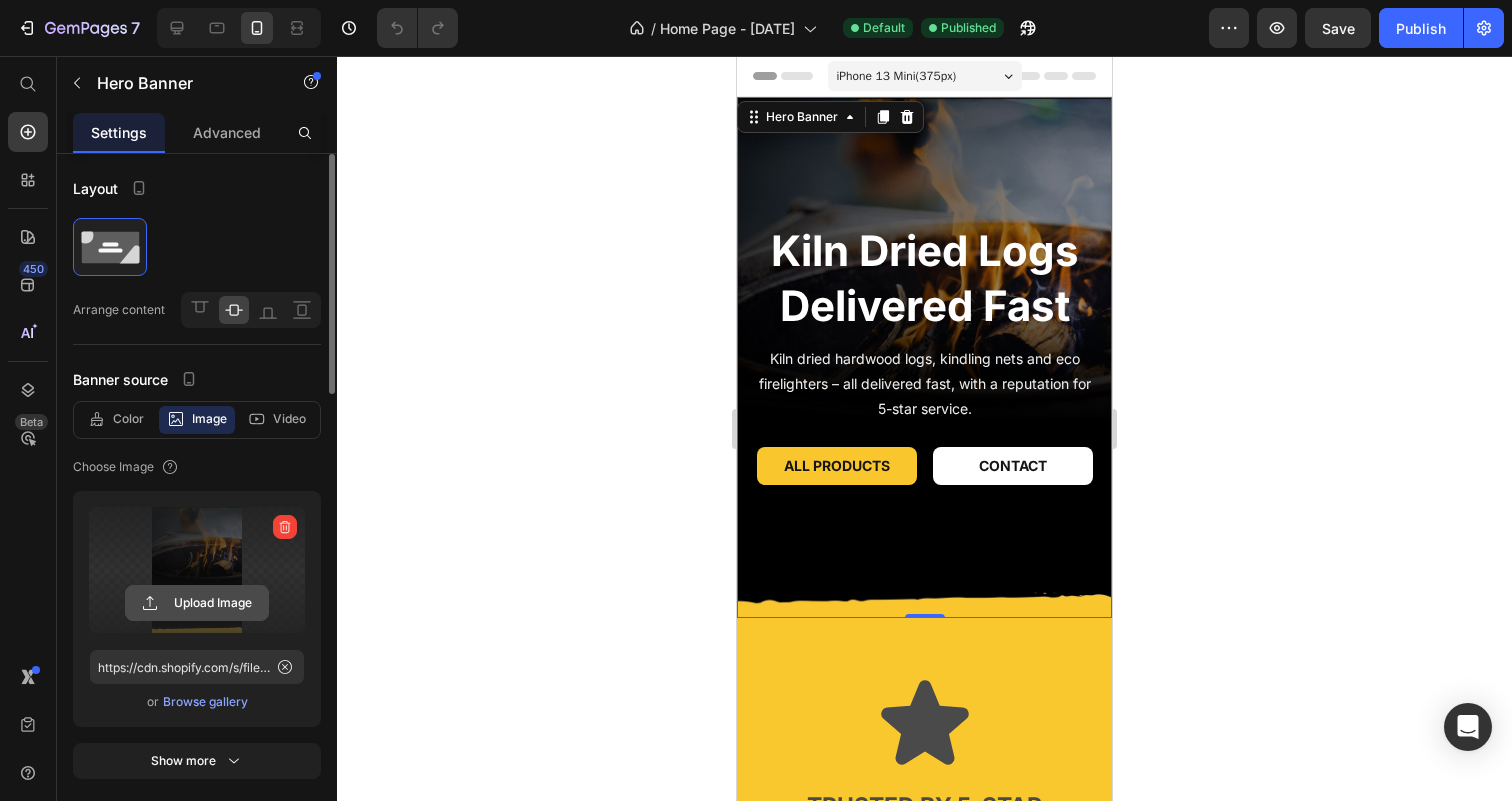 click 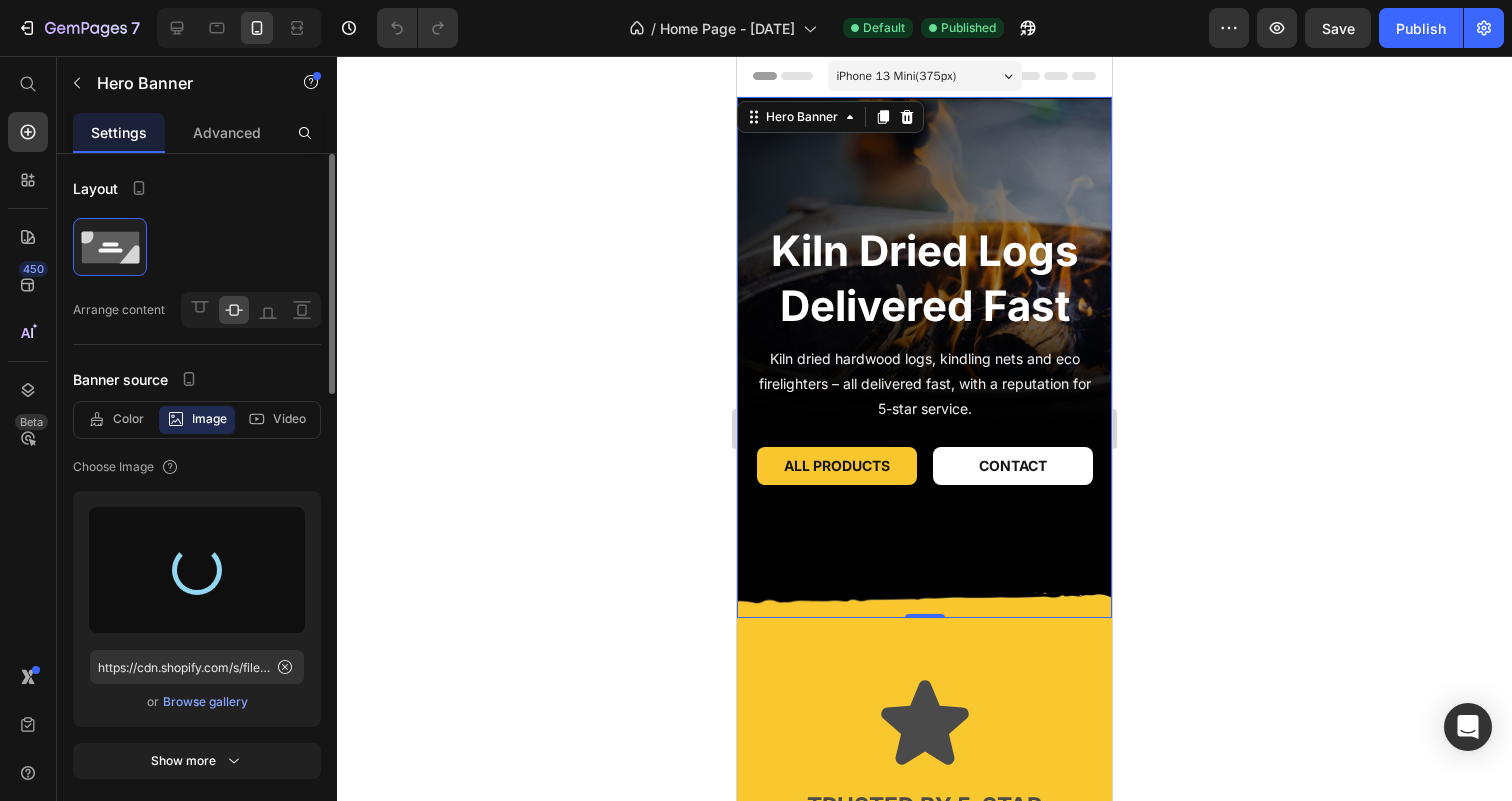 type on "https://cdn.shopify.com/s/files/1/0781/7946/7592/files/gempages_563110235007354021-560b26b8-4bea-4f56-b71d-0a0f3ef79bfa.jpg" 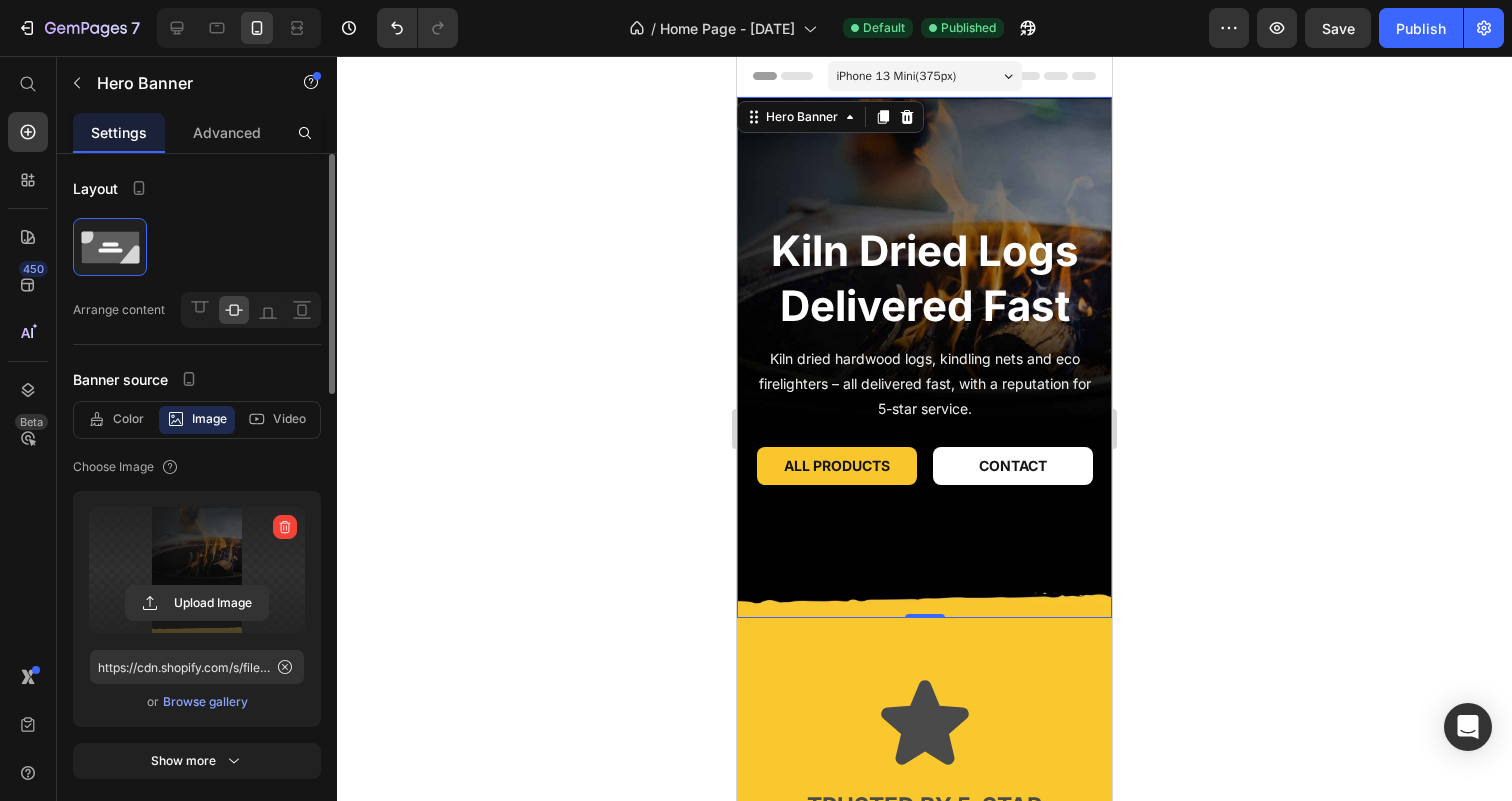 click 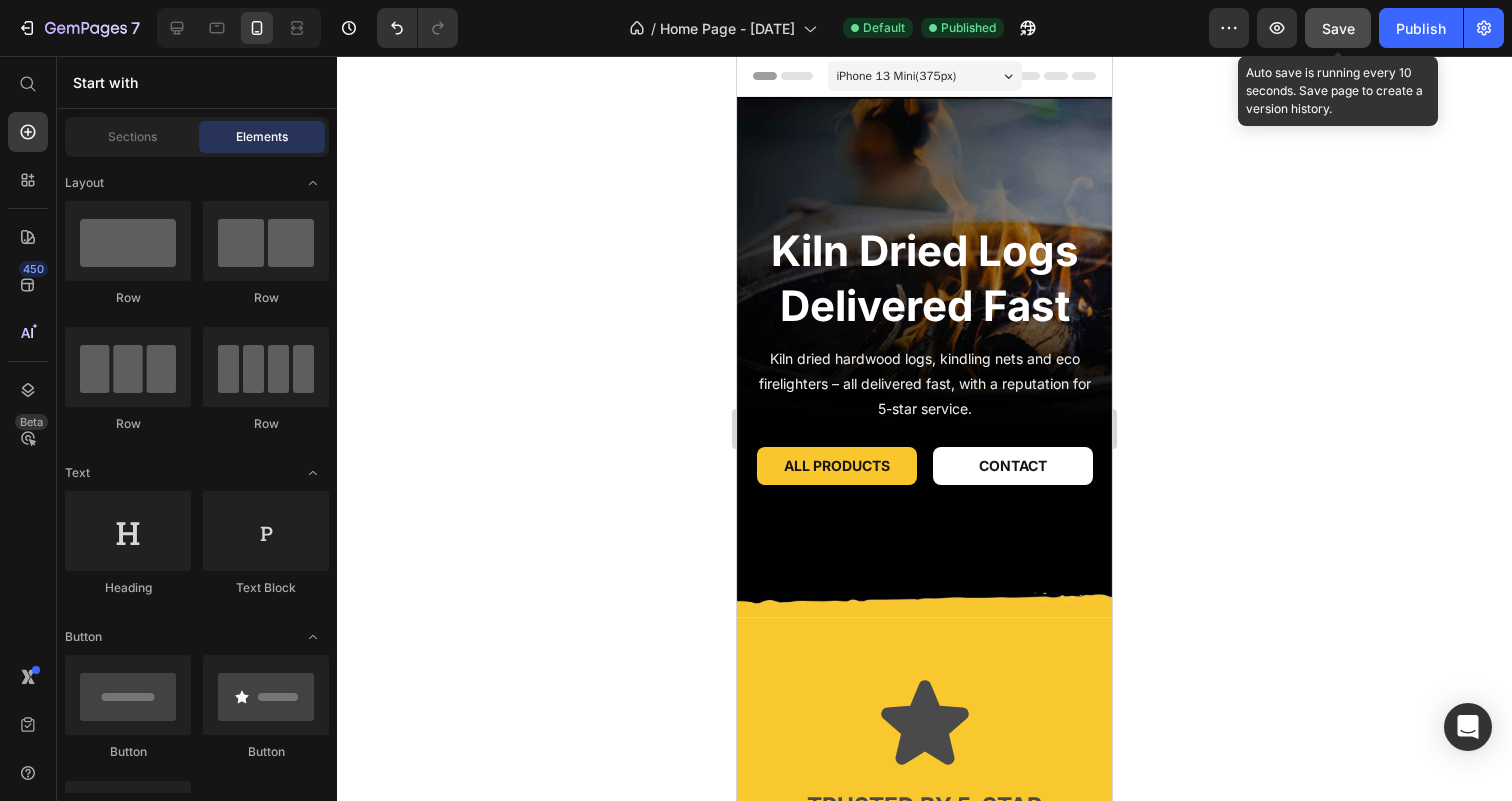 click on "Save" at bounding box center (1338, 28) 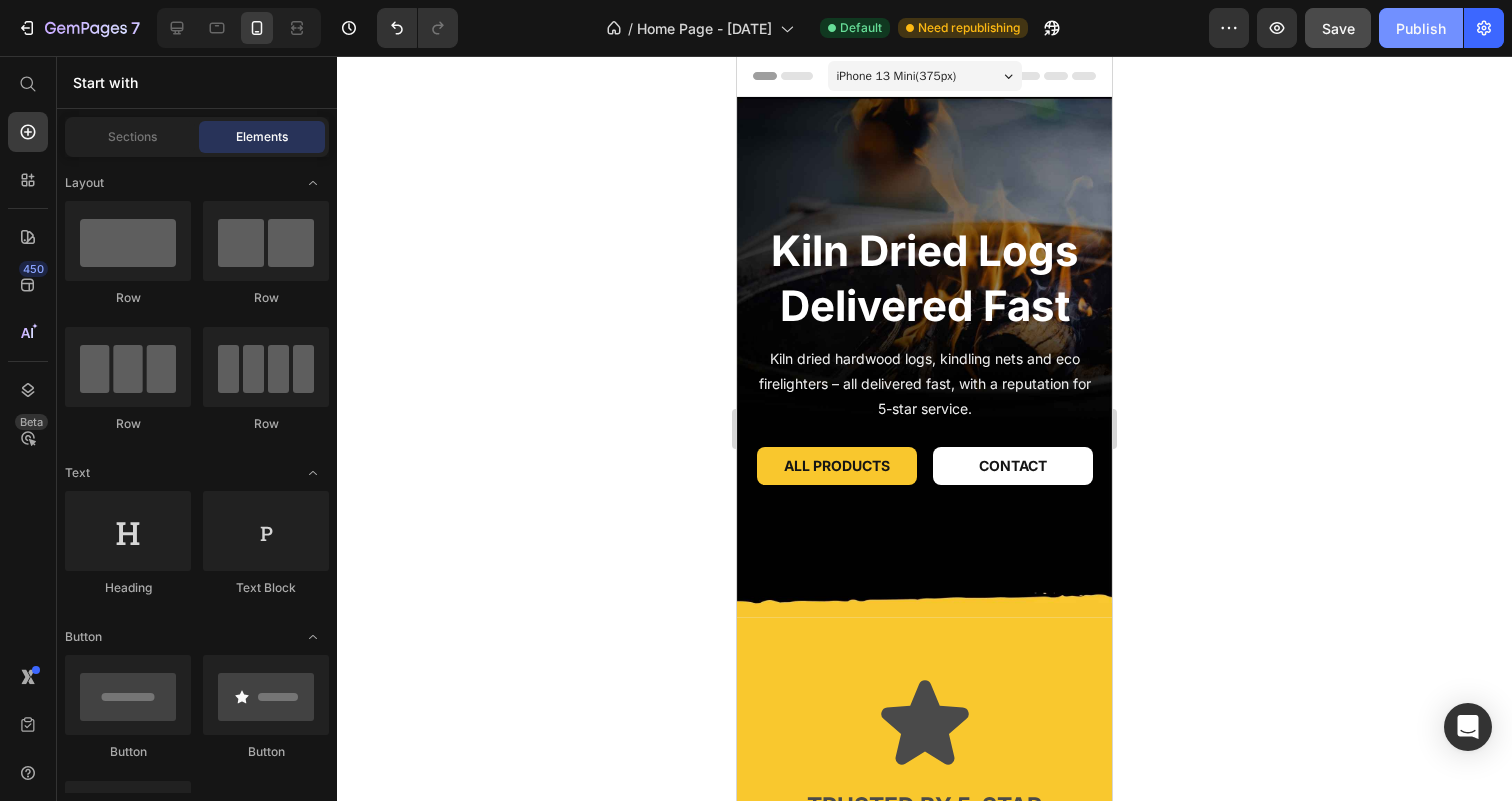 click on "Publish" 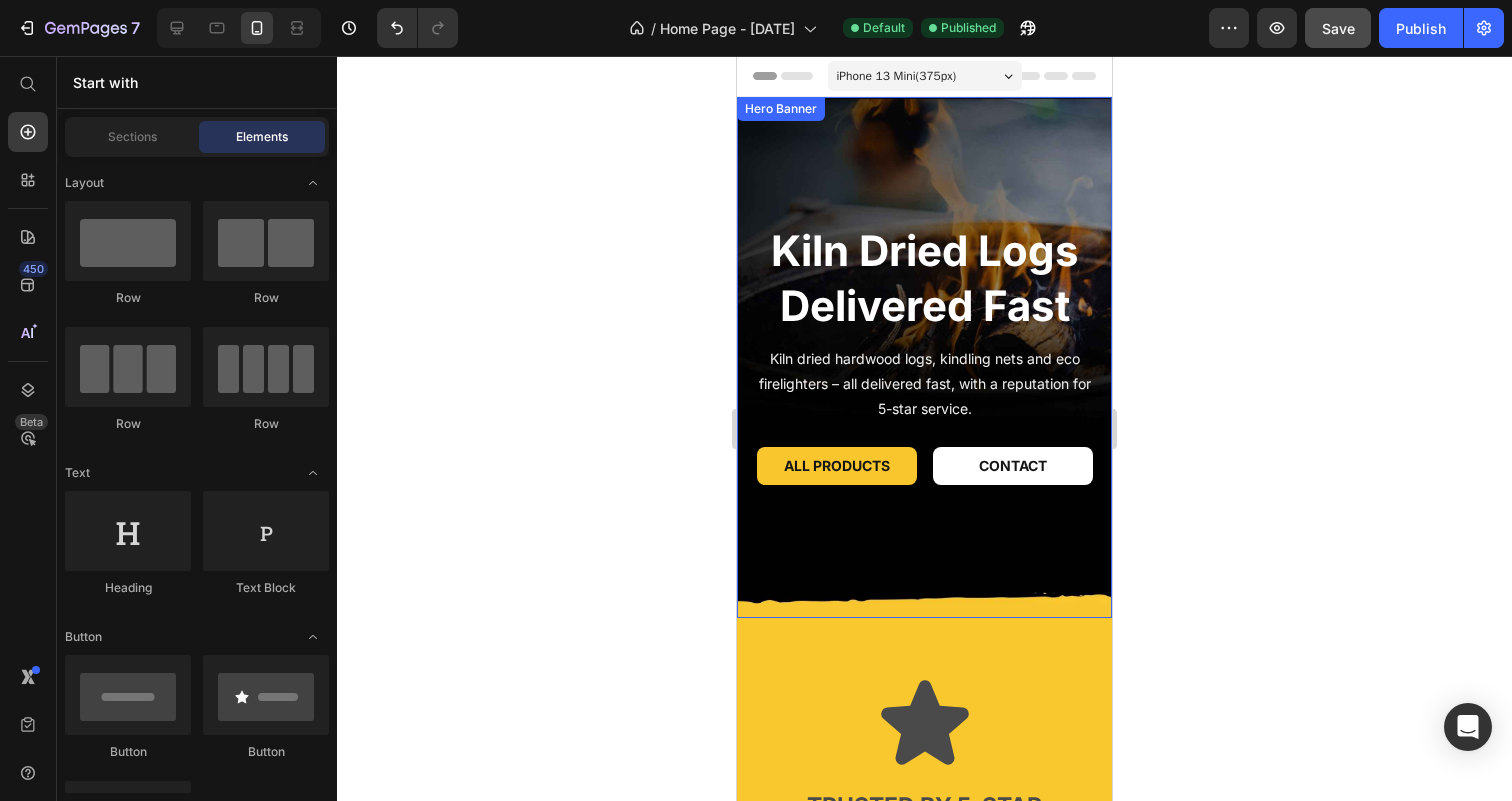 click at bounding box center [924, 357] 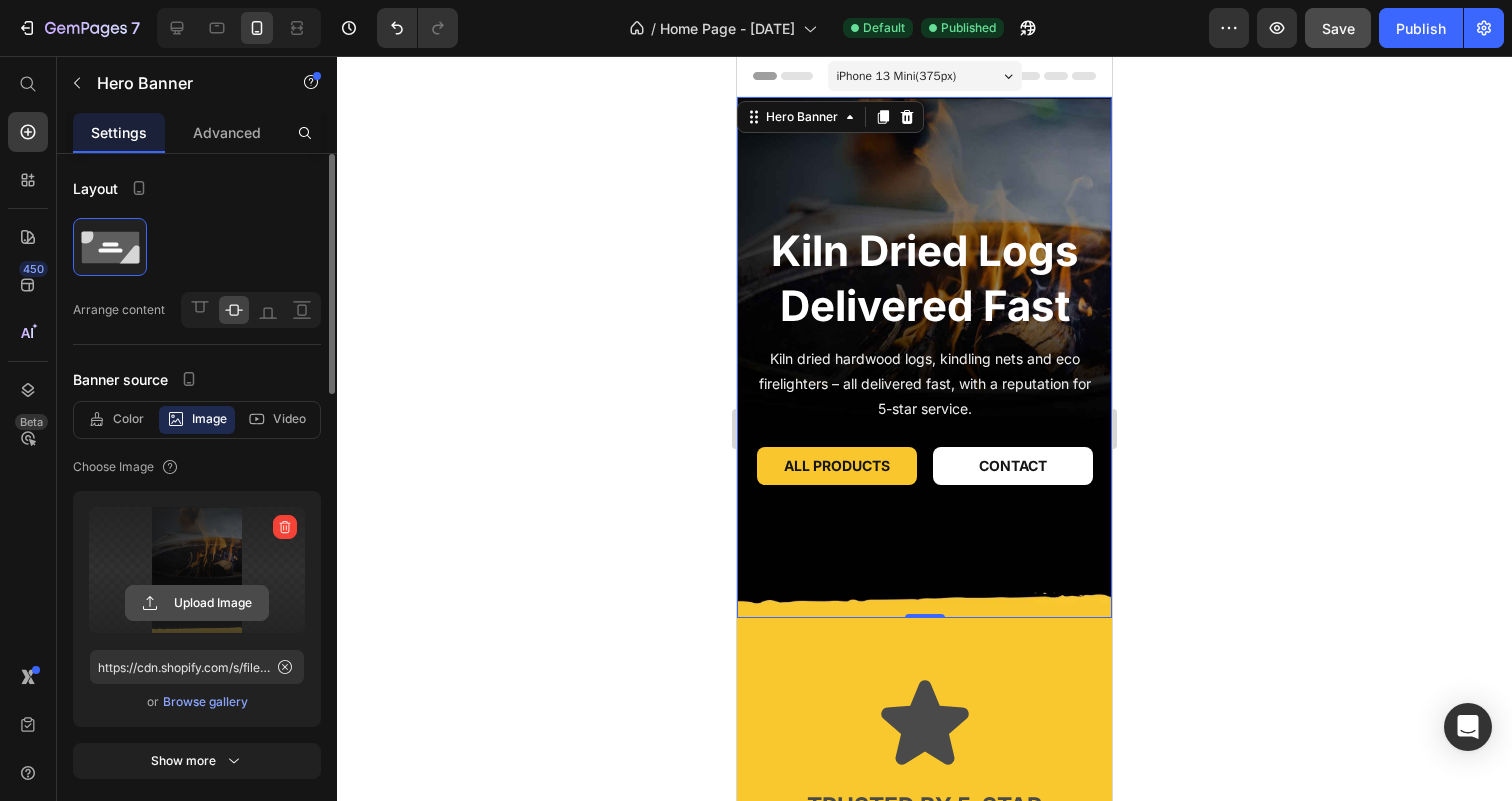click 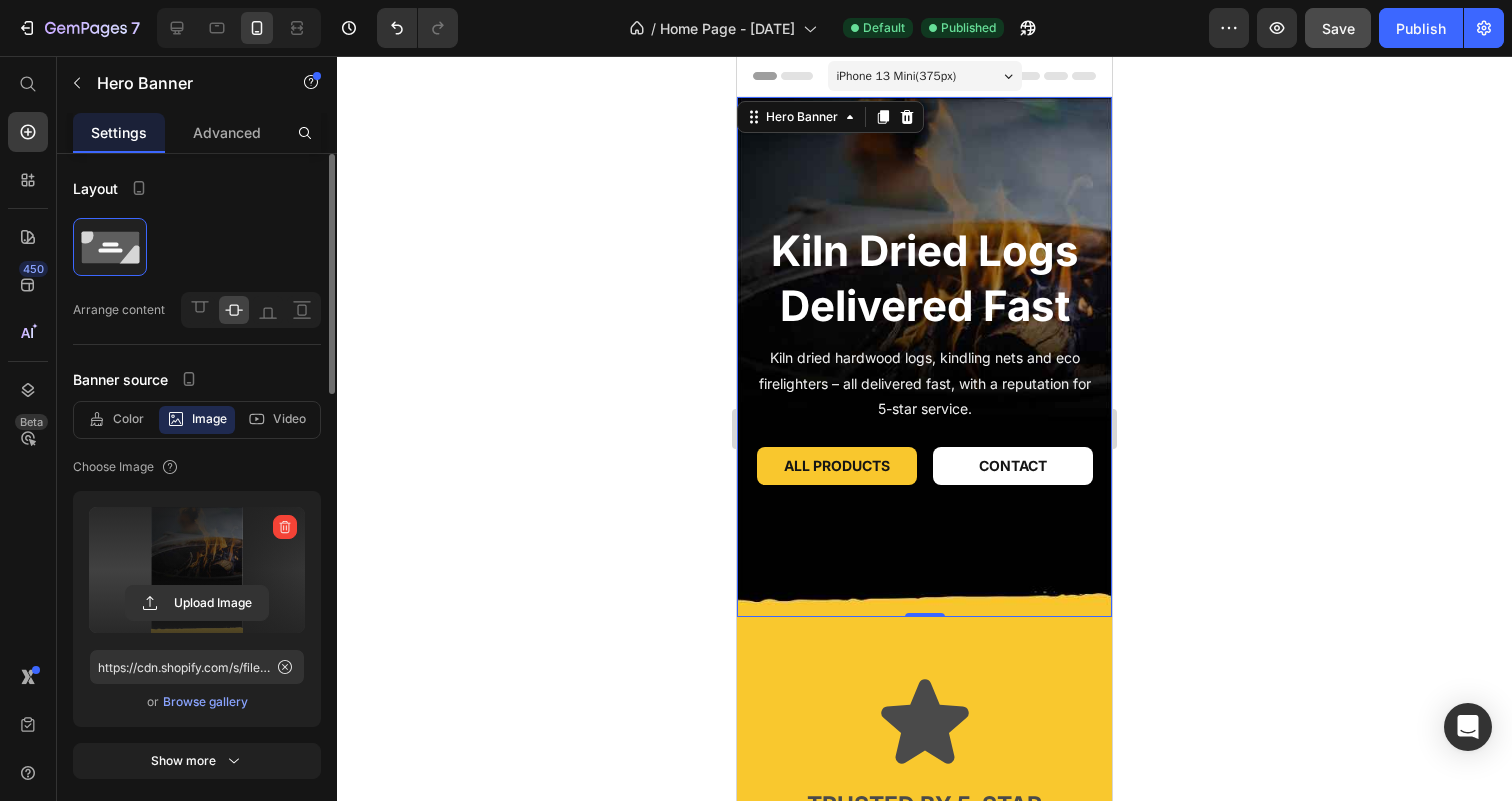 type on "https://cdn.shopify.com/s/files/1/0781/7946/7592/files/gempages_563110235007354021-99f34aa7-8561-4c07-bf3e-d6ed42a678da.jpg" 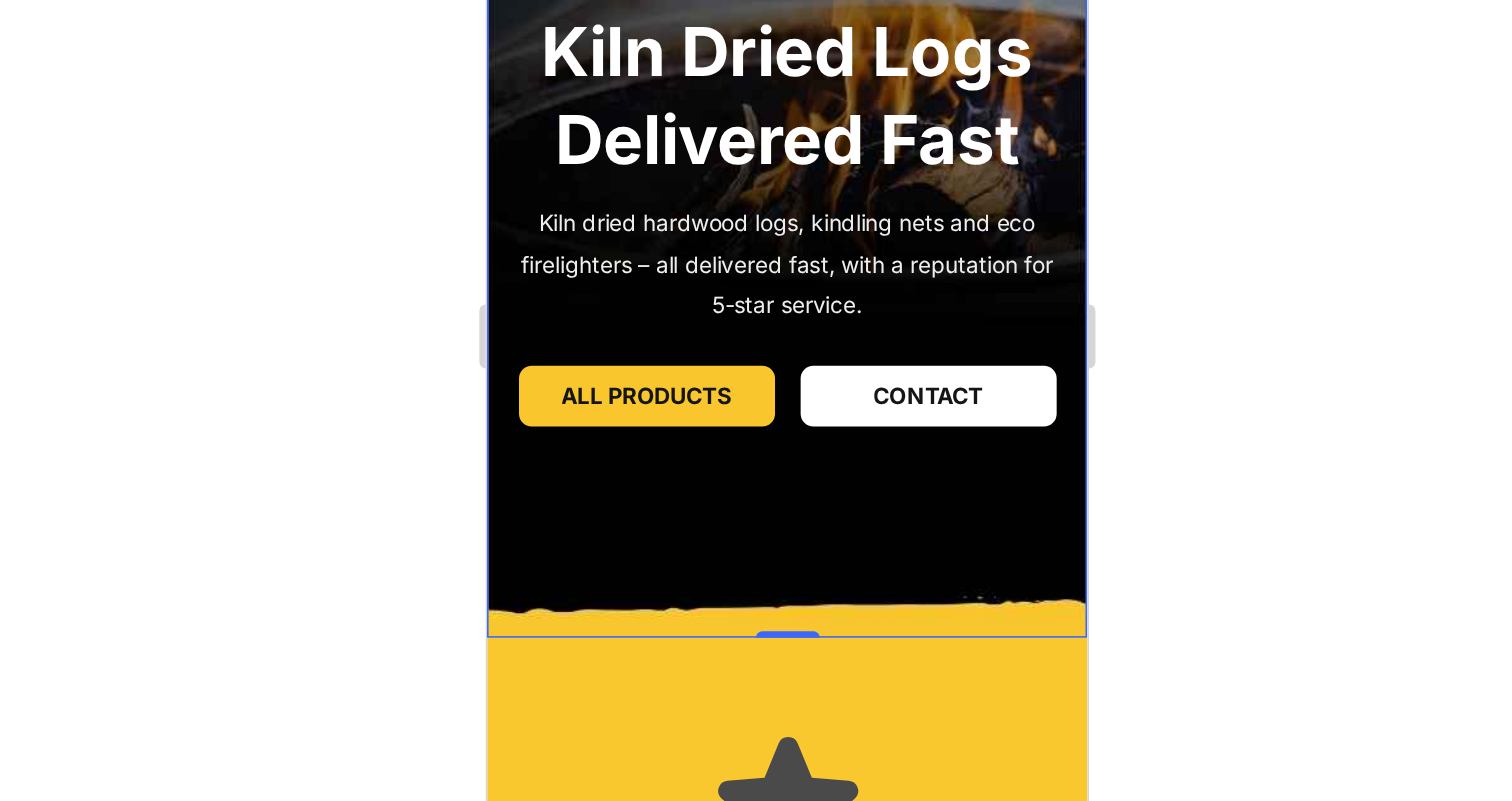 click 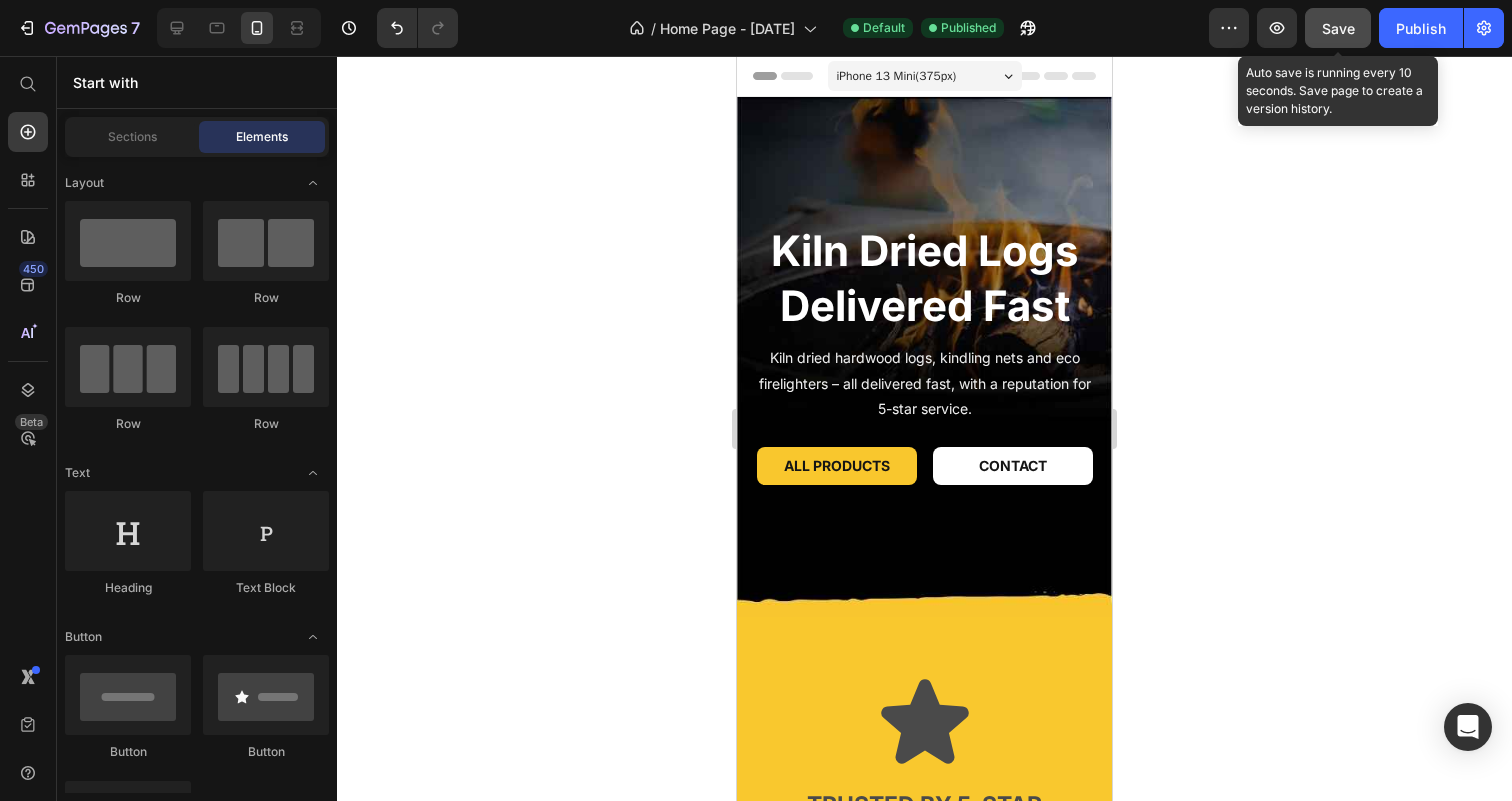 click on "Save" at bounding box center (1338, 28) 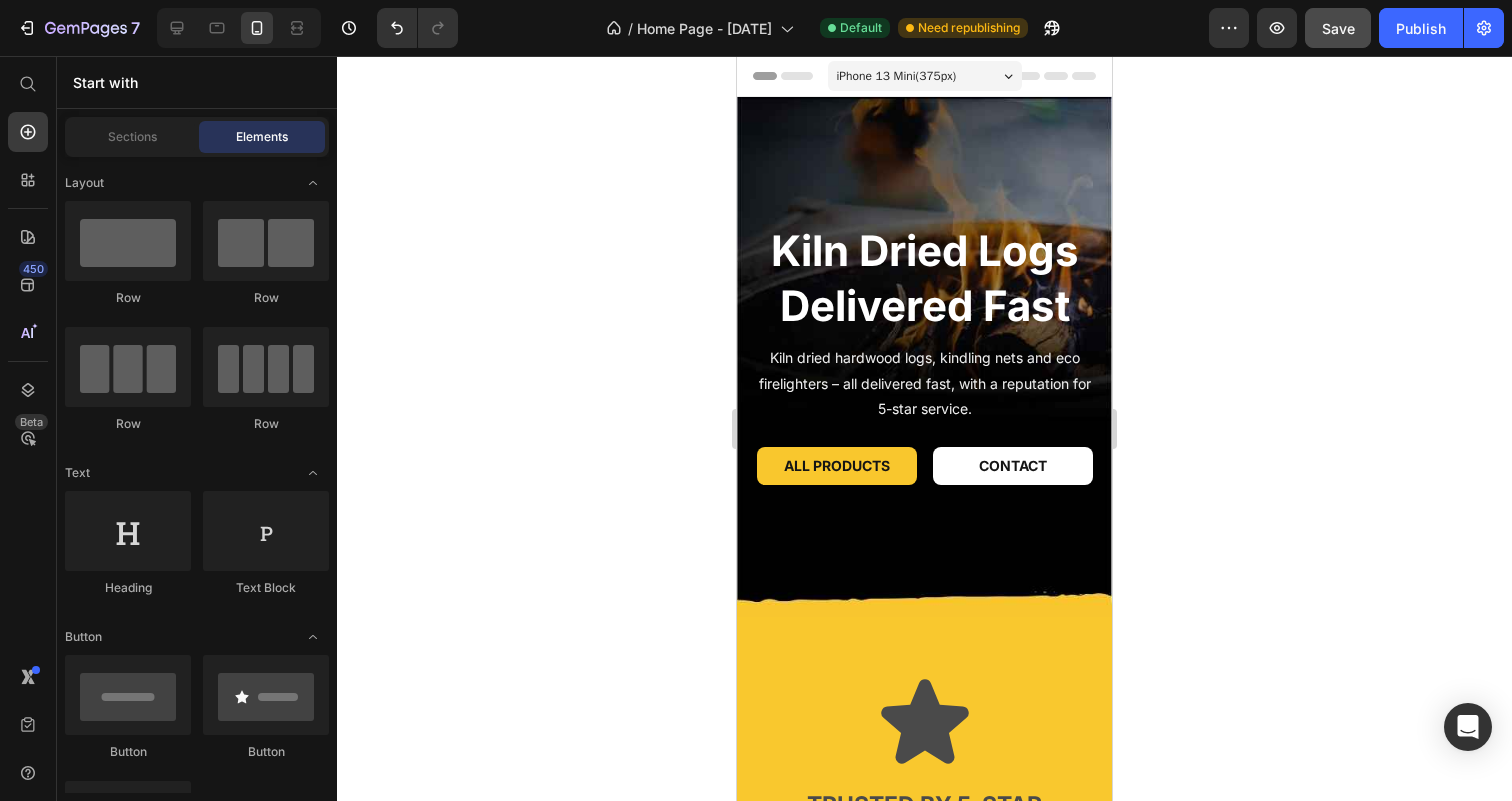 click on "7  Version history  /  Home Page - Apr 20, 18:30:05 Default Need republishing Preview  Save   Publish" 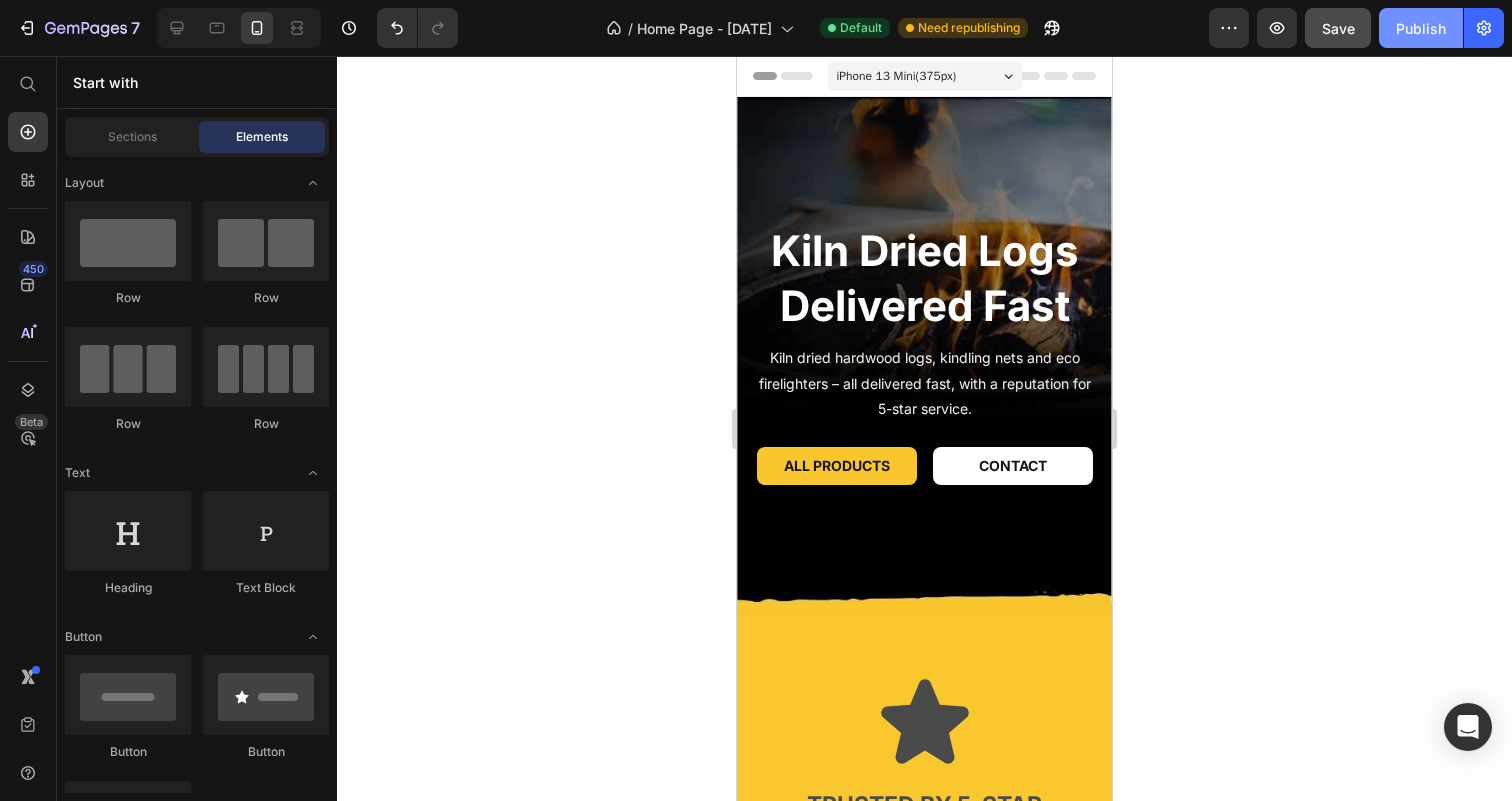 click on "Publish" at bounding box center (1421, 28) 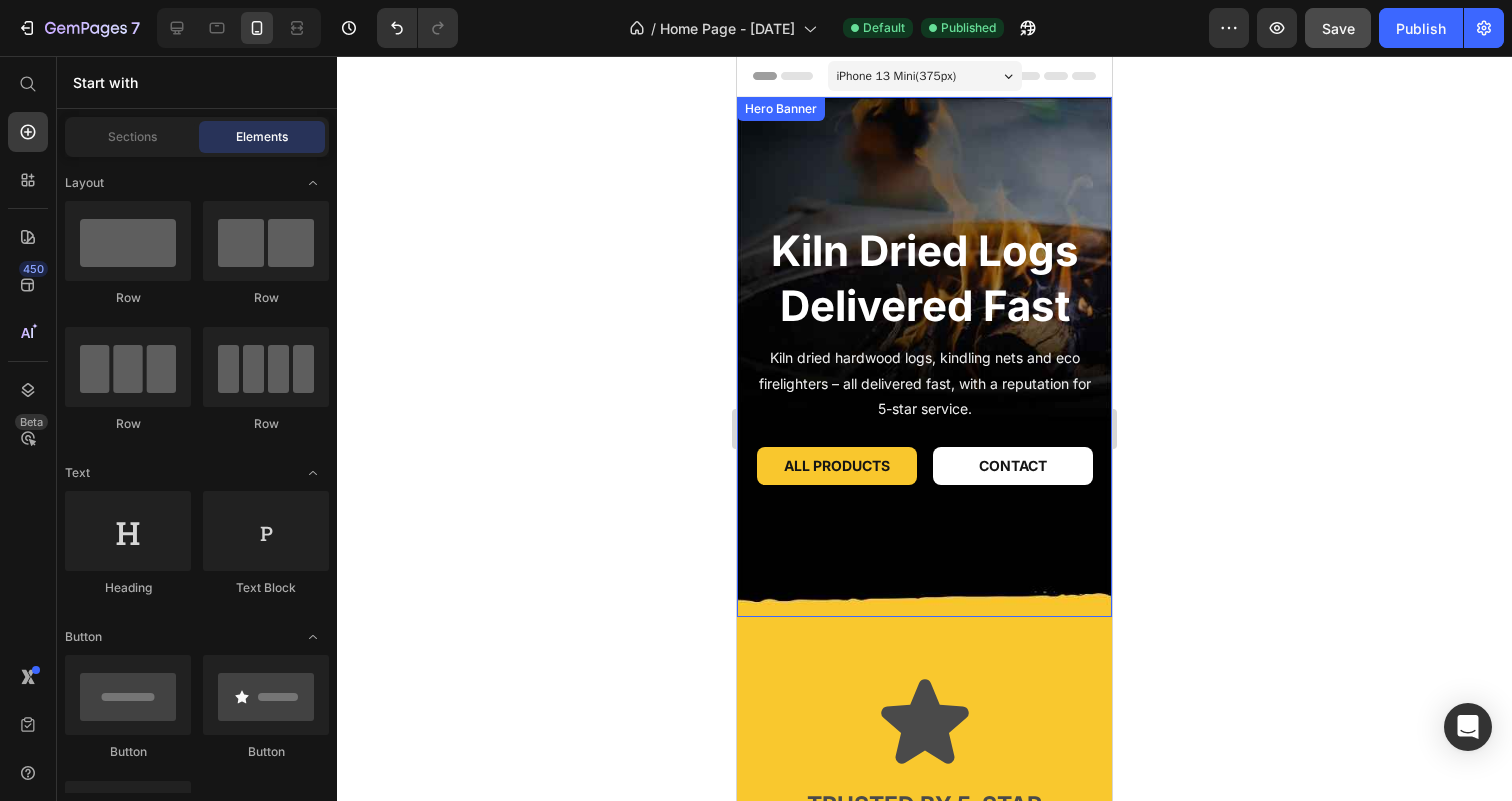 click at bounding box center (924, 357) 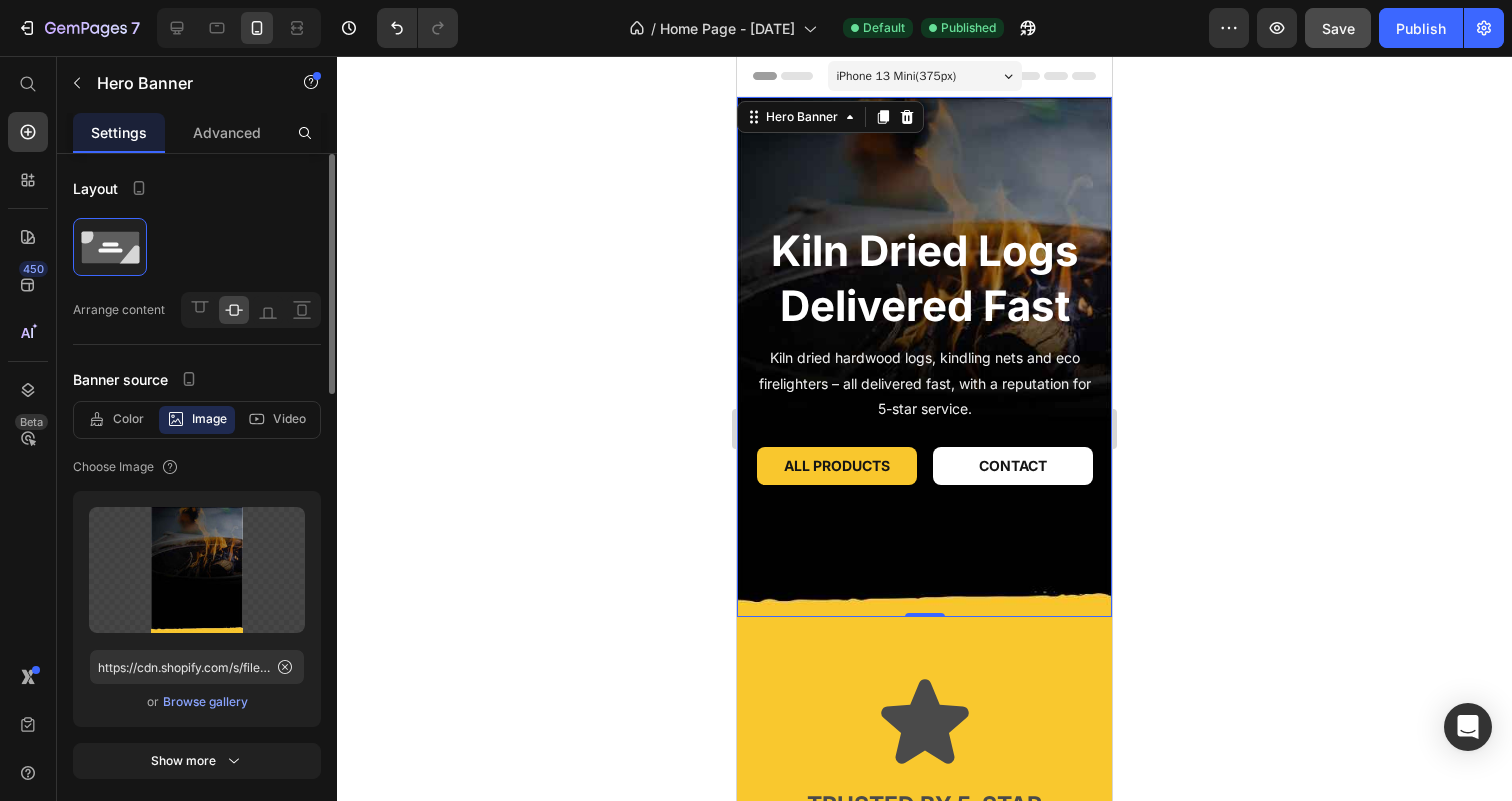 click on "Browse gallery" at bounding box center [205, 702] 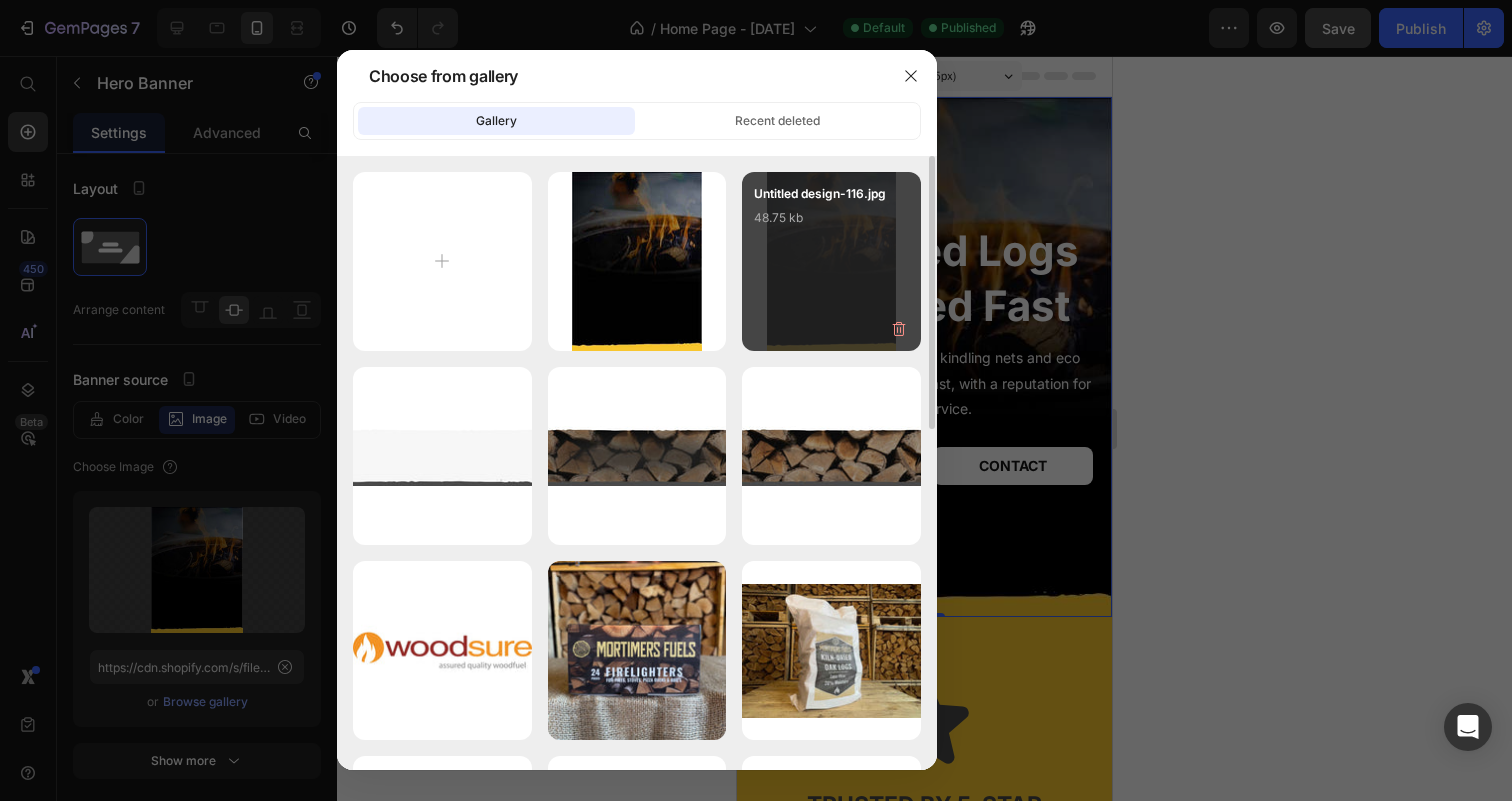 click on "Untitled design-116.jpg 48.75 kb" at bounding box center (831, 224) 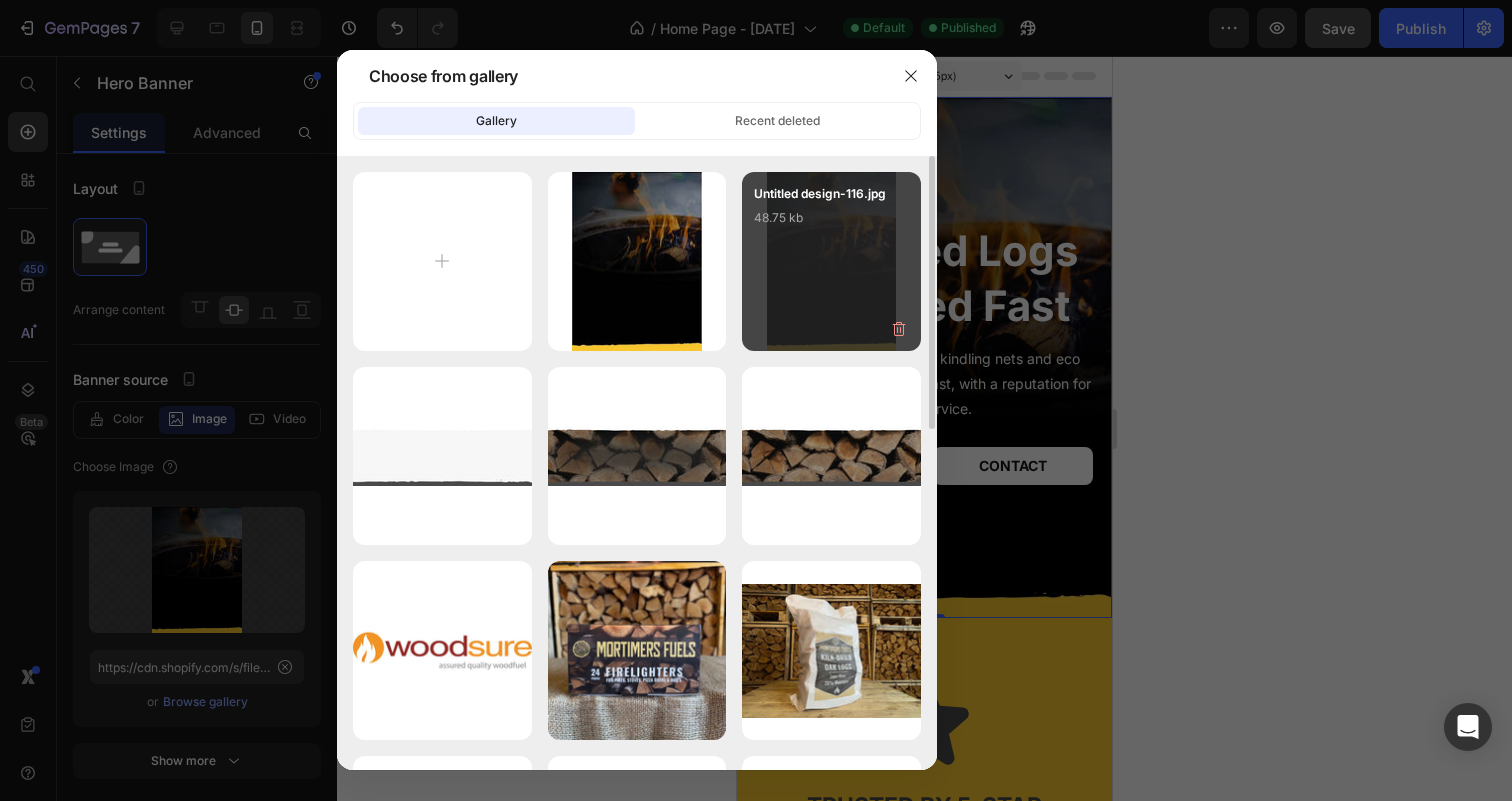 type on "https://cdn.shopify.com/s/files/1/0781/7946/7592/files/gempages_563110235007354021-560b26b8-4bea-4f56-b71d-0a0f3ef79bfa.jpg" 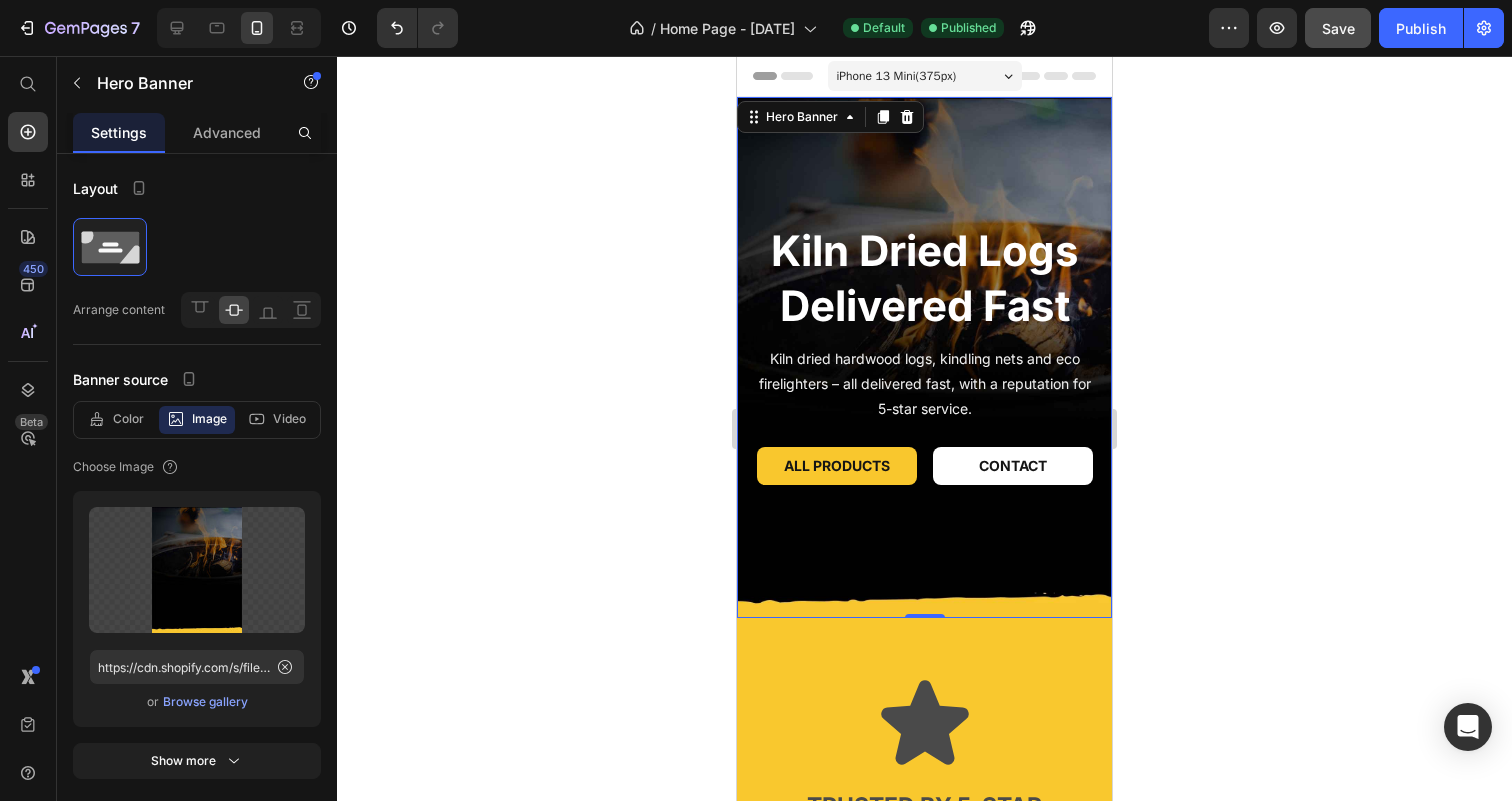 click 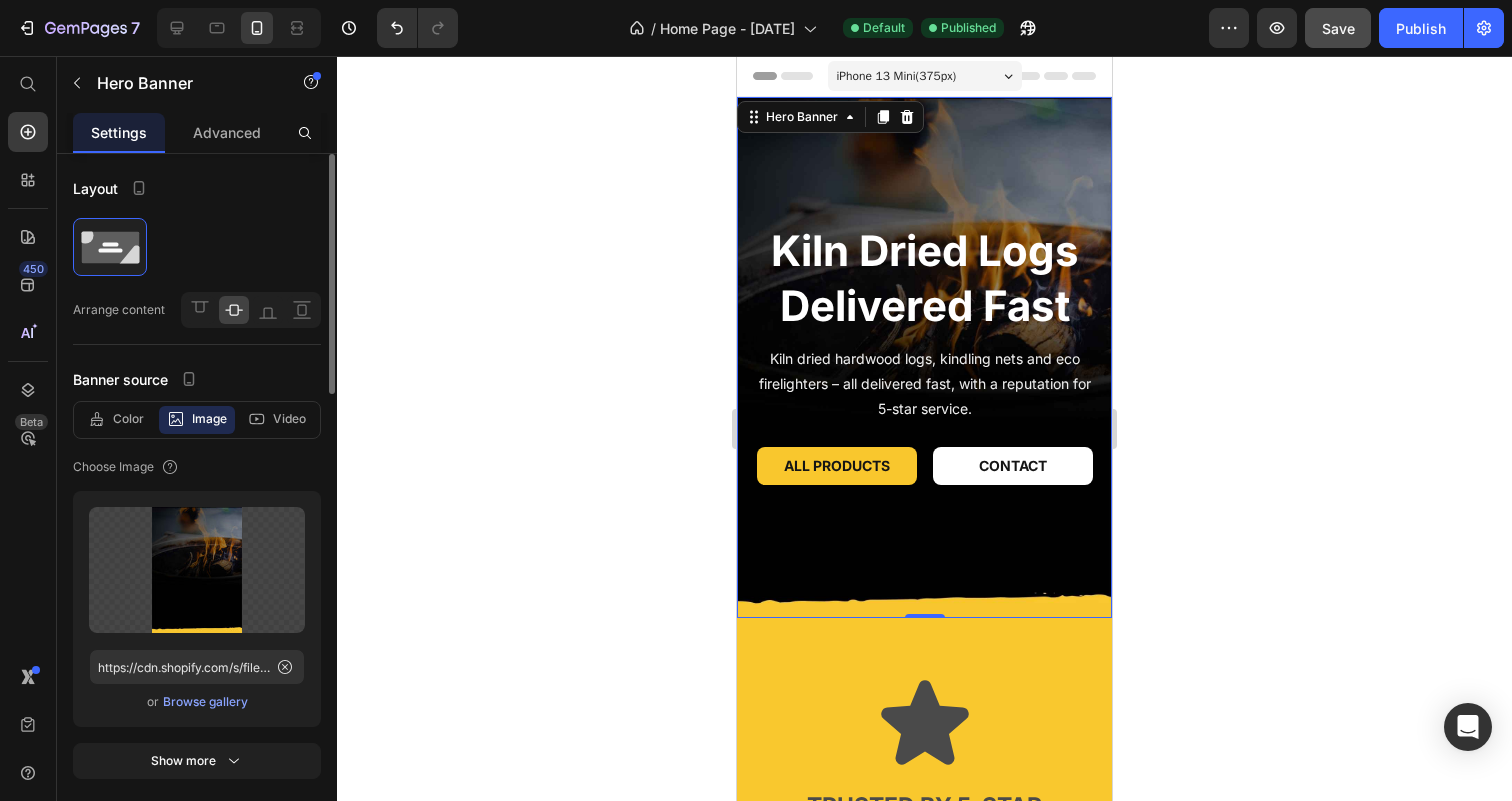 click on "Browse gallery" at bounding box center (205, 702) 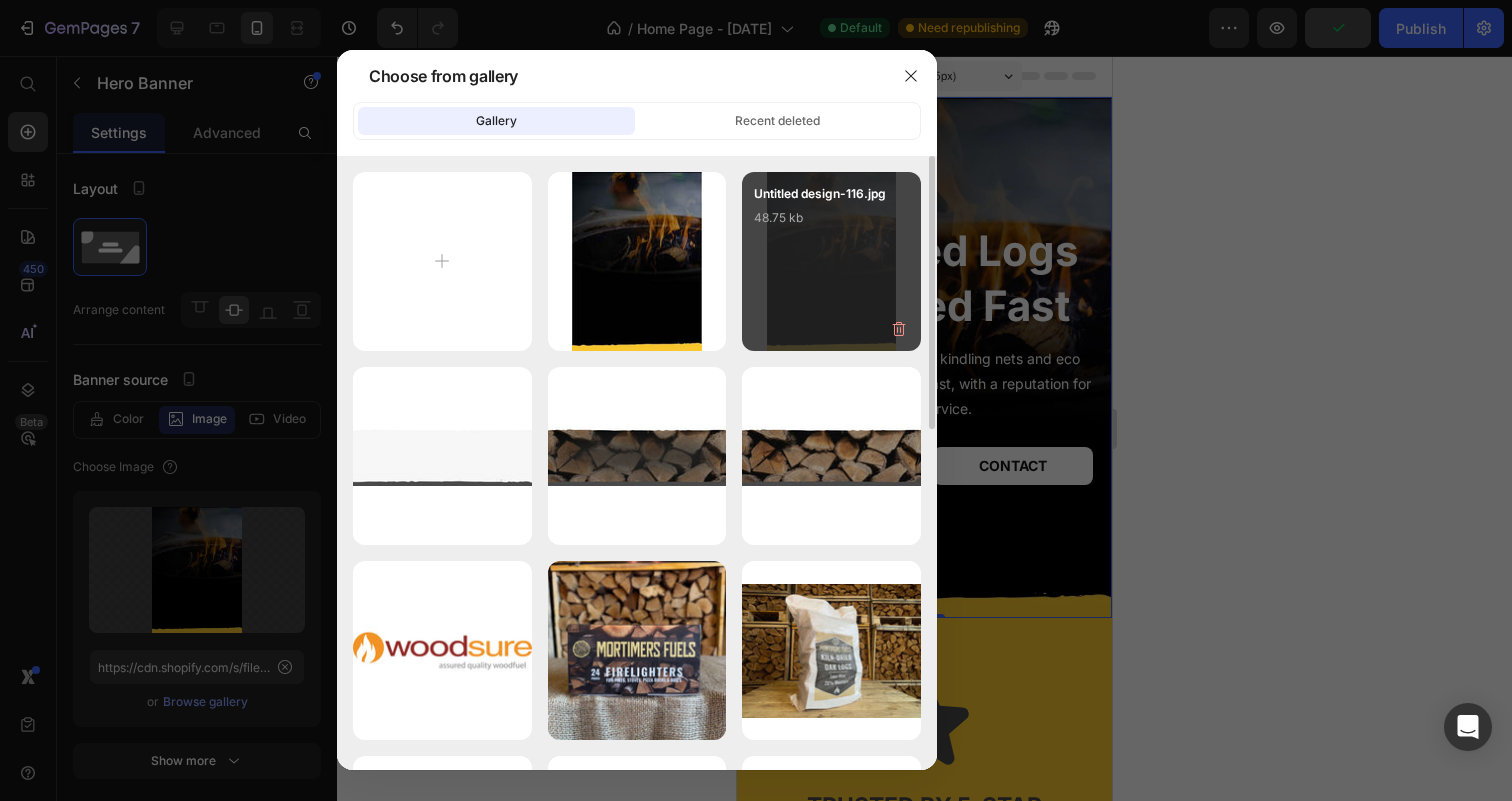 click on "Untitled design-116.jpg 48.75 kb" at bounding box center [831, 261] 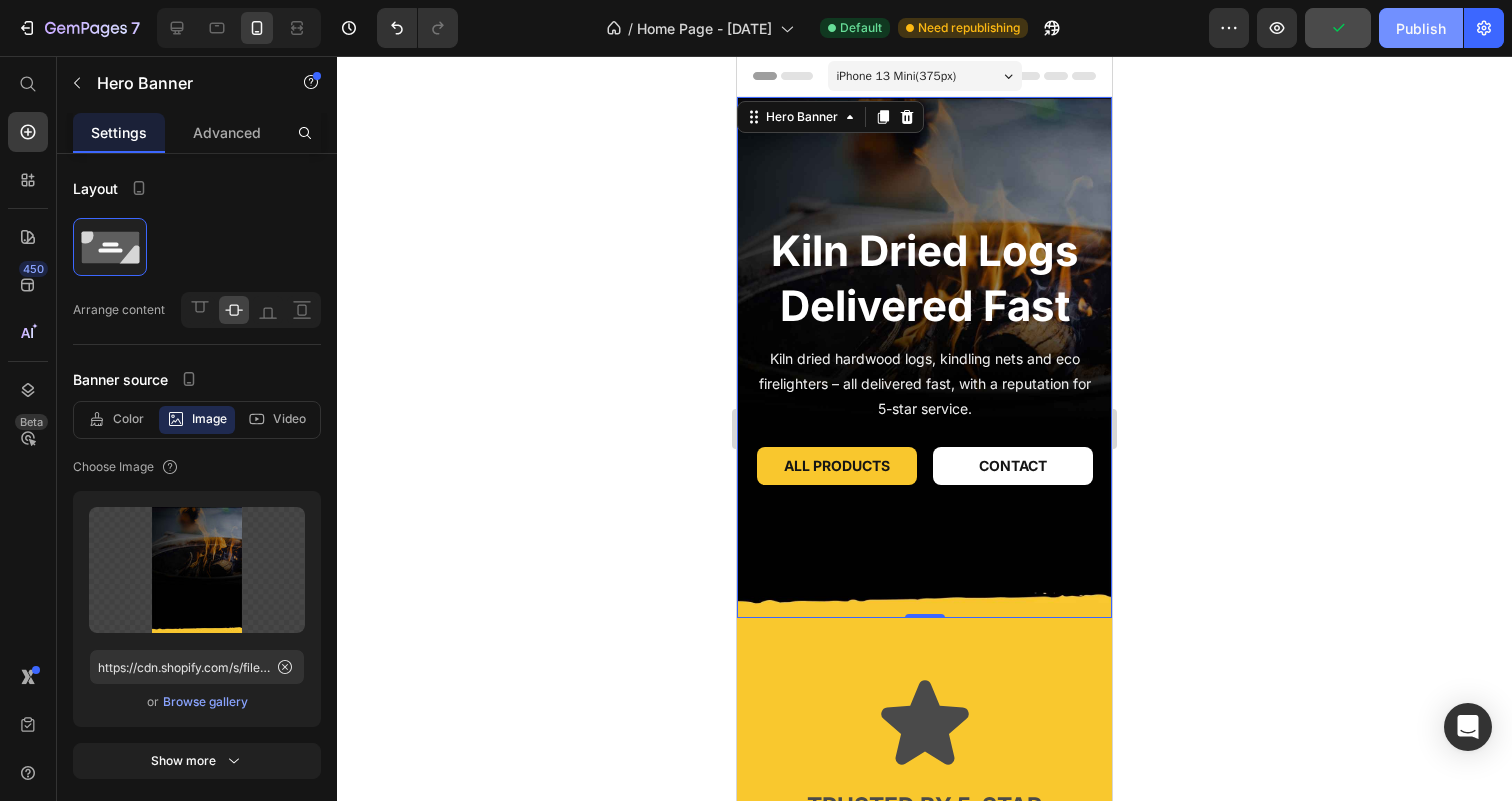 click on "Publish" at bounding box center [1421, 28] 